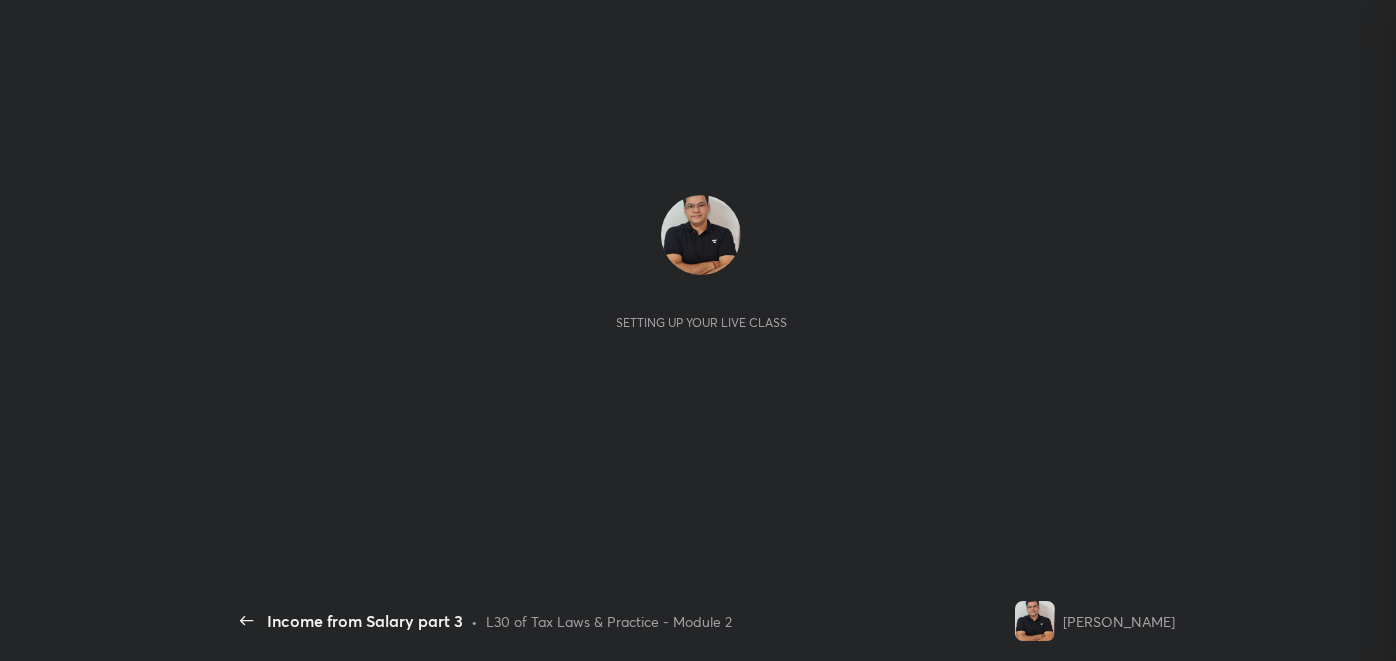 scroll, scrollTop: 0, scrollLeft: 0, axis: both 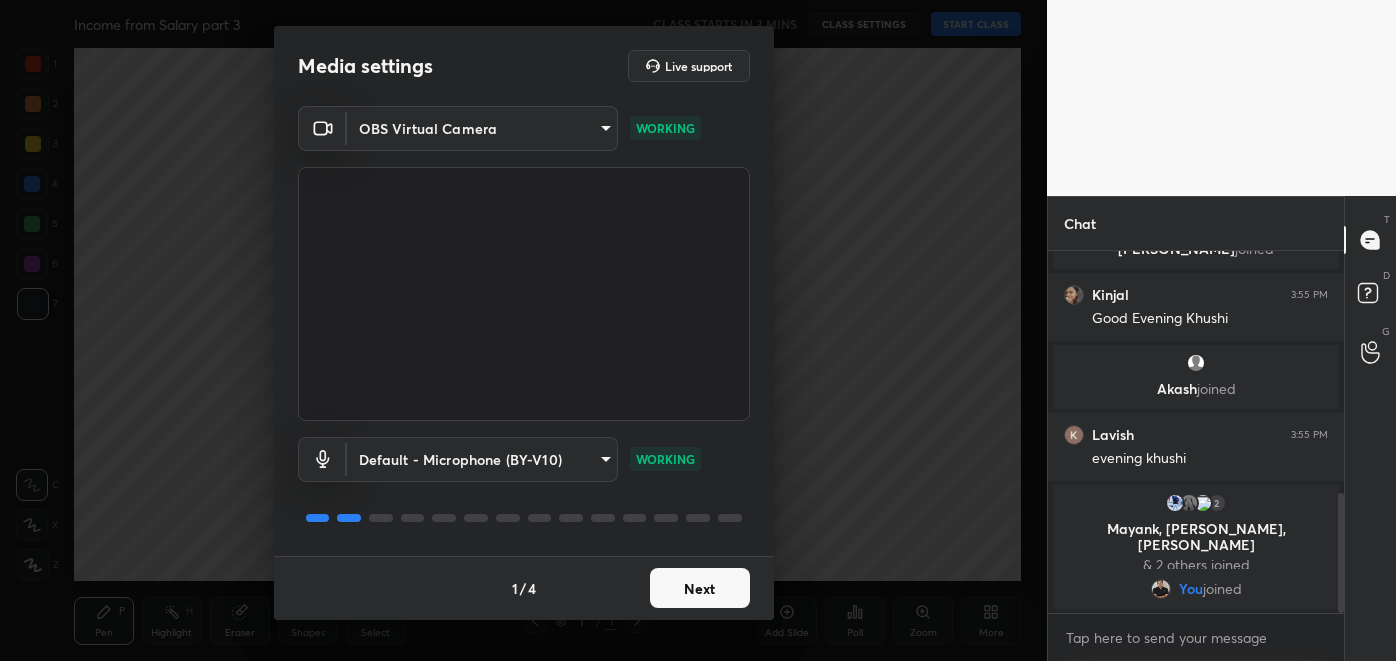 click on "Next" at bounding box center (700, 588) 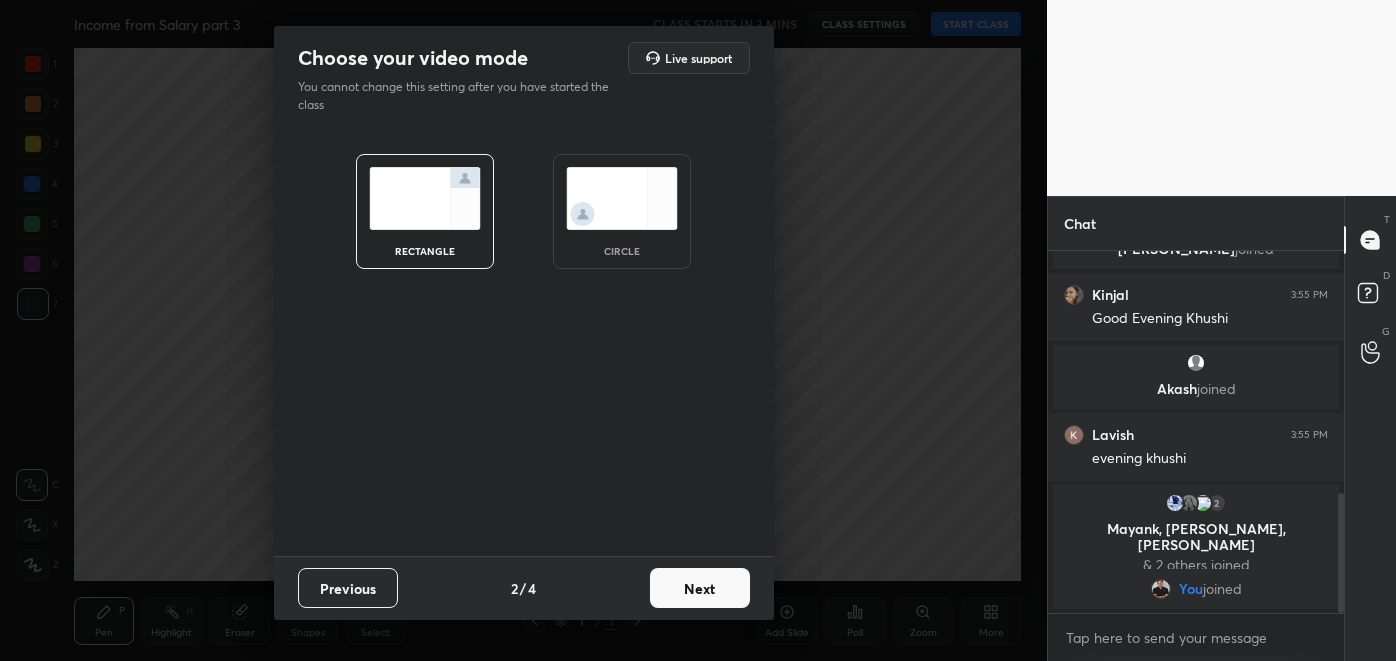 click on "Next" at bounding box center [700, 588] 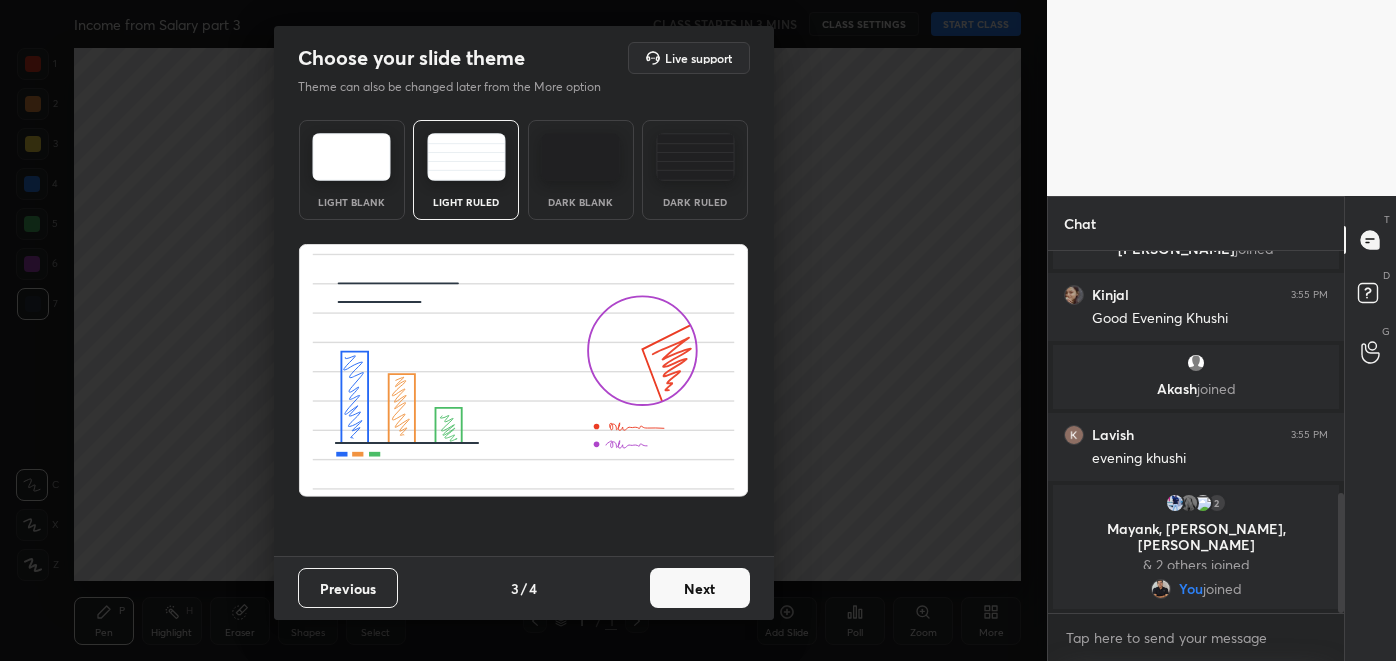 click on "Next" at bounding box center [700, 588] 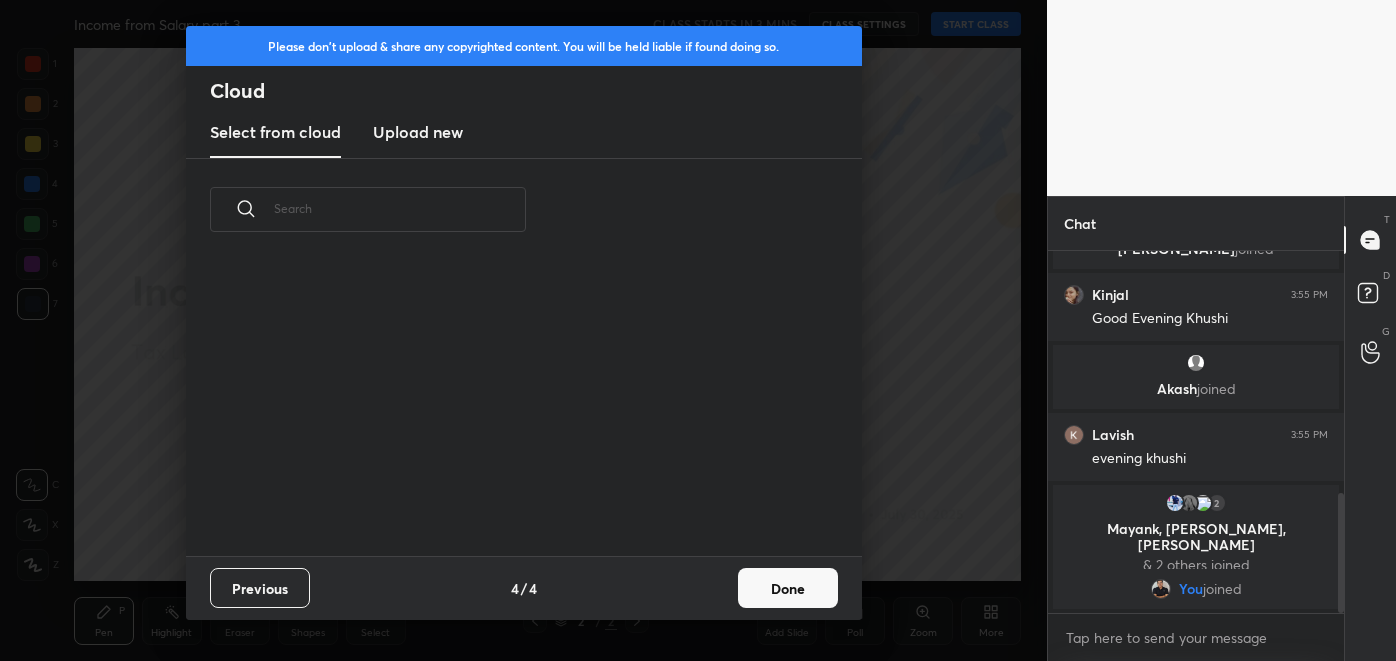 scroll, scrollTop: 7, scrollLeft: 10, axis: both 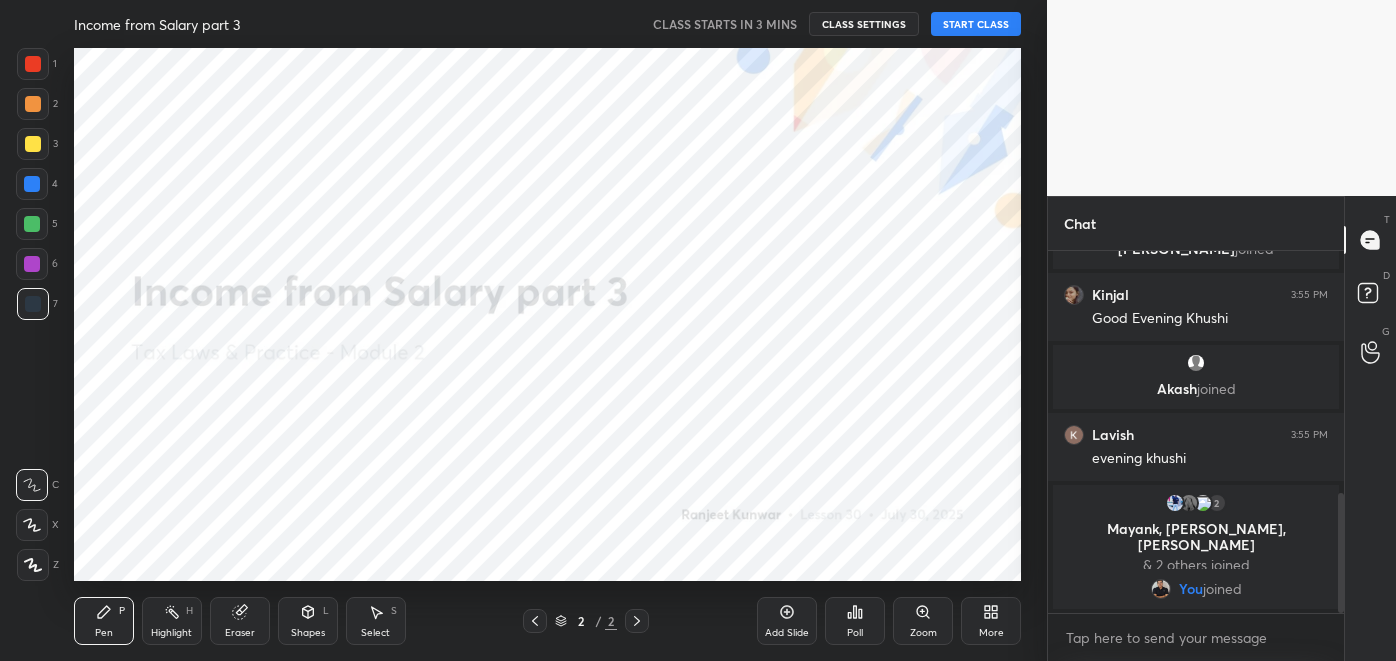 click on "START CLASS" at bounding box center [976, 24] 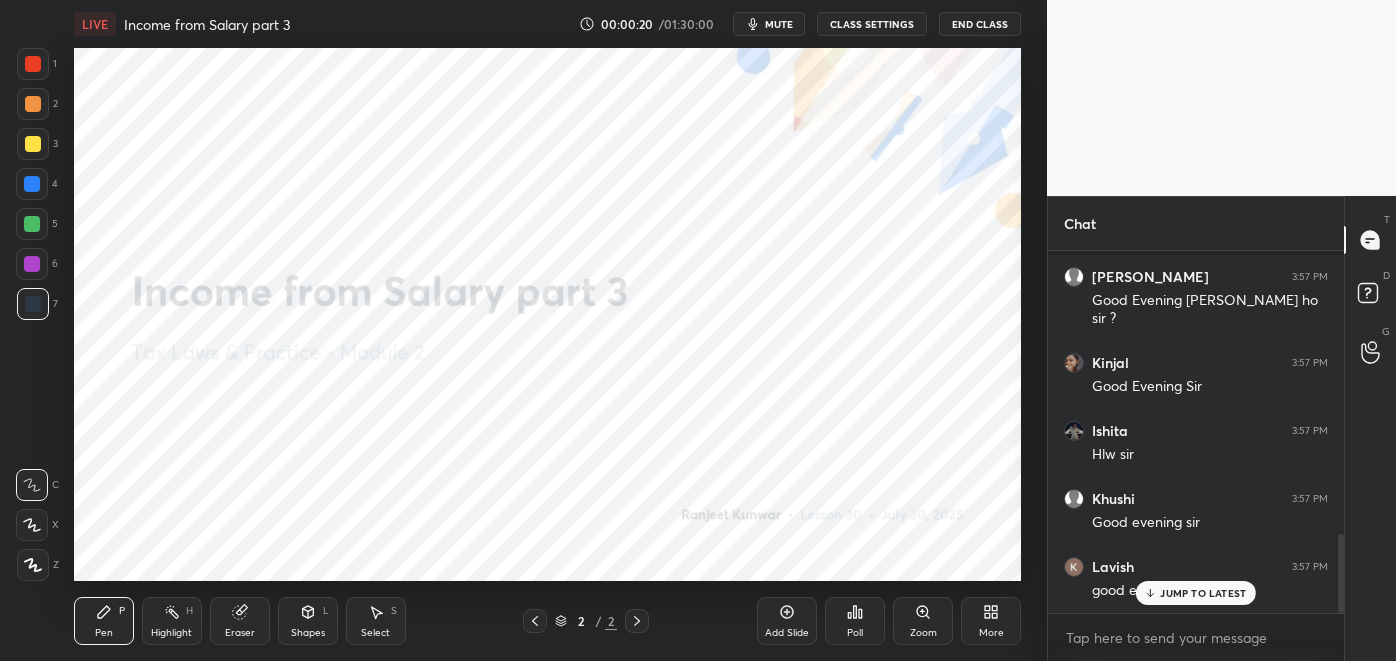 scroll, scrollTop: 1293, scrollLeft: 0, axis: vertical 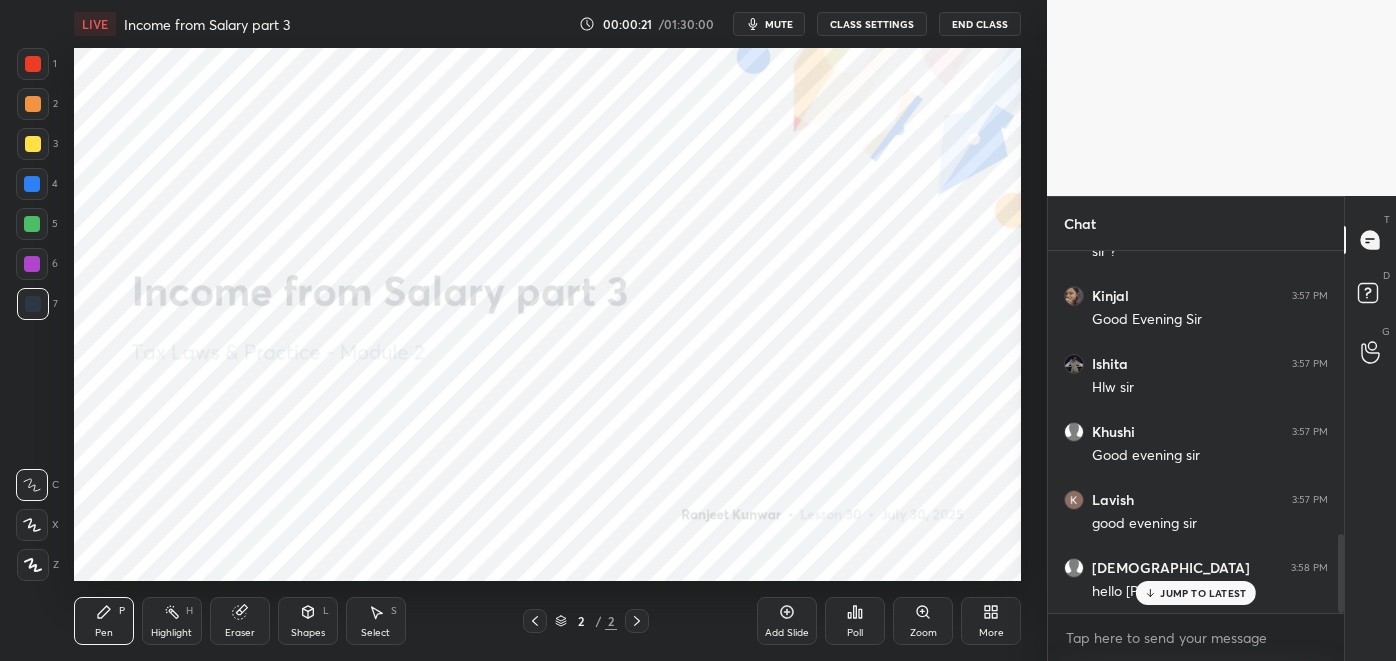 click 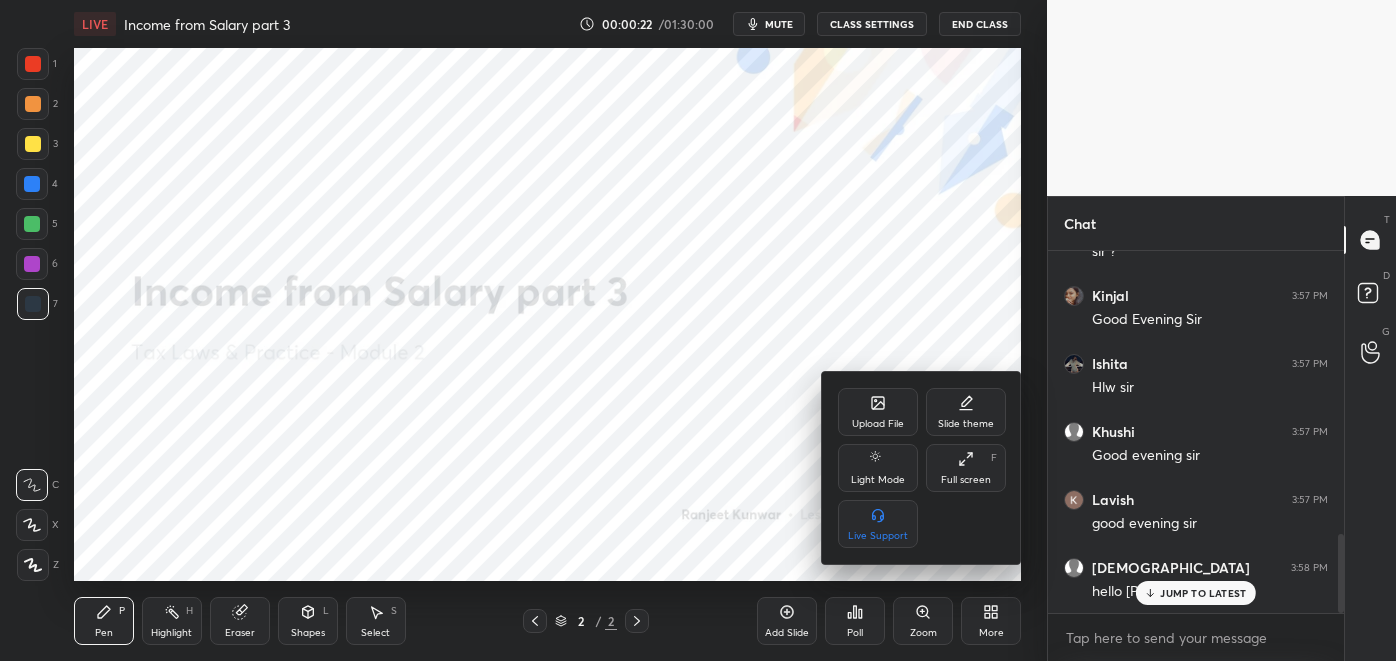 click 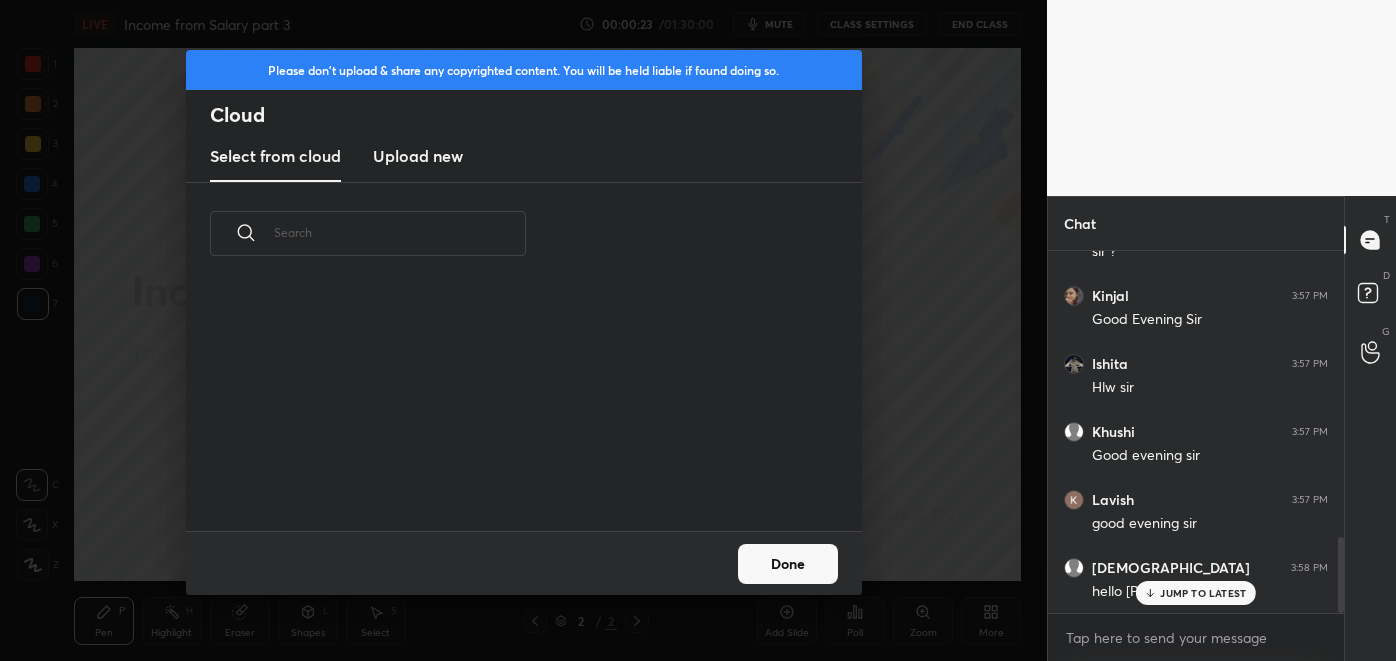 scroll, scrollTop: 1365, scrollLeft: 0, axis: vertical 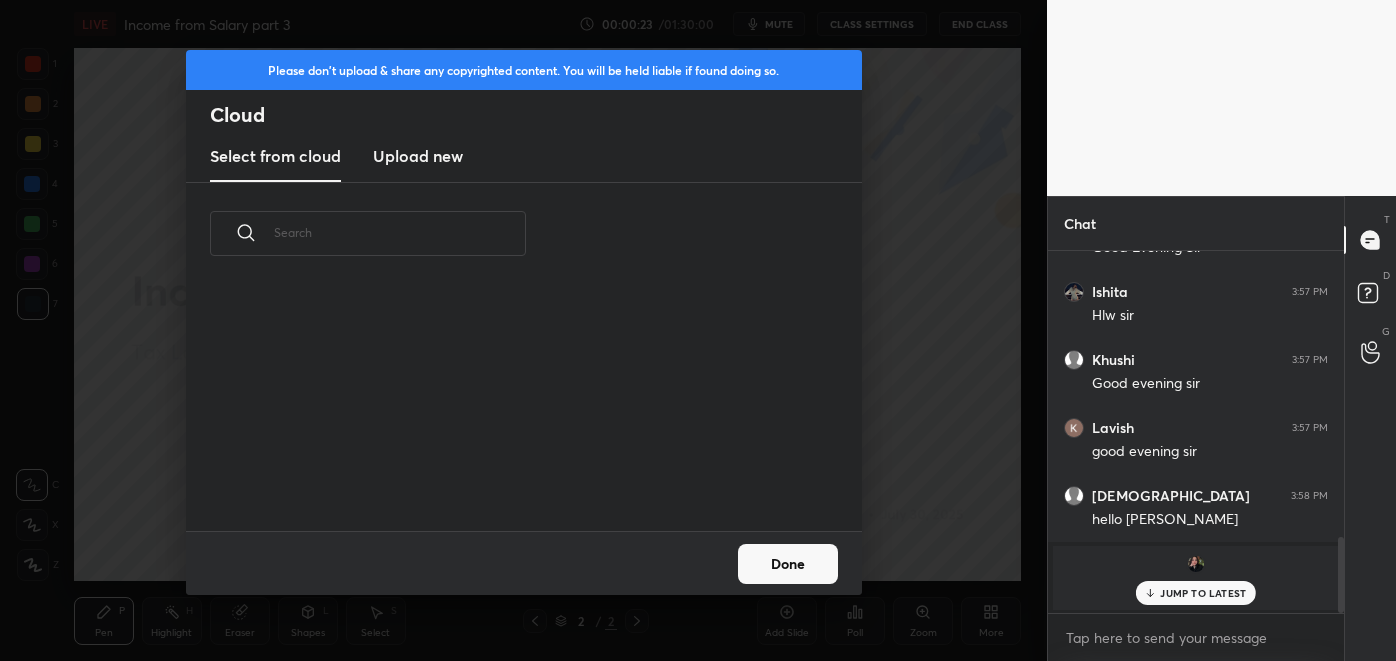 click on "Upload new" at bounding box center (418, 156) 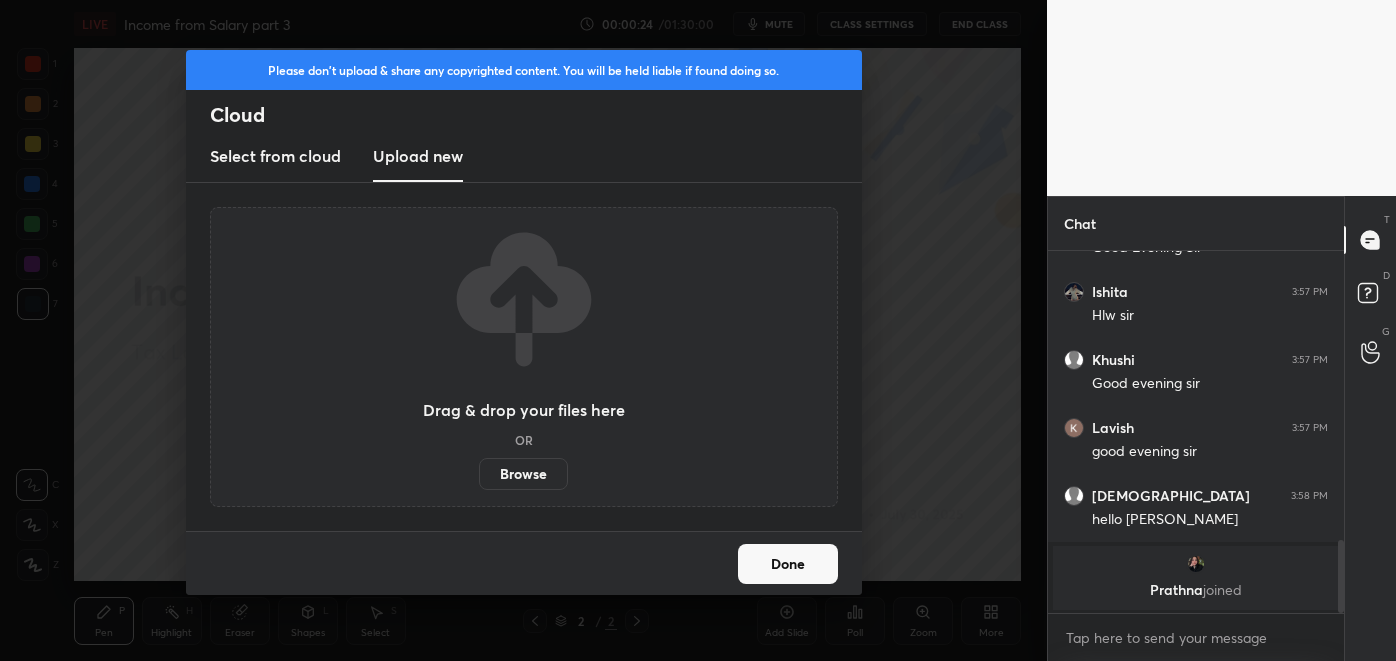 scroll, scrollTop: 1434, scrollLeft: 0, axis: vertical 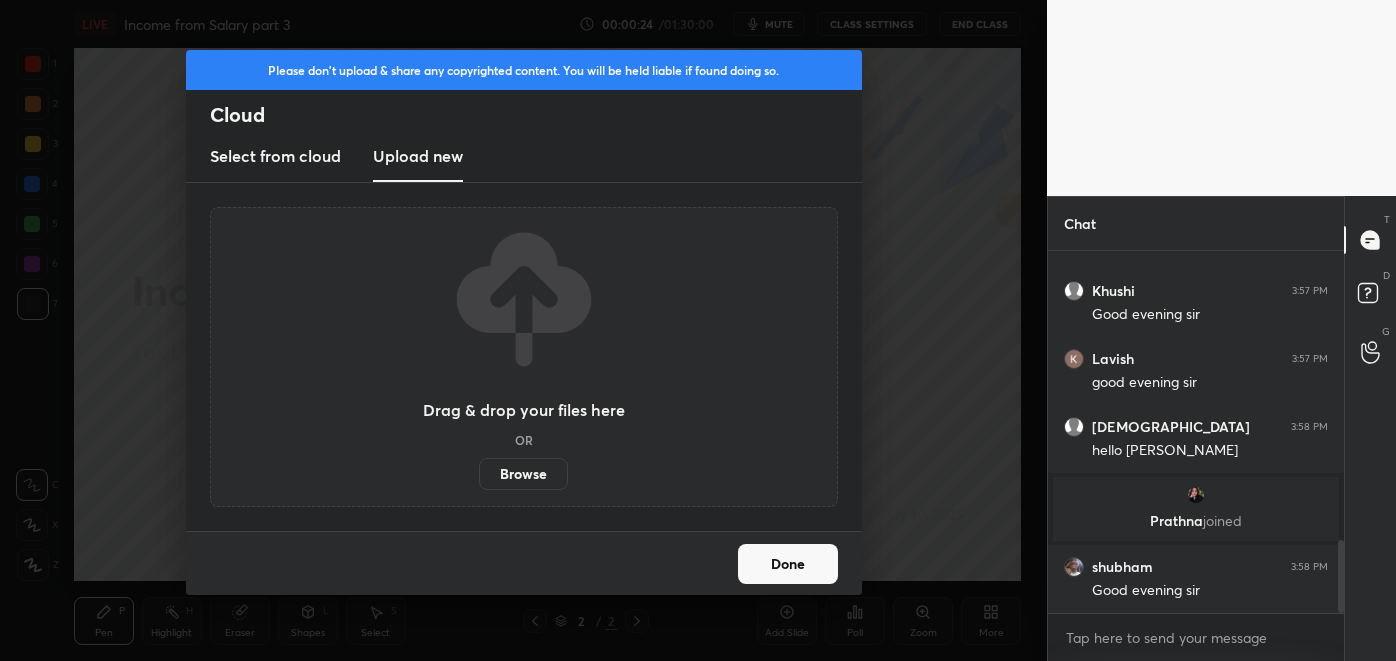click on "Browse" at bounding box center (523, 474) 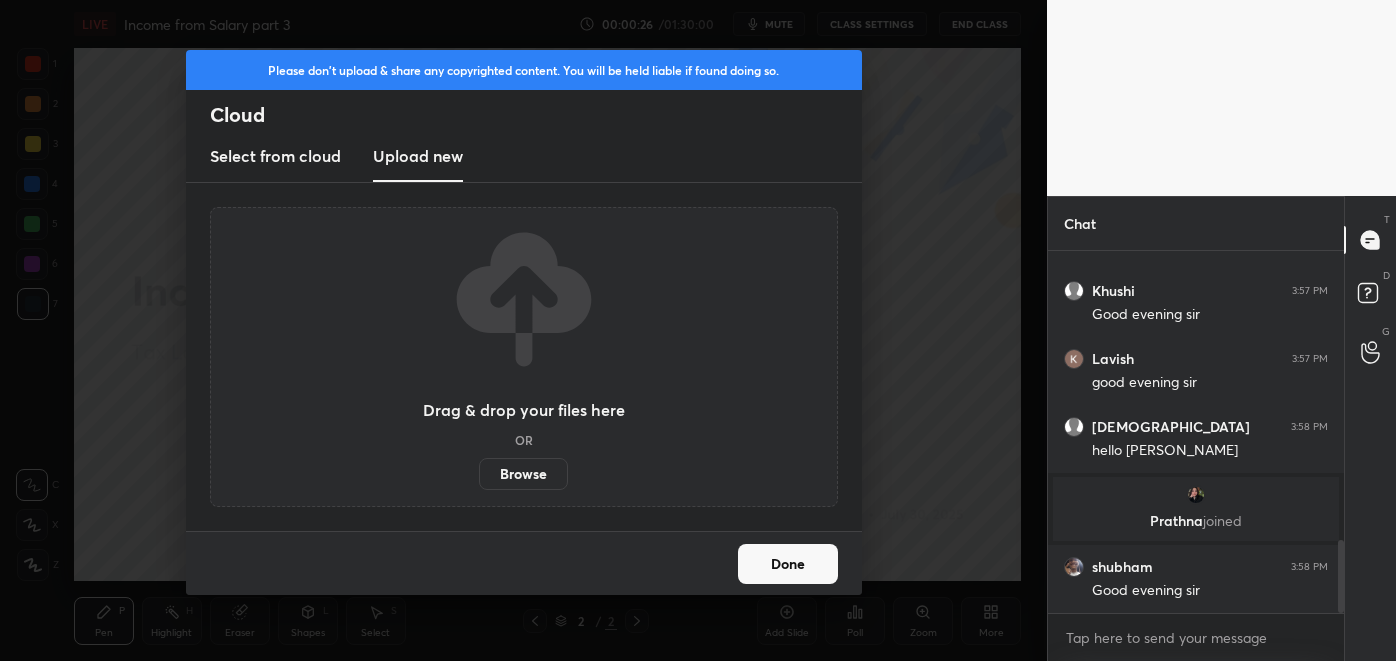 scroll 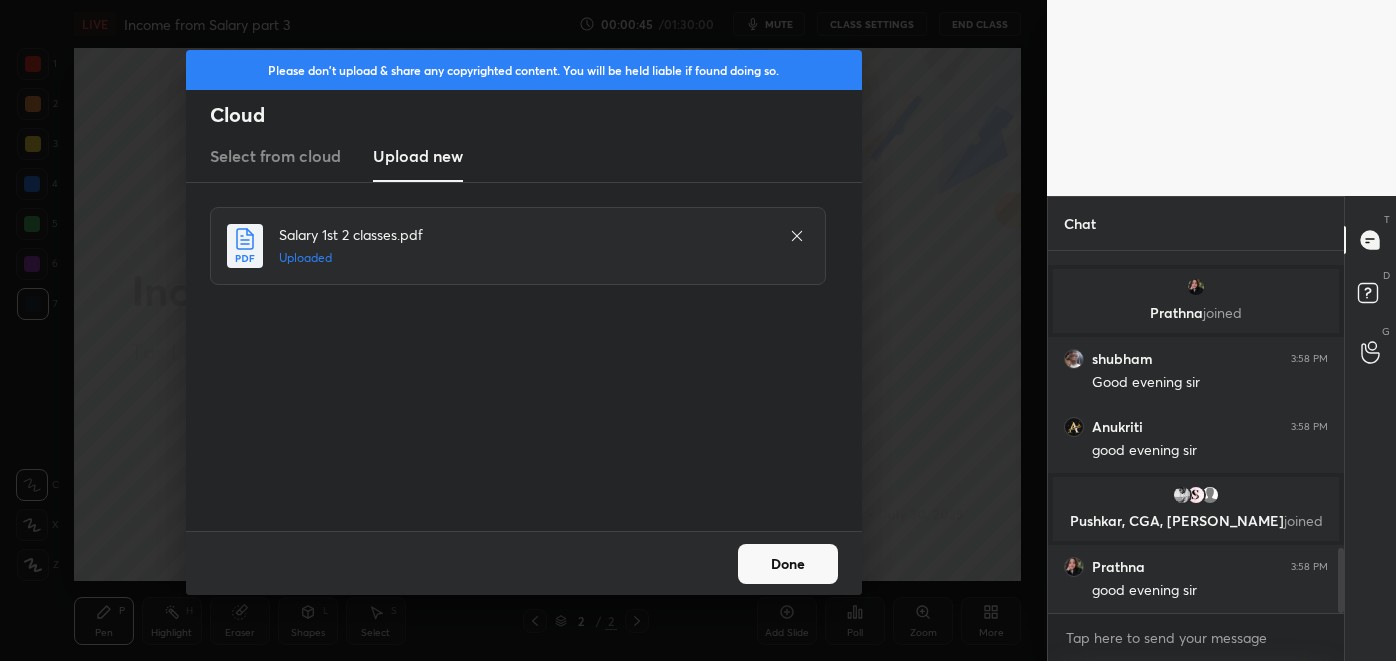 click on "Done" at bounding box center [788, 564] 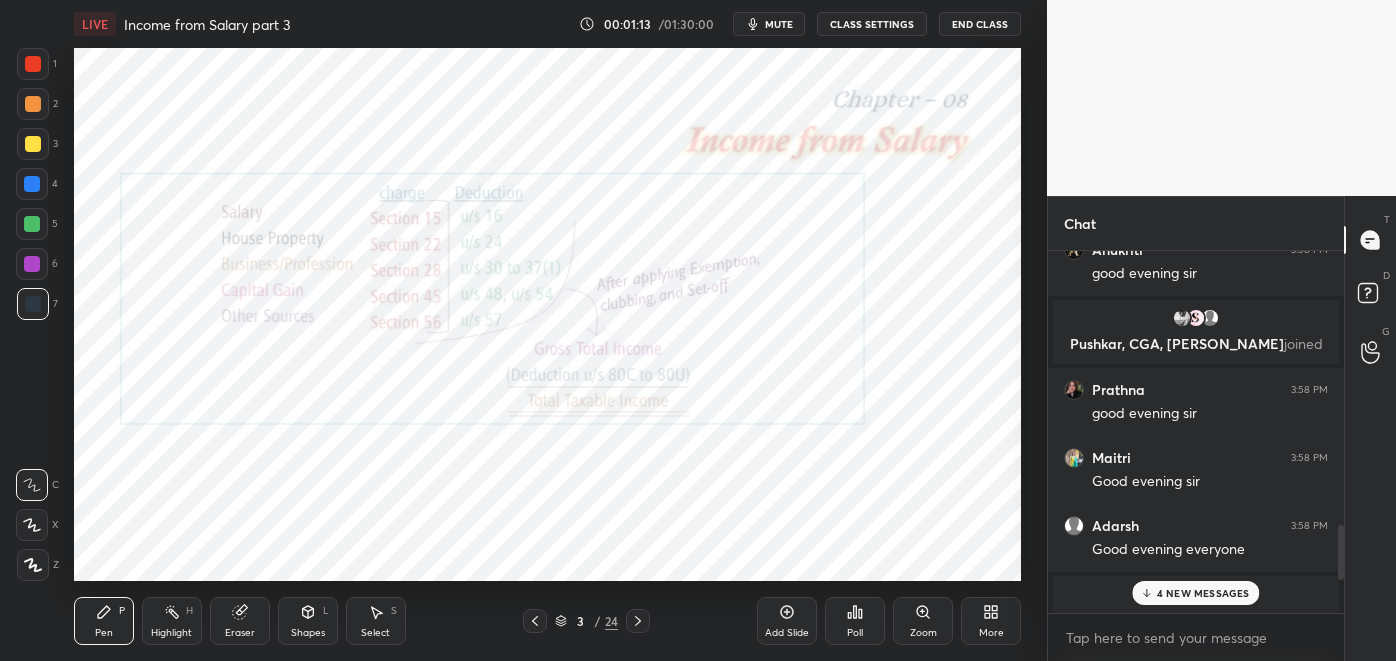 scroll, scrollTop: 1842, scrollLeft: 0, axis: vertical 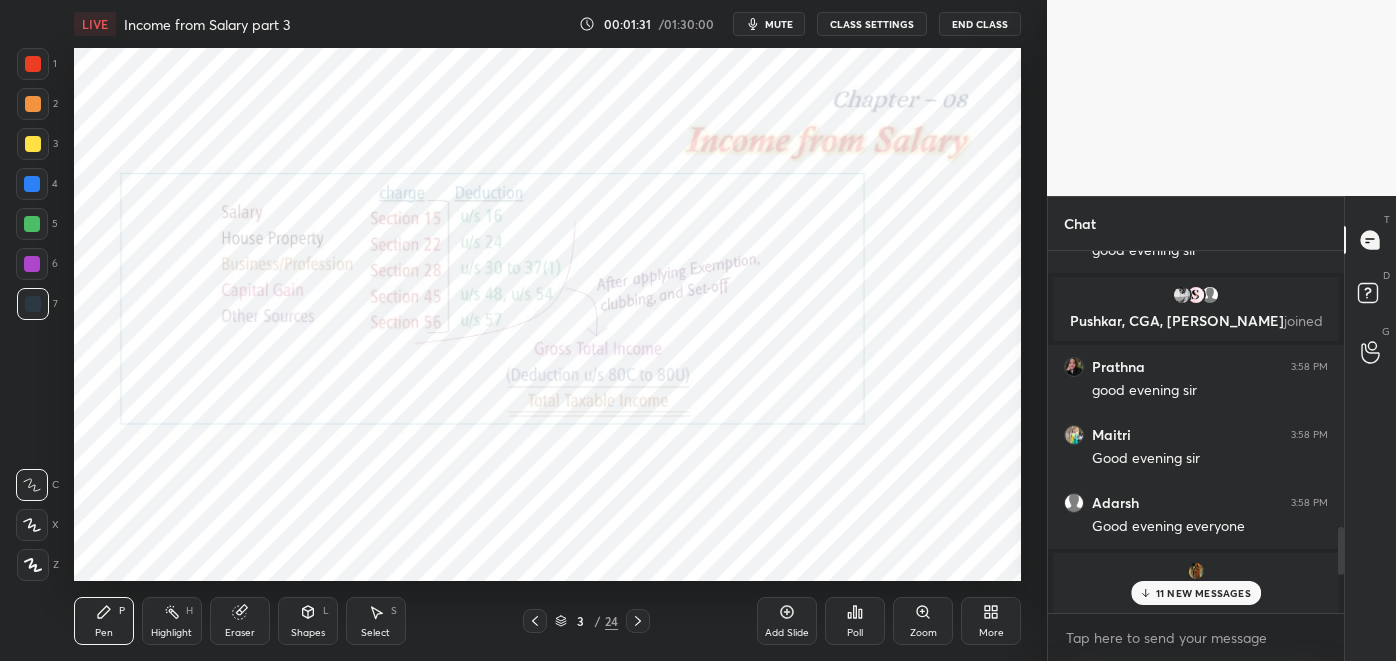 click on "11 NEW MESSAGES" at bounding box center (1203, 593) 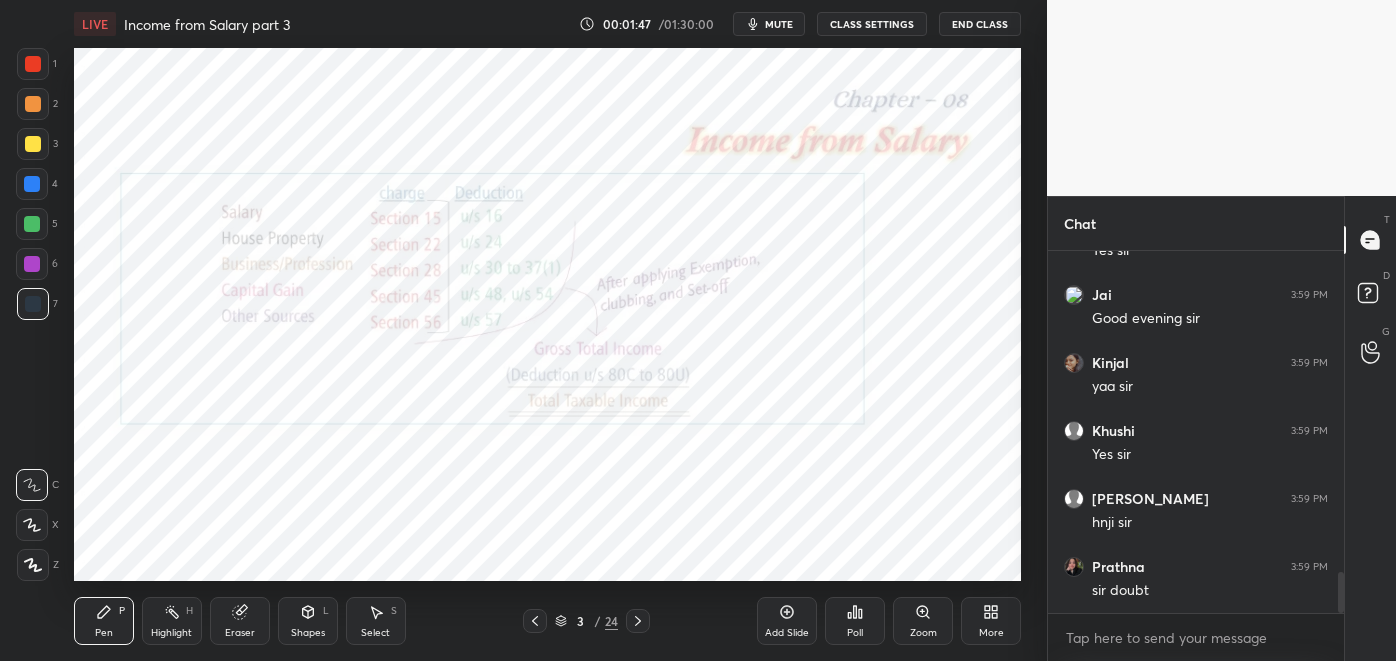 scroll, scrollTop: 2810, scrollLeft: 0, axis: vertical 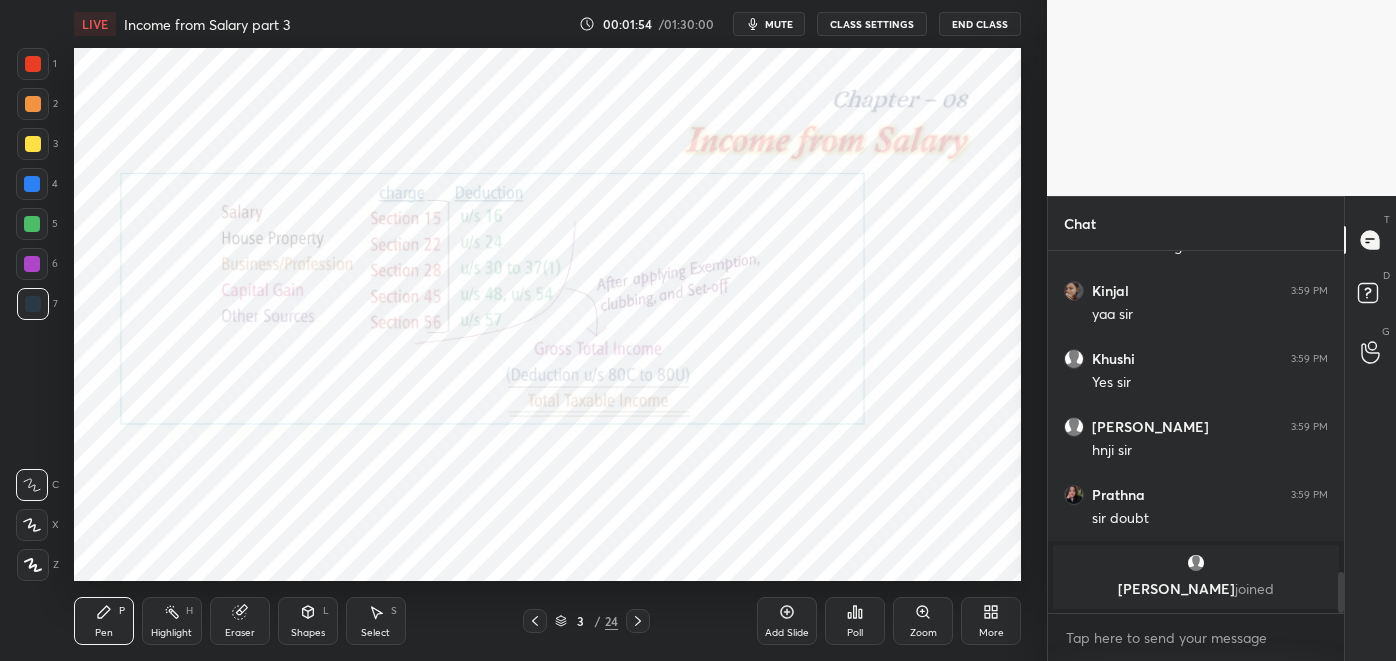 click 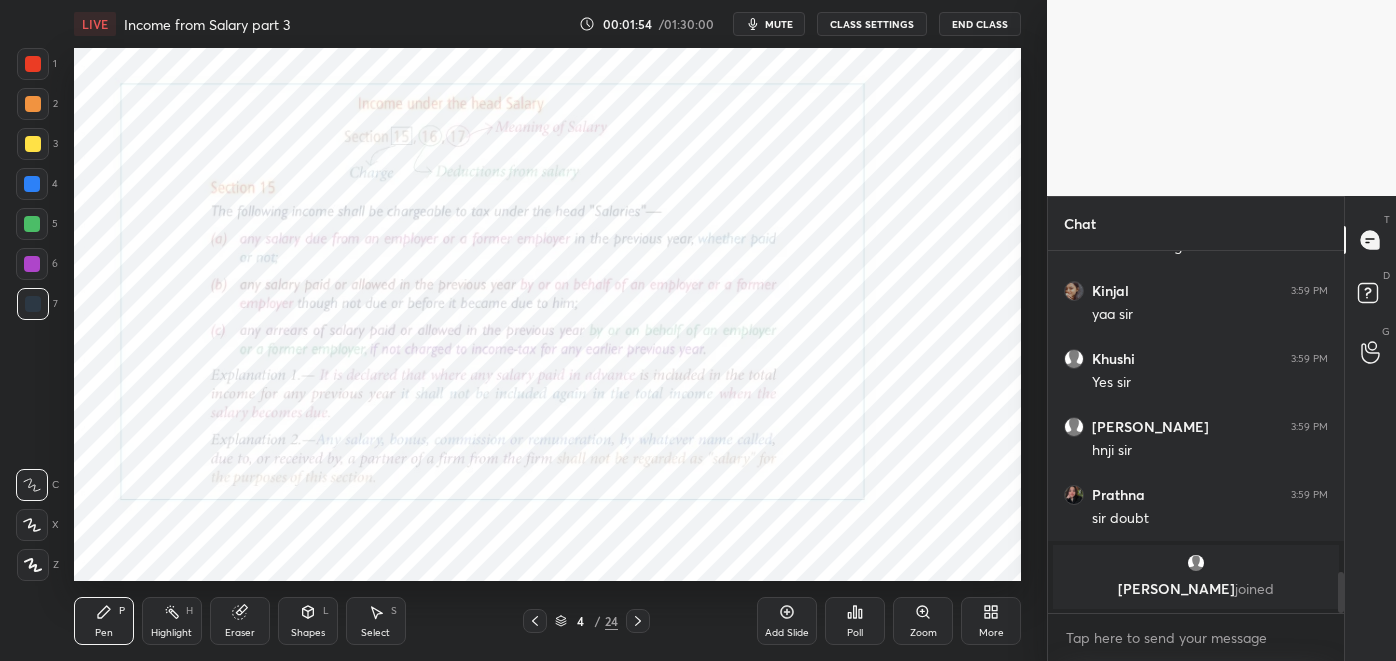 click 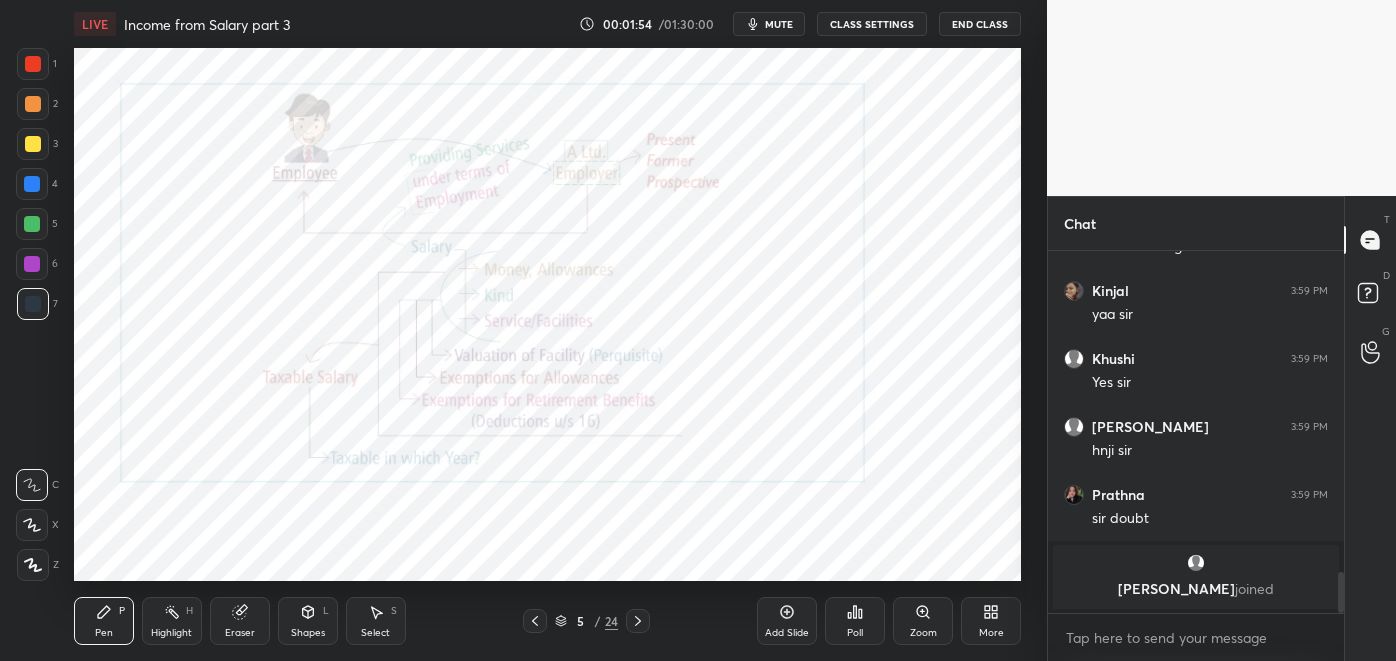 click 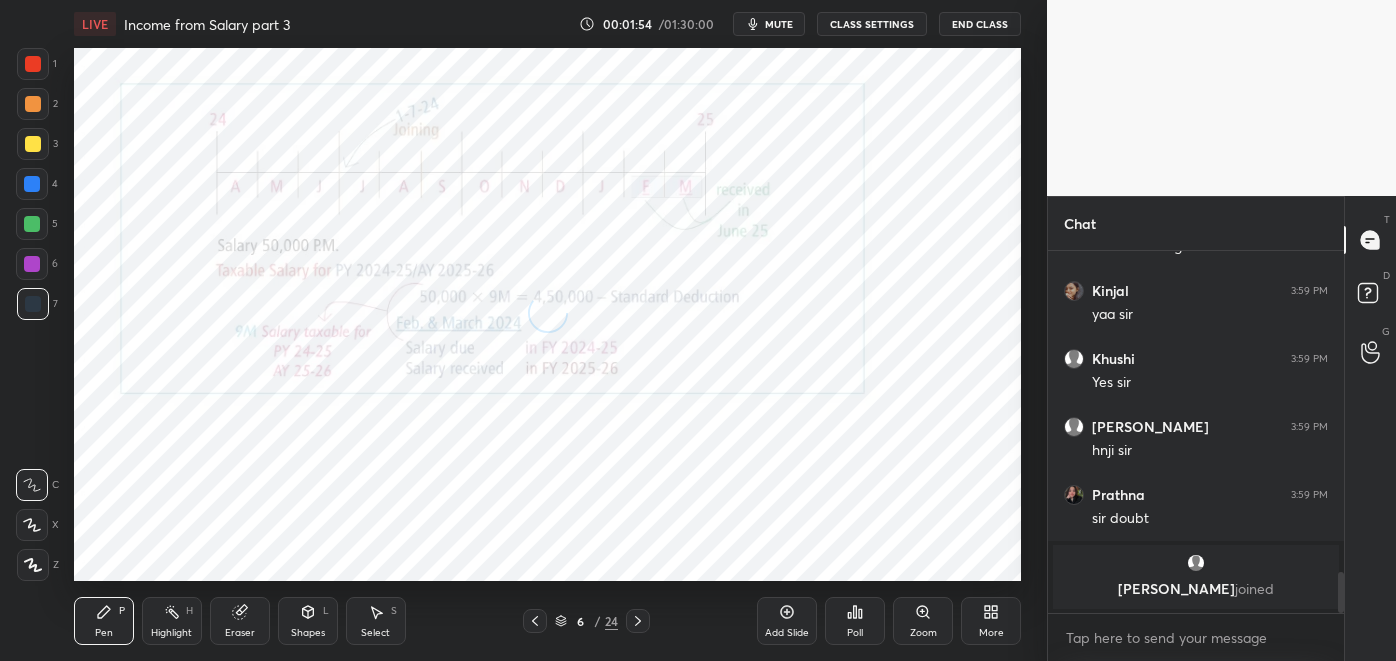 click 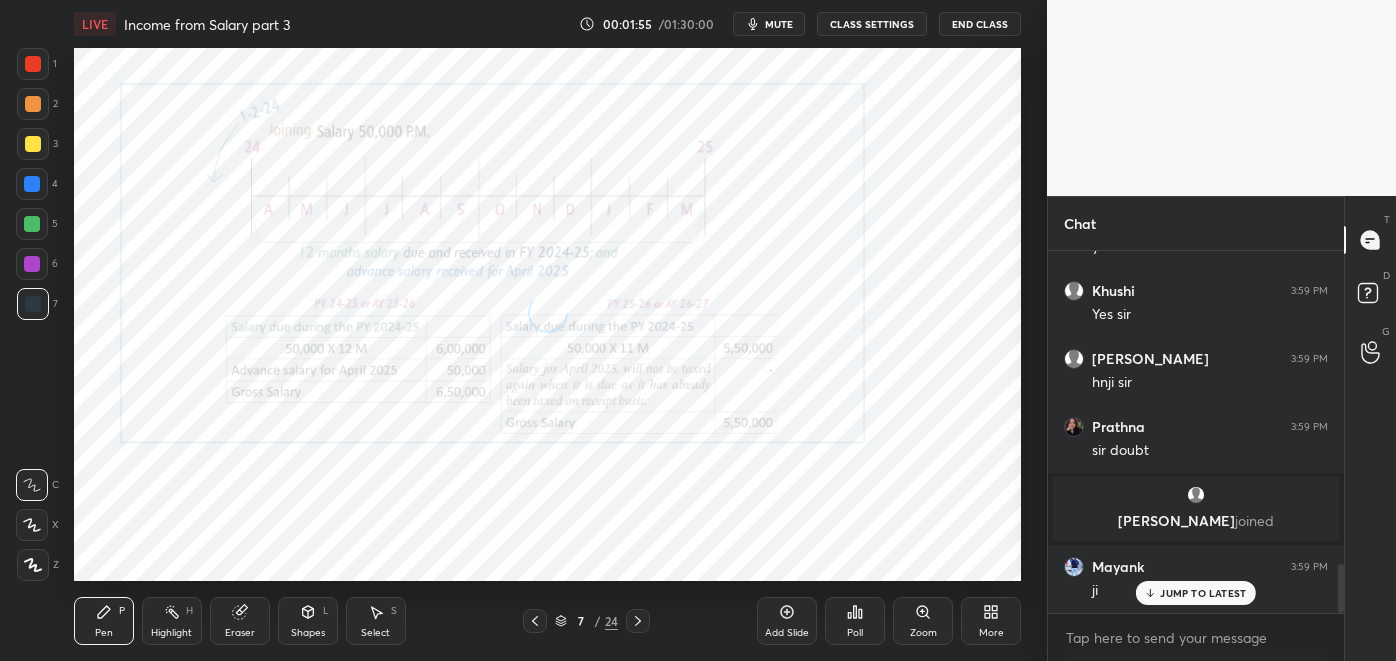 scroll, scrollTop: 2291, scrollLeft: 0, axis: vertical 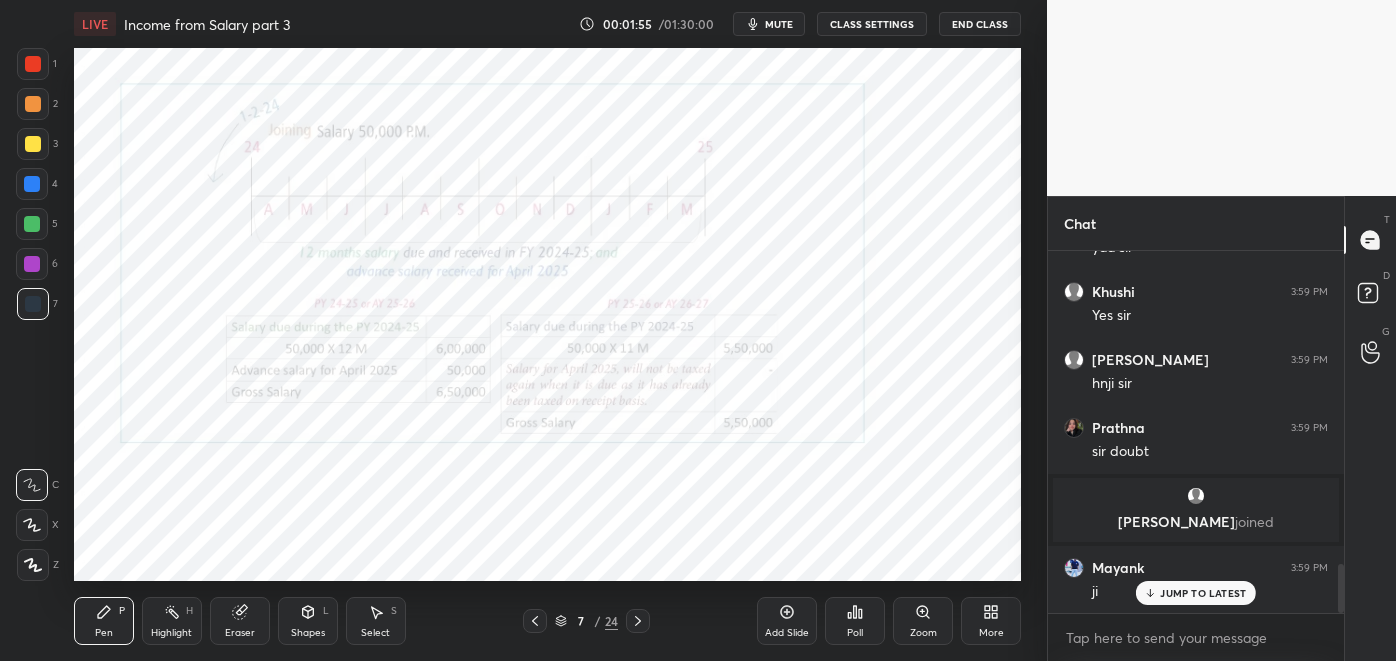 click 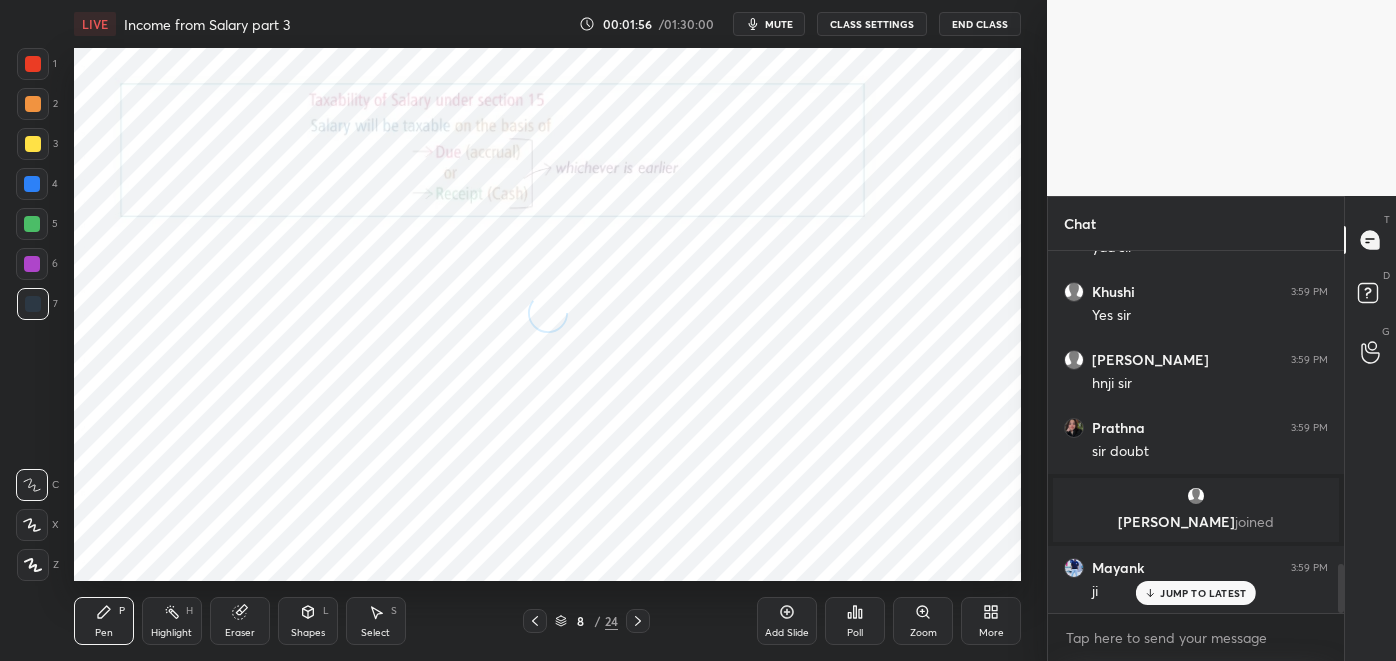 click 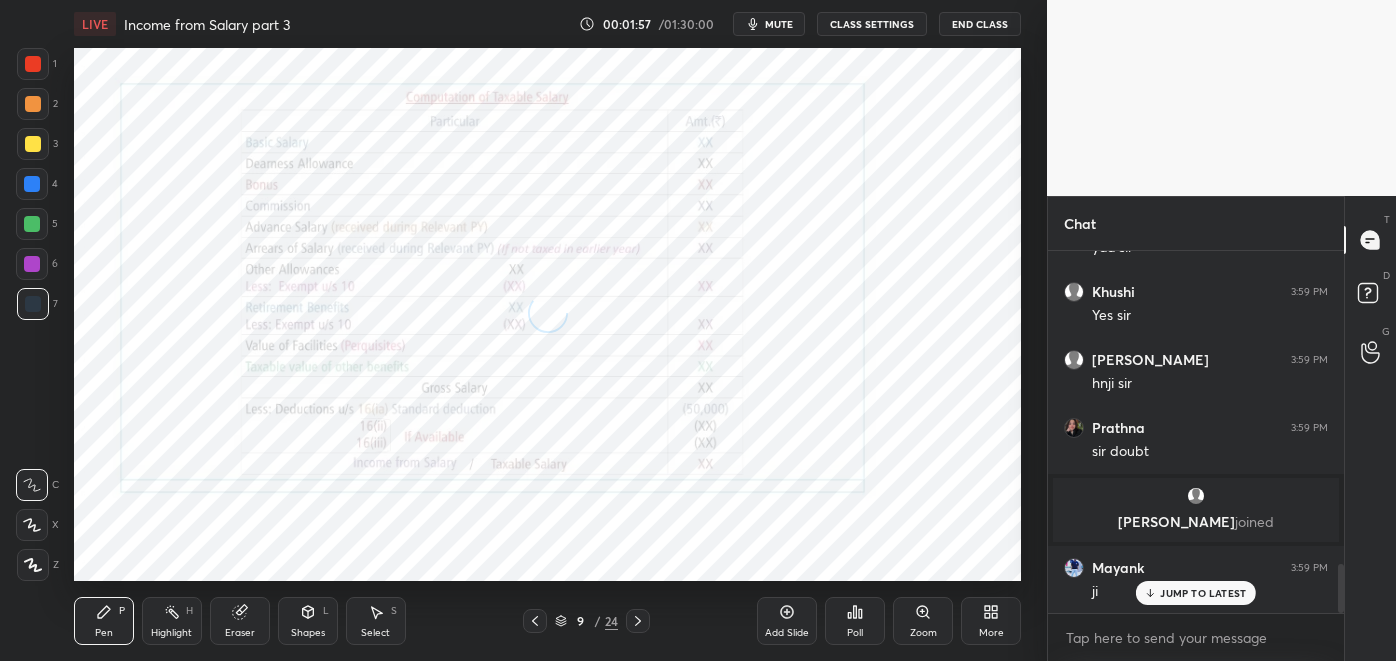 click 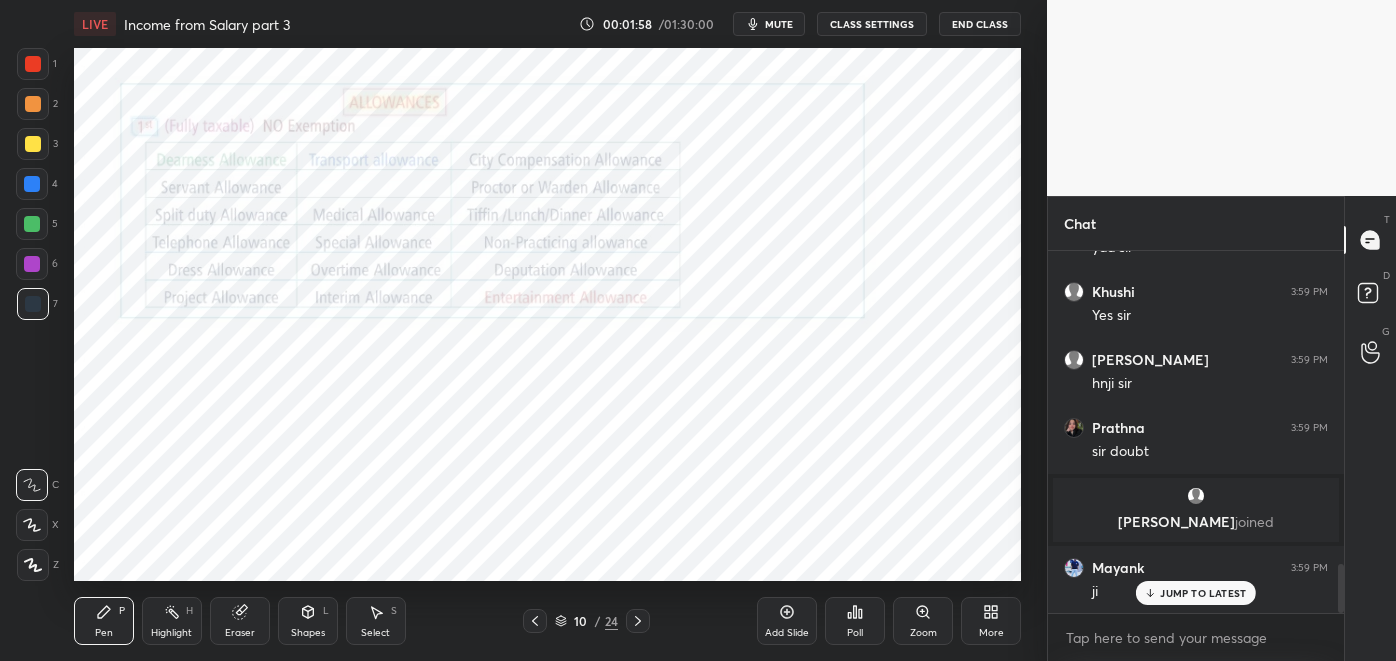 scroll, scrollTop: 2363, scrollLeft: 0, axis: vertical 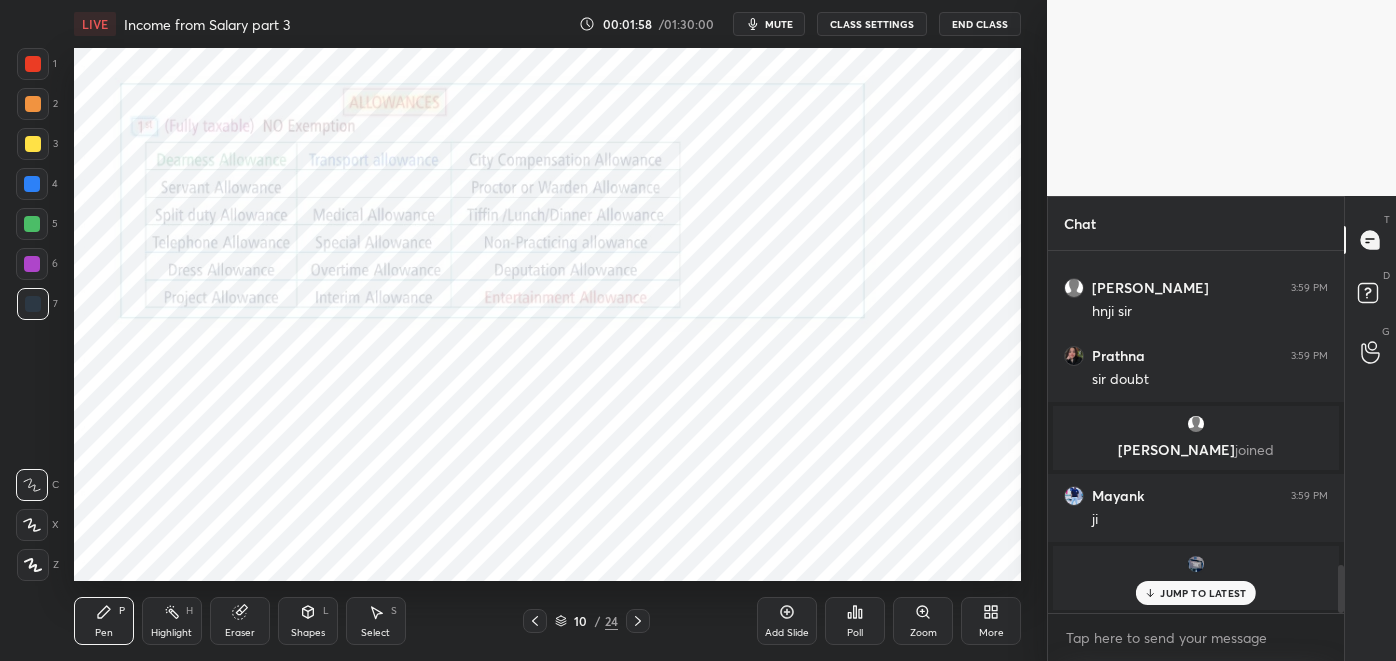 click 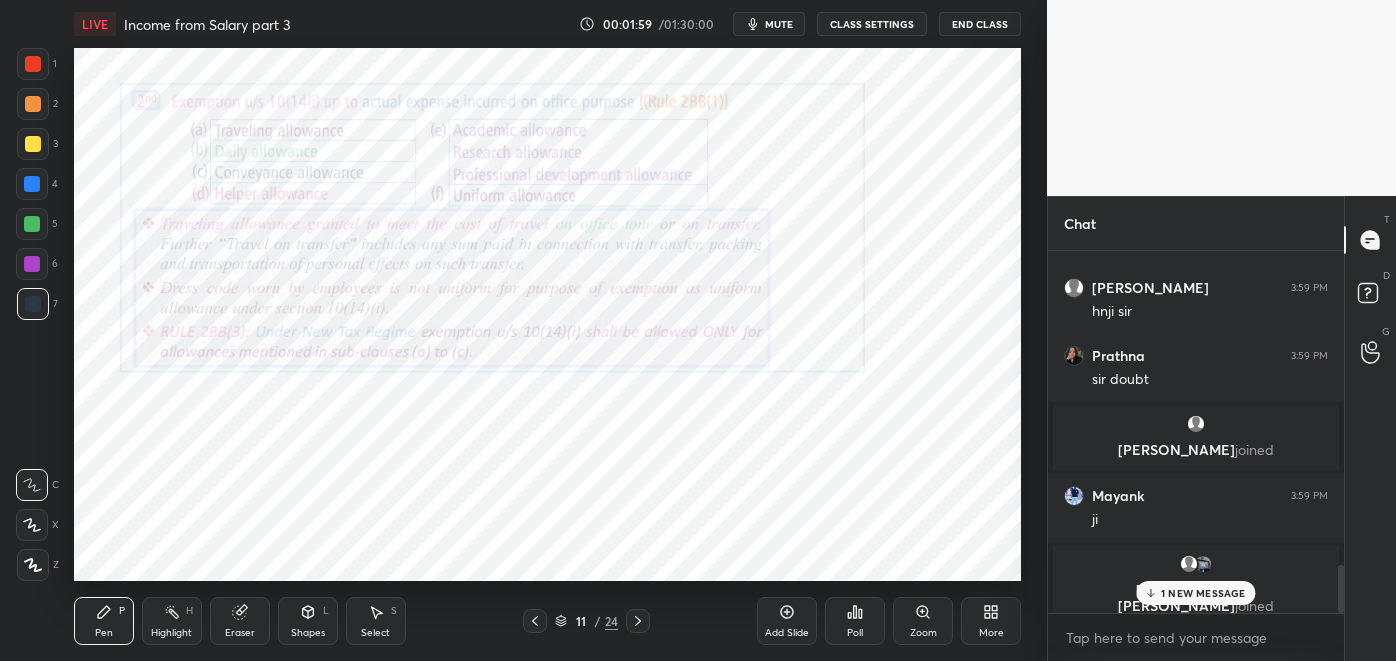click 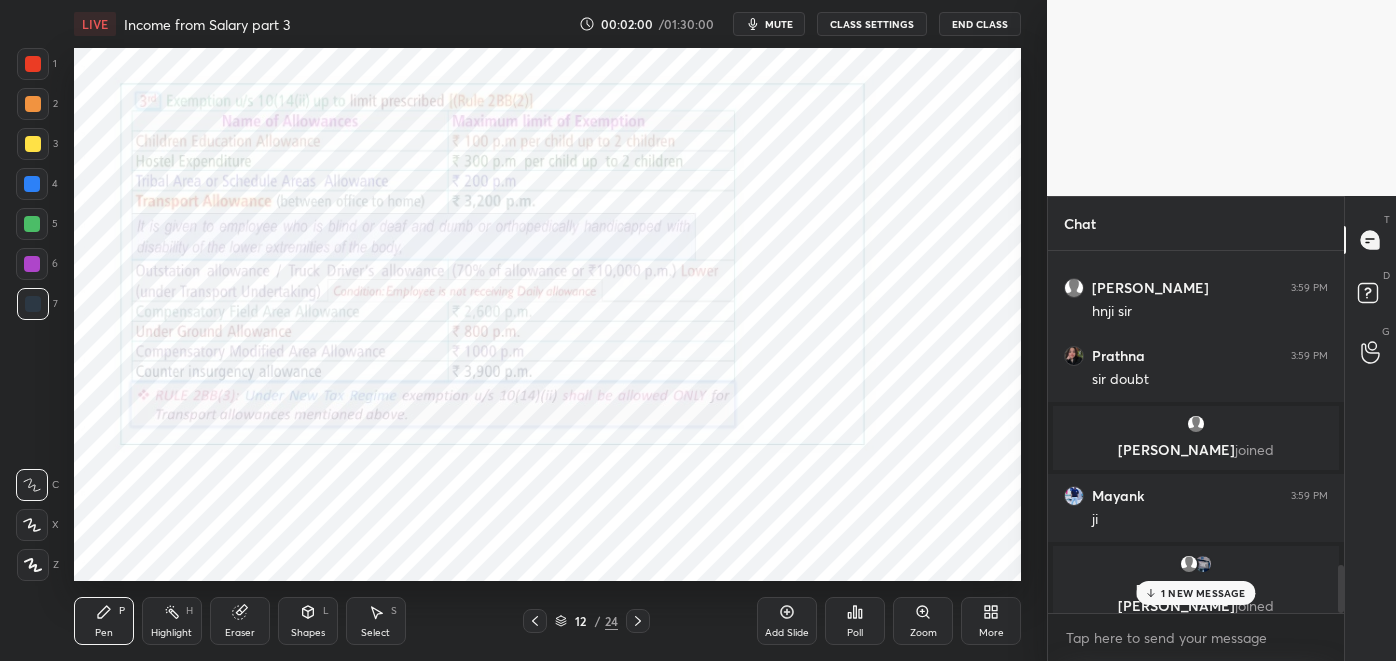 click 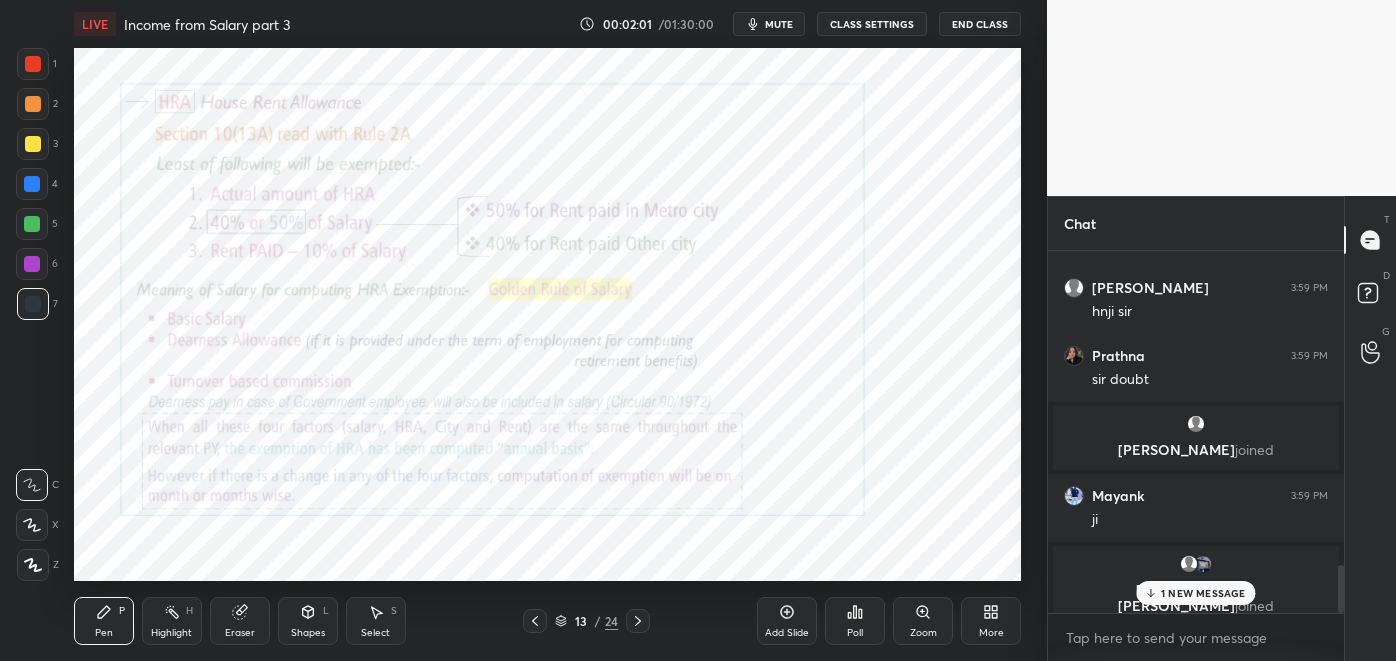 click 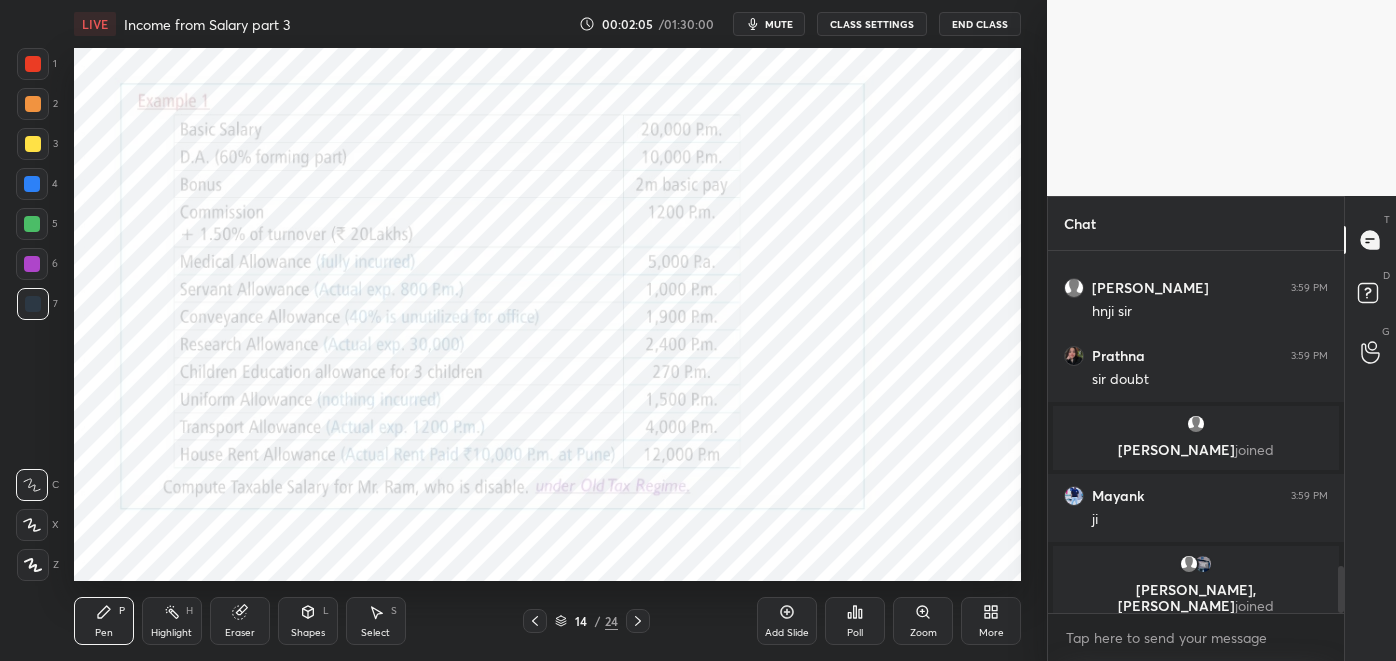 scroll, scrollTop: 2432, scrollLeft: 0, axis: vertical 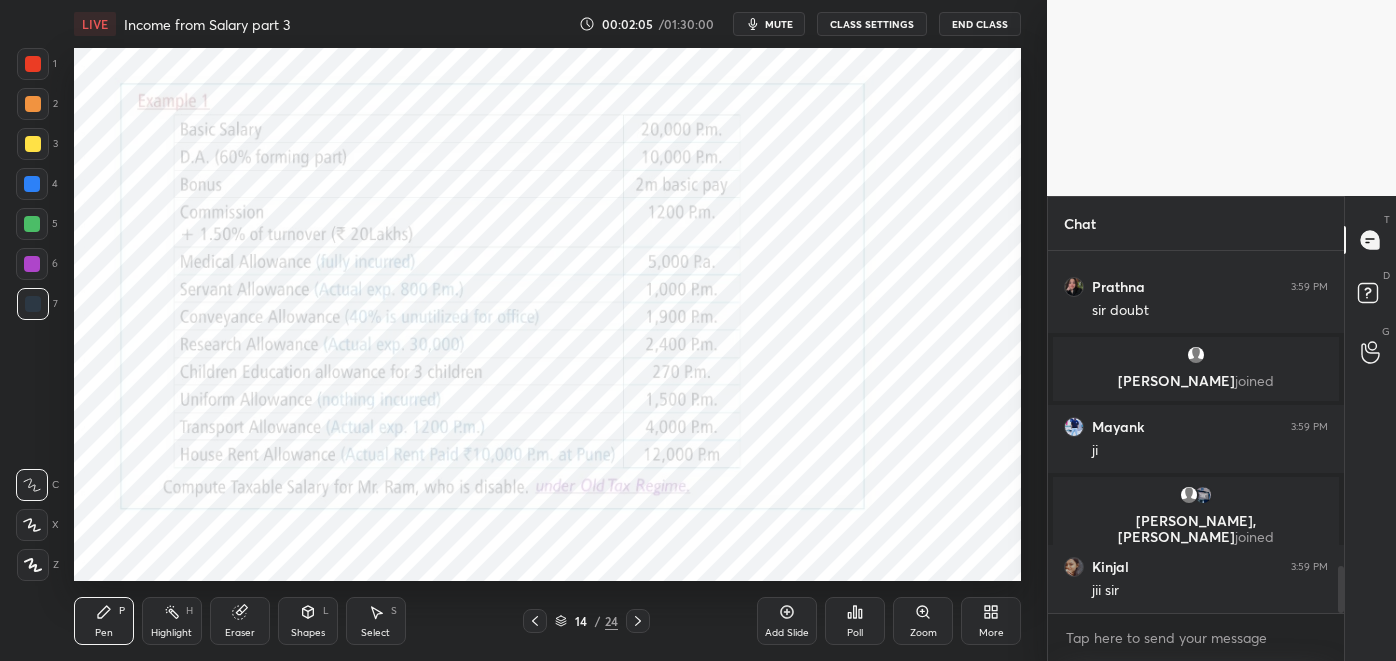 click at bounding box center [32, 264] 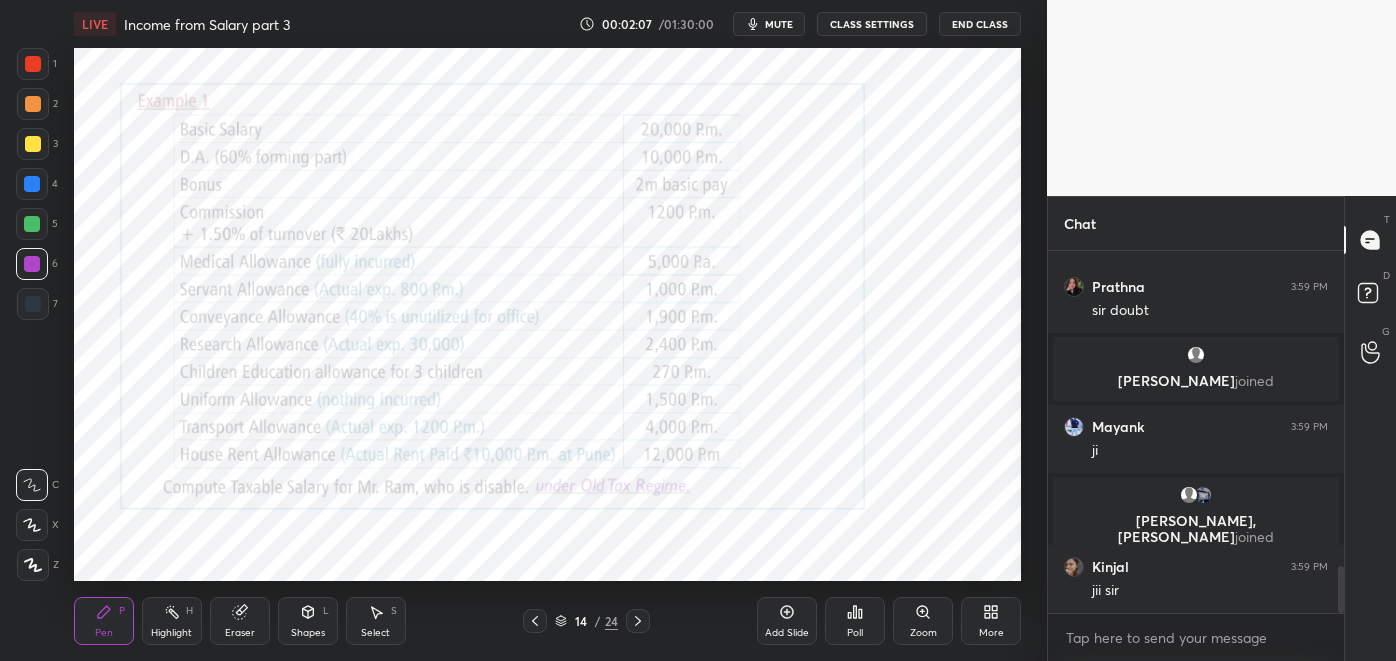 click 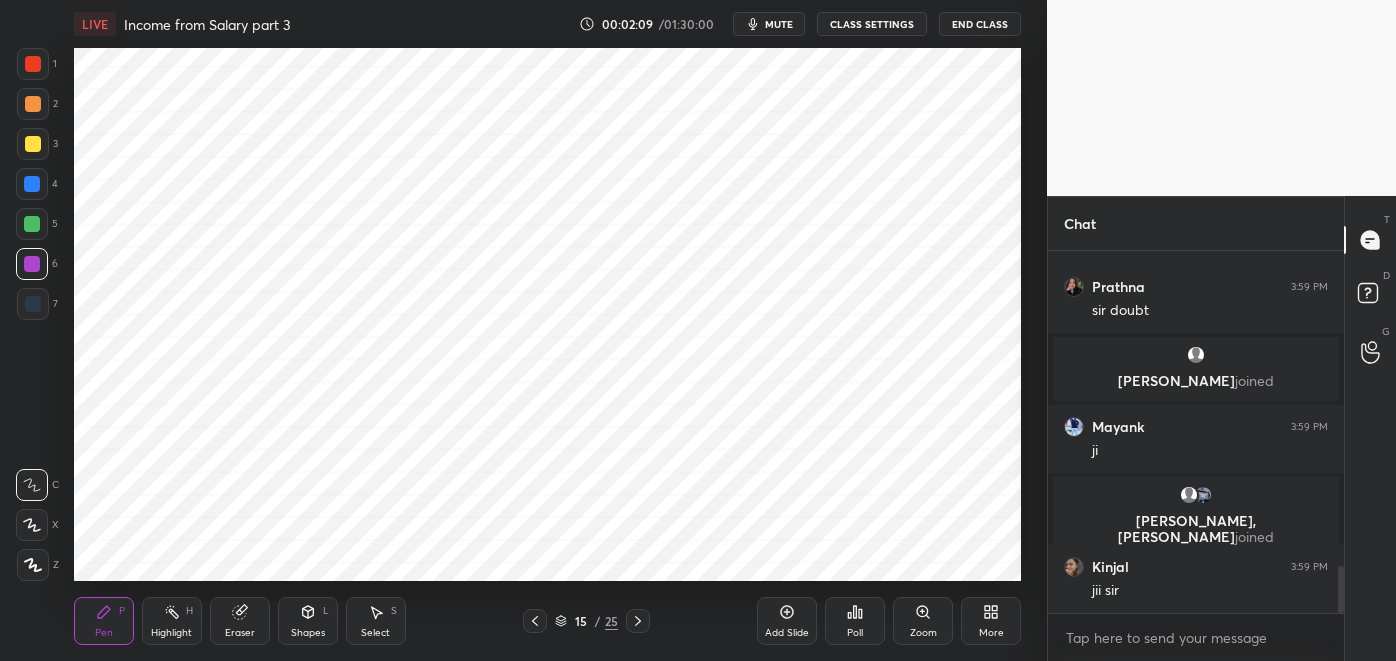 click at bounding box center [32, 525] 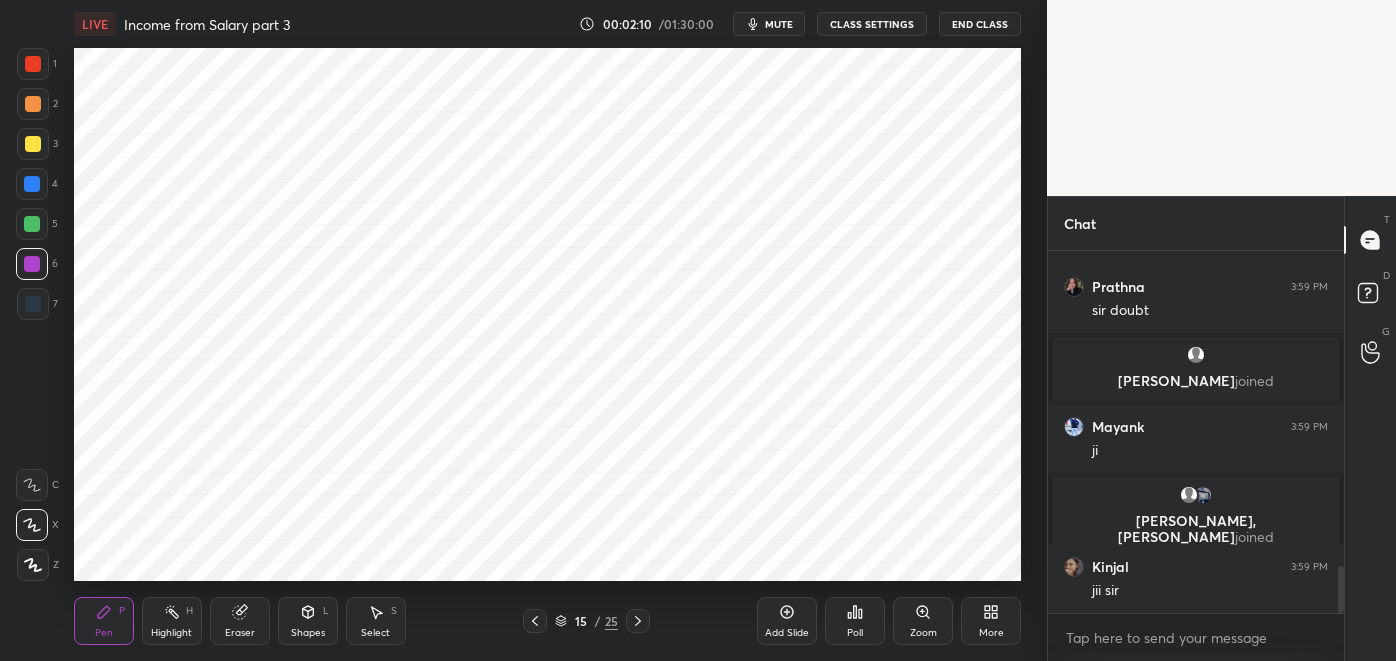 click on "Eraser" at bounding box center (240, 621) 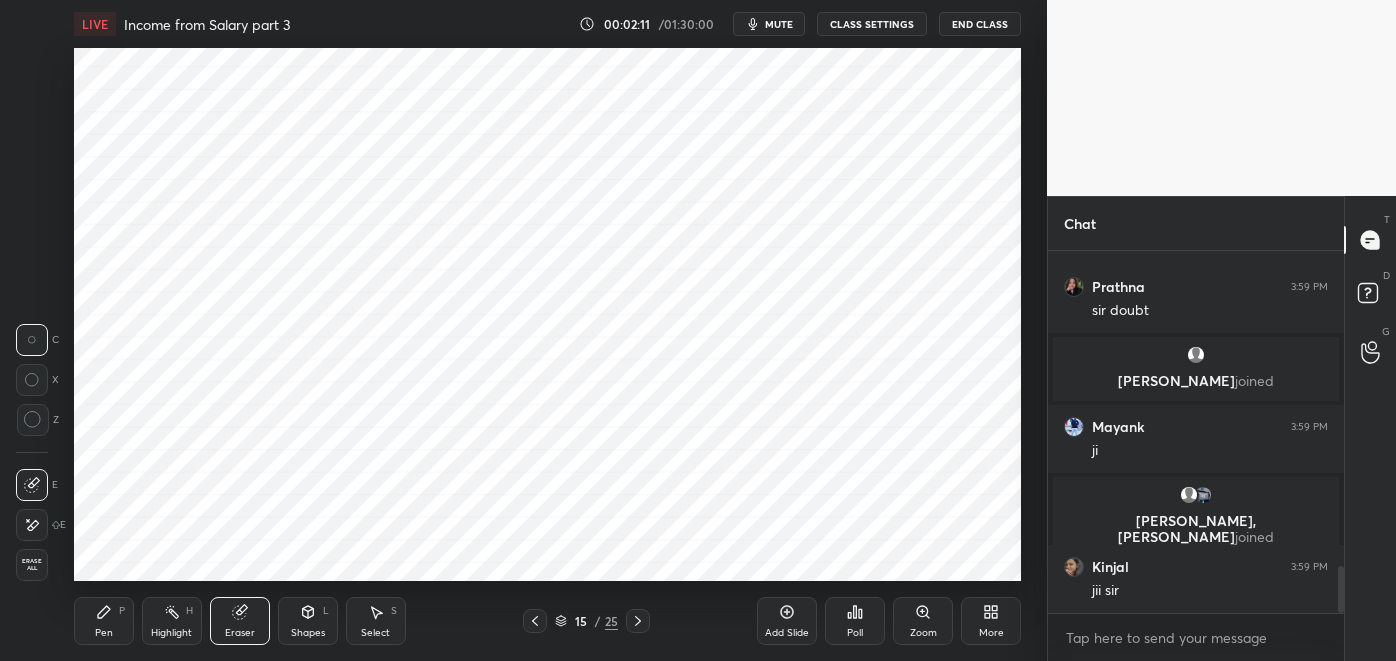 click 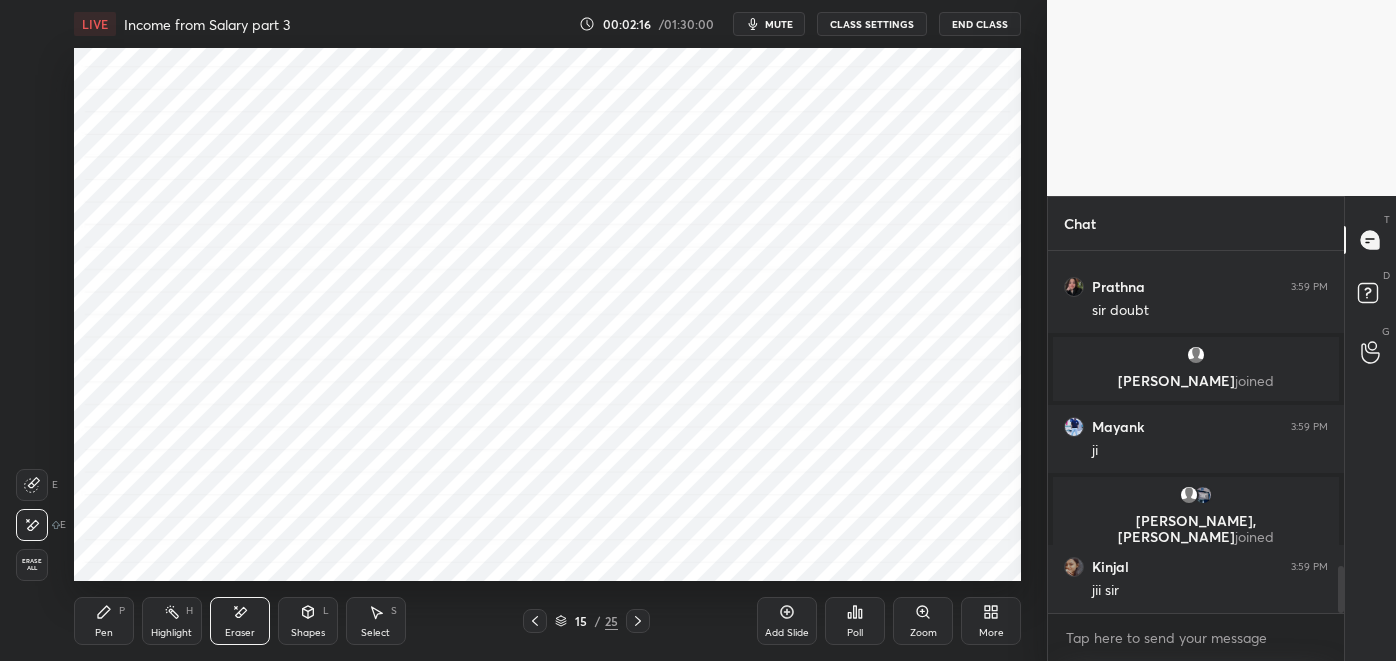 click 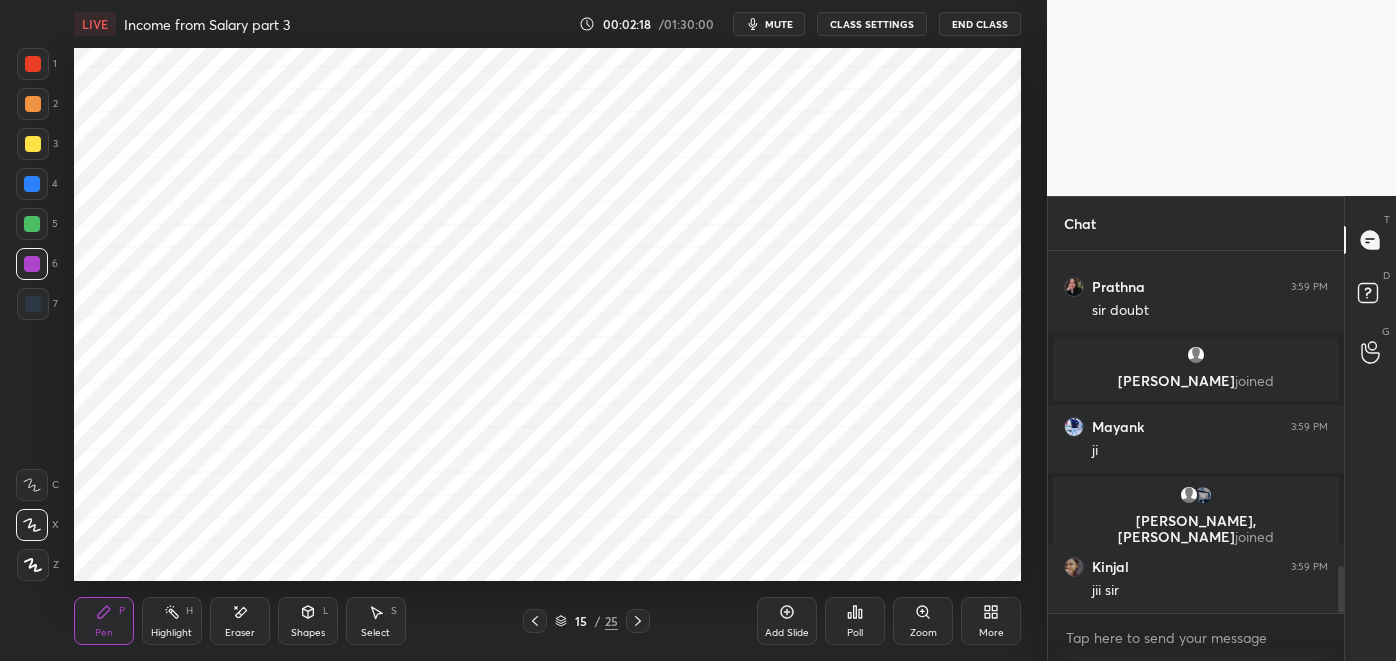 click at bounding box center (33, 64) 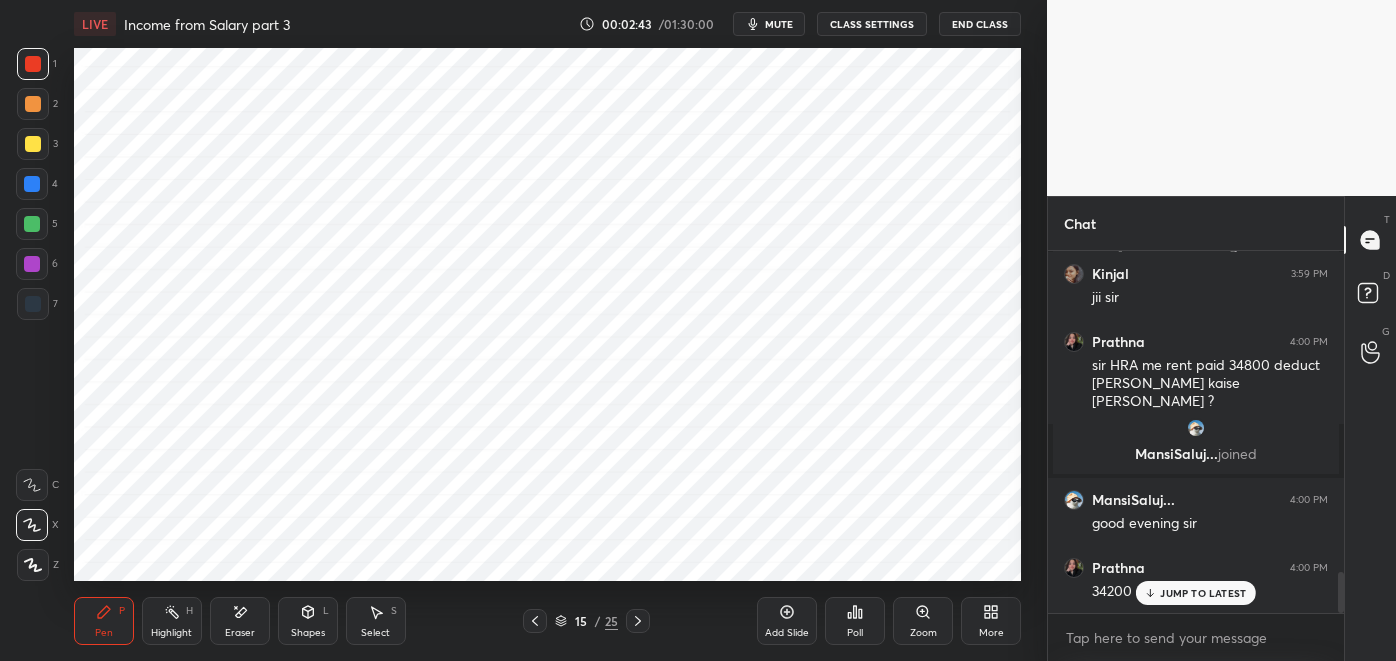 scroll, scrollTop: 2811, scrollLeft: 0, axis: vertical 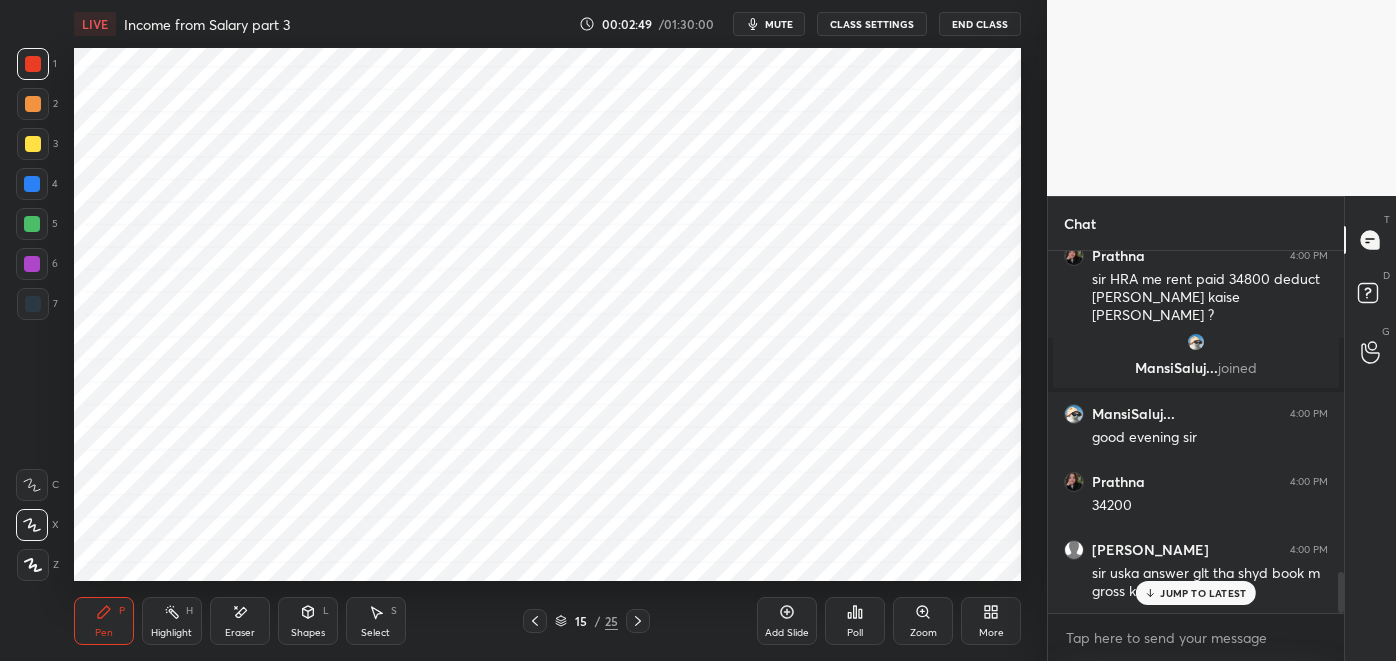 click at bounding box center (32, 184) 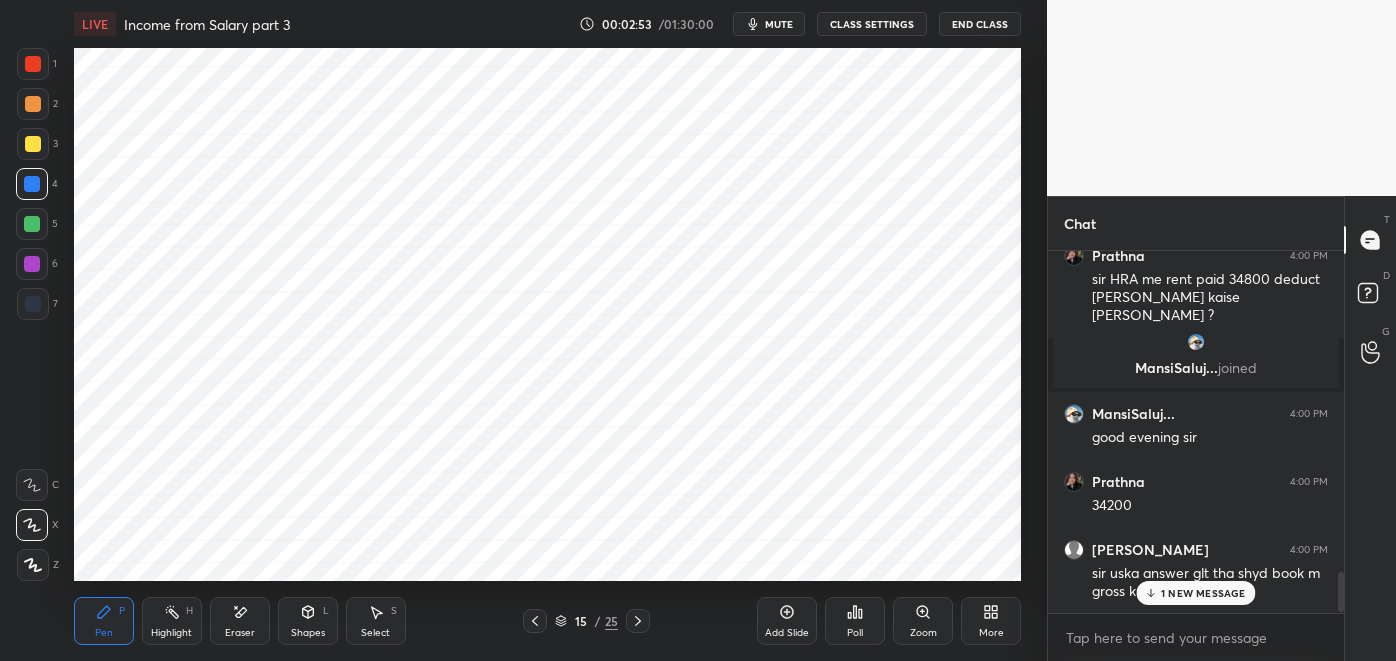 scroll, scrollTop: 2883, scrollLeft: 0, axis: vertical 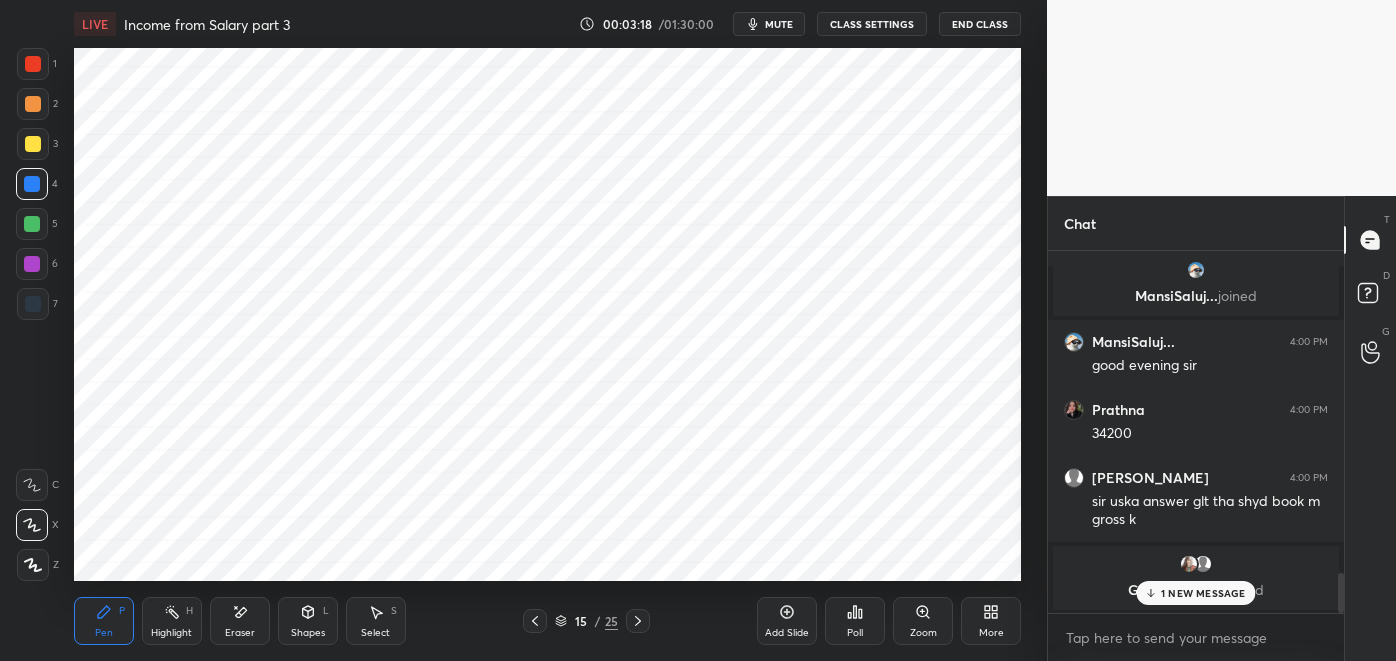 click at bounding box center (32, 224) 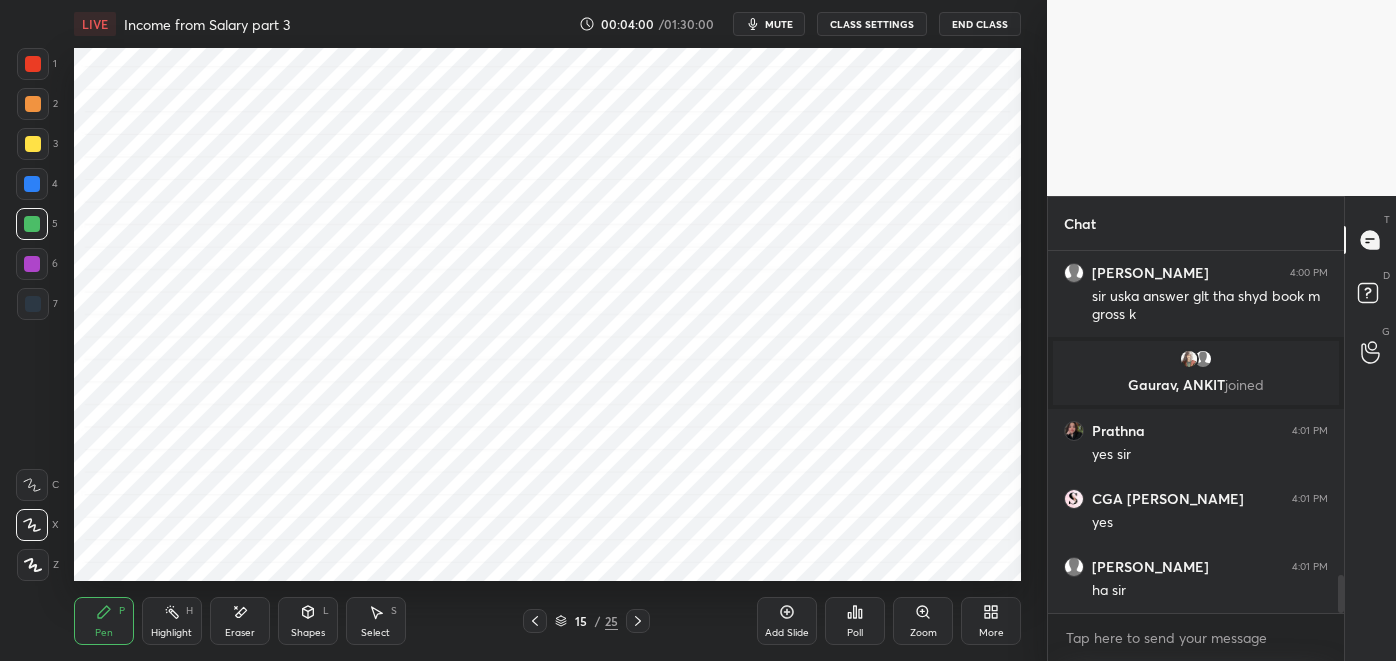 scroll, scrollTop: 3160, scrollLeft: 0, axis: vertical 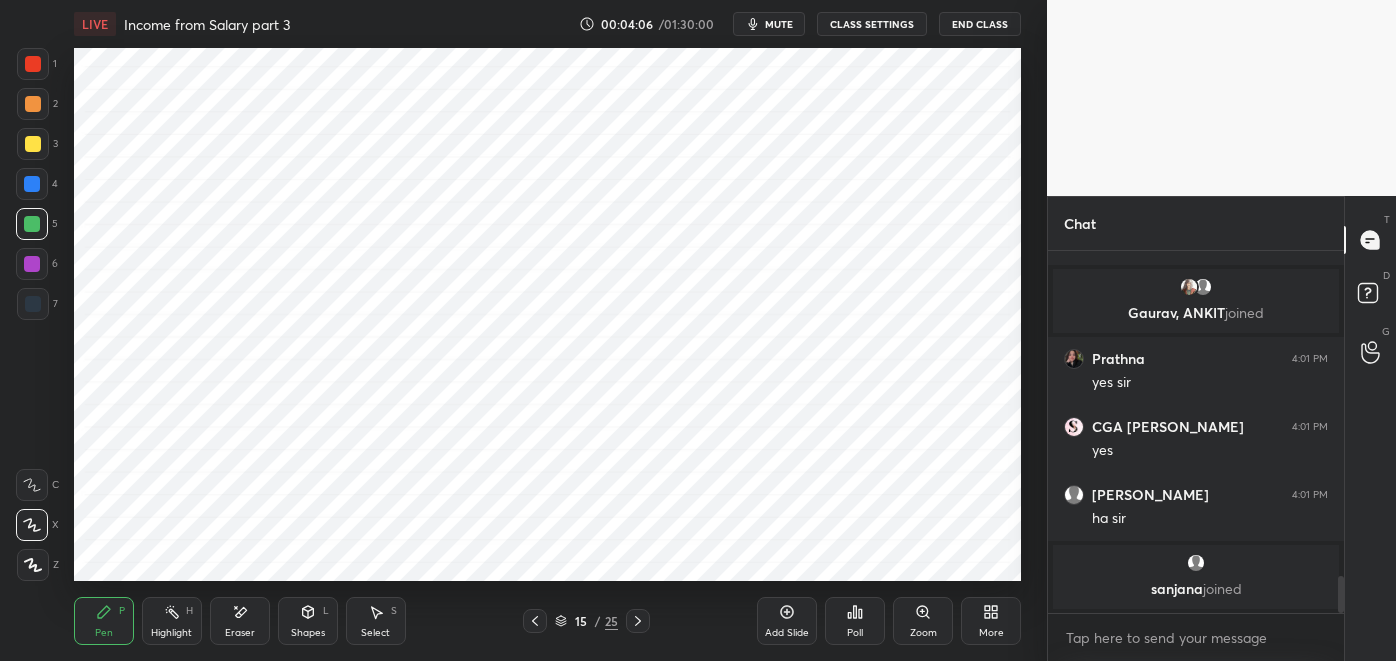 click at bounding box center (32, 264) 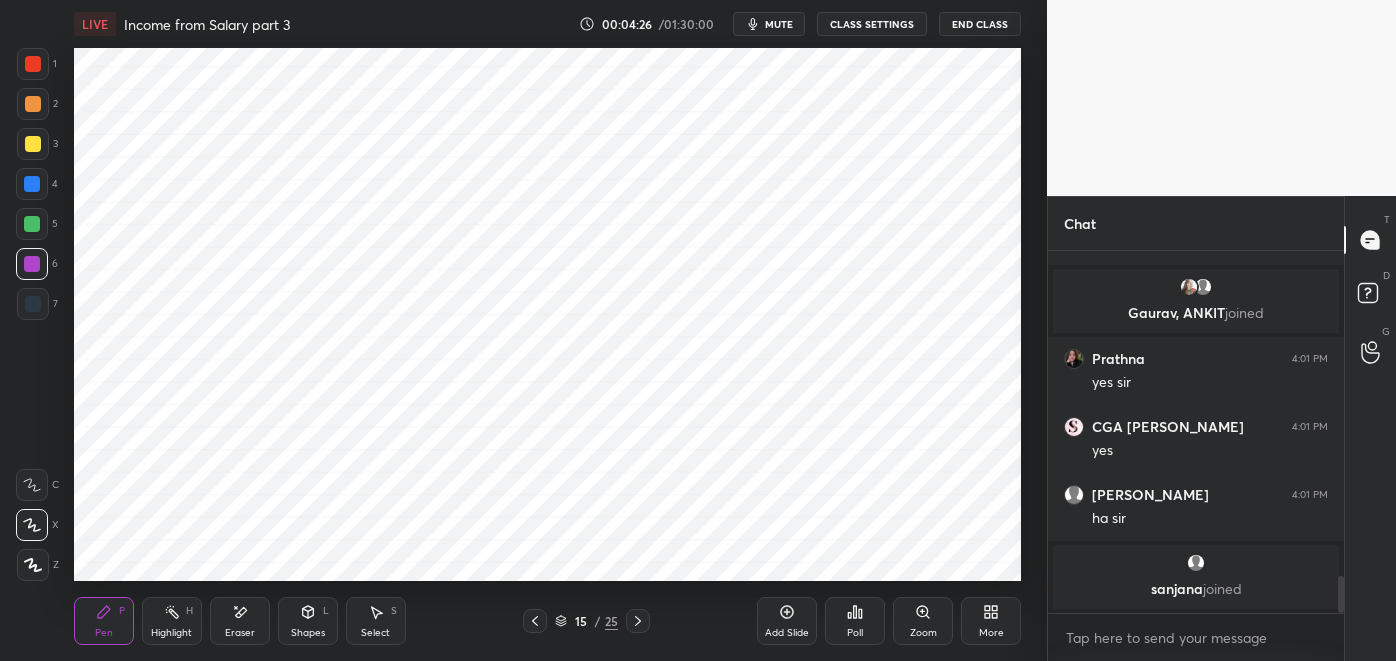 click at bounding box center (33, 304) 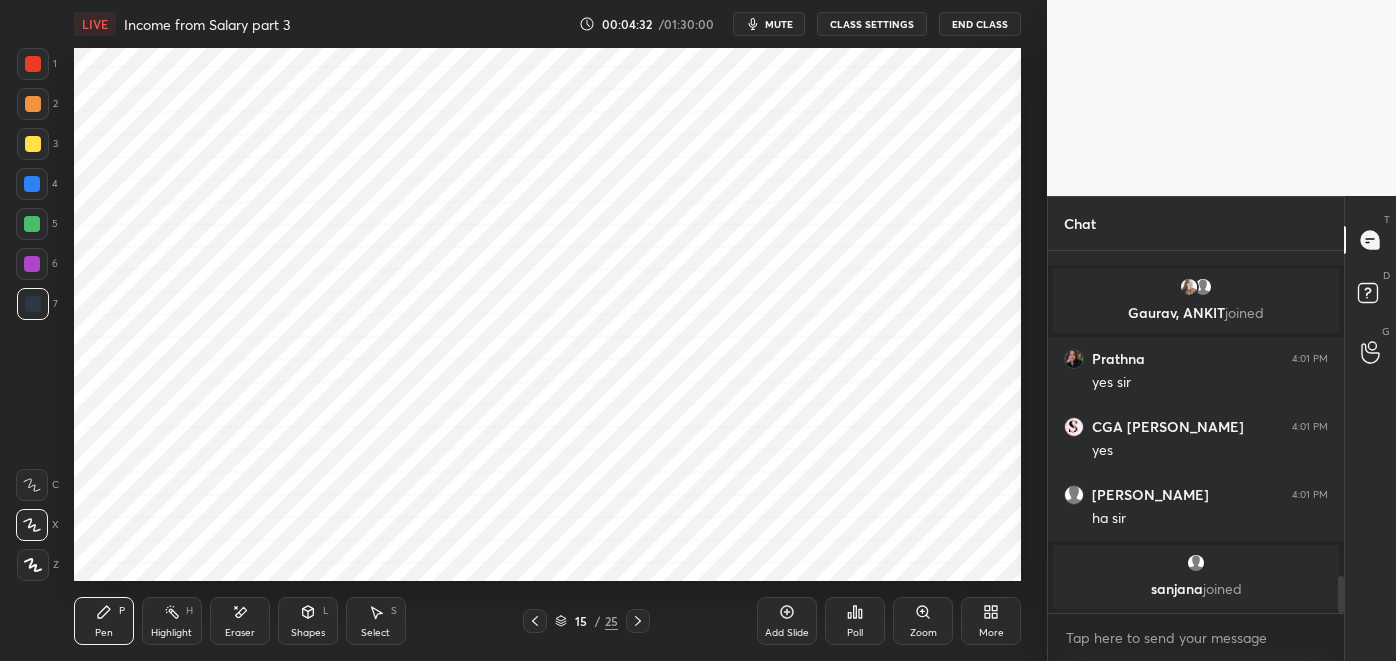 click 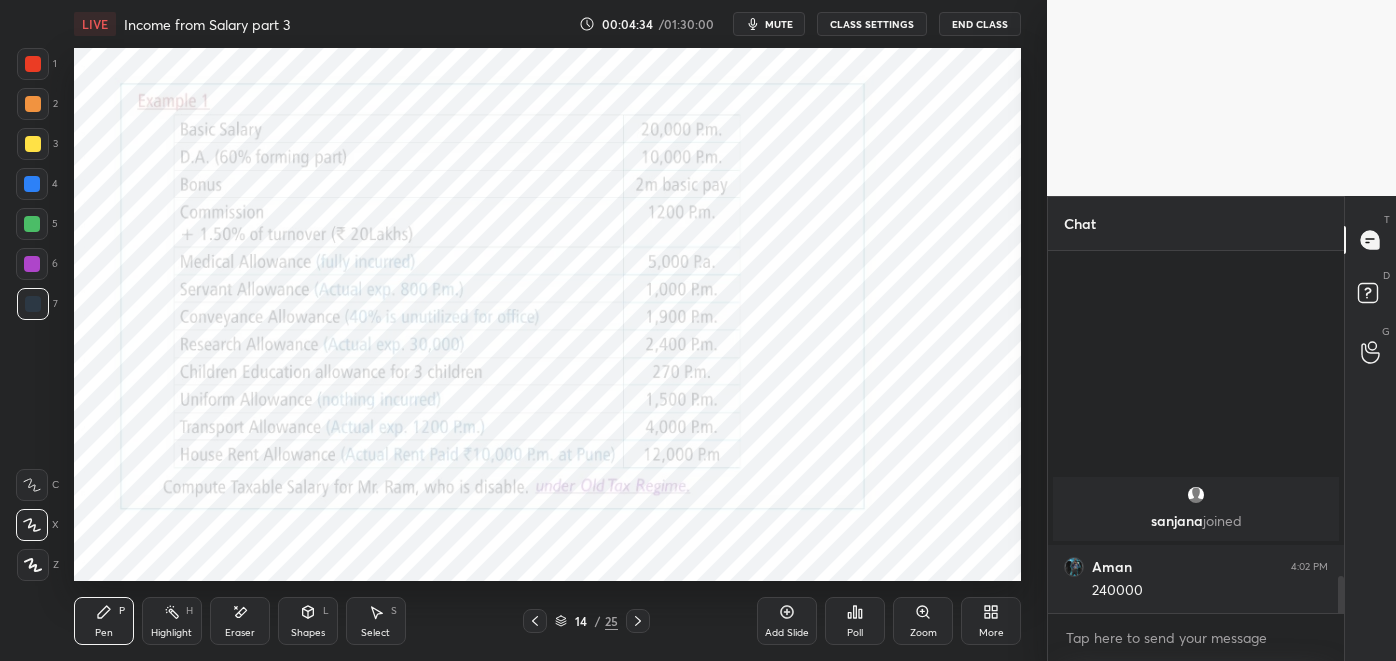 scroll, scrollTop: 2986, scrollLeft: 0, axis: vertical 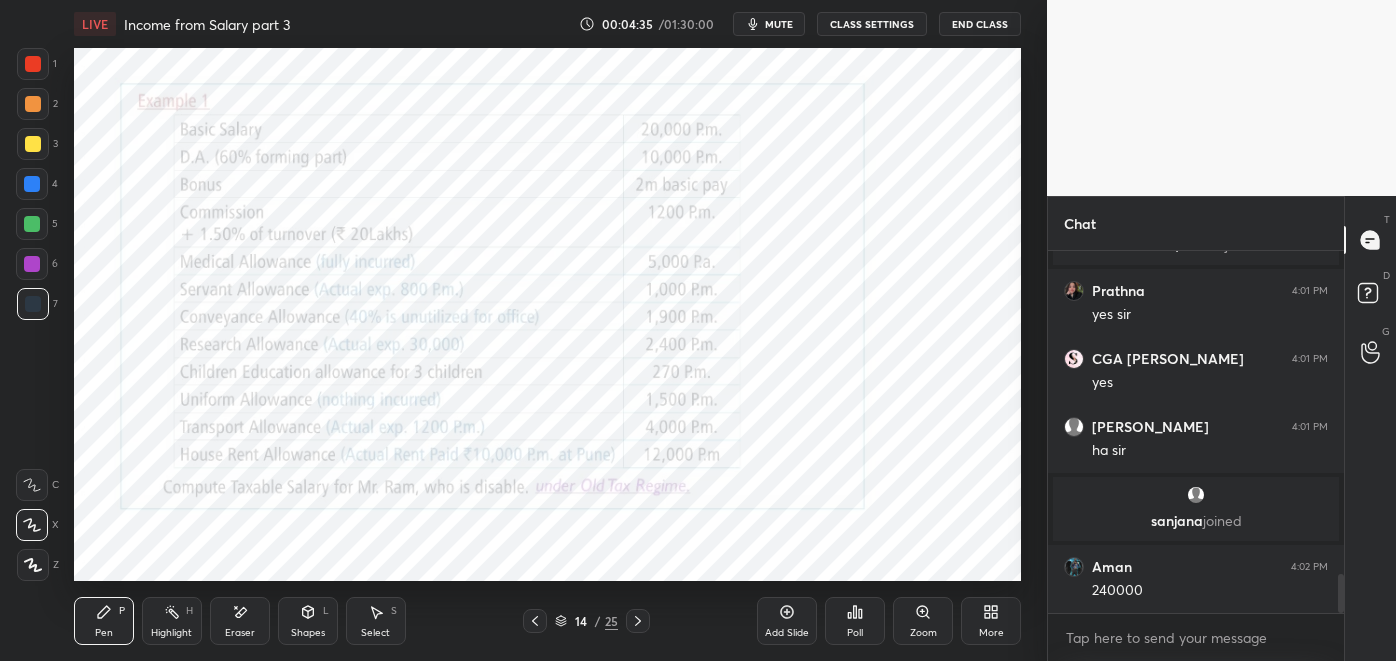 click 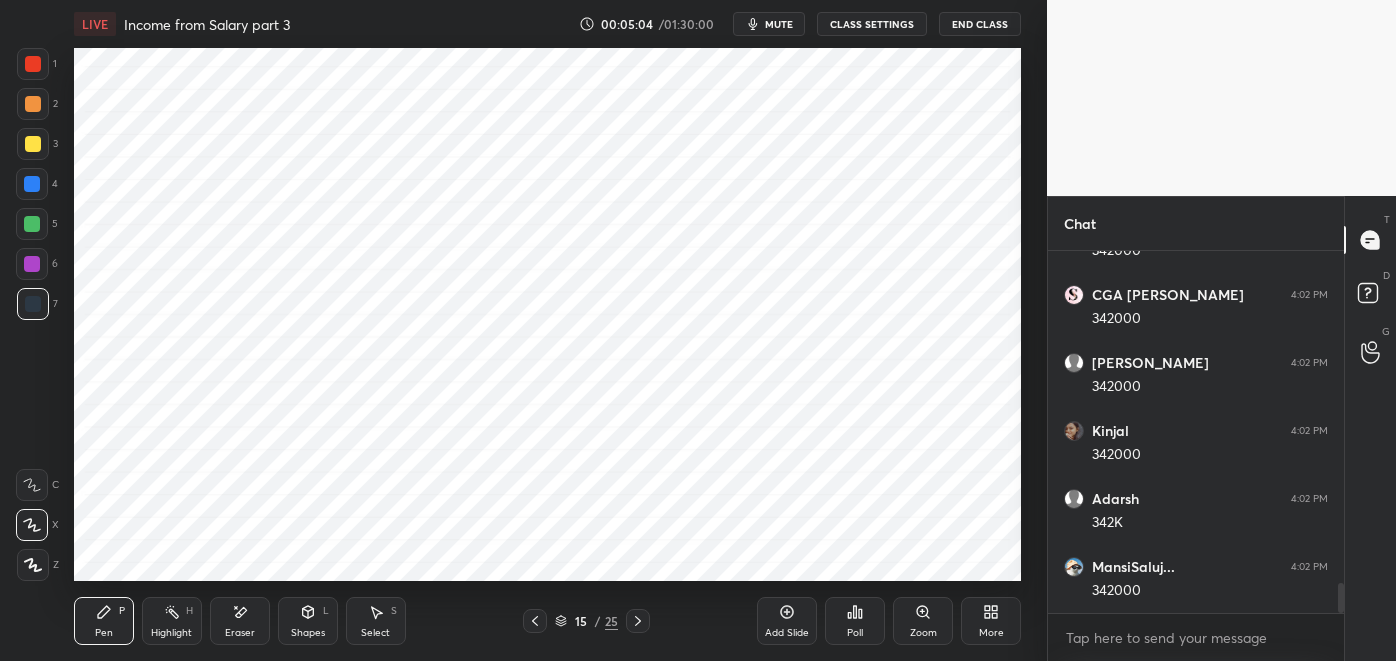 scroll, scrollTop: 4010, scrollLeft: 0, axis: vertical 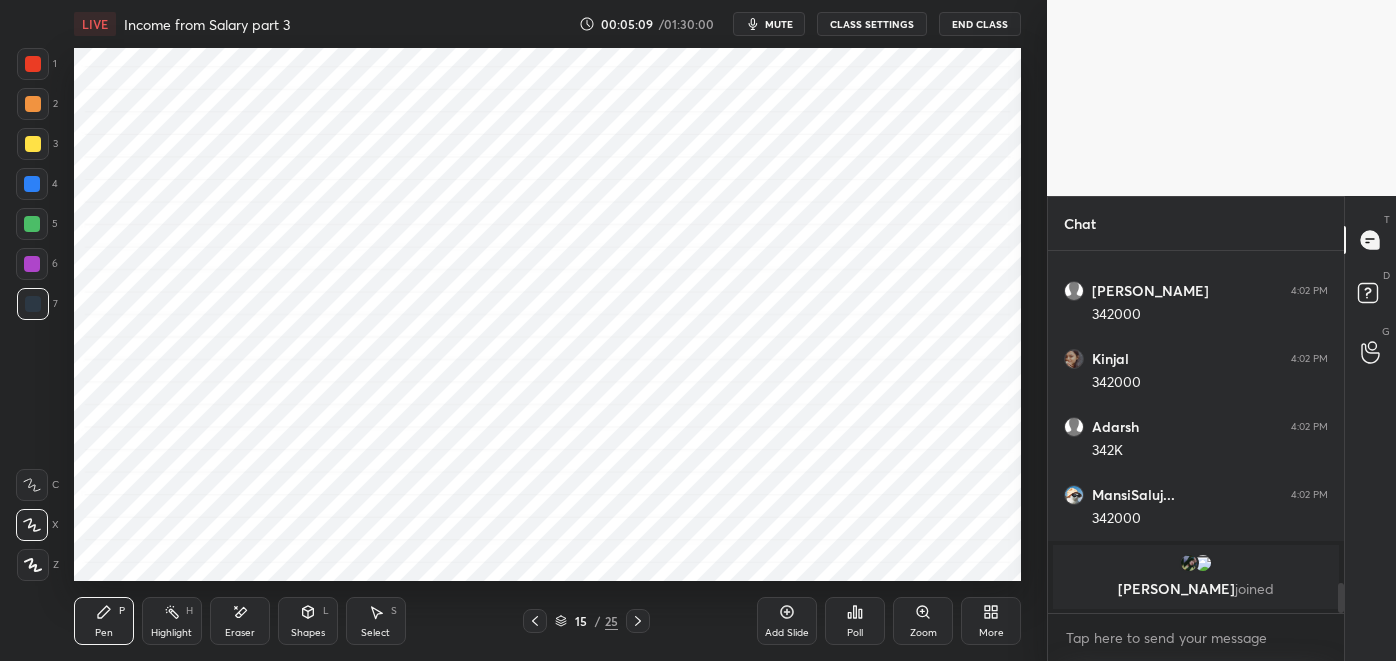 click at bounding box center [32, 224] 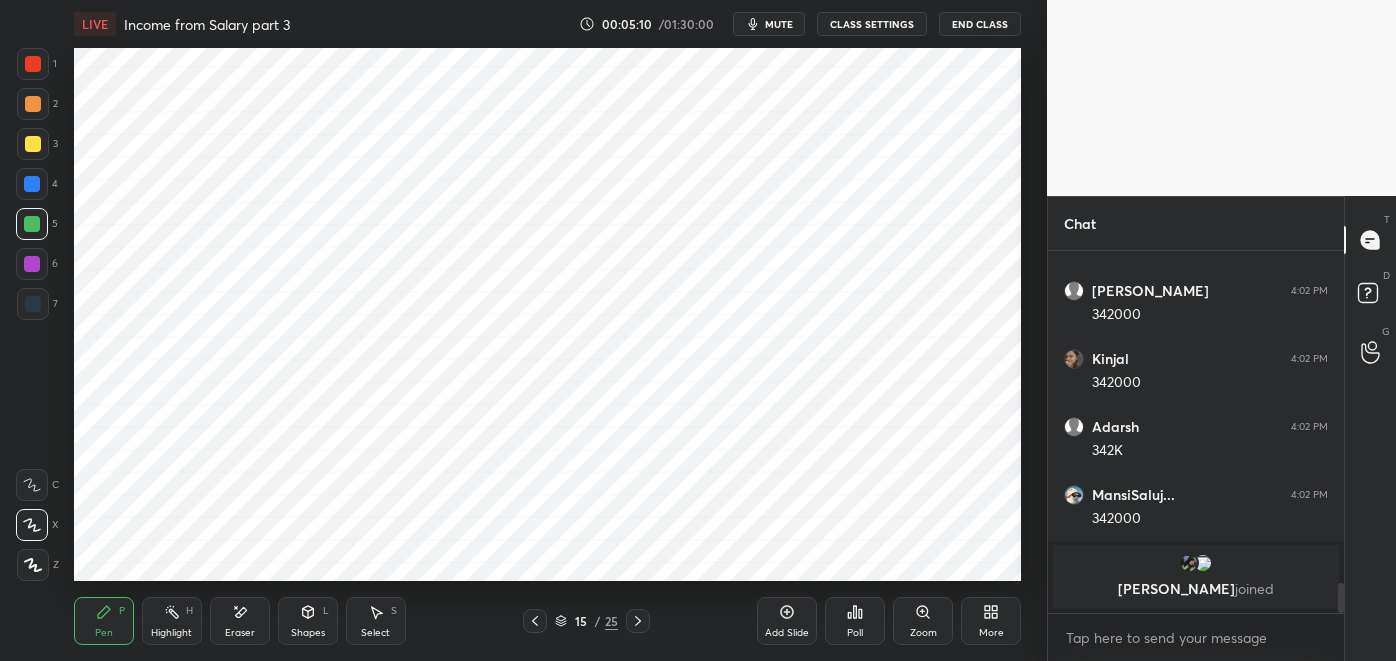 click at bounding box center (33, 64) 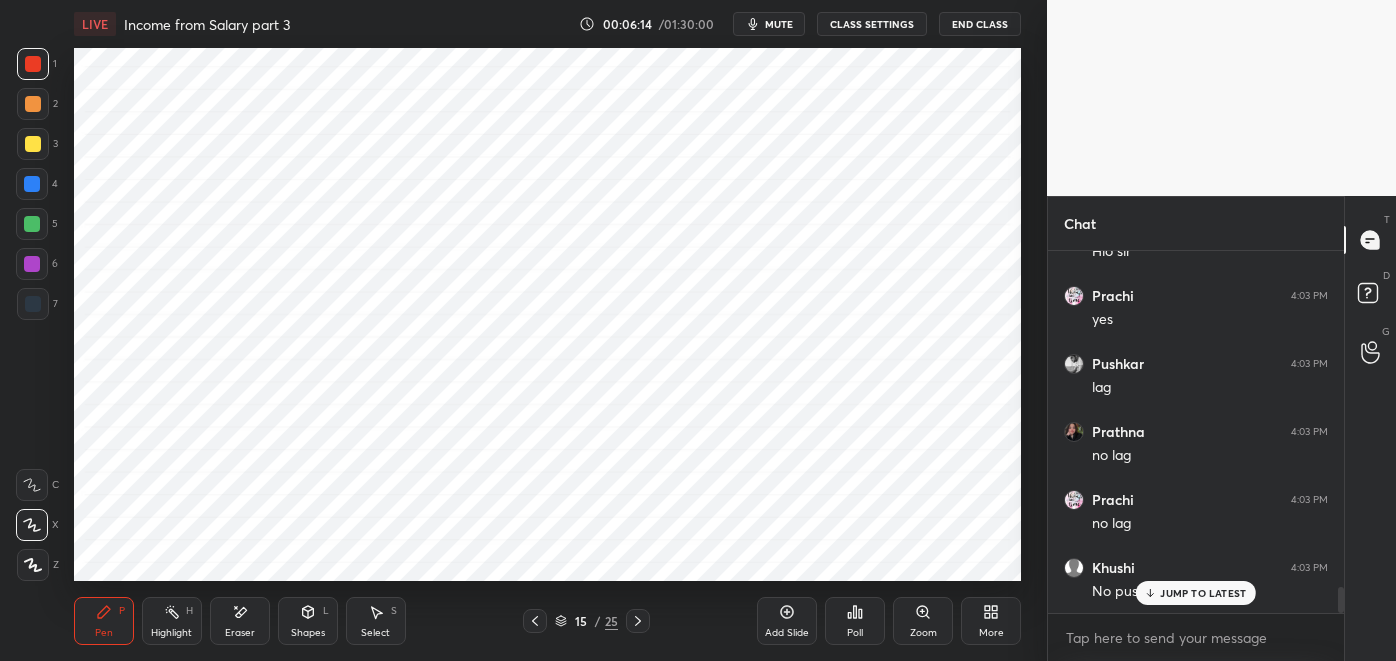 scroll, scrollTop: 4611, scrollLeft: 0, axis: vertical 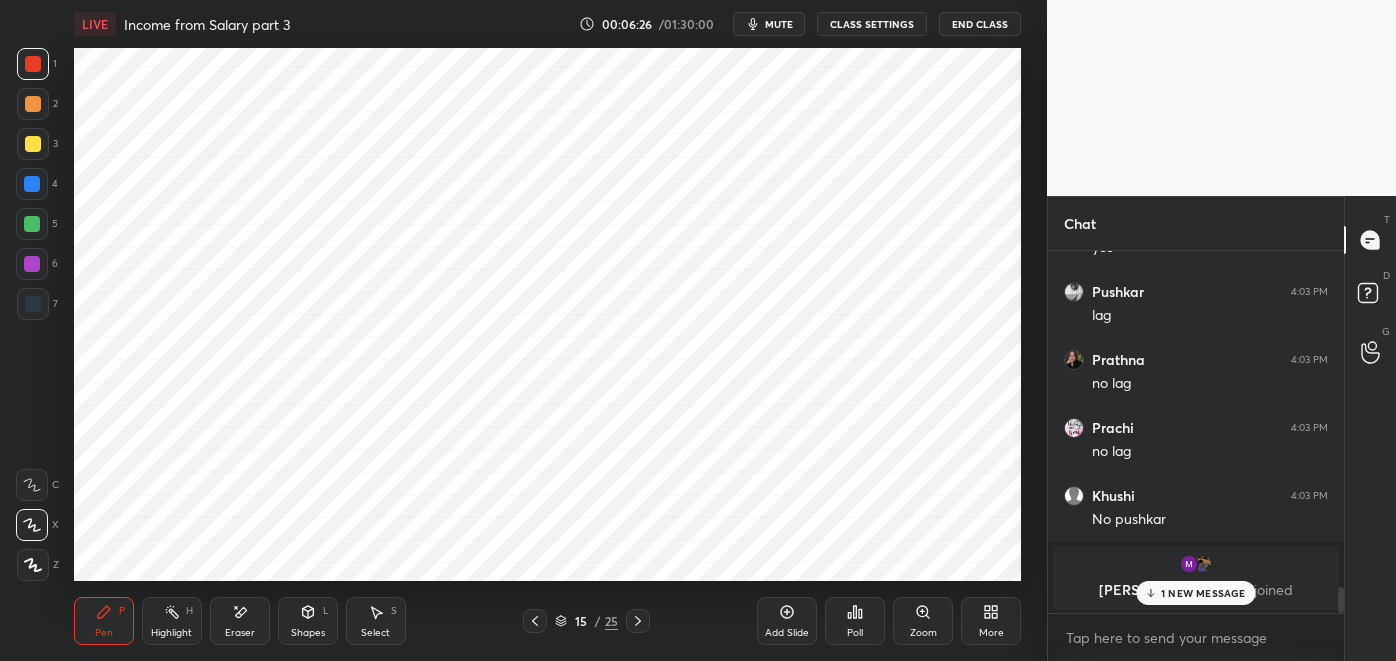 click at bounding box center (33, 304) 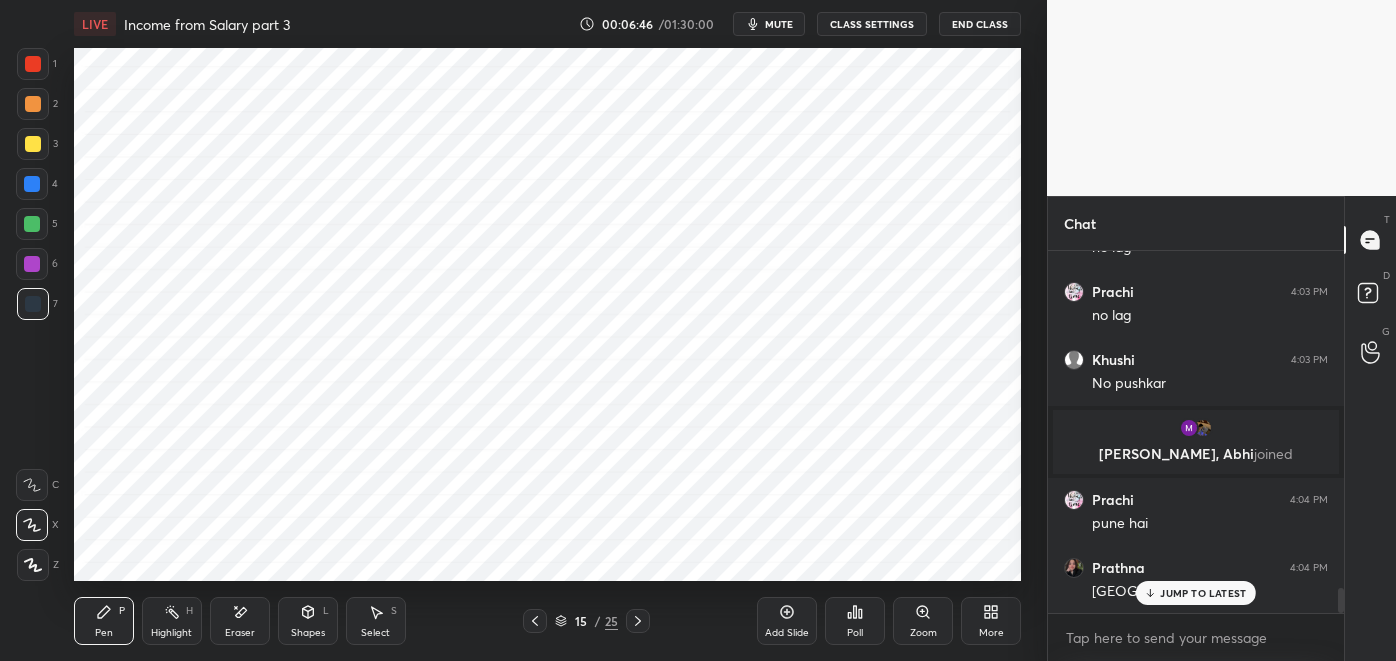 scroll, scrollTop: 4819, scrollLeft: 0, axis: vertical 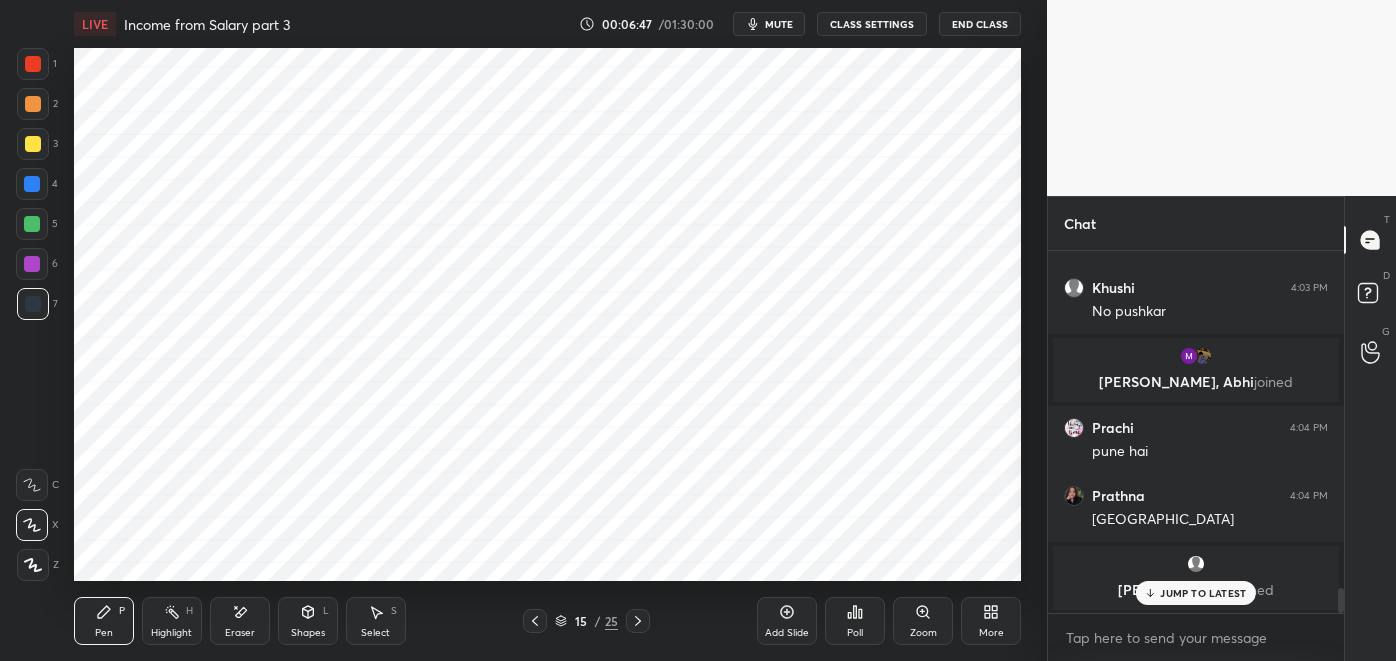 click at bounding box center (32, 184) 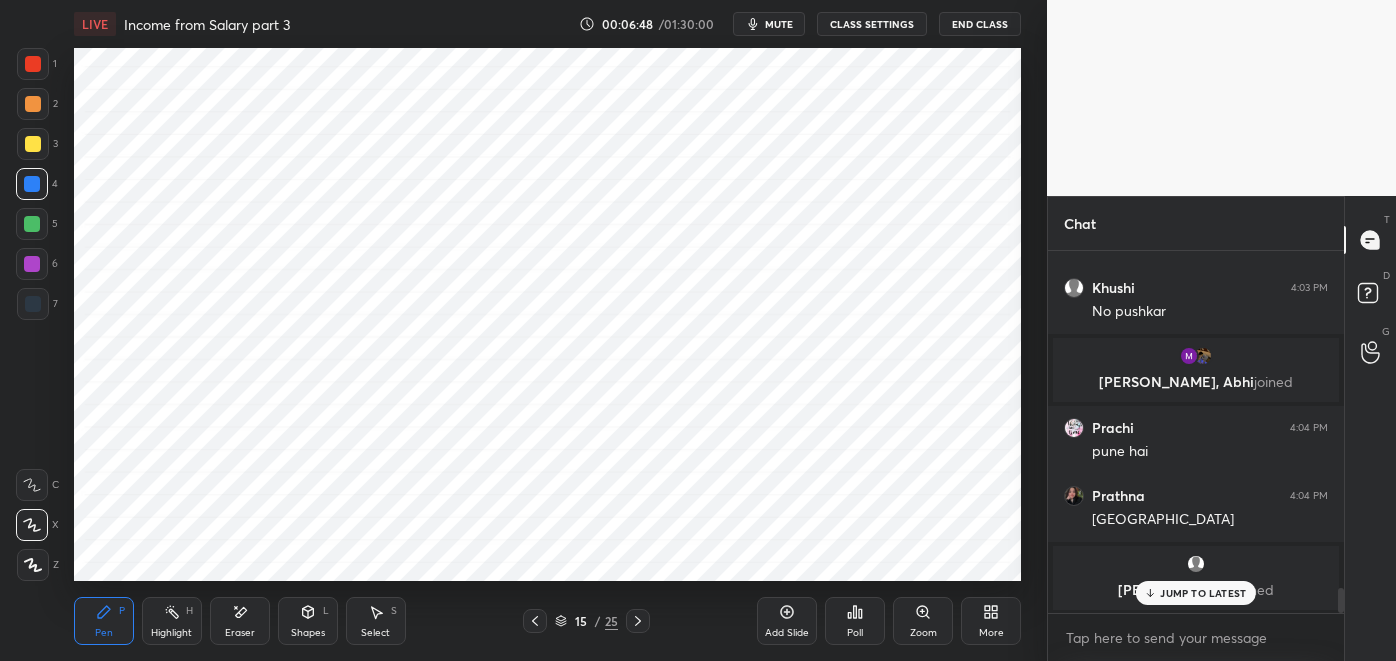 scroll, scrollTop: 4888, scrollLeft: 0, axis: vertical 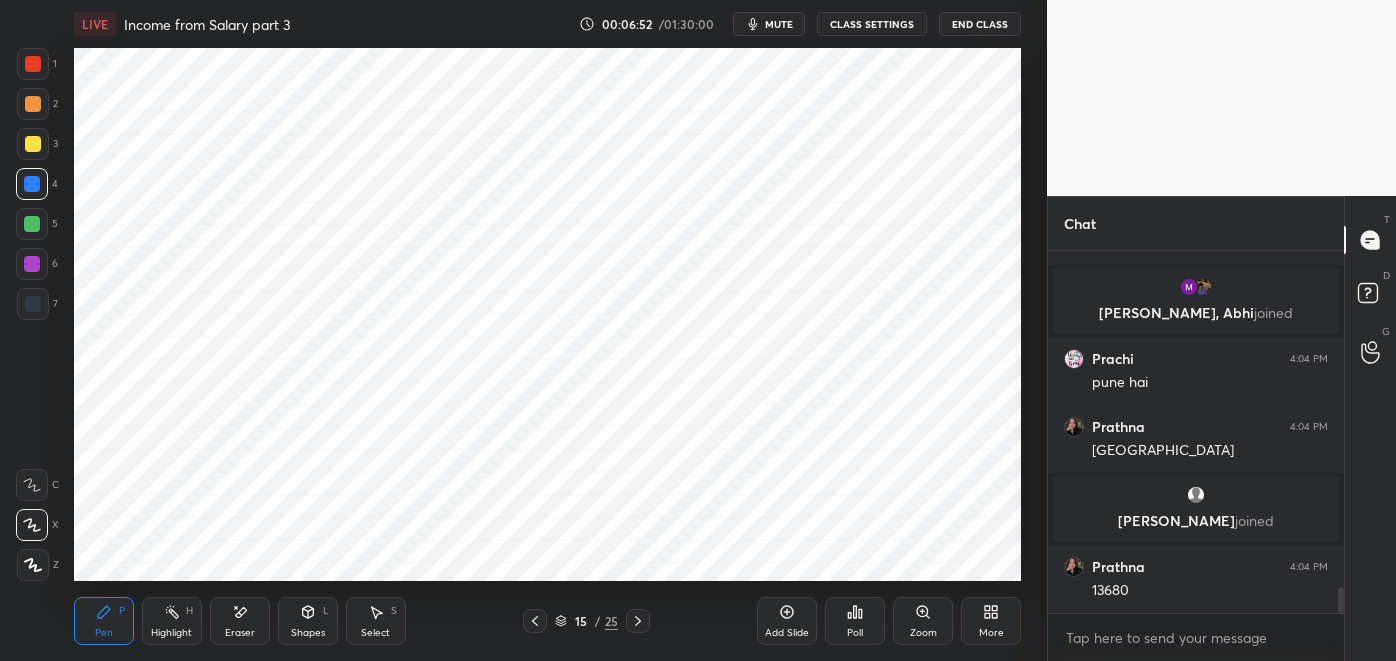 click 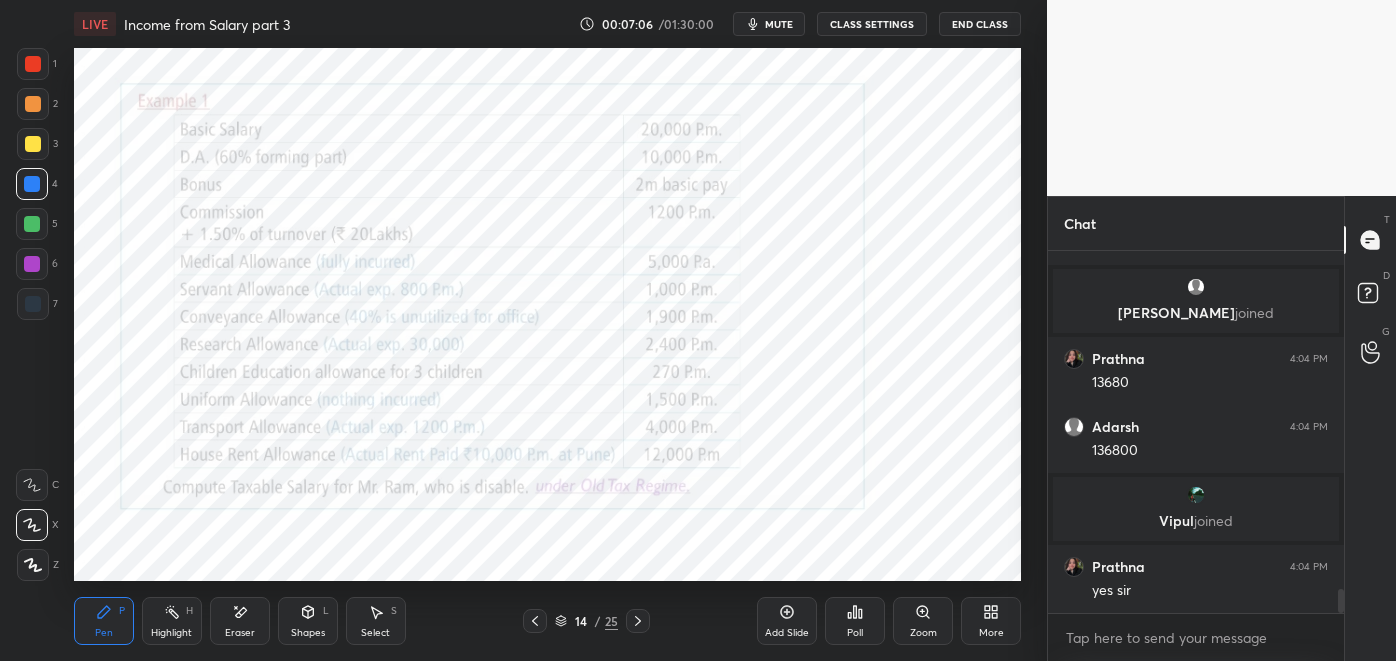 scroll, scrollTop: 5168, scrollLeft: 0, axis: vertical 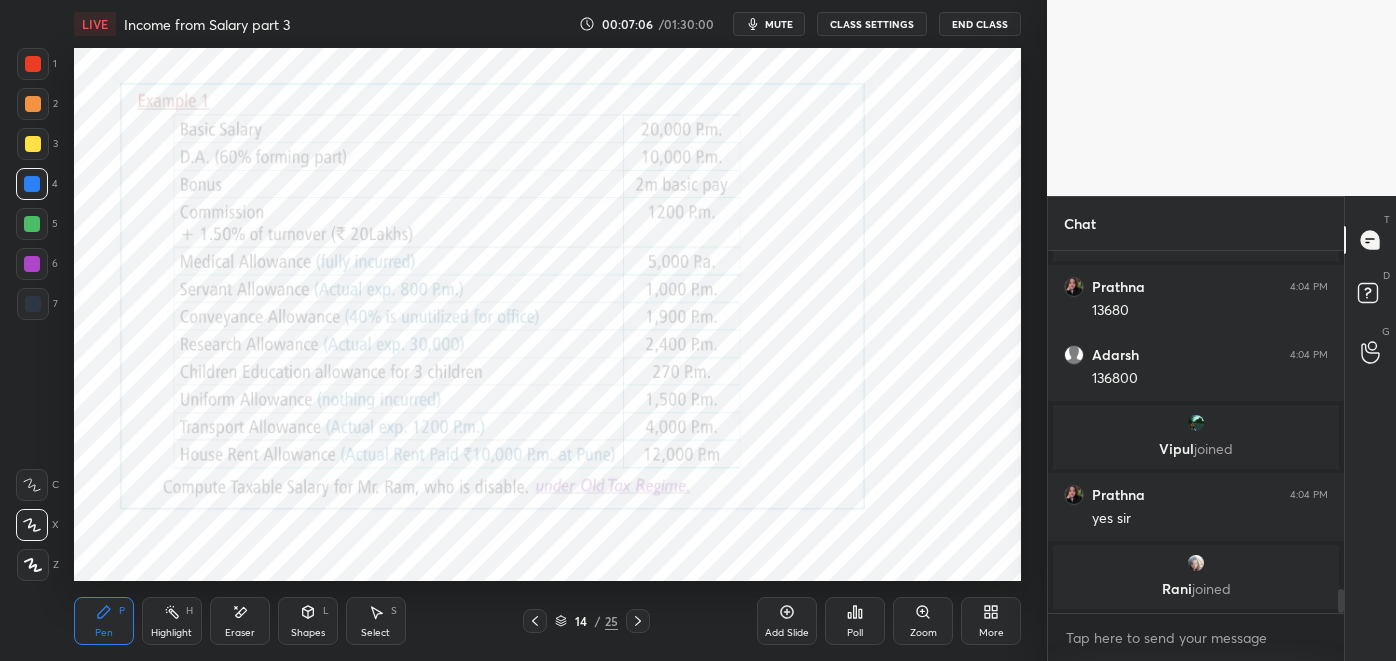 click 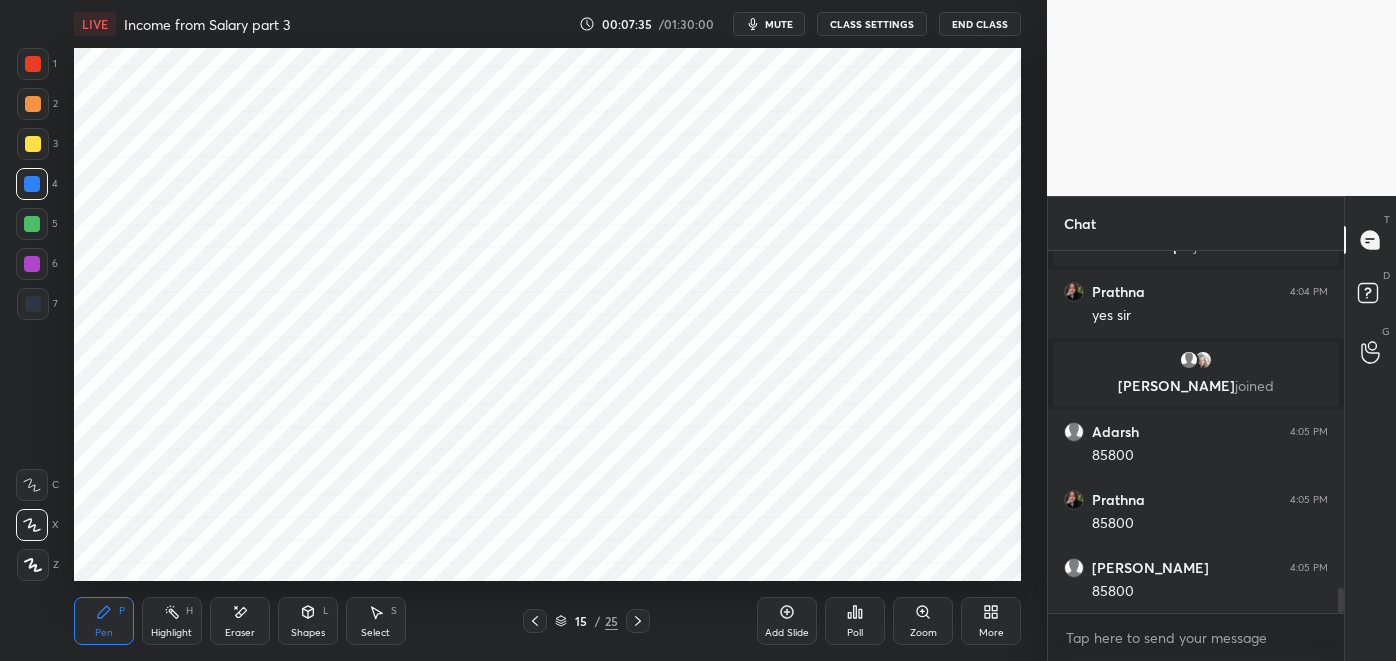 scroll, scrollTop: 5032, scrollLeft: 0, axis: vertical 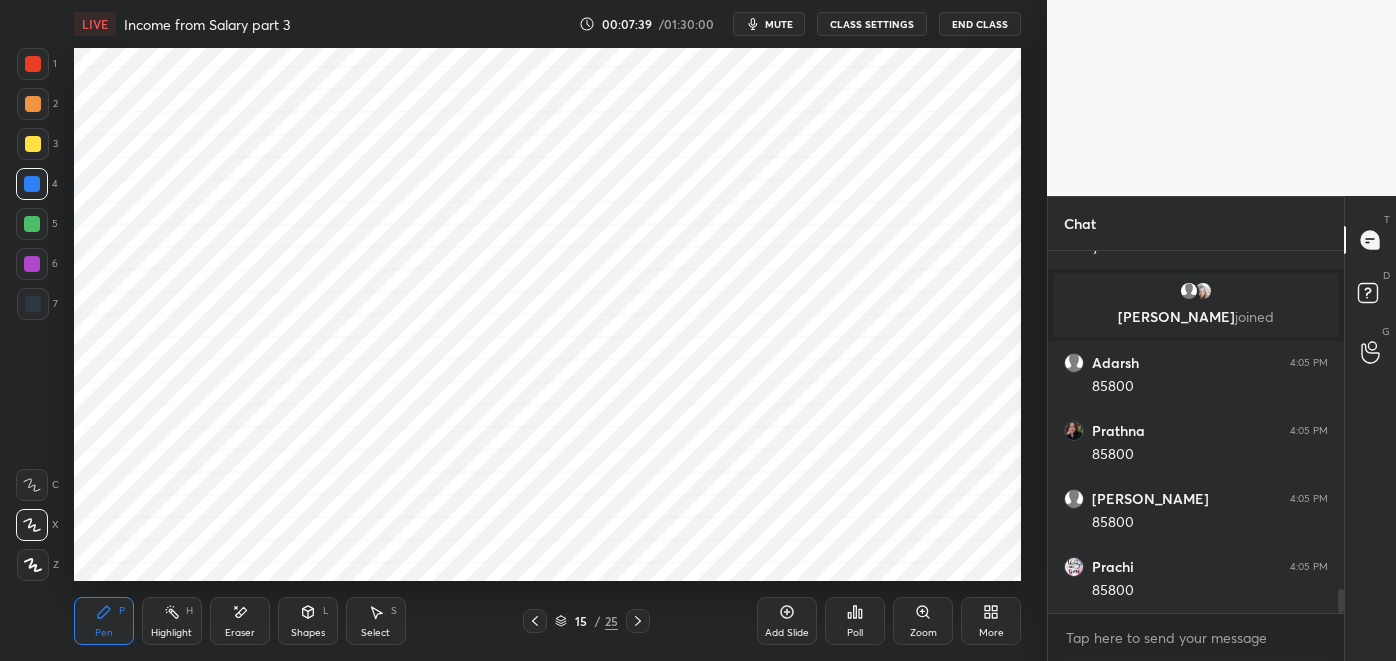 click at bounding box center [33, 64] 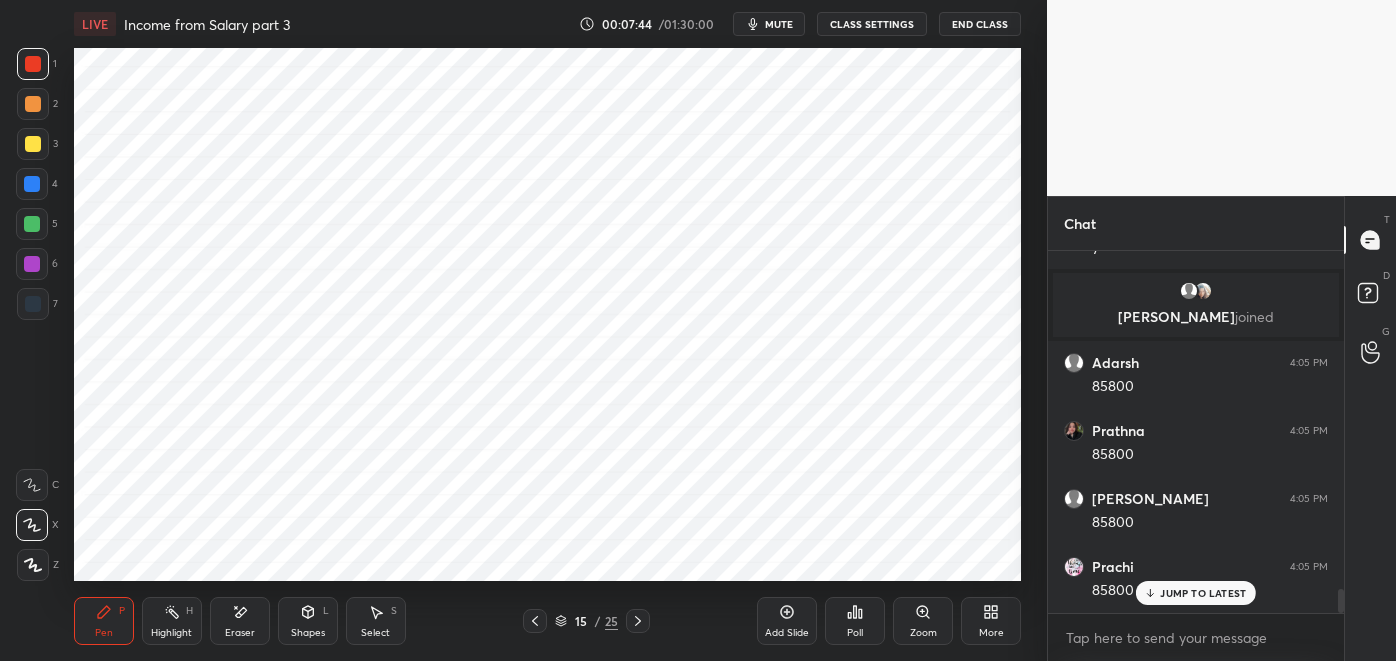 scroll, scrollTop: 5099, scrollLeft: 0, axis: vertical 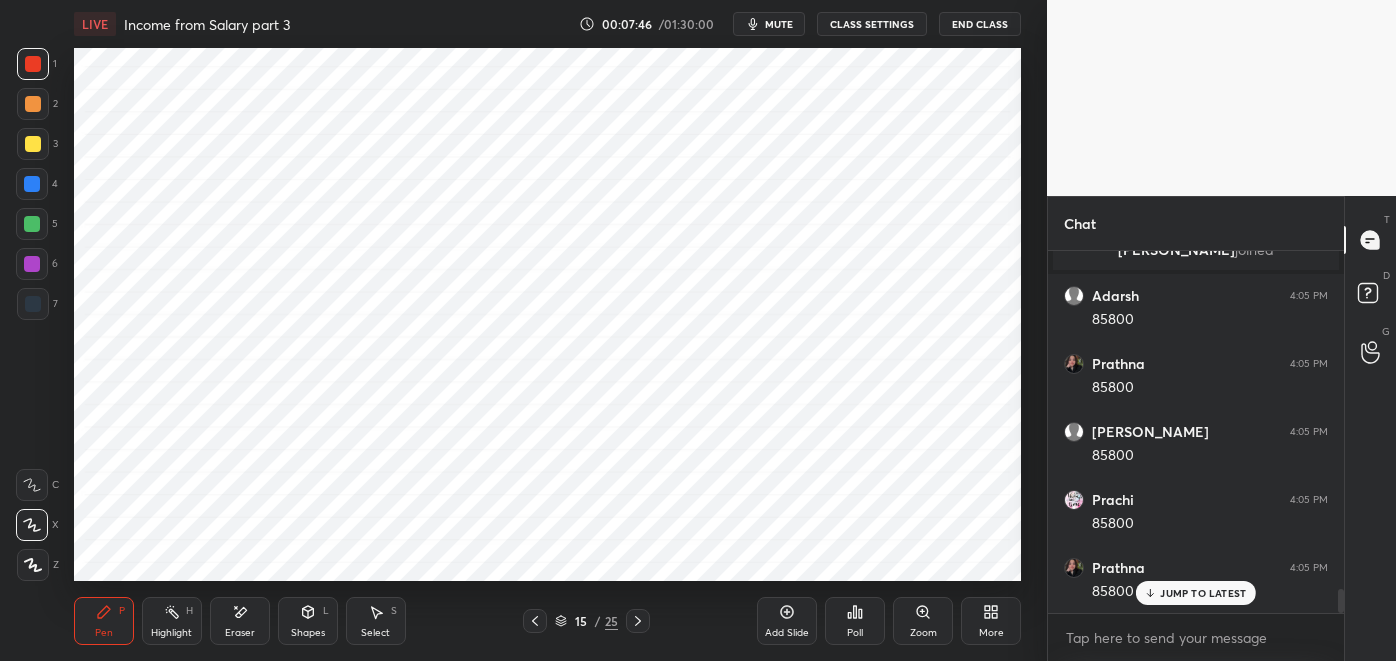 click on "Eraser" at bounding box center (240, 621) 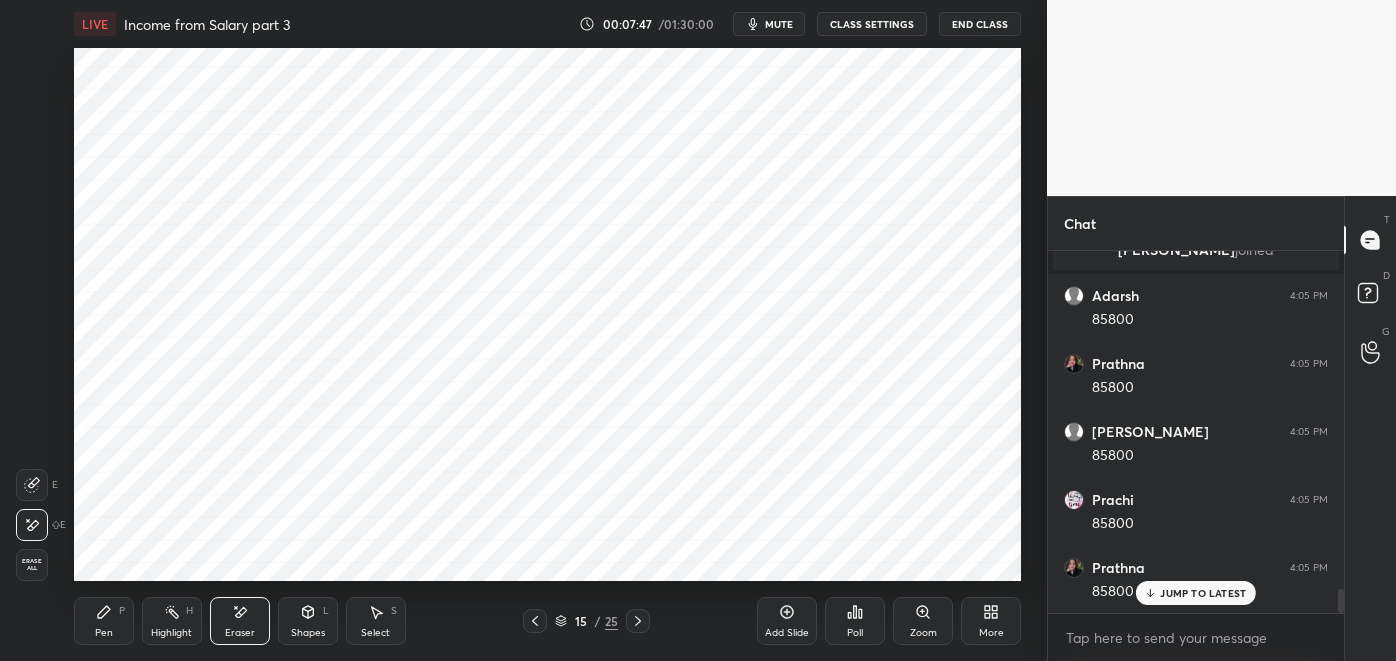 click 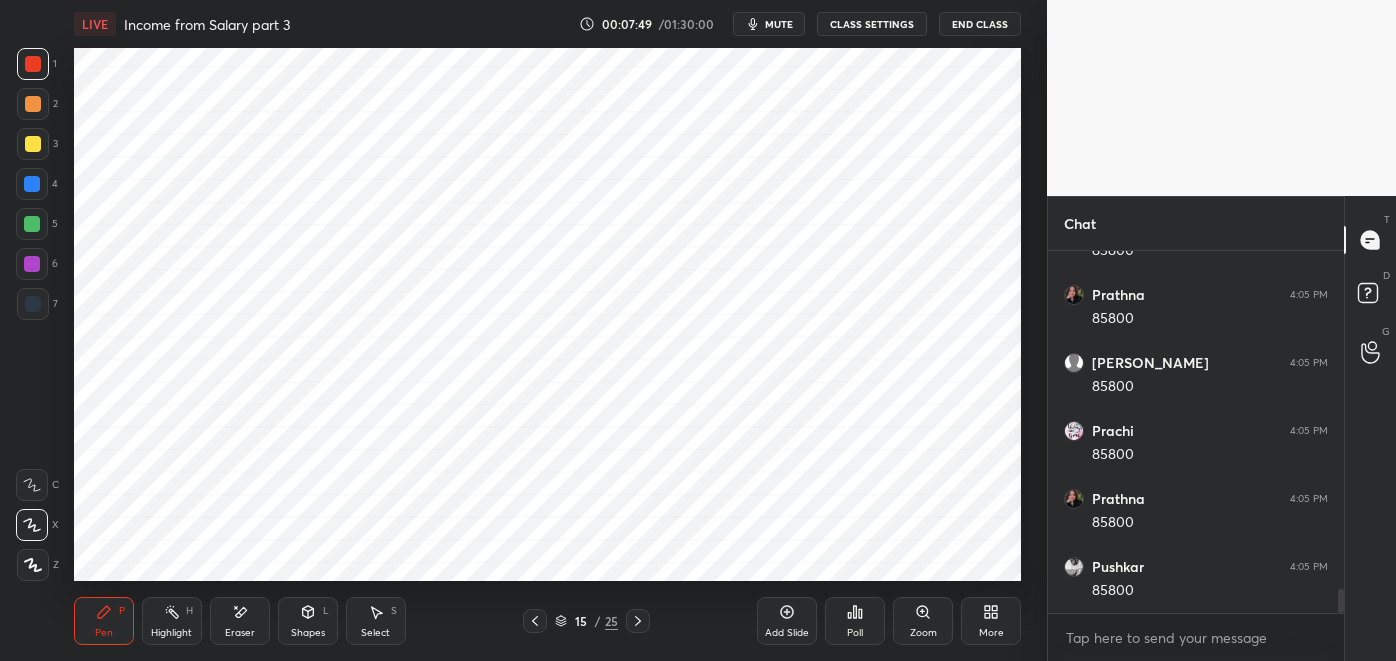scroll, scrollTop: 5235, scrollLeft: 0, axis: vertical 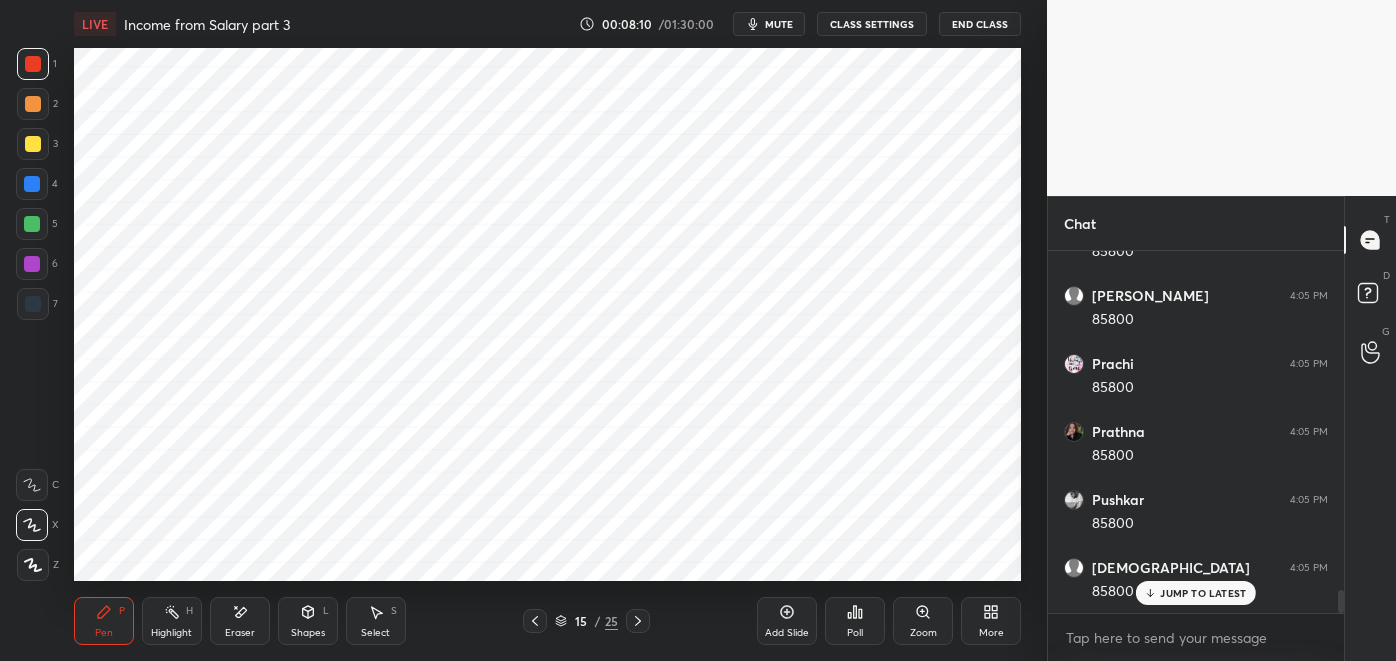 click at bounding box center [33, 304] 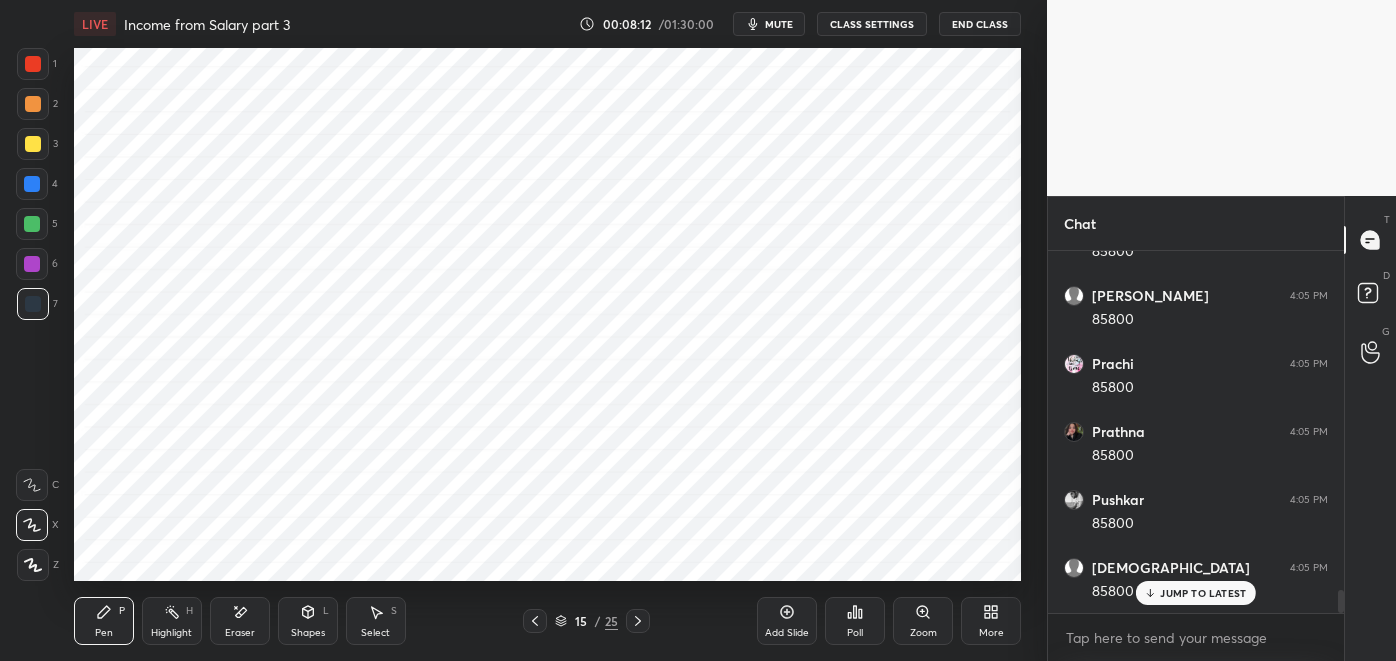 scroll, scrollTop: 5304, scrollLeft: 0, axis: vertical 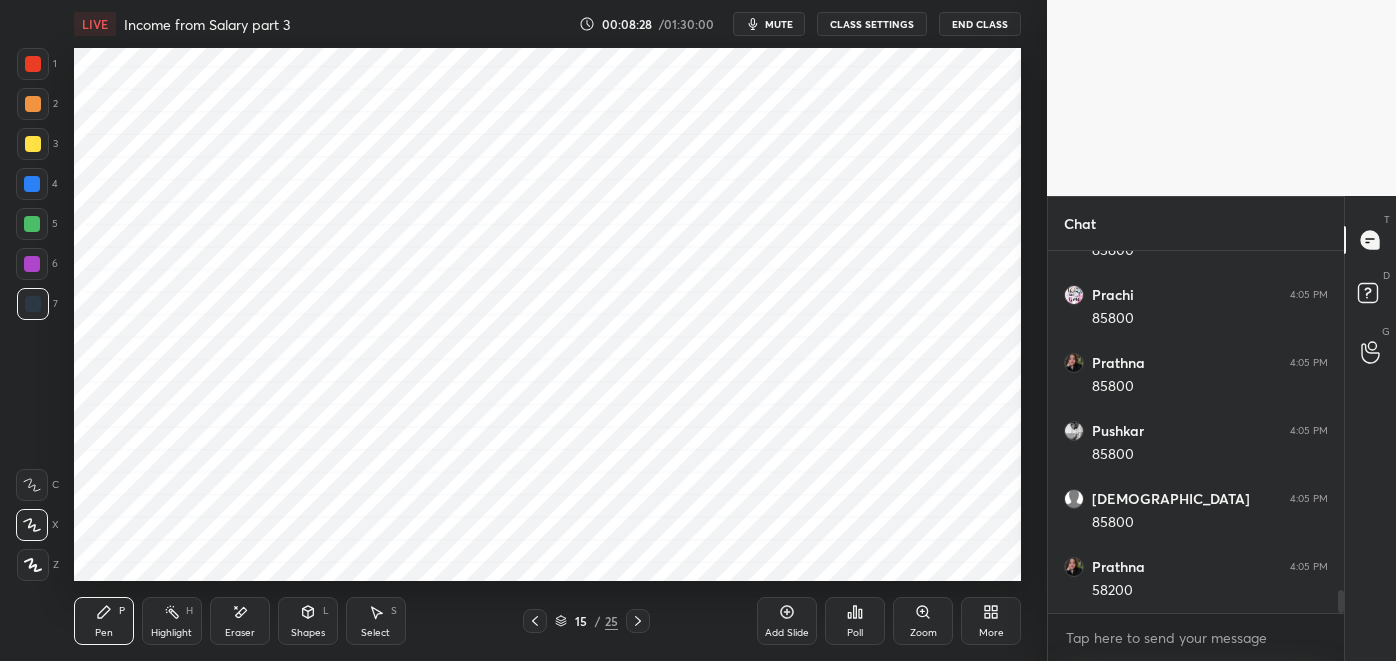 click 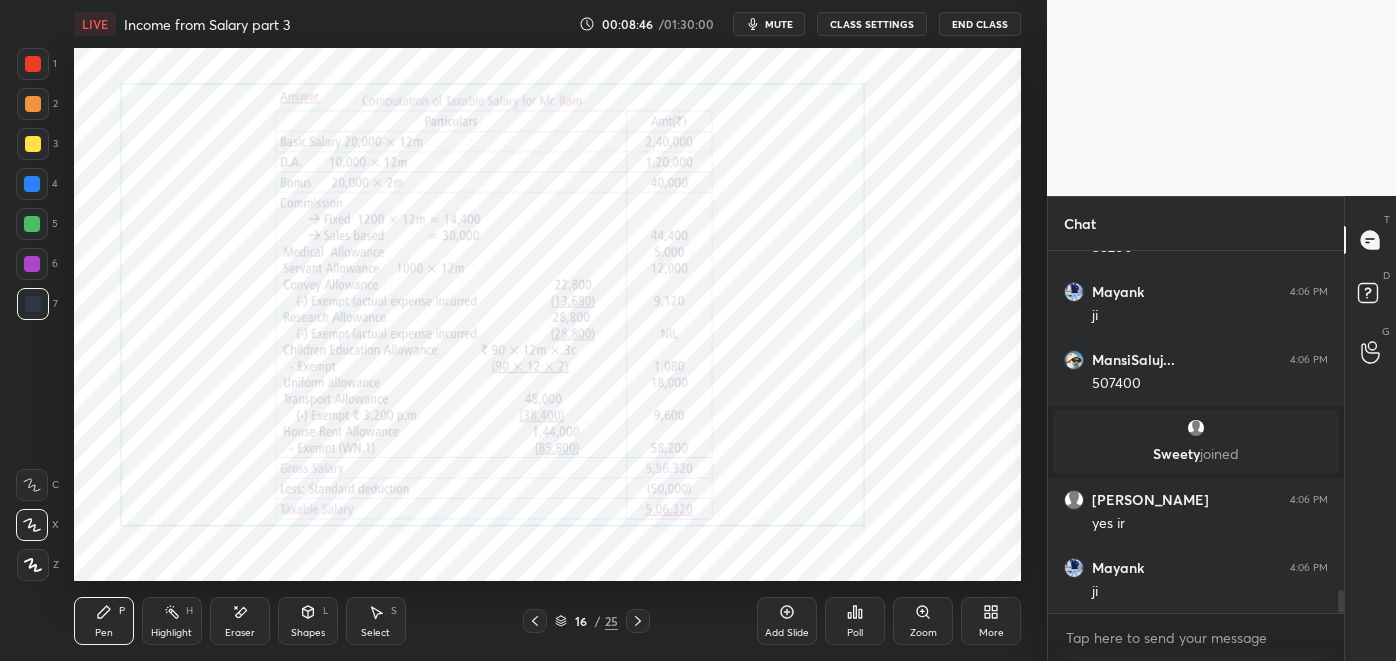 scroll, scrollTop: 5514, scrollLeft: 0, axis: vertical 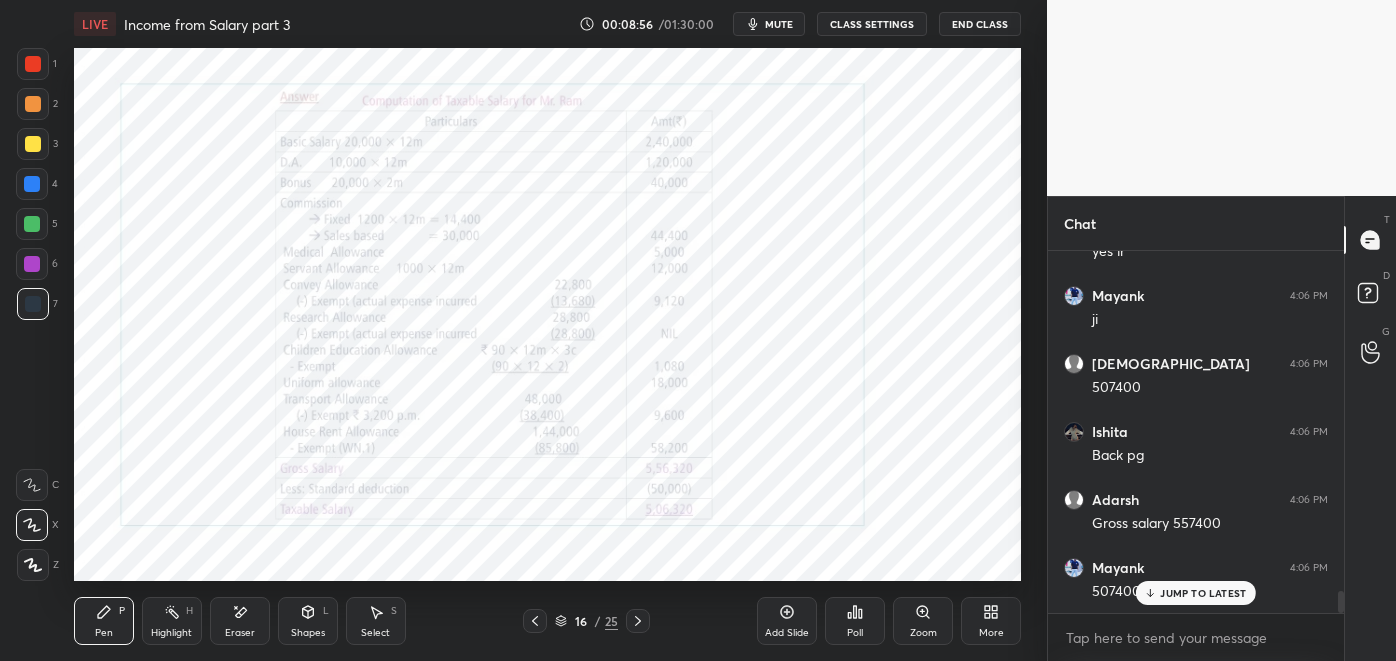 click at bounding box center [535, 621] 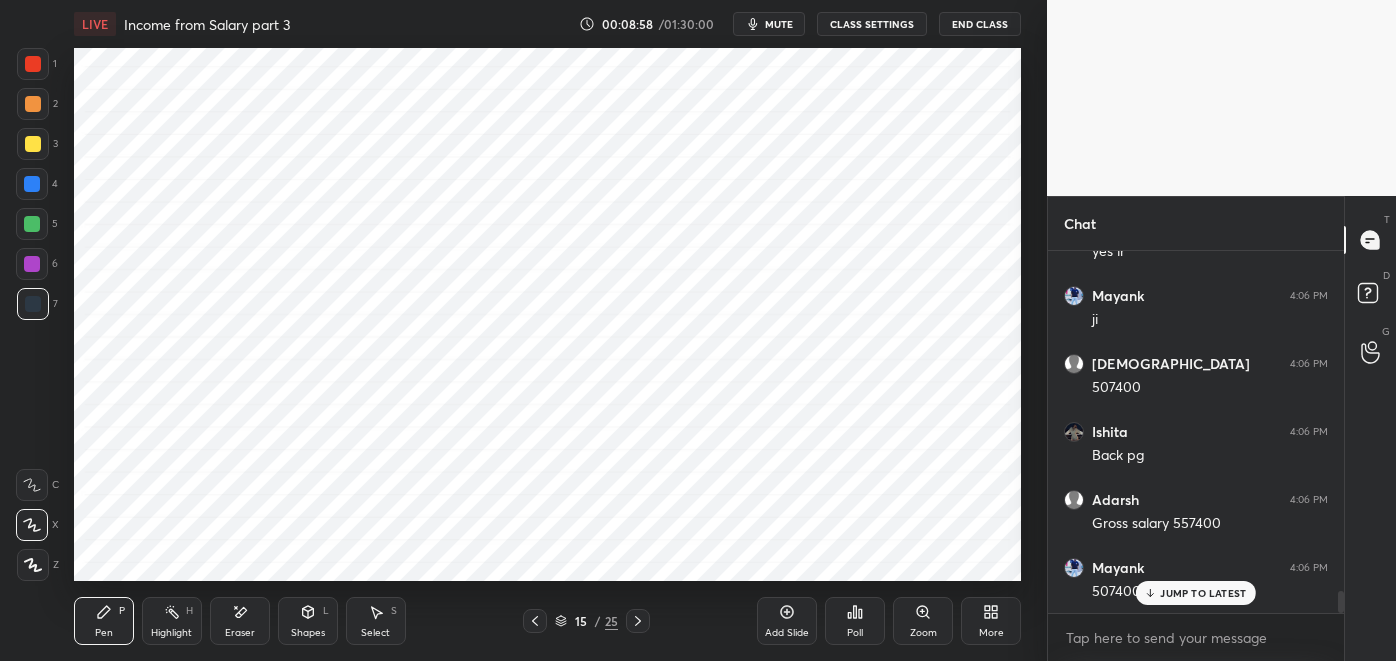 click on "mute" at bounding box center [779, 24] 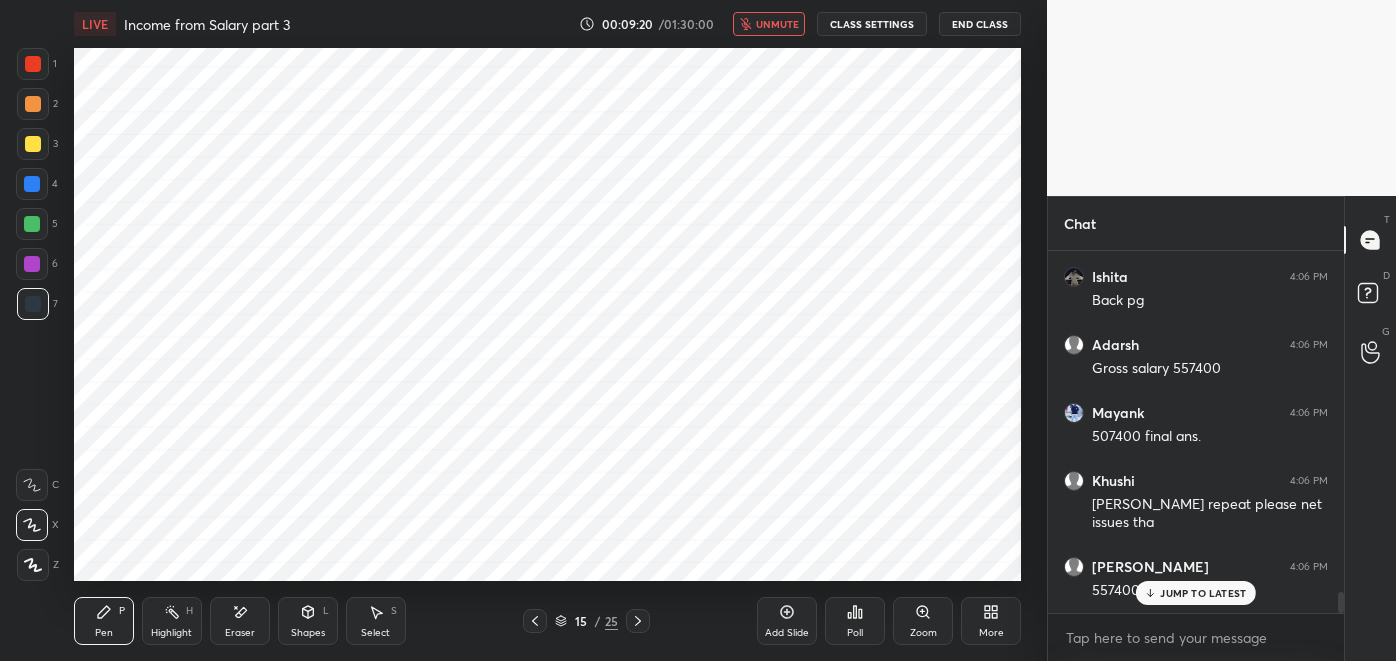 scroll, scrollTop: 5939, scrollLeft: 0, axis: vertical 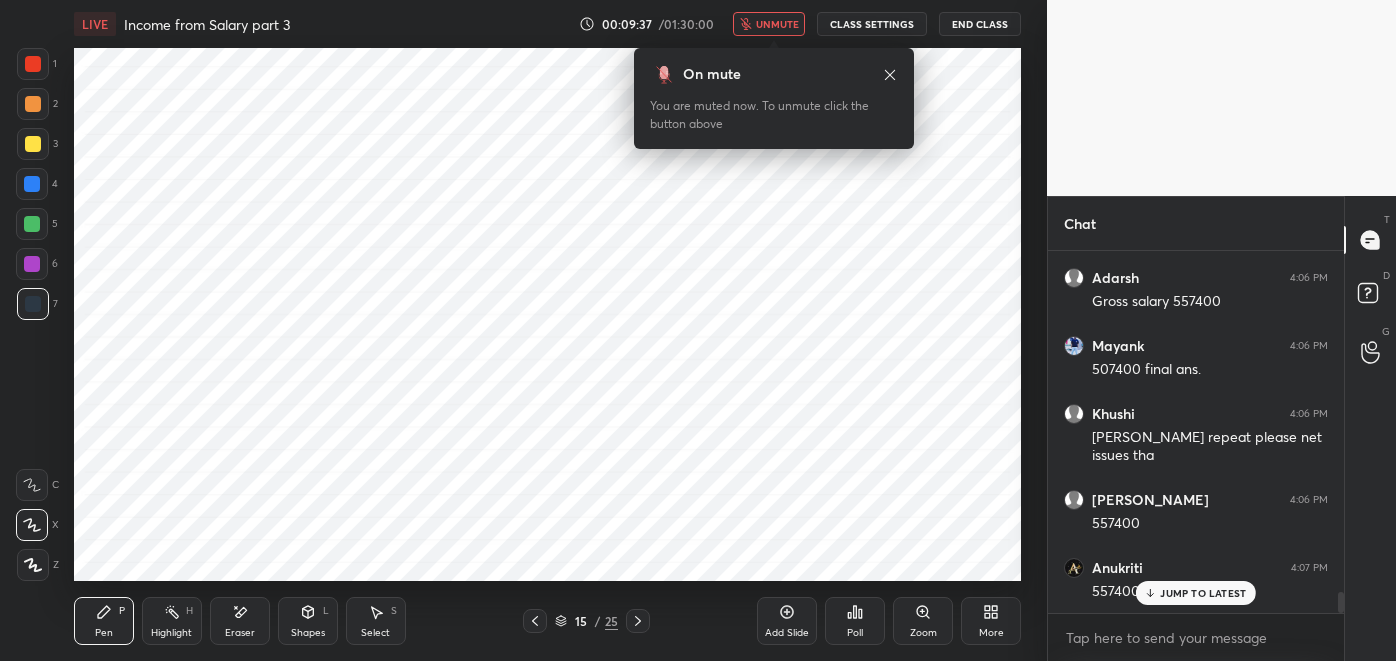 click on "unmute" at bounding box center [769, 24] 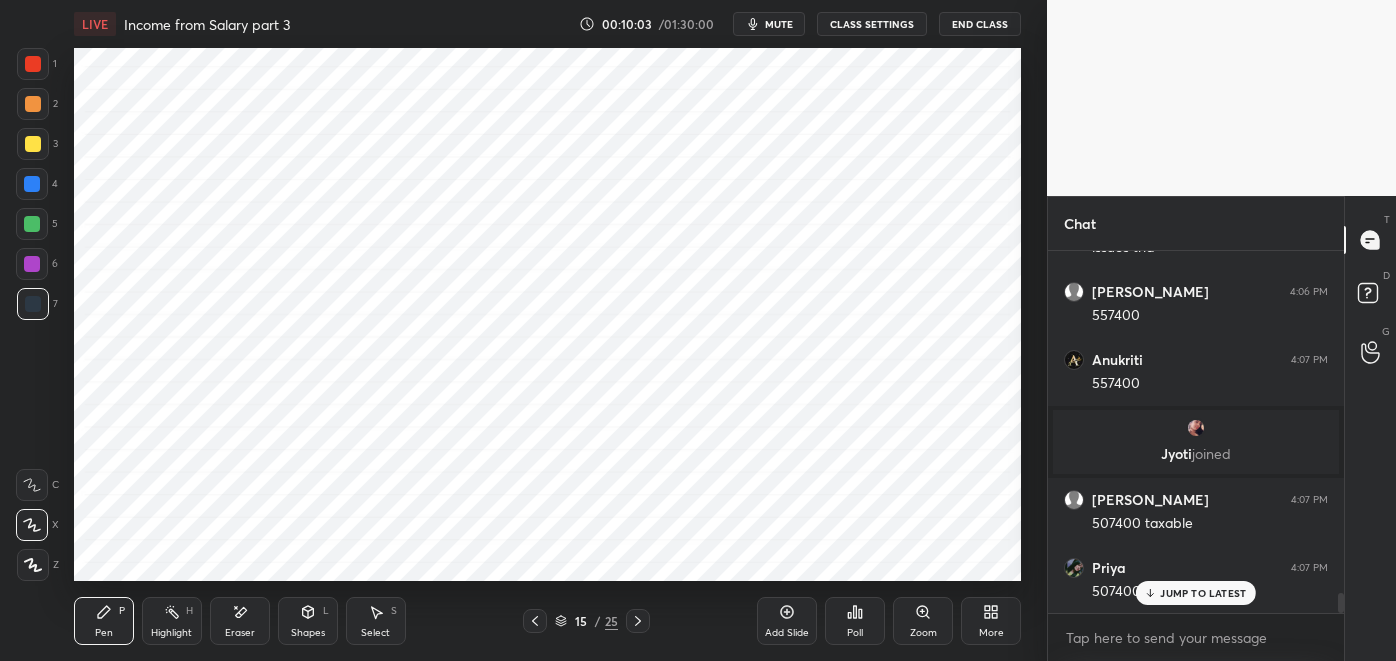 scroll, scrollTop: 6216, scrollLeft: 0, axis: vertical 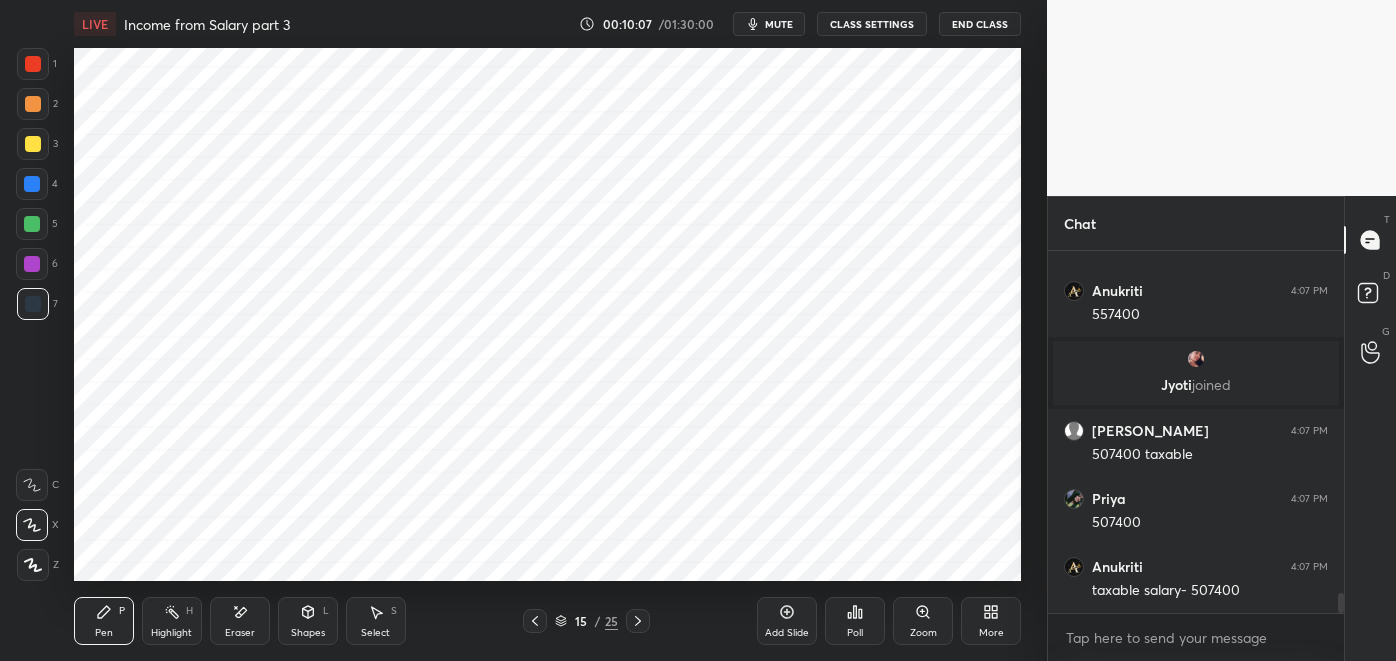 click 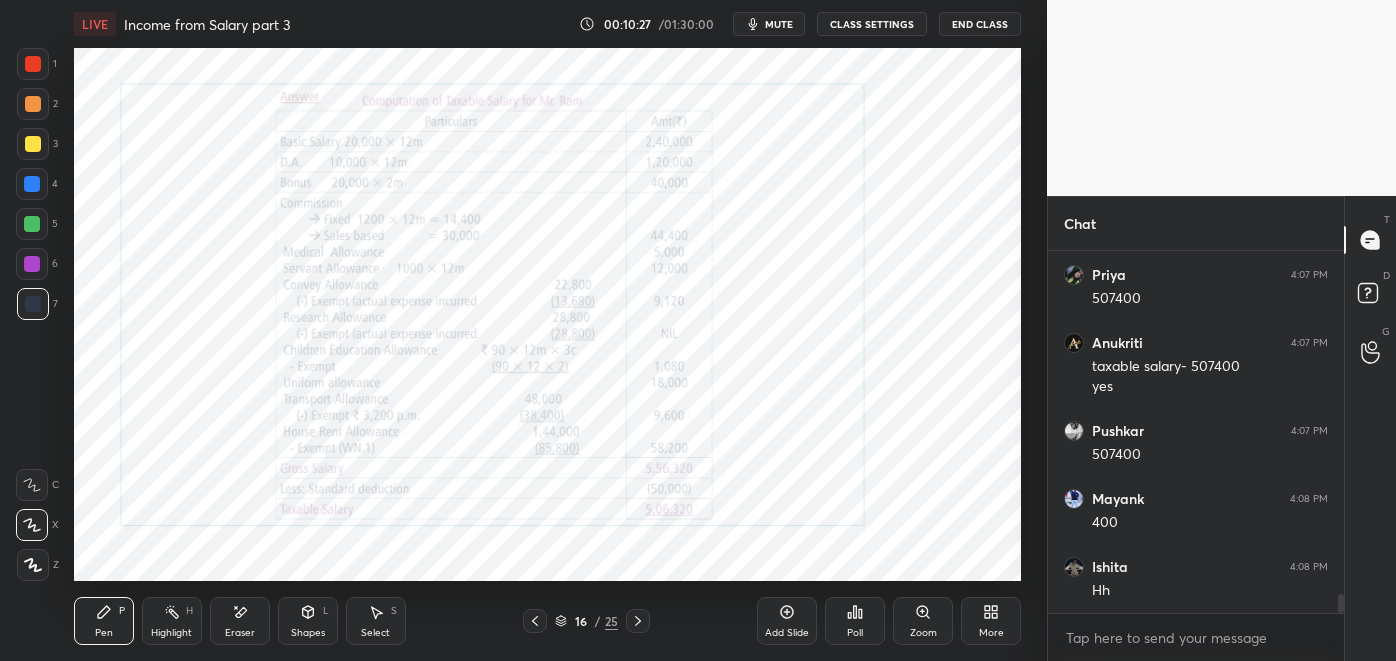 scroll, scrollTop: 6507, scrollLeft: 0, axis: vertical 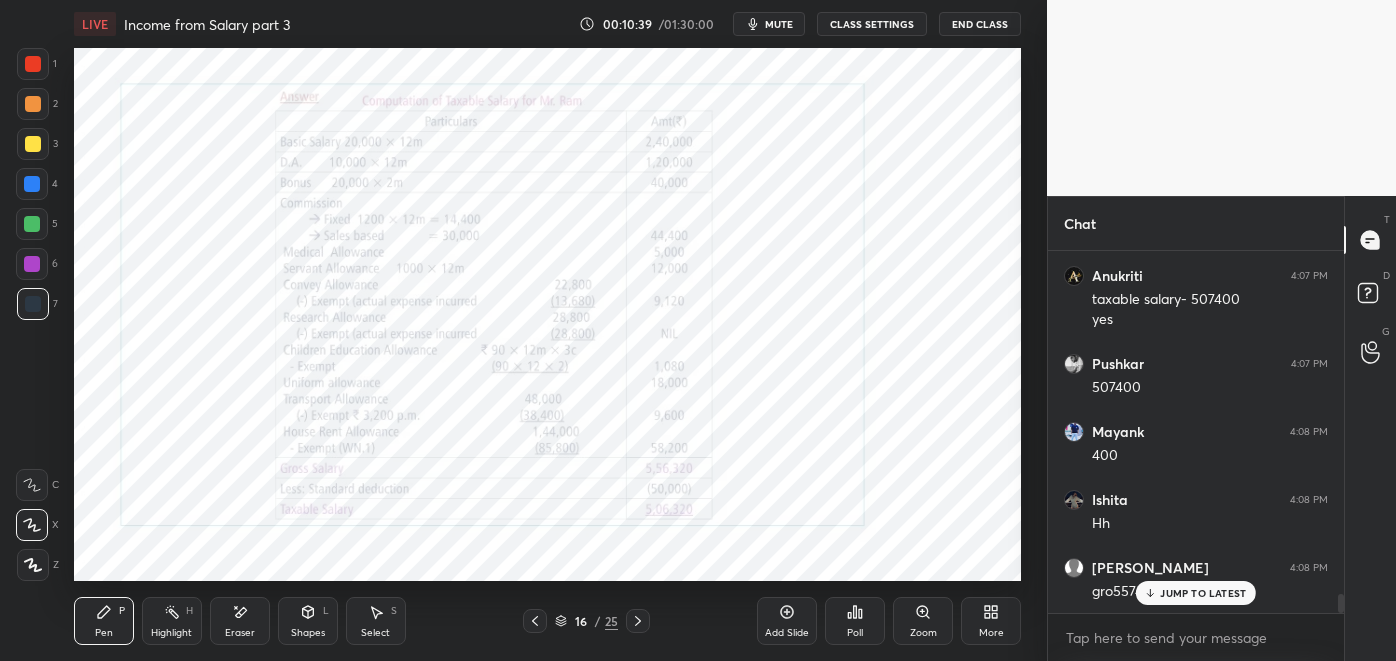 click 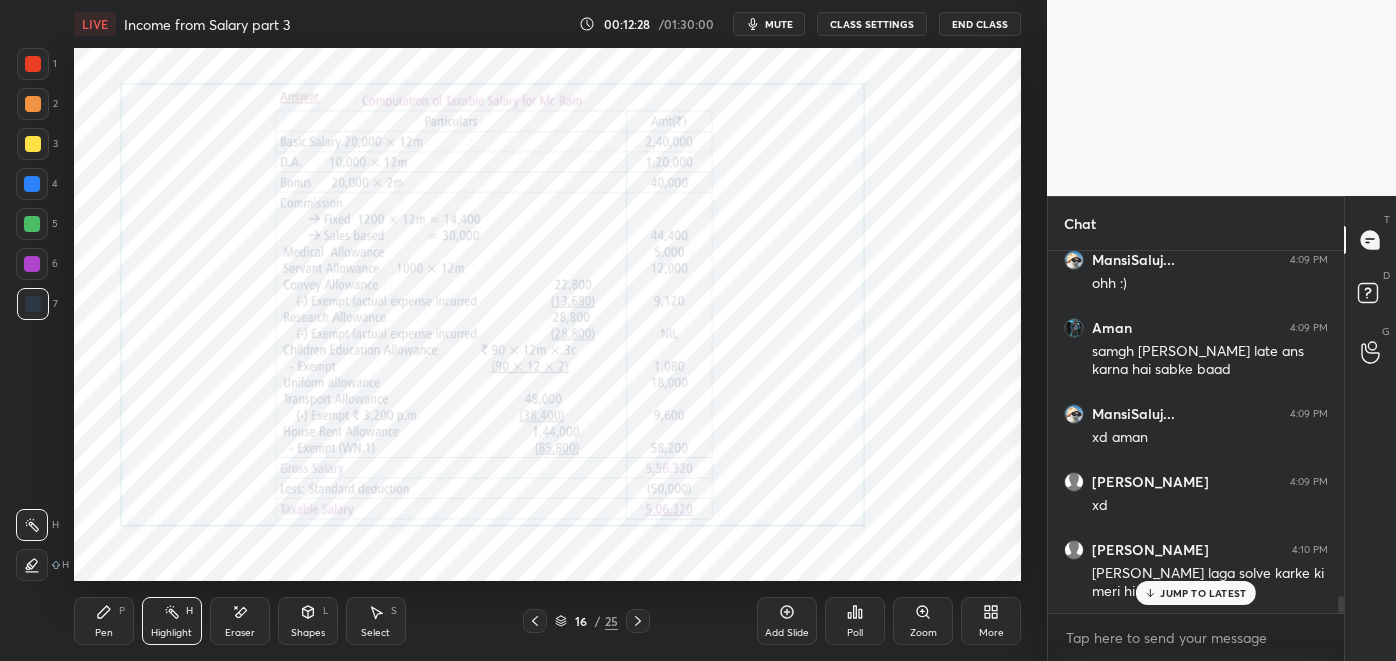 scroll, scrollTop: 7259, scrollLeft: 0, axis: vertical 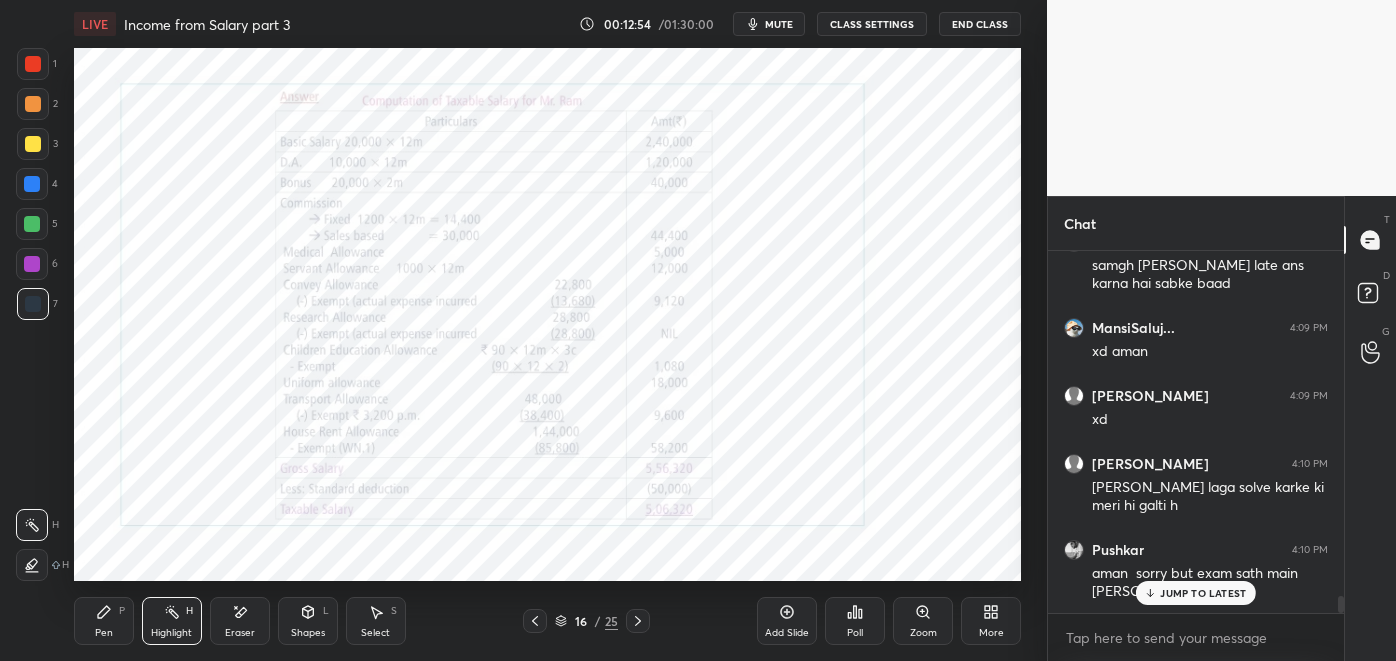 click on "JUMP TO LATEST" at bounding box center [1196, 593] 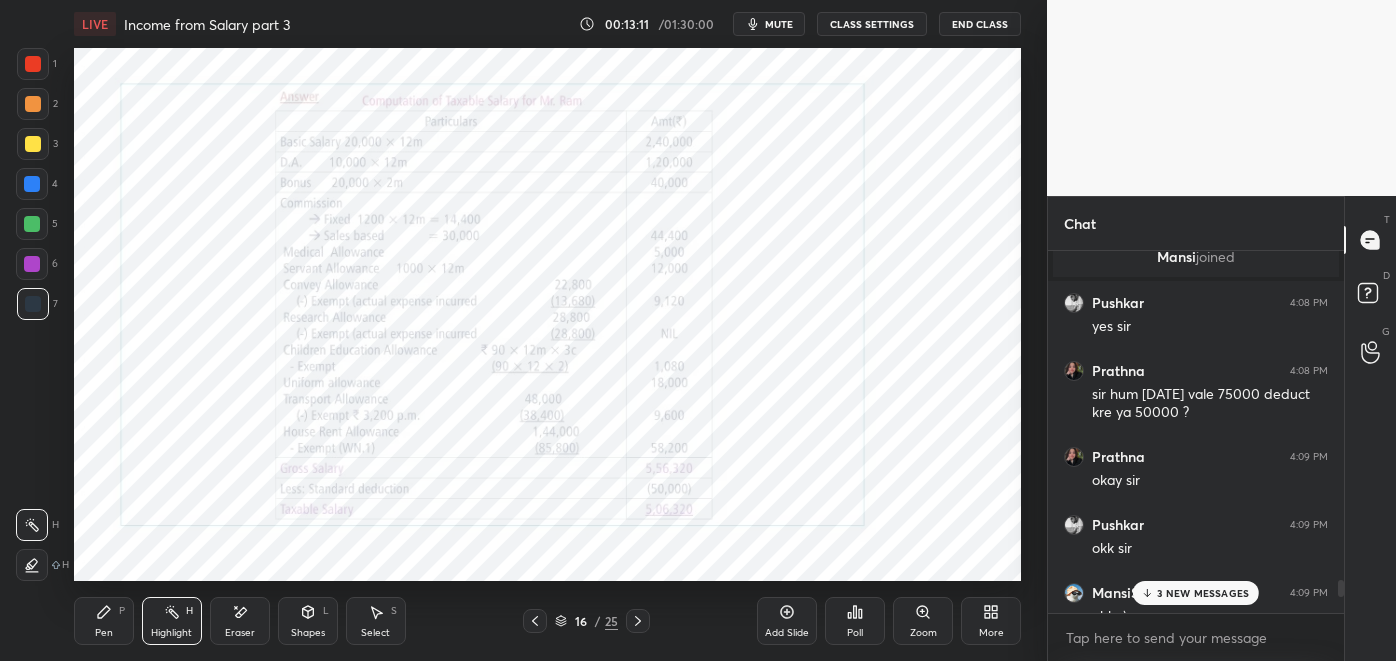 scroll, scrollTop: 6829, scrollLeft: 0, axis: vertical 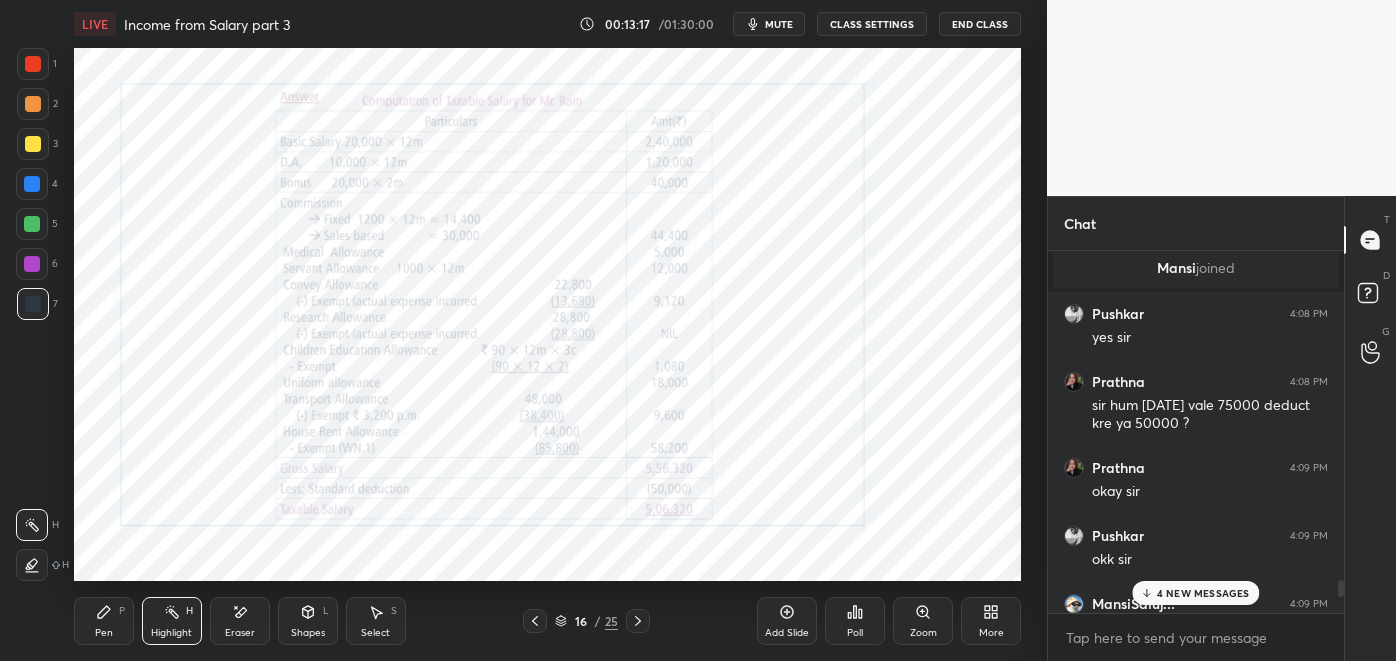 click 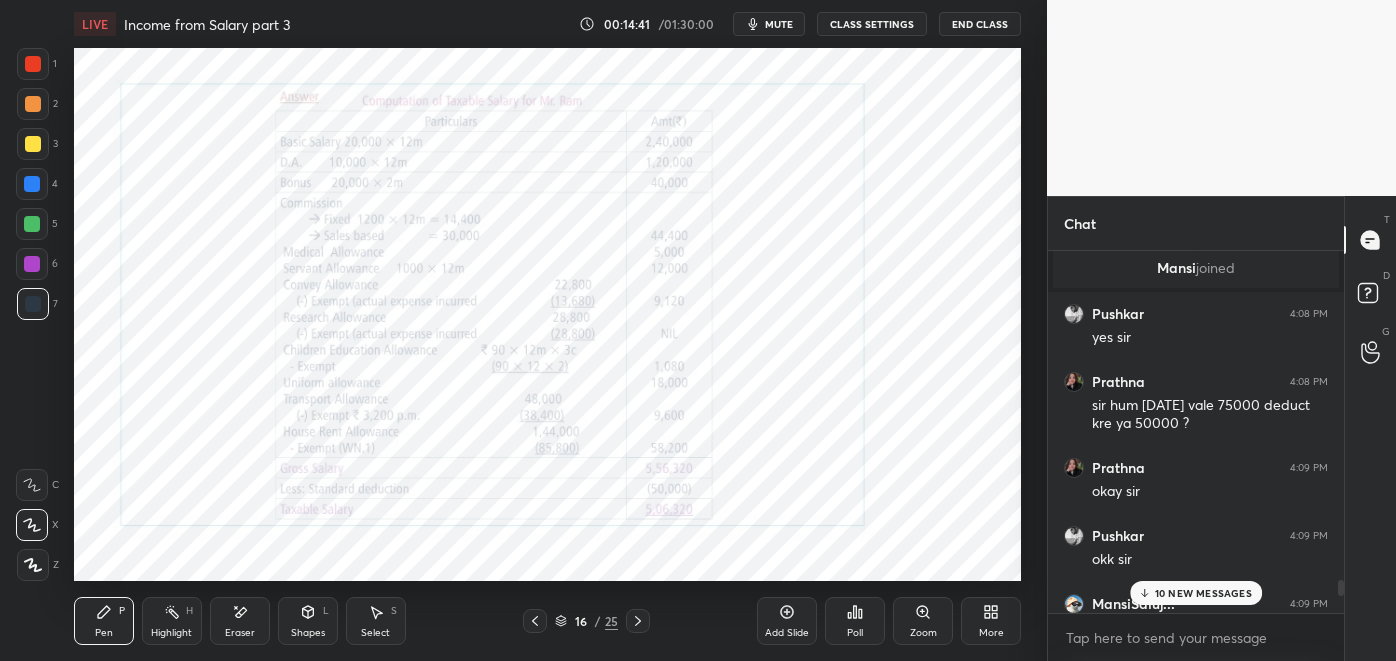 click on "10 NEW MESSAGES" at bounding box center (1203, 593) 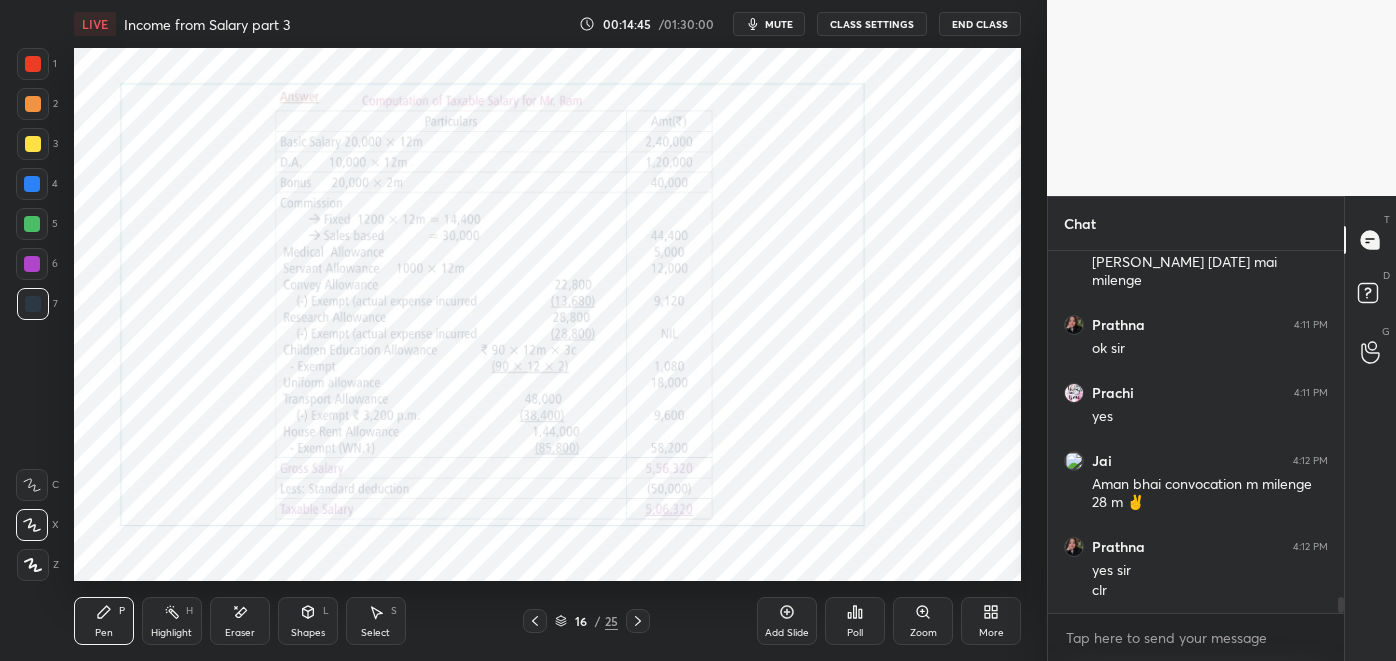 scroll, scrollTop: 8107, scrollLeft: 0, axis: vertical 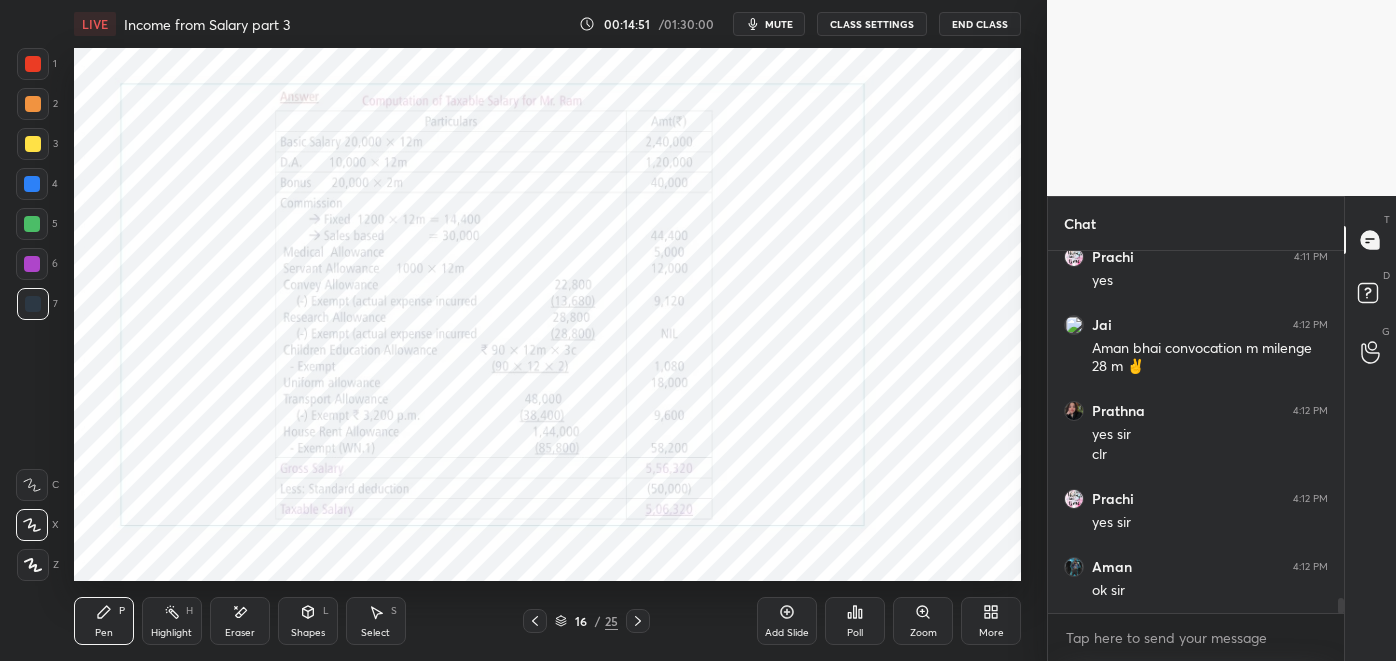 click 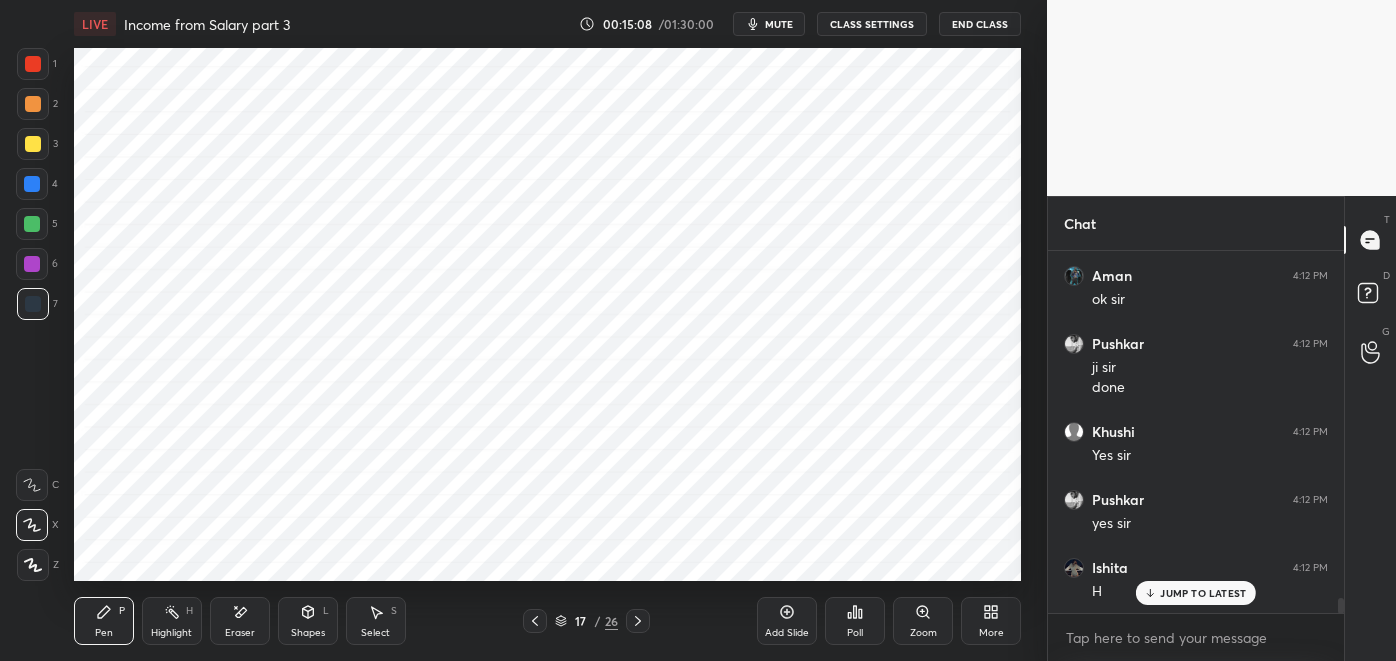 scroll, scrollTop: 8536, scrollLeft: 0, axis: vertical 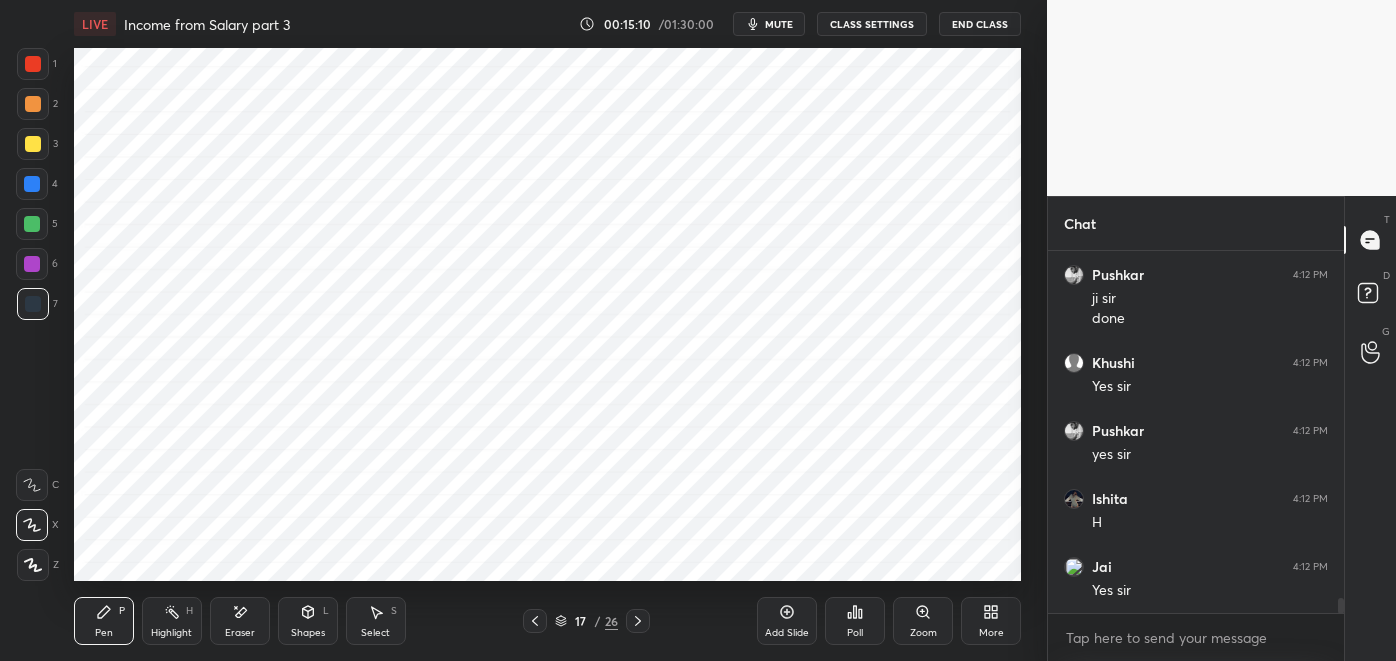 click at bounding box center (32, 184) 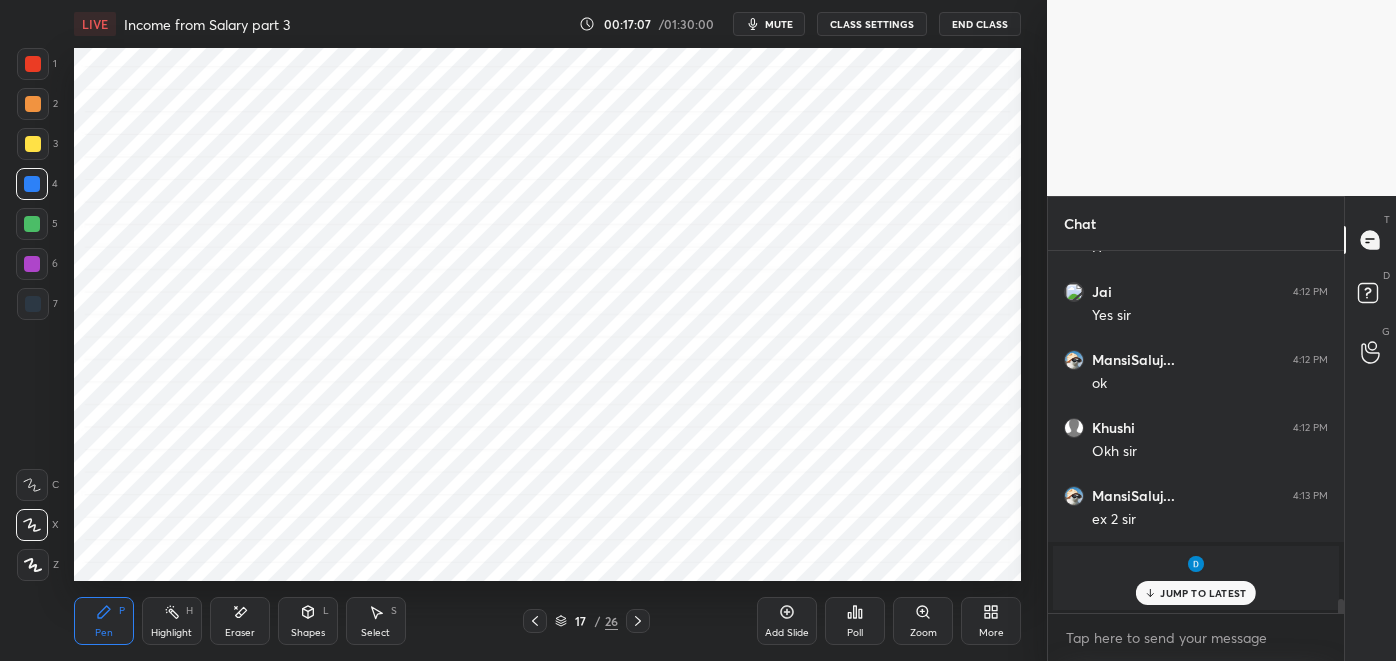 scroll, scrollTop: 8880, scrollLeft: 0, axis: vertical 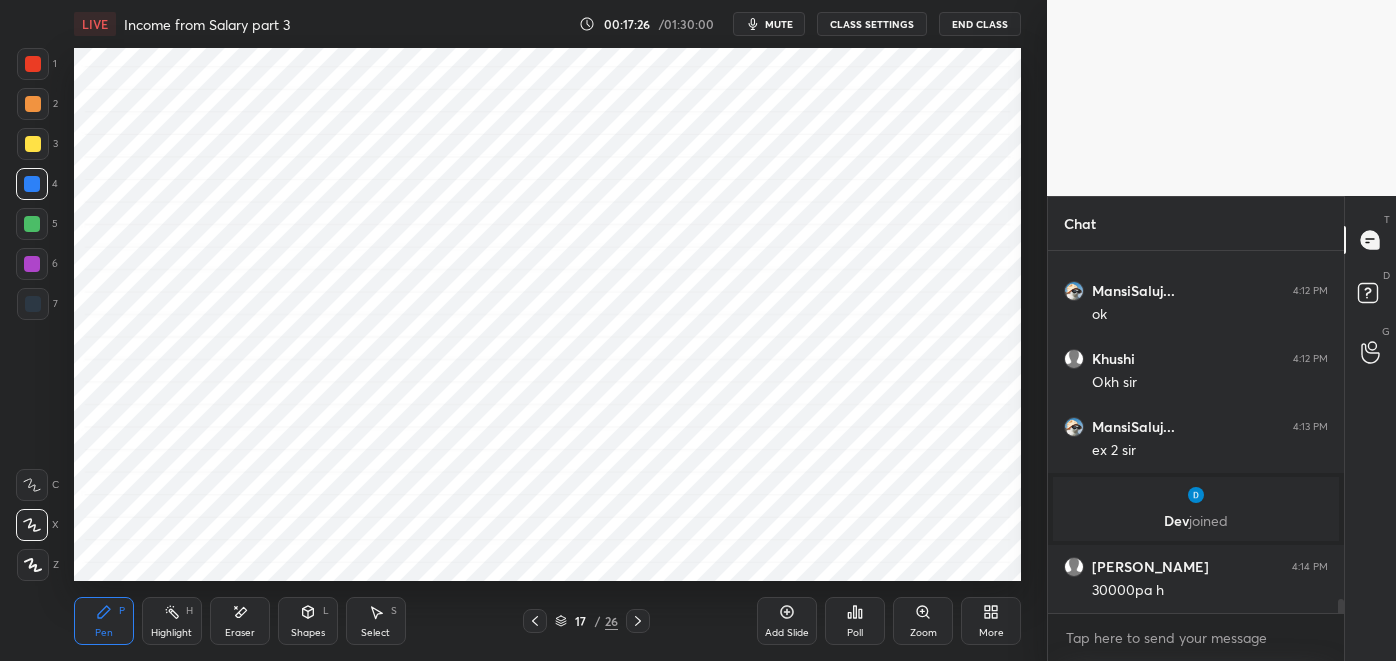 click 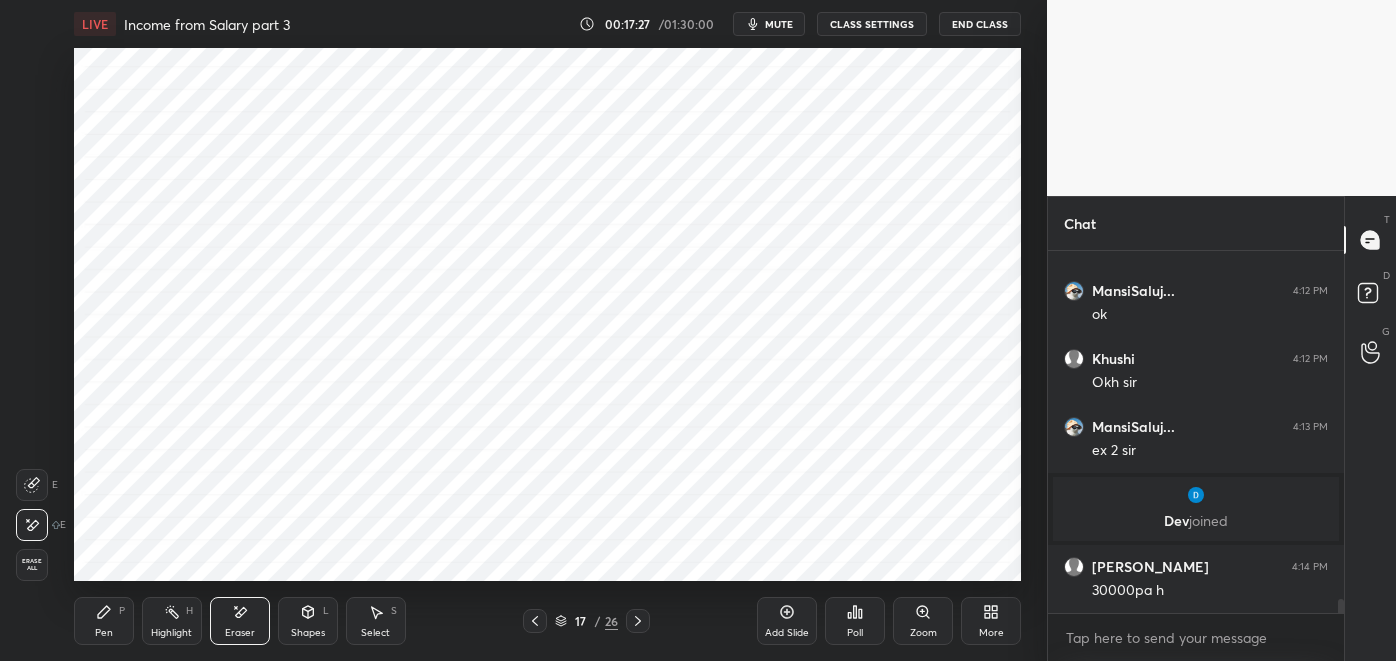 click on "Pen P" at bounding box center (104, 621) 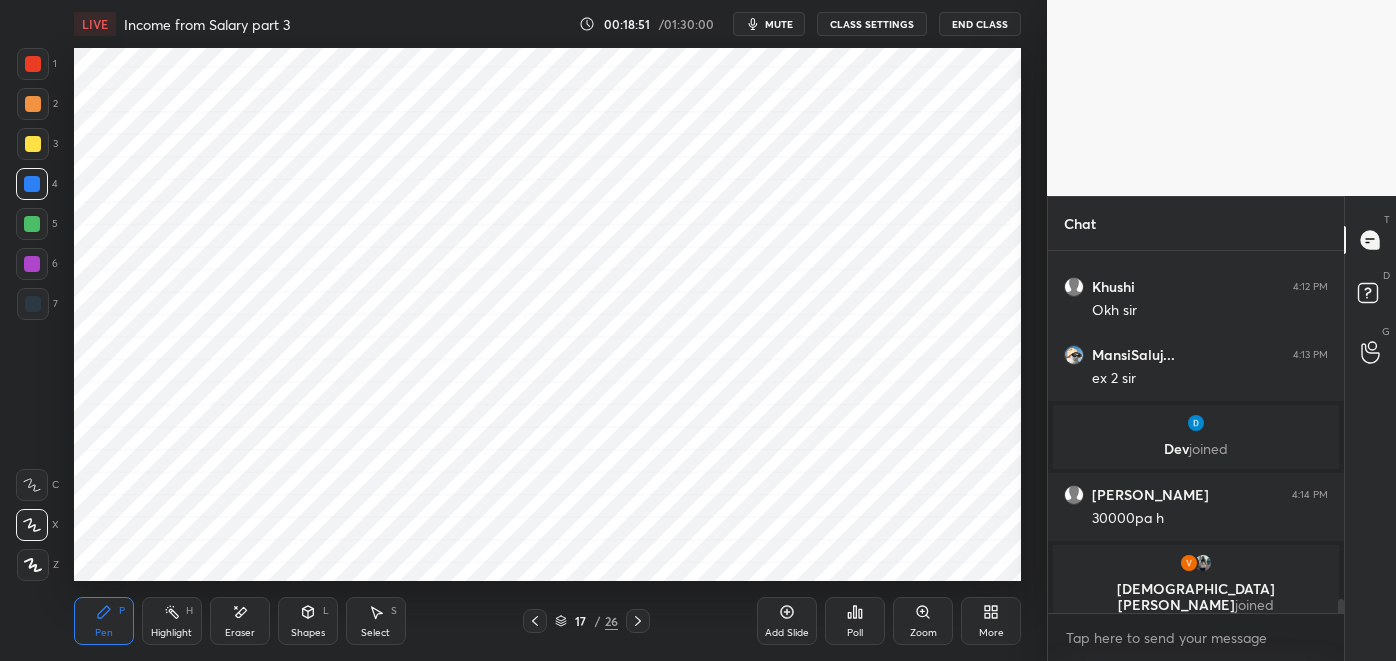 scroll, scrollTop: 8264, scrollLeft: 0, axis: vertical 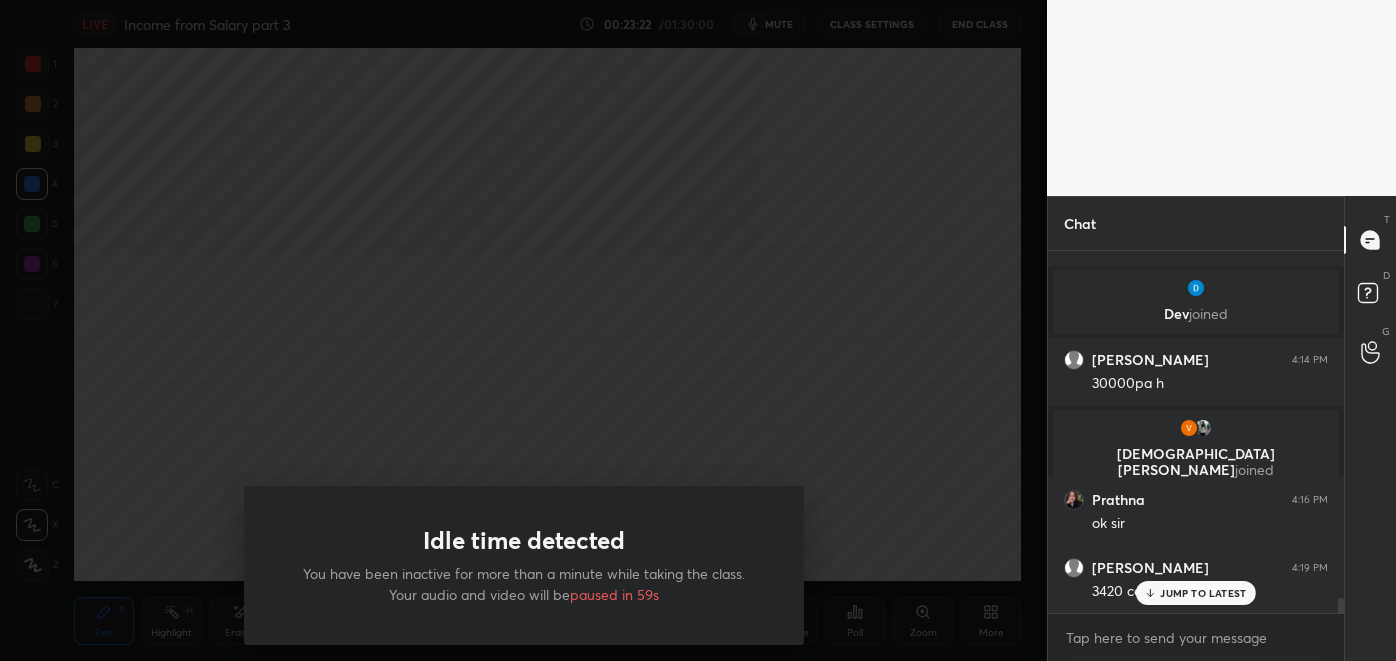 click on "Idle time detected You have been inactive for more than a minute while taking the class. Your audio and video will be  paused in 59s" at bounding box center [523, 330] 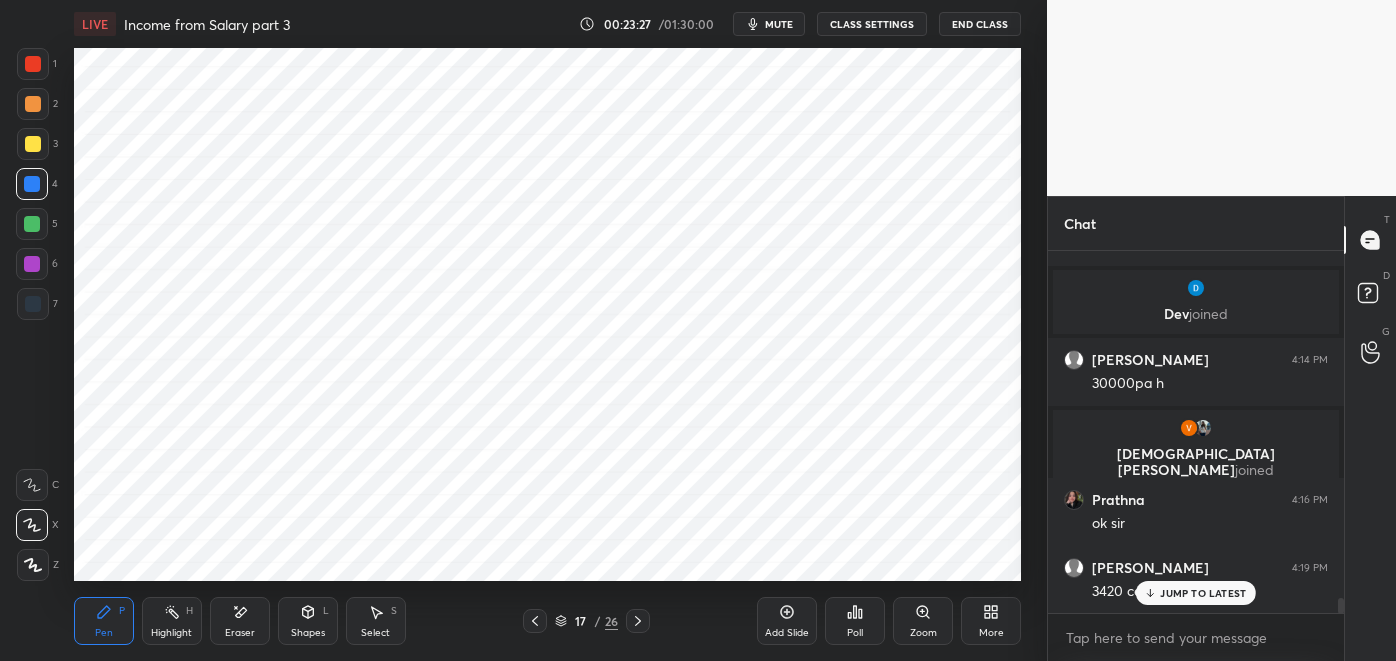 click on "JUMP TO LATEST" at bounding box center (1203, 593) 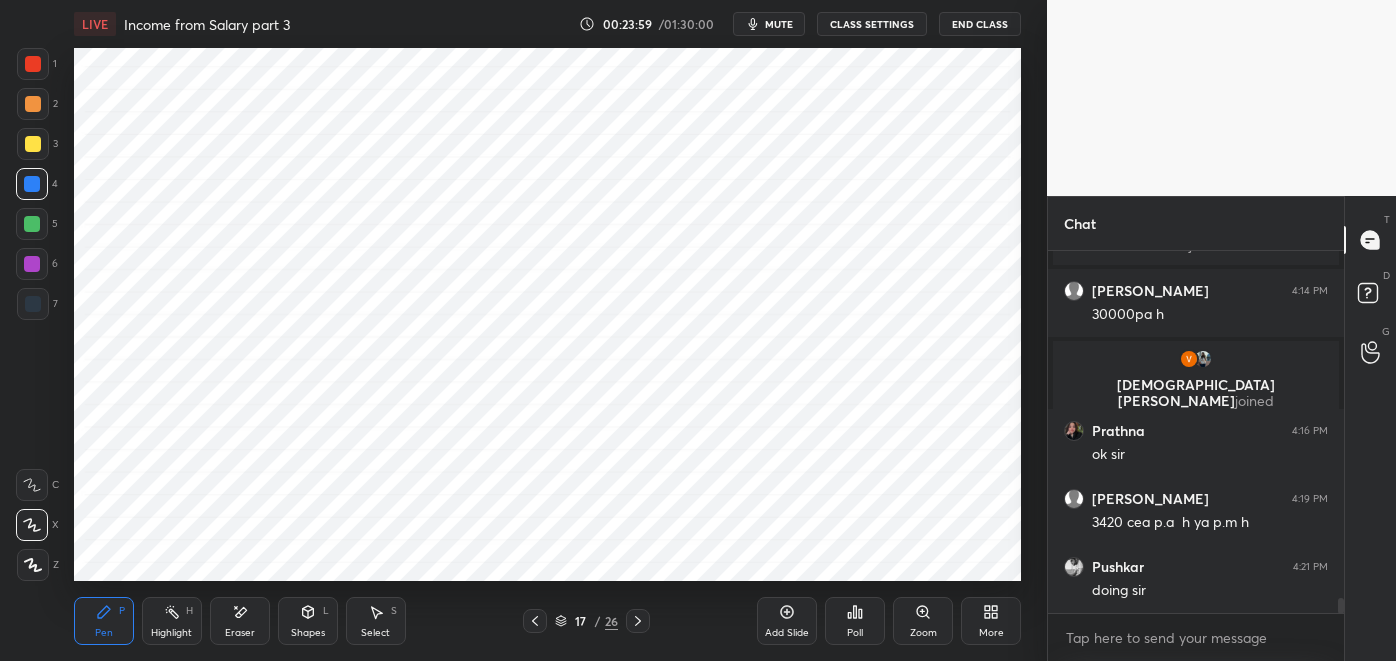 scroll, scrollTop: 8467, scrollLeft: 0, axis: vertical 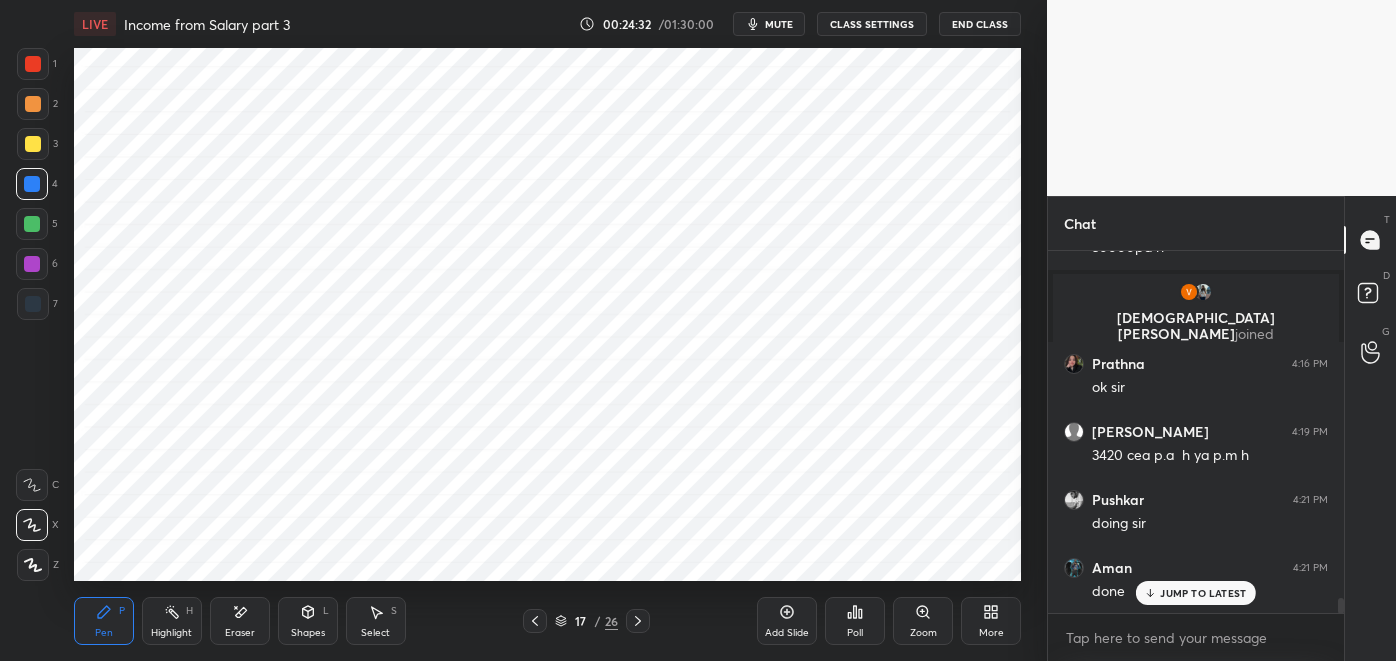 click 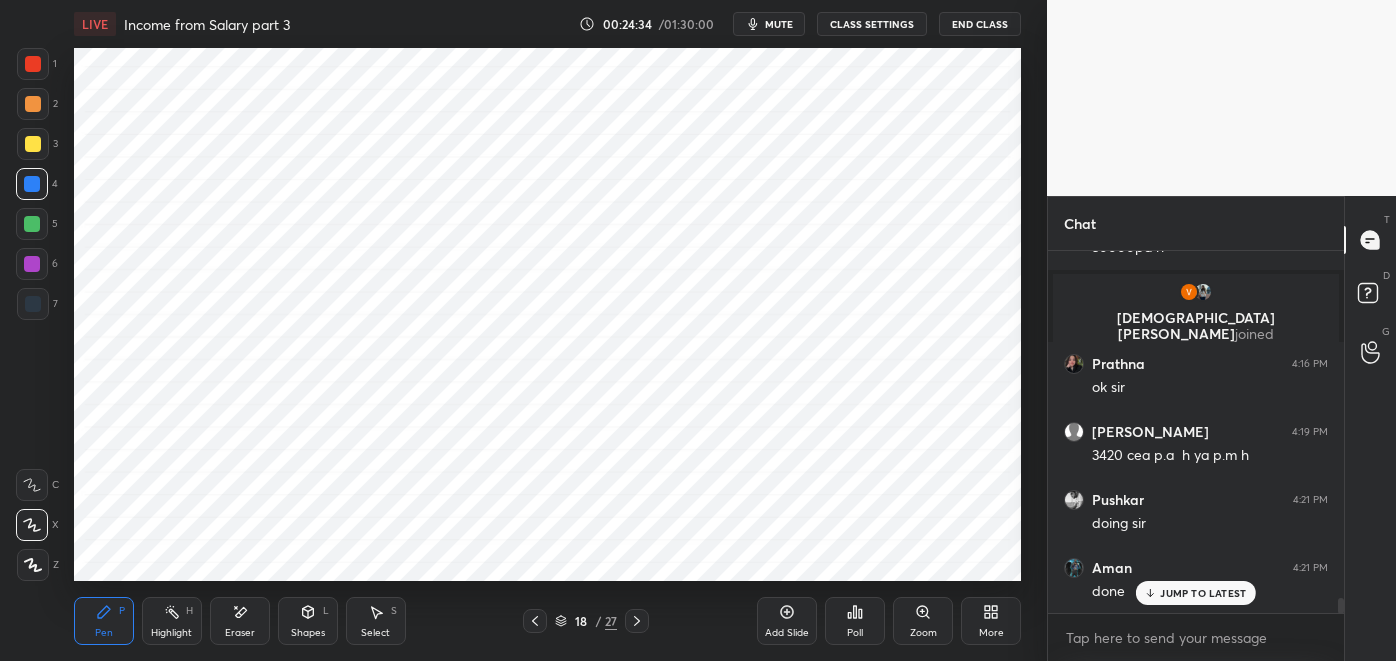click on "More" at bounding box center [991, 621] 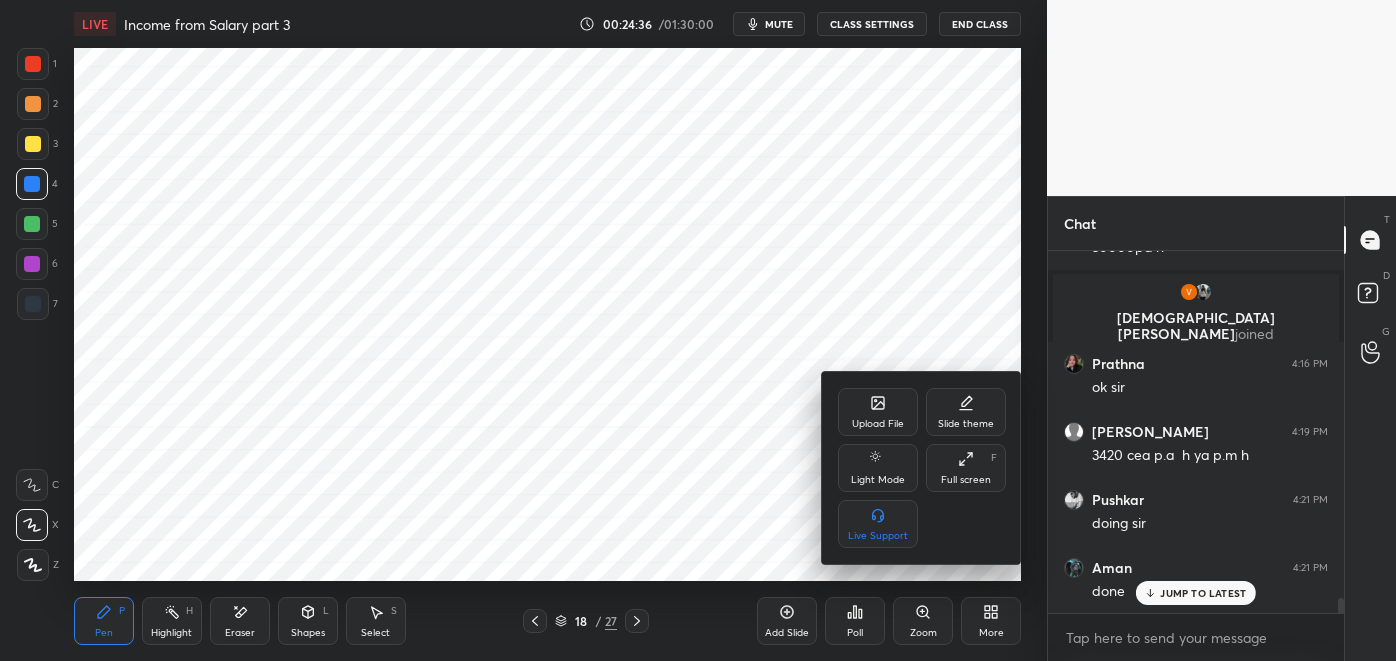 click at bounding box center [698, 330] 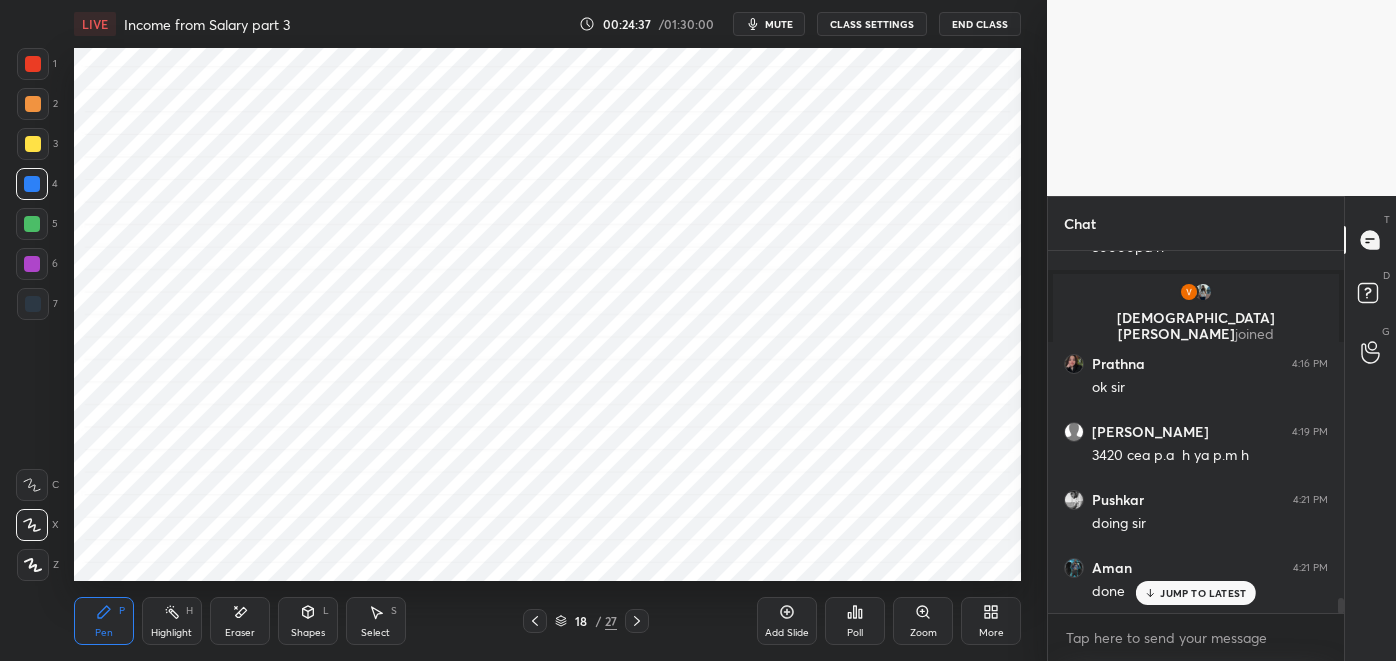 click 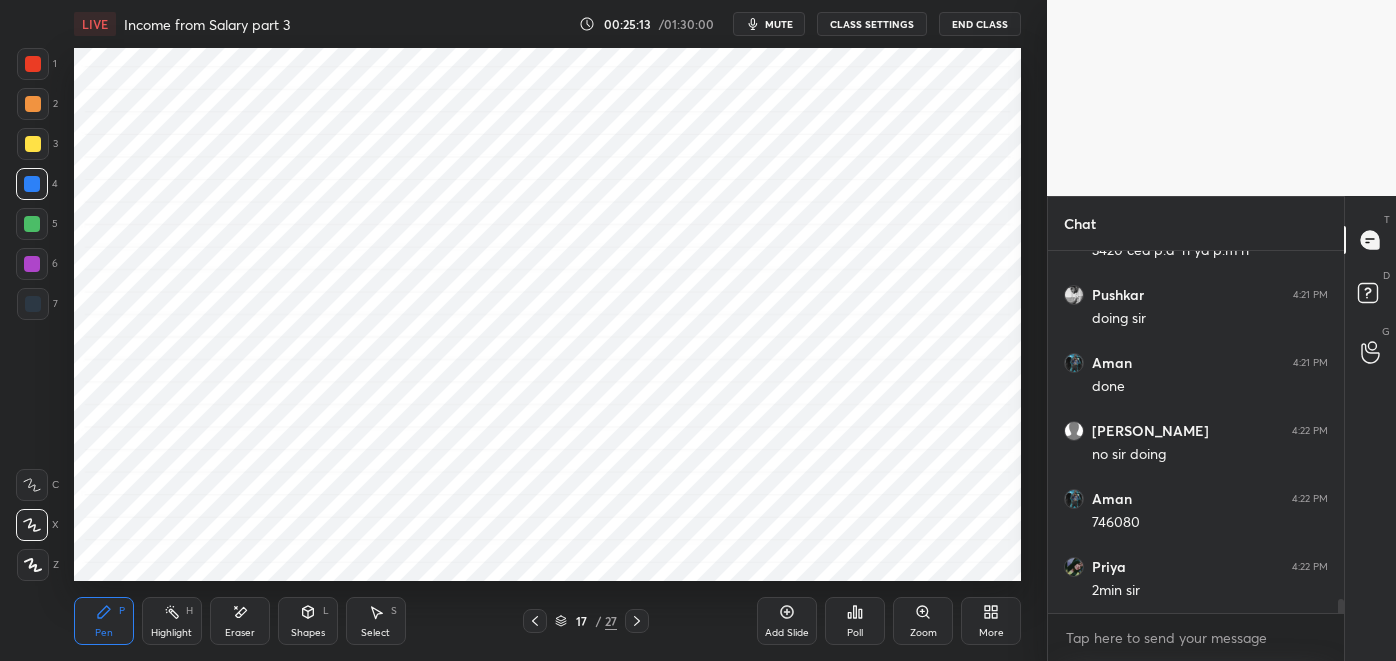 scroll, scrollTop: 8739, scrollLeft: 0, axis: vertical 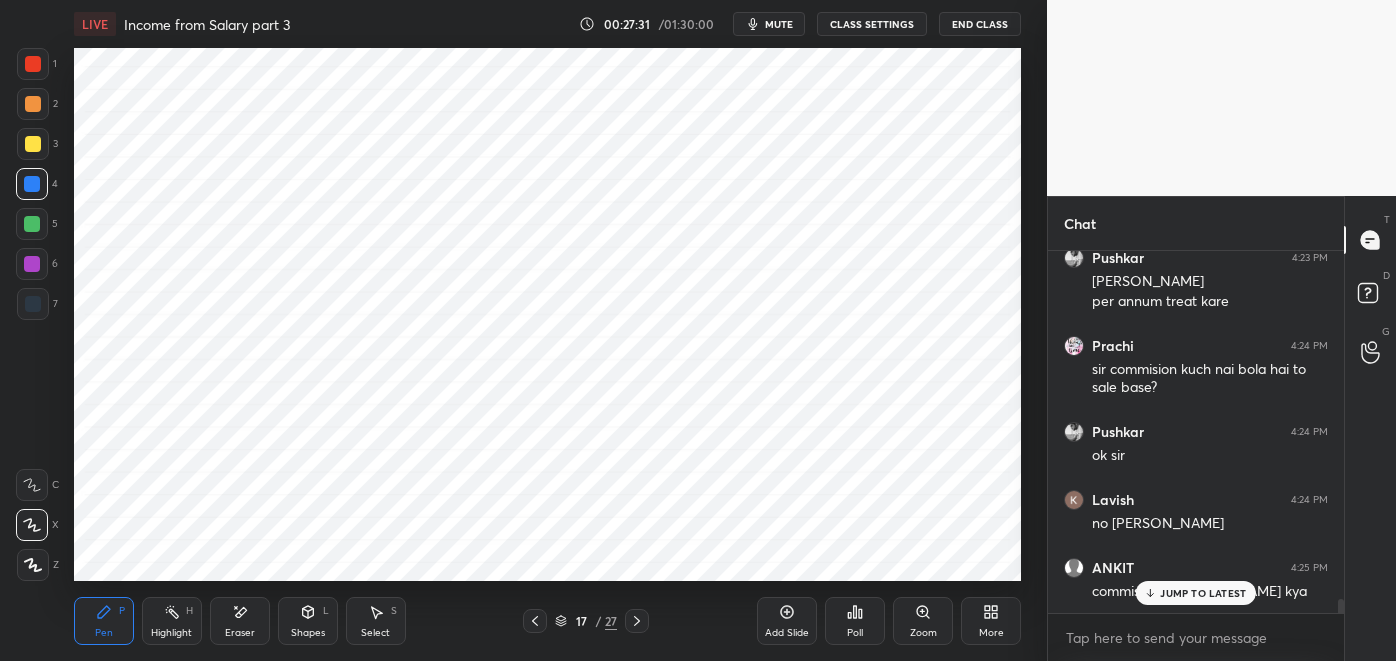 click on "JUMP TO LATEST" at bounding box center (1196, 593) 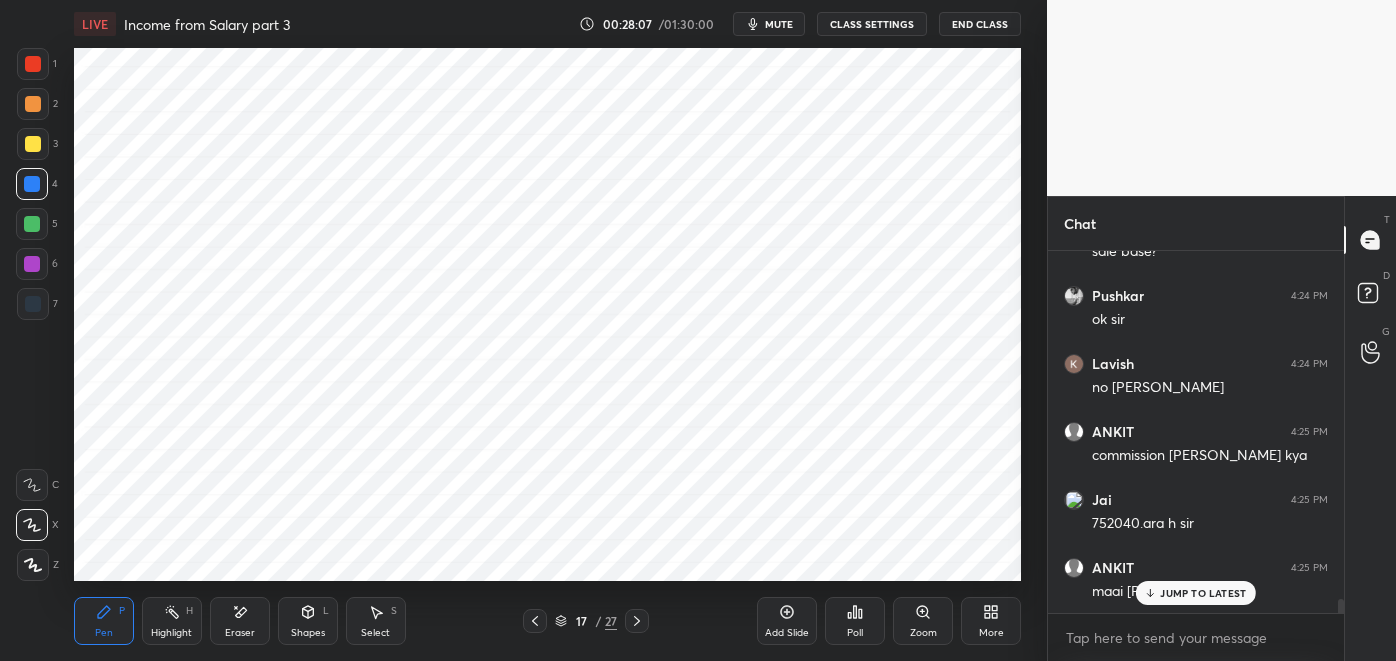 scroll, scrollTop: 9322, scrollLeft: 0, axis: vertical 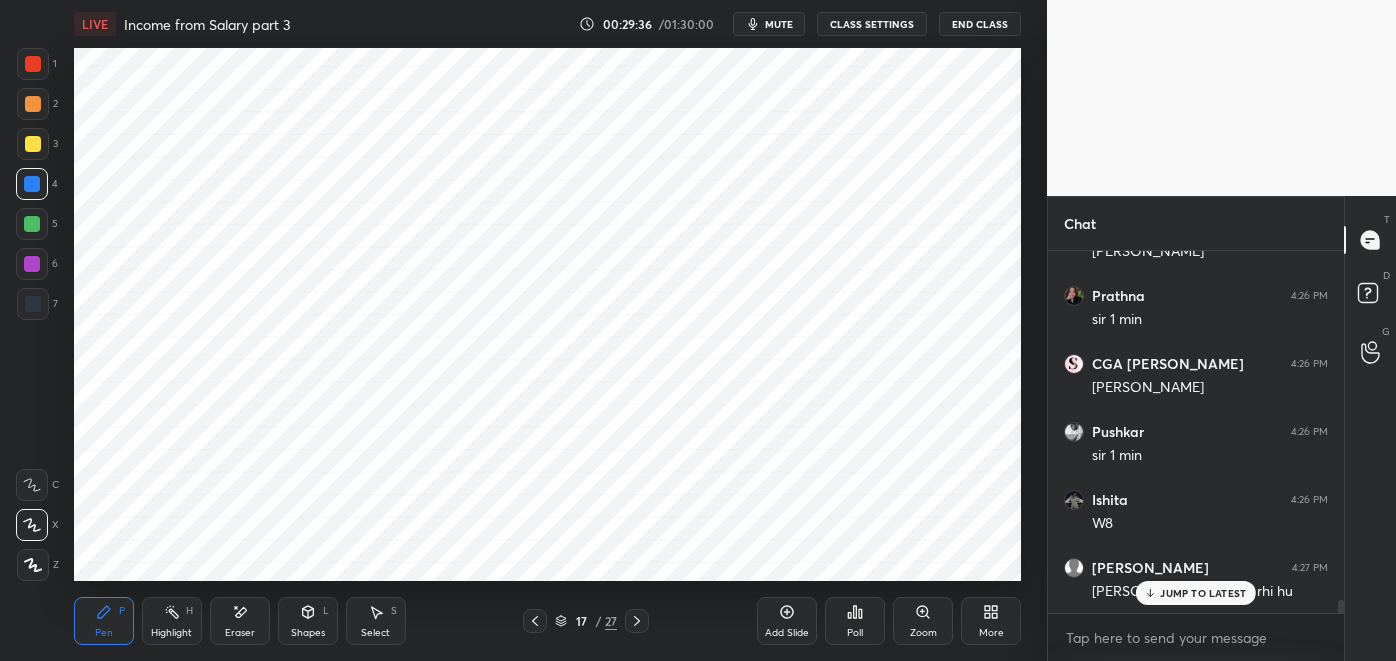 click on "JUMP TO LATEST" at bounding box center [1203, 593] 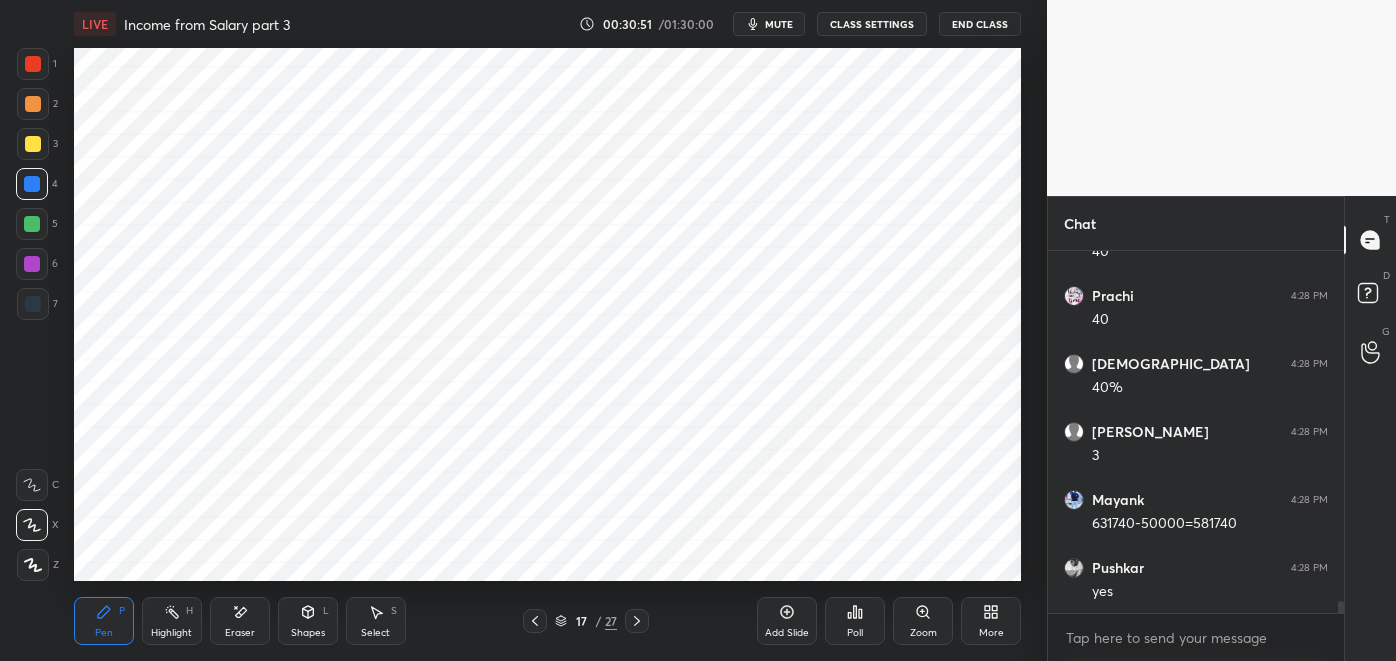 scroll, scrollTop: 10274, scrollLeft: 0, axis: vertical 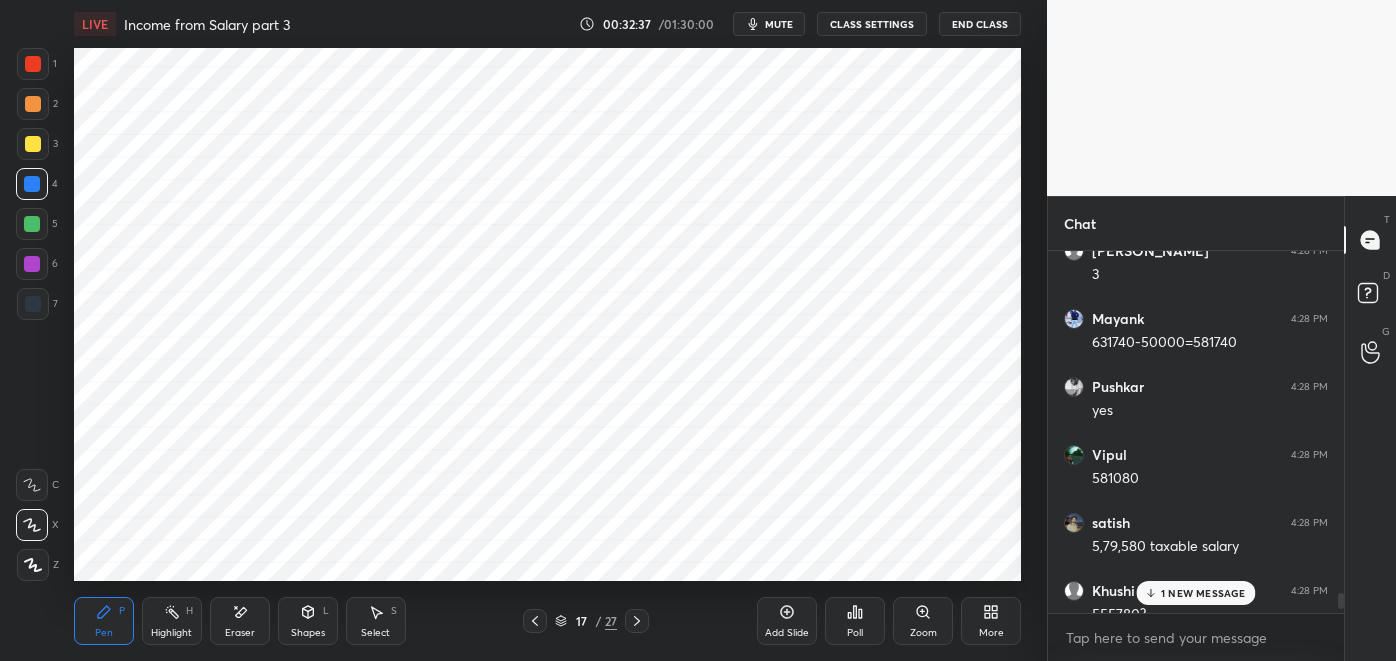 click on "Highlight" at bounding box center [171, 633] 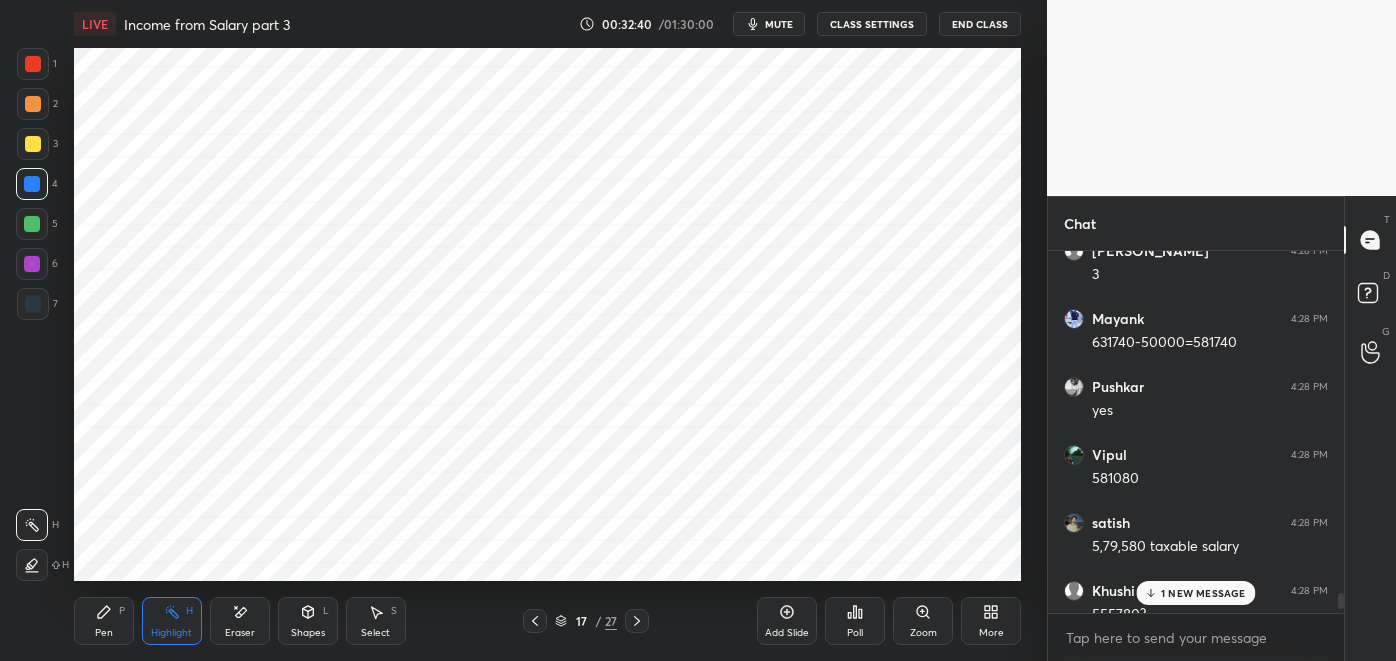 click at bounding box center (32, 224) 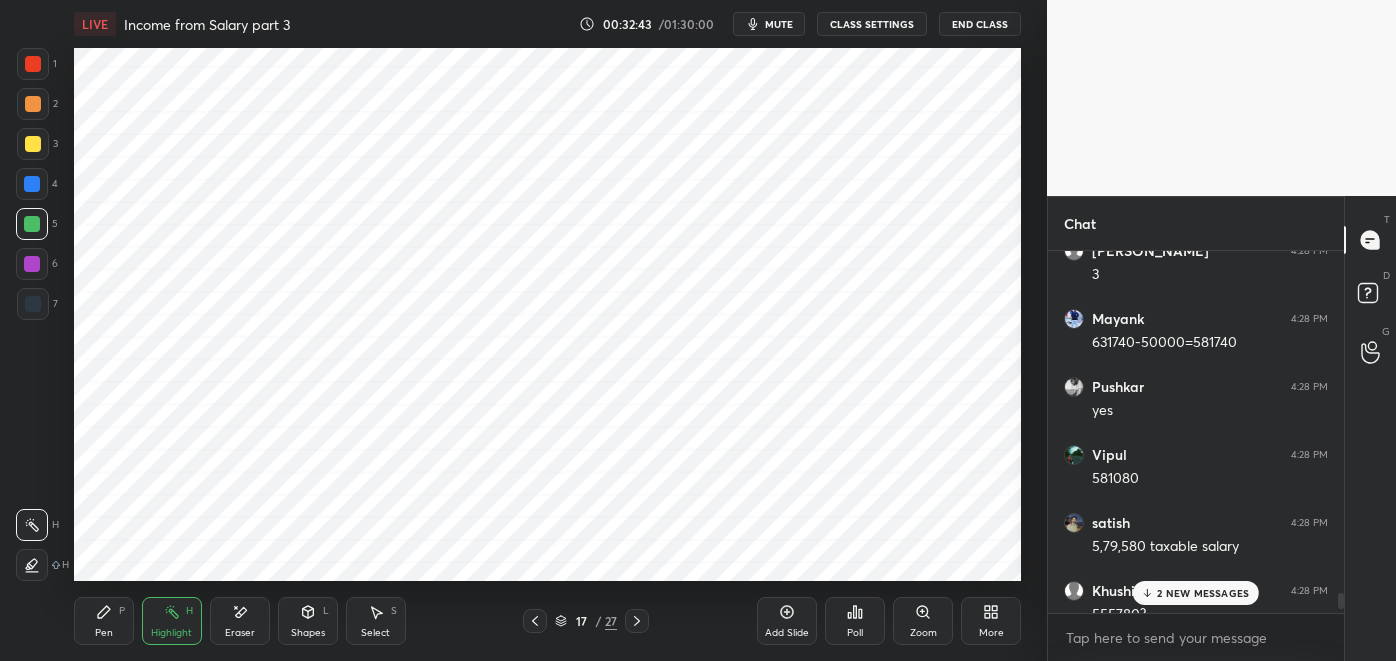 click on "Pen" at bounding box center [104, 633] 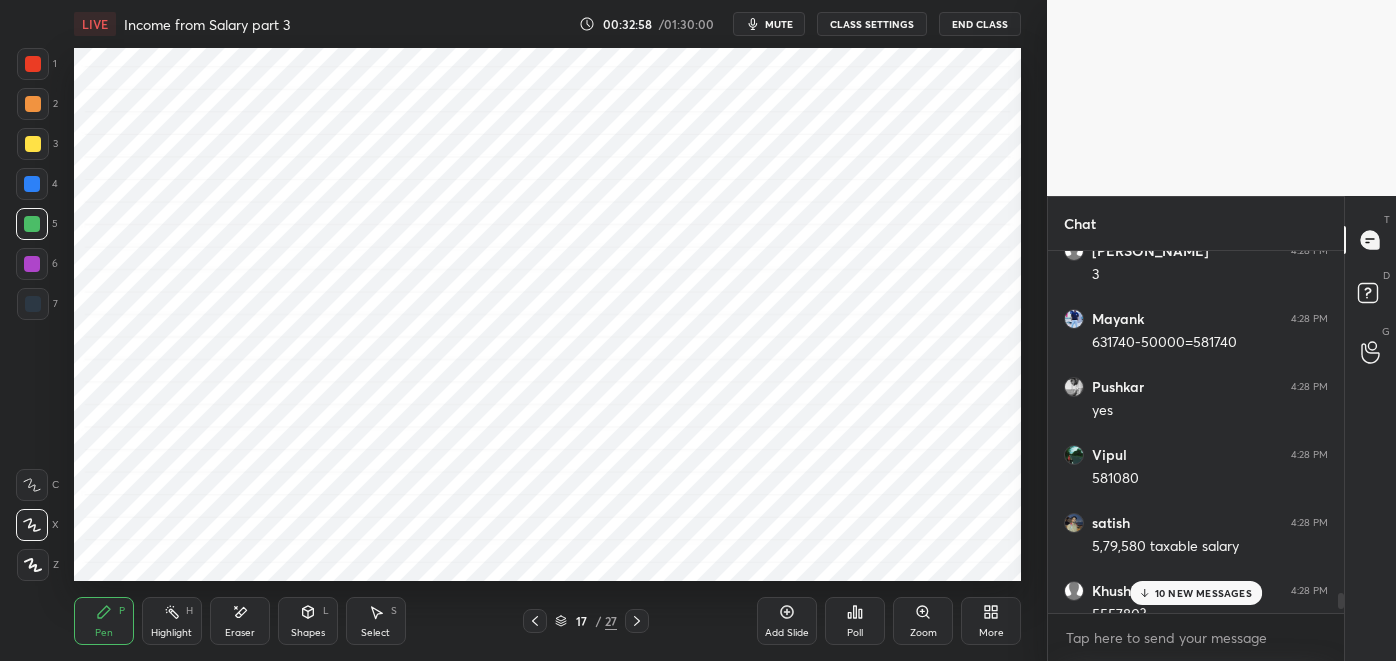 click on "10 NEW MESSAGES" at bounding box center (1203, 593) 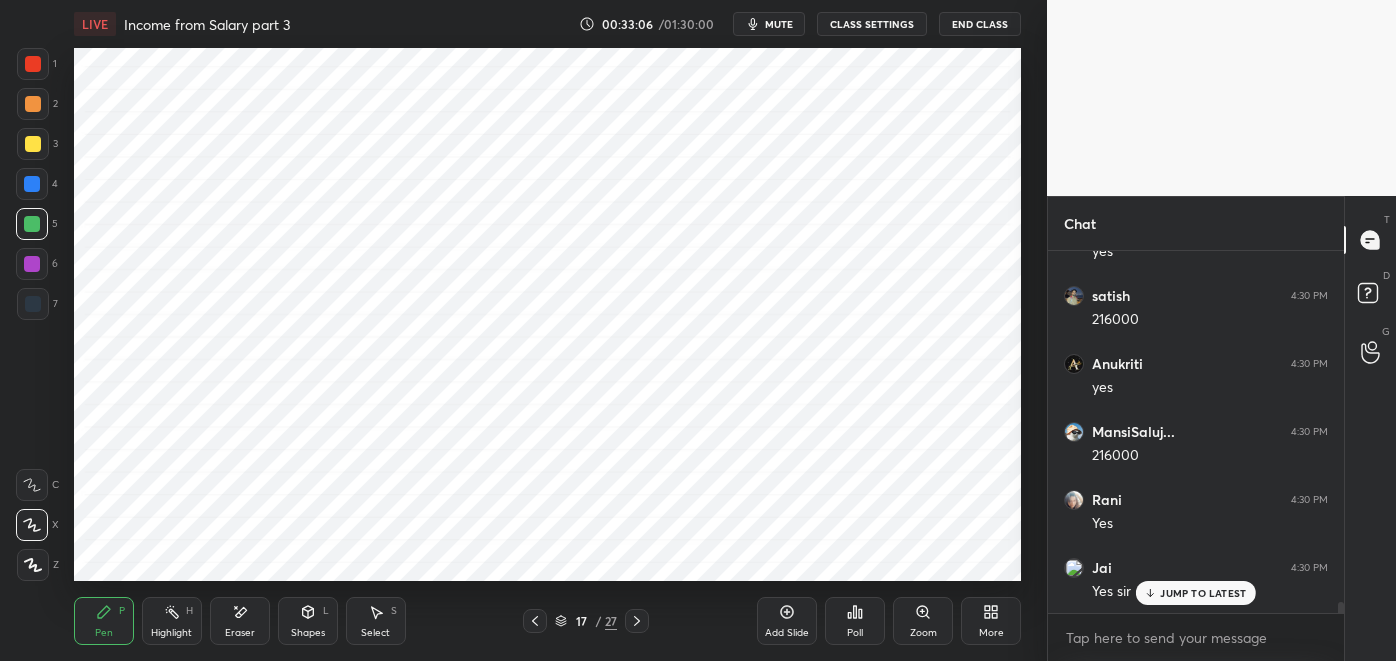 scroll, scrollTop: 11466, scrollLeft: 0, axis: vertical 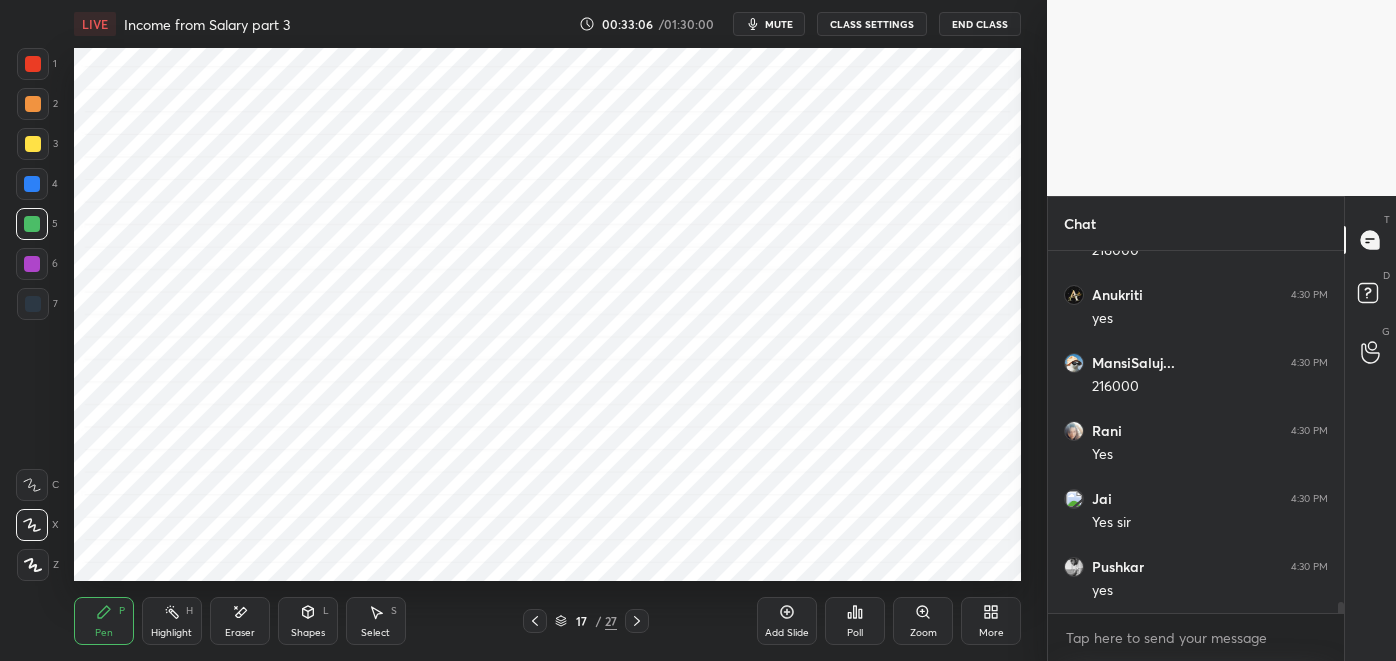 click at bounding box center (33, 304) 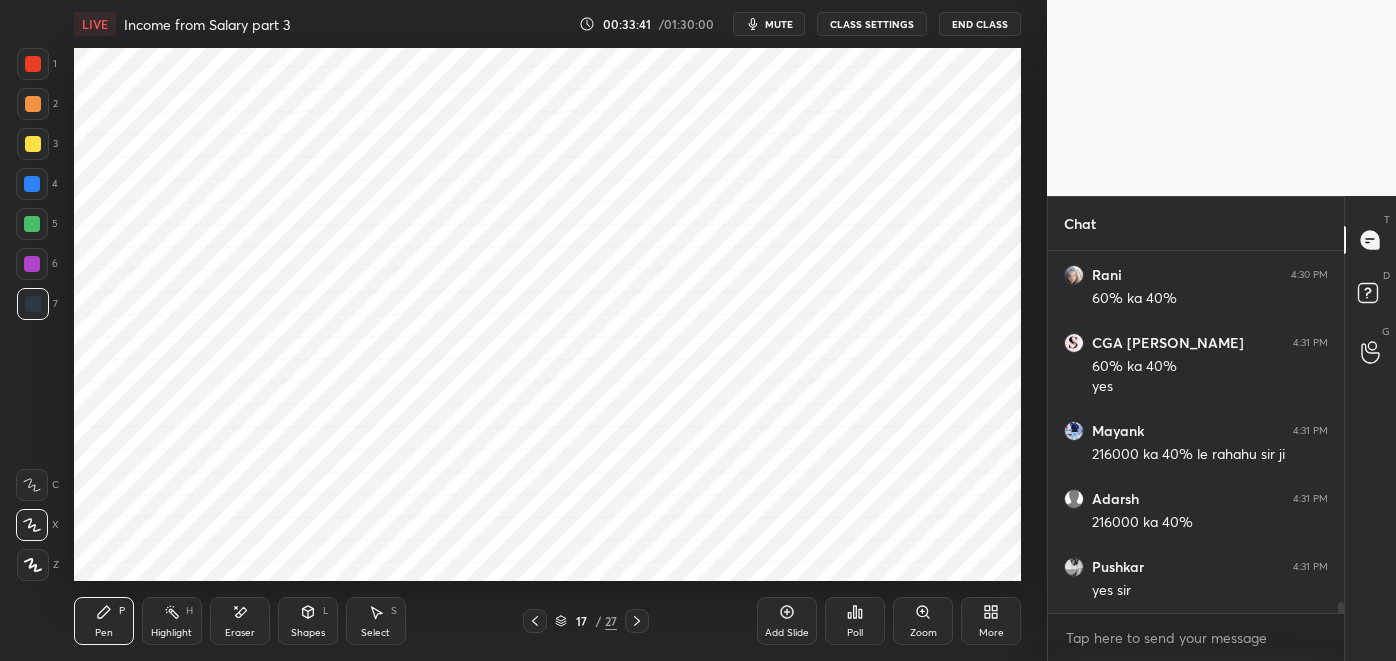 scroll, scrollTop: 12117, scrollLeft: 0, axis: vertical 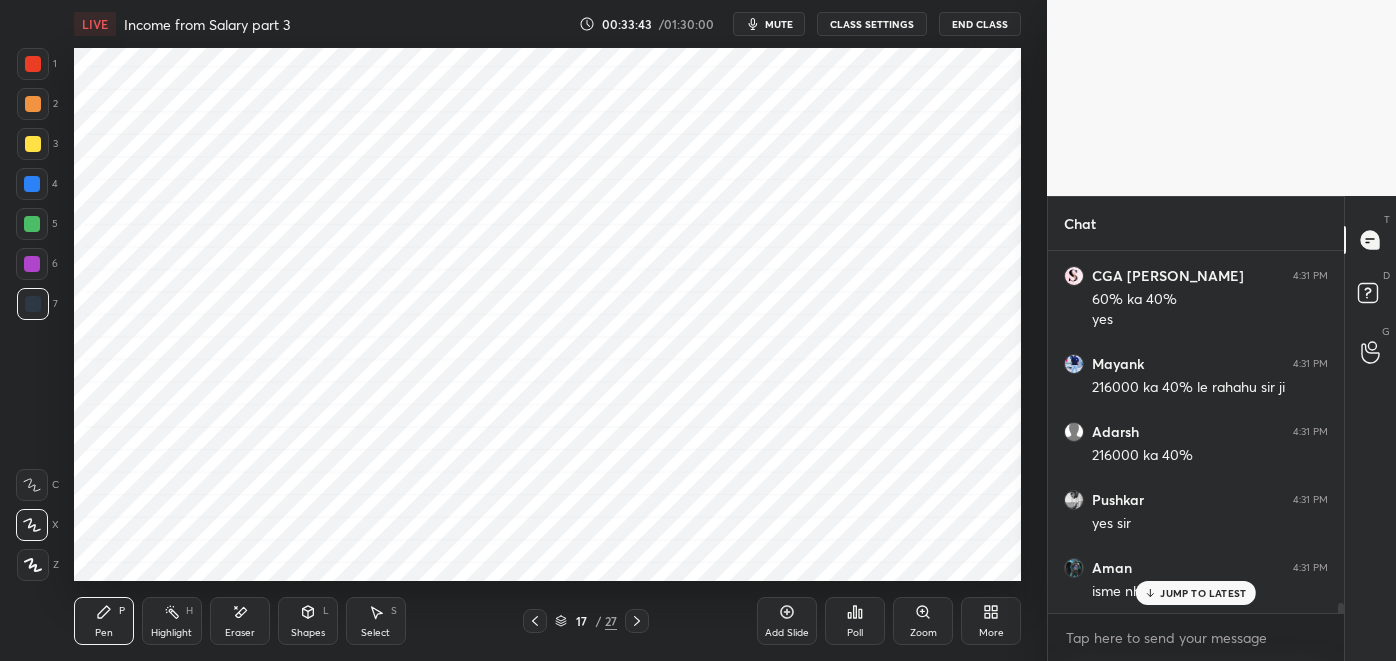 click on "JUMP TO LATEST" at bounding box center (1203, 593) 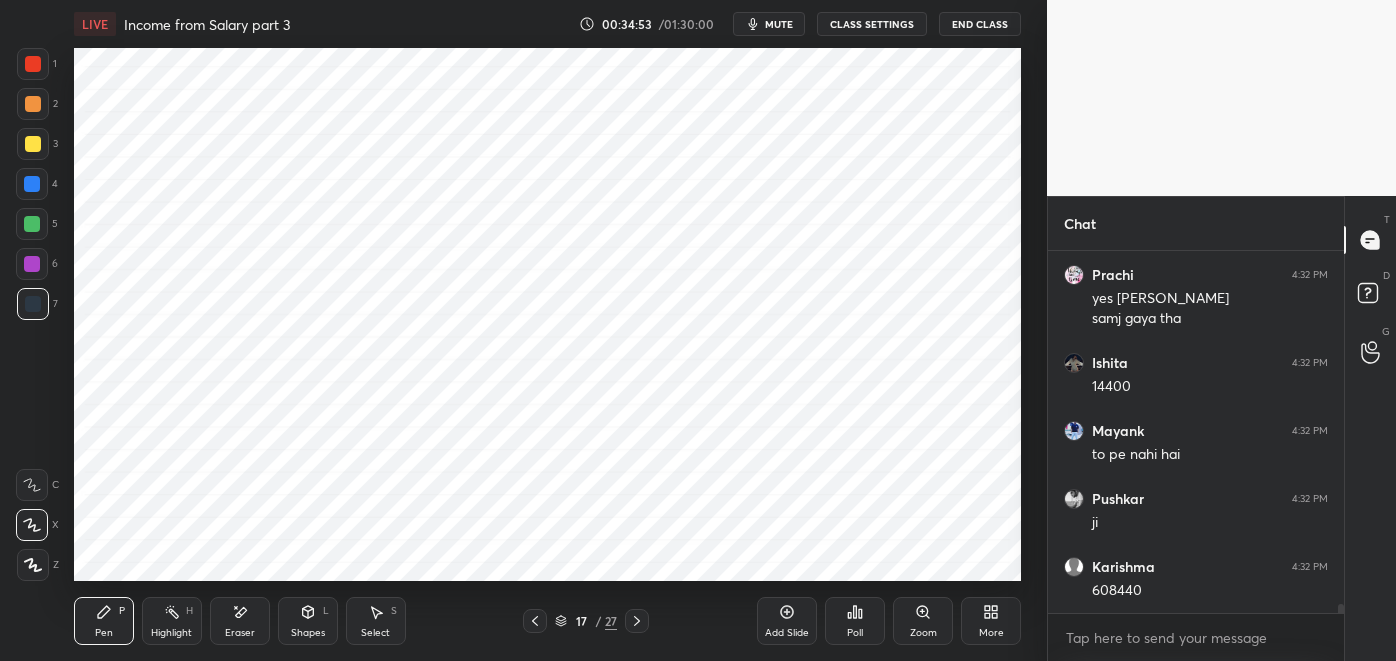 scroll, scrollTop: 13517, scrollLeft: 0, axis: vertical 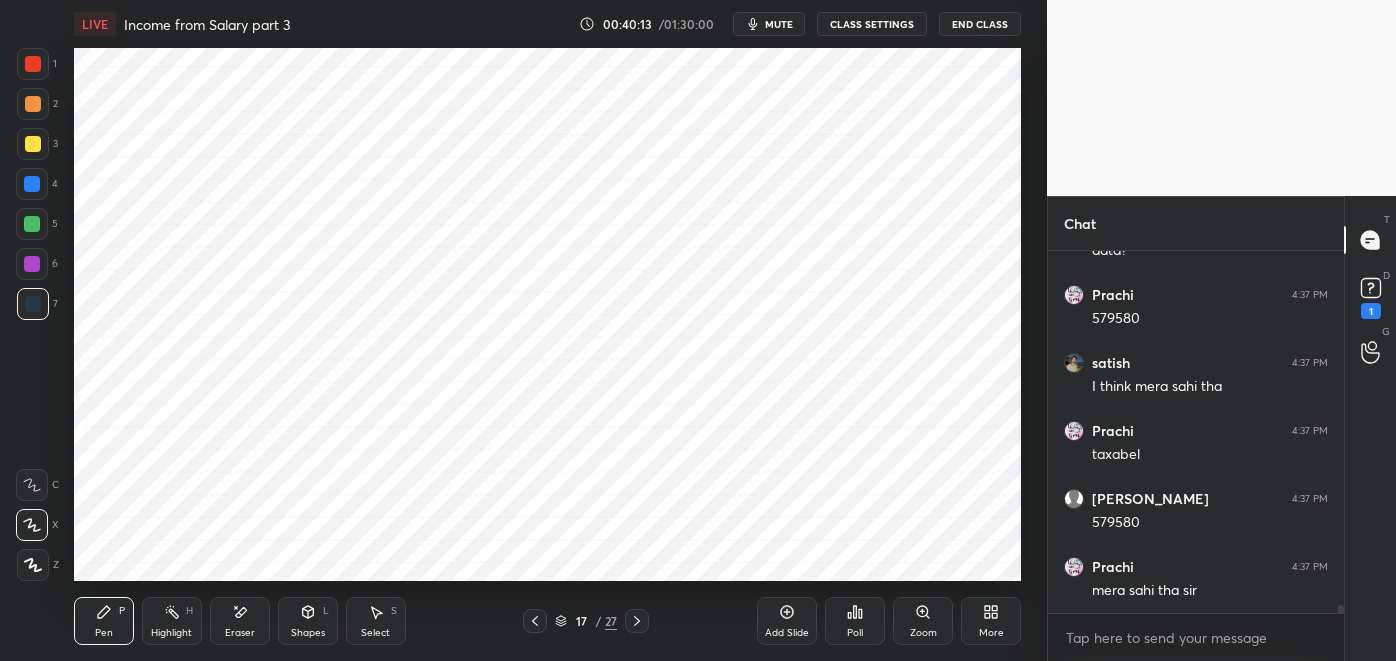 click on "1" at bounding box center (1371, 296) 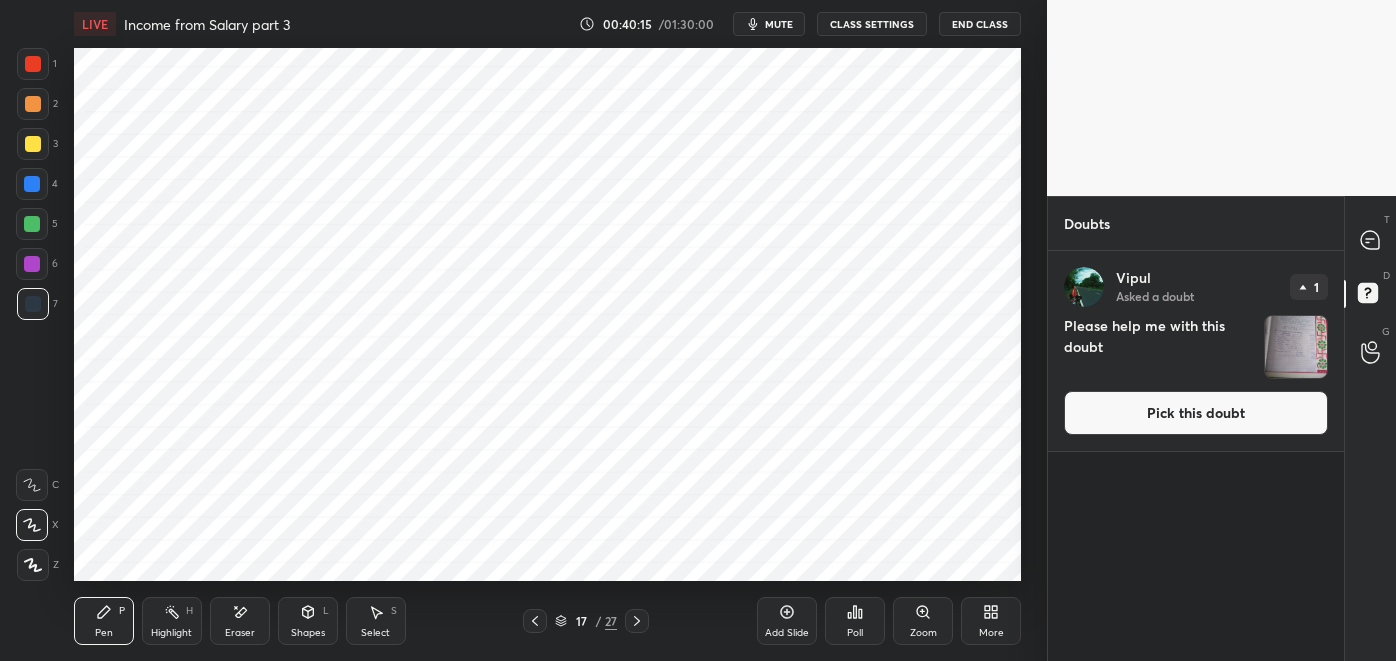 click at bounding box center [1371, 240] 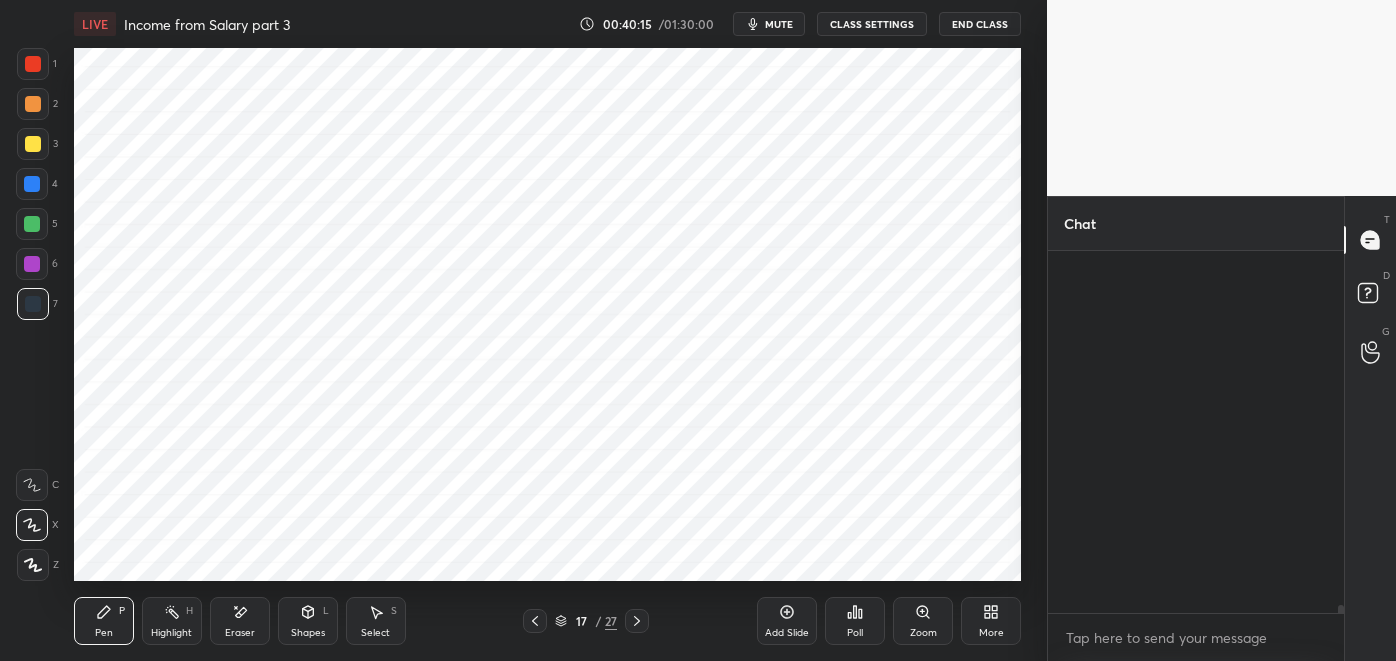 scroll, scrollTop: 16458, scrollLeft: 0, axis: vertical 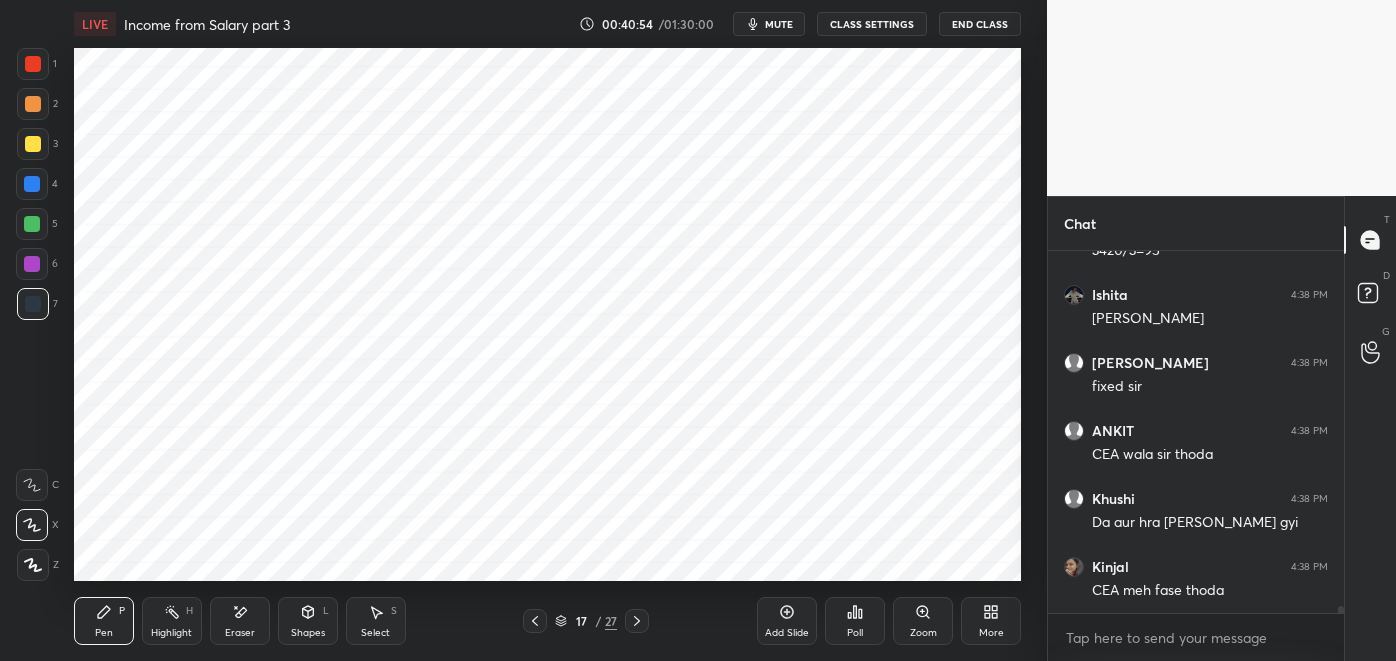 click 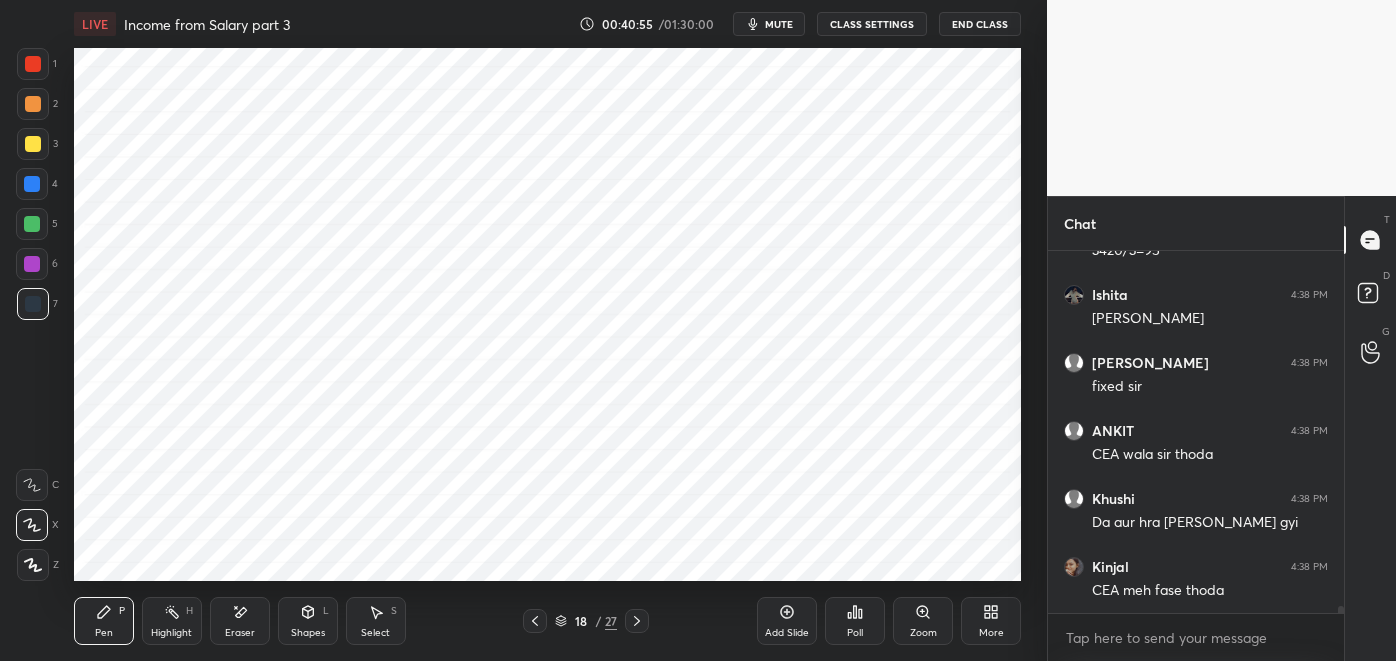 scroll, scrollTop: 17205, scrollLeft: 0, axis: vertical 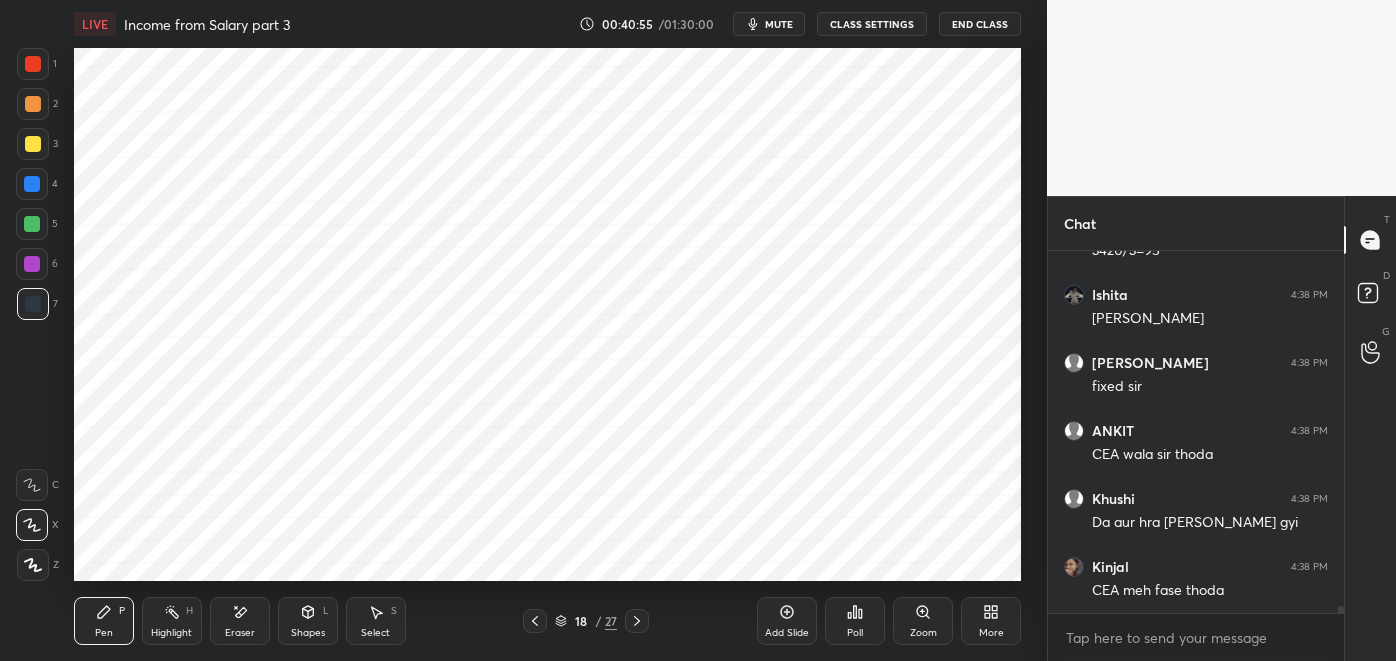 click on "More" at bounding box center [991, 621] 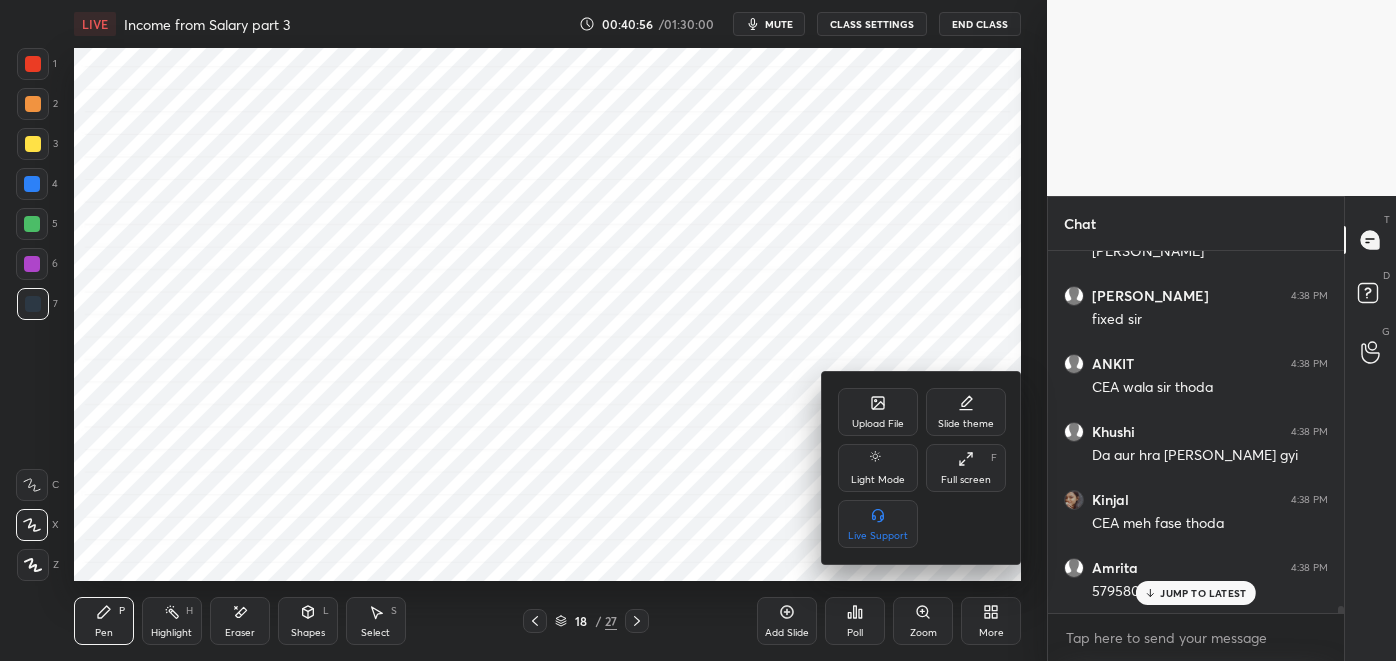 click on "Upload File" at bounding box center (878, 424) 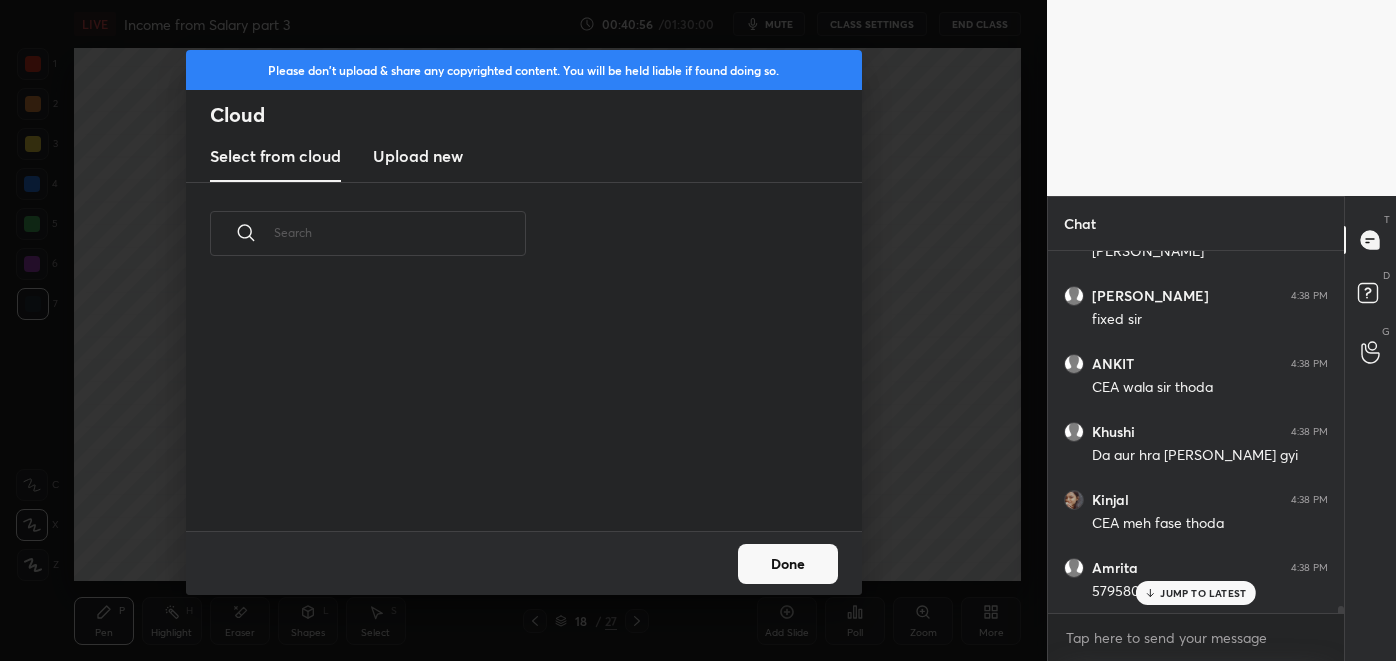 scroll, scrollTop: 7, scrollLeft: 10, axis: both 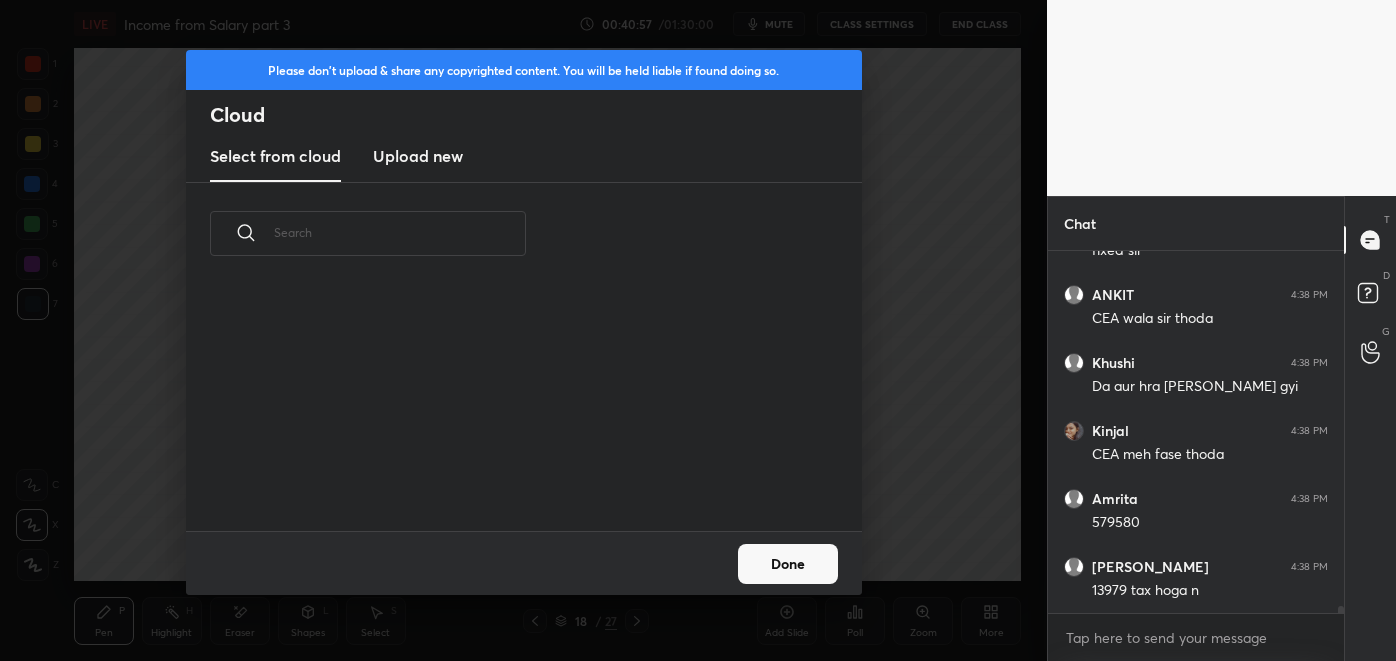 click on "Upload new" at bounding box center (418, 156) 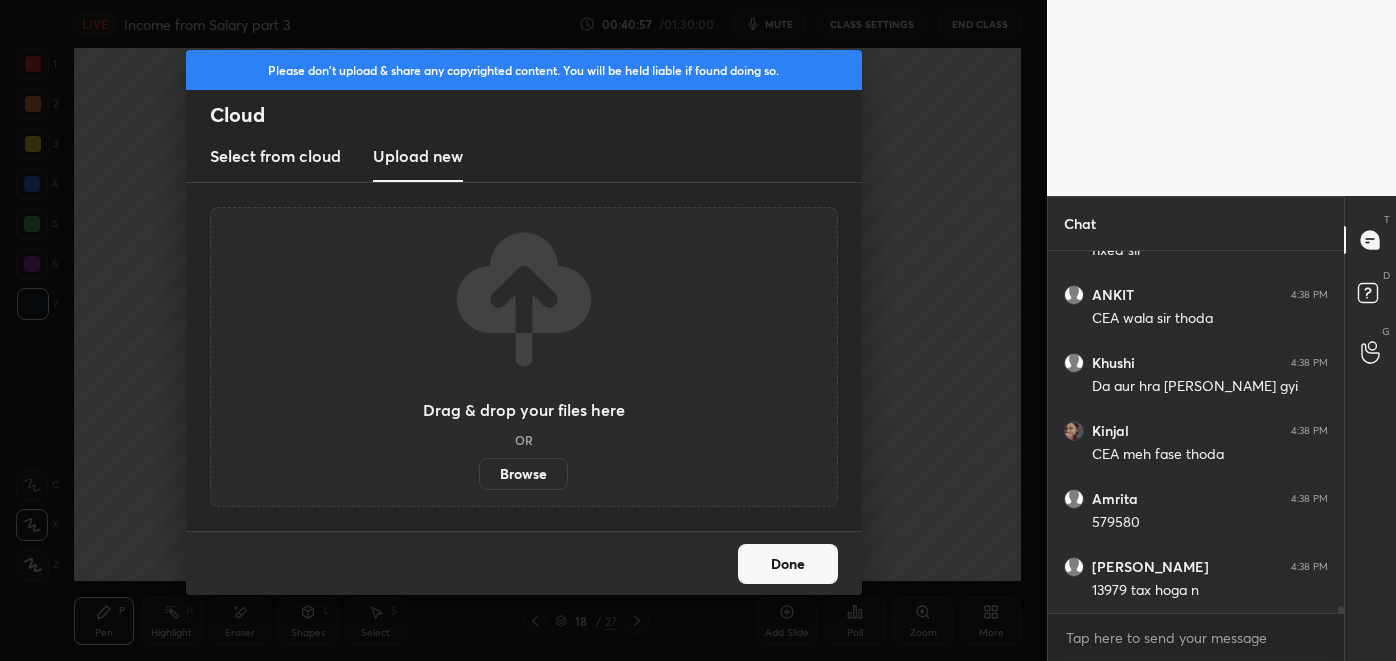 click on "Browse" at bounding box center [523, 474] 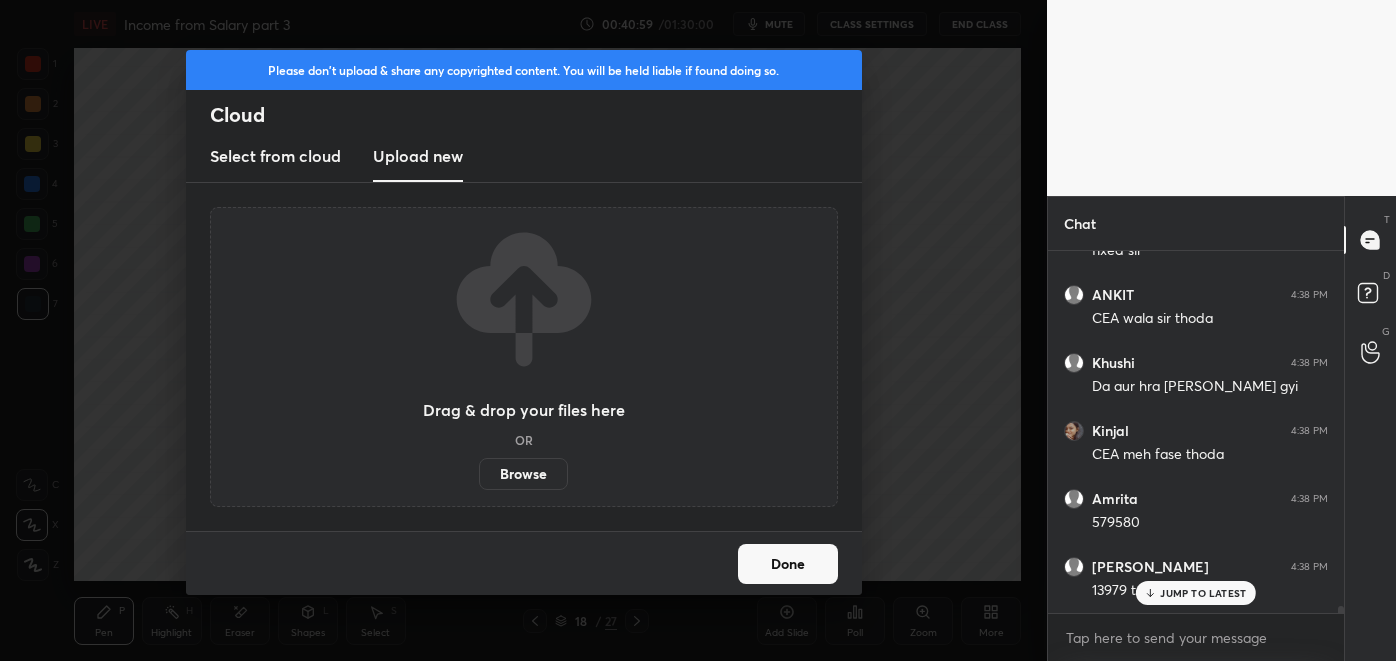 scroll, scrollTop: 17341, scrollLeft: 0, axis: vertical 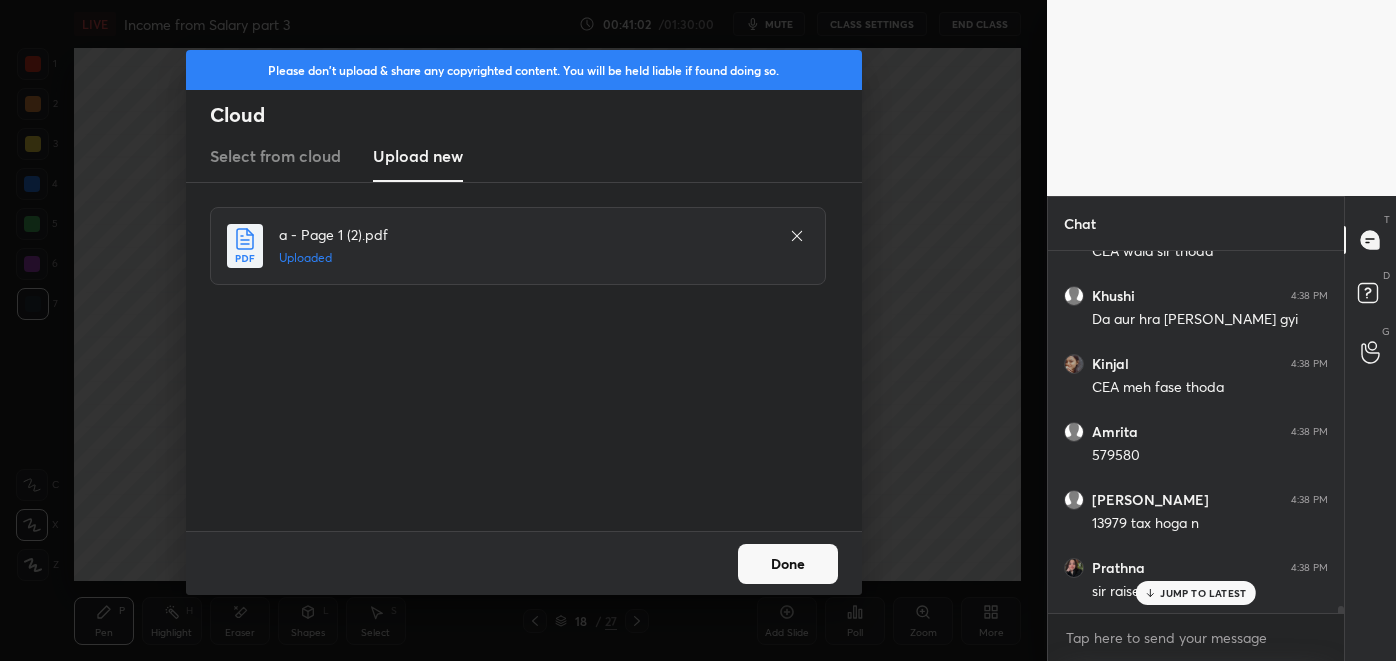 click on "Done" at bounding box center (788, 564) 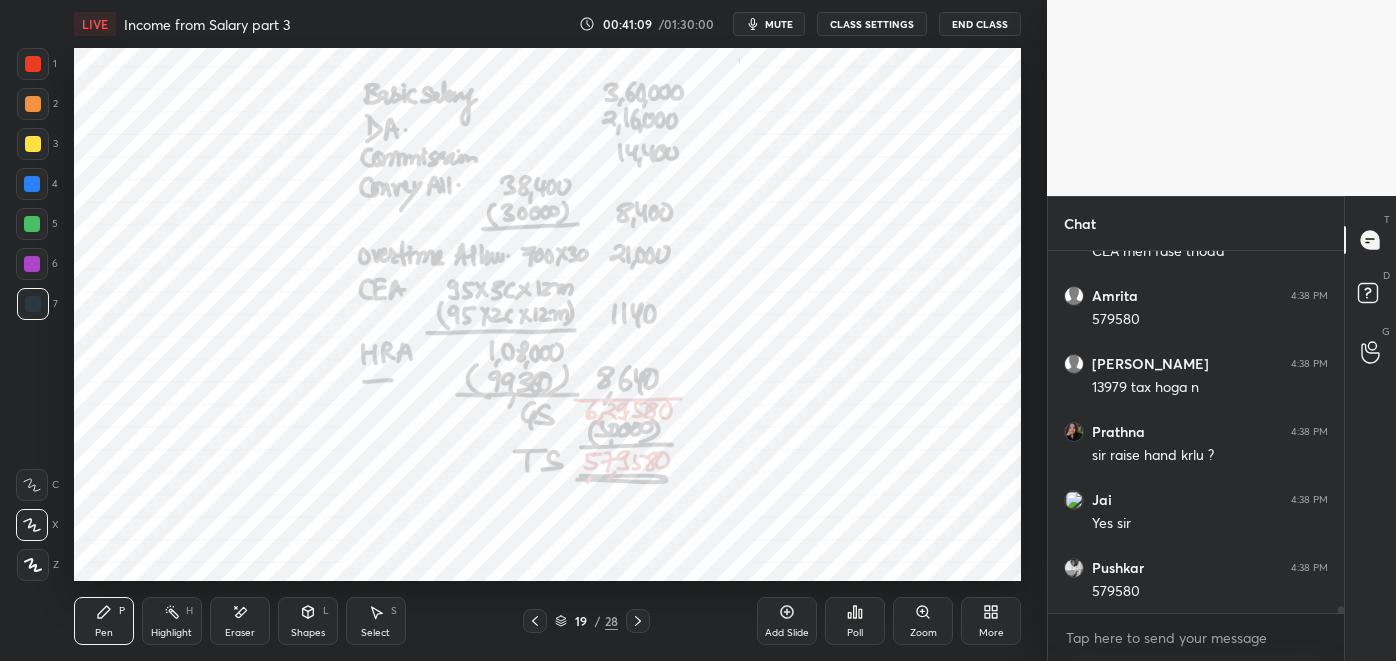 scroll, scrollTop: 17546, scrollLeft: 0, axis: vertical 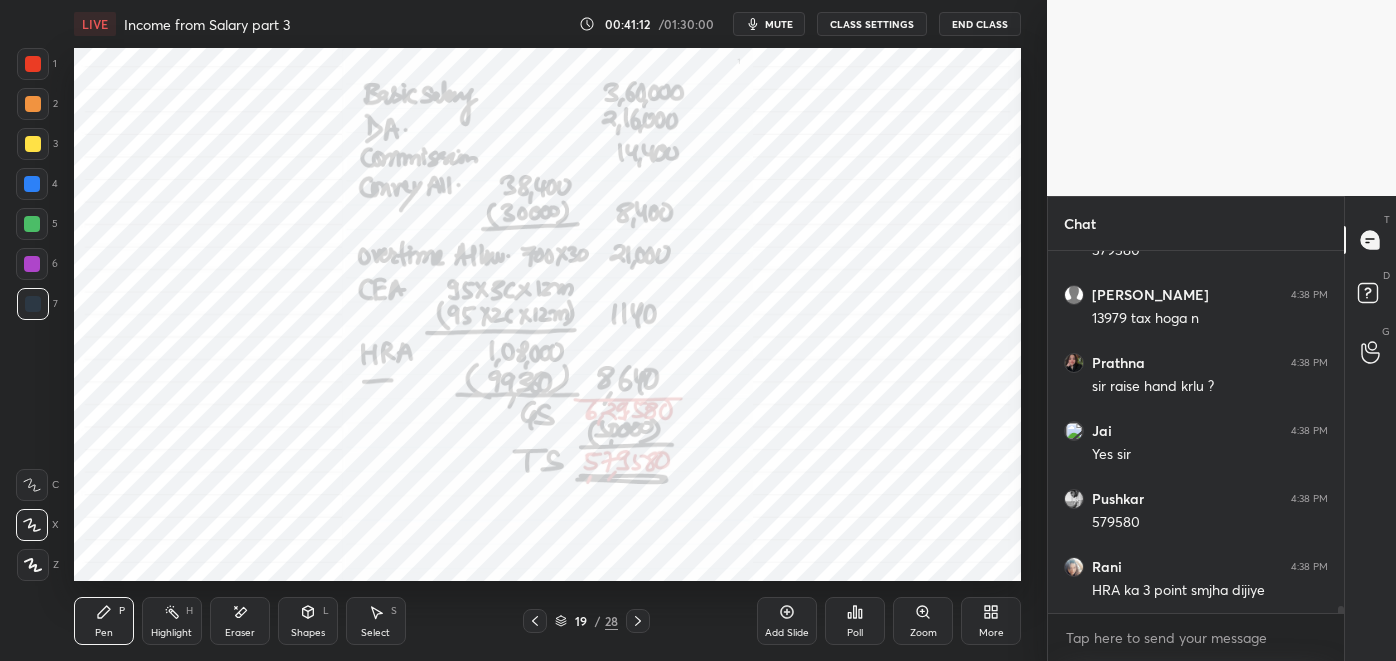 click on "Pen P" at bounding box center (104, 621) 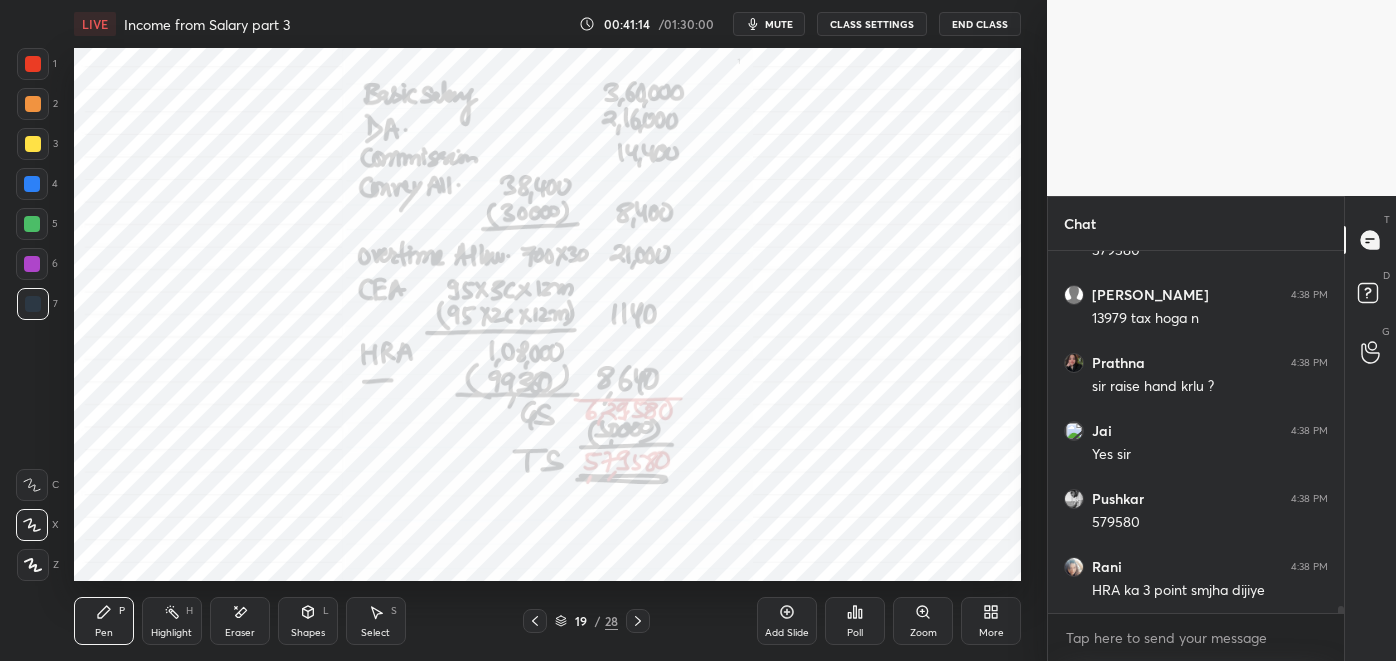 scroll, scrollTop: 17613, scrollLeft: 0, axis: vertical 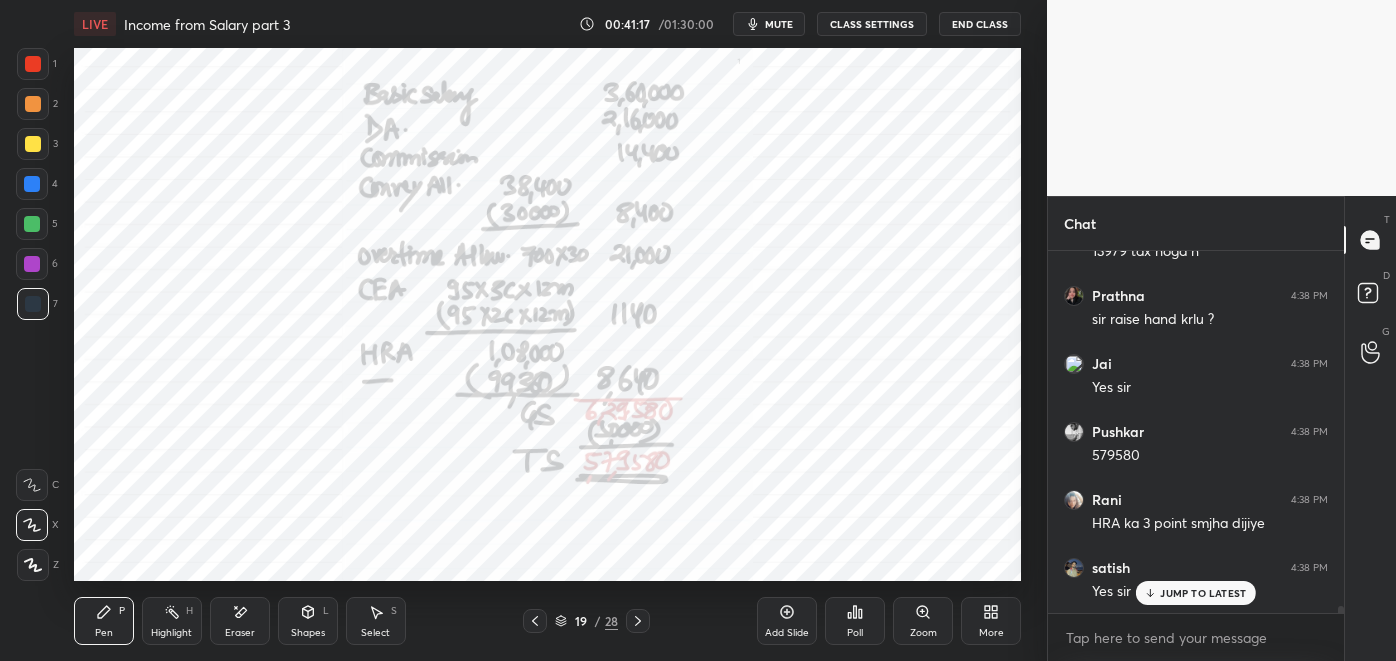 click at bounding box center [33, 64] 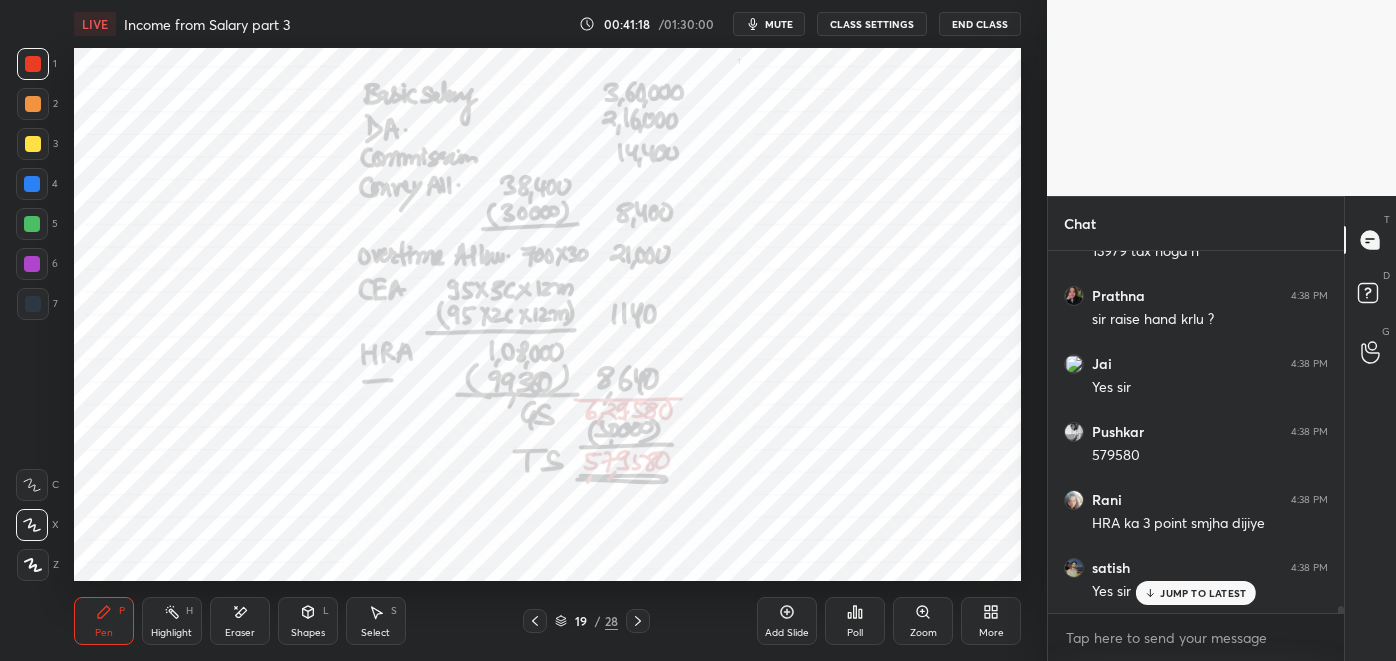 scroll, scrollTop: 17717, scrollLeft: 0, axis: vertical 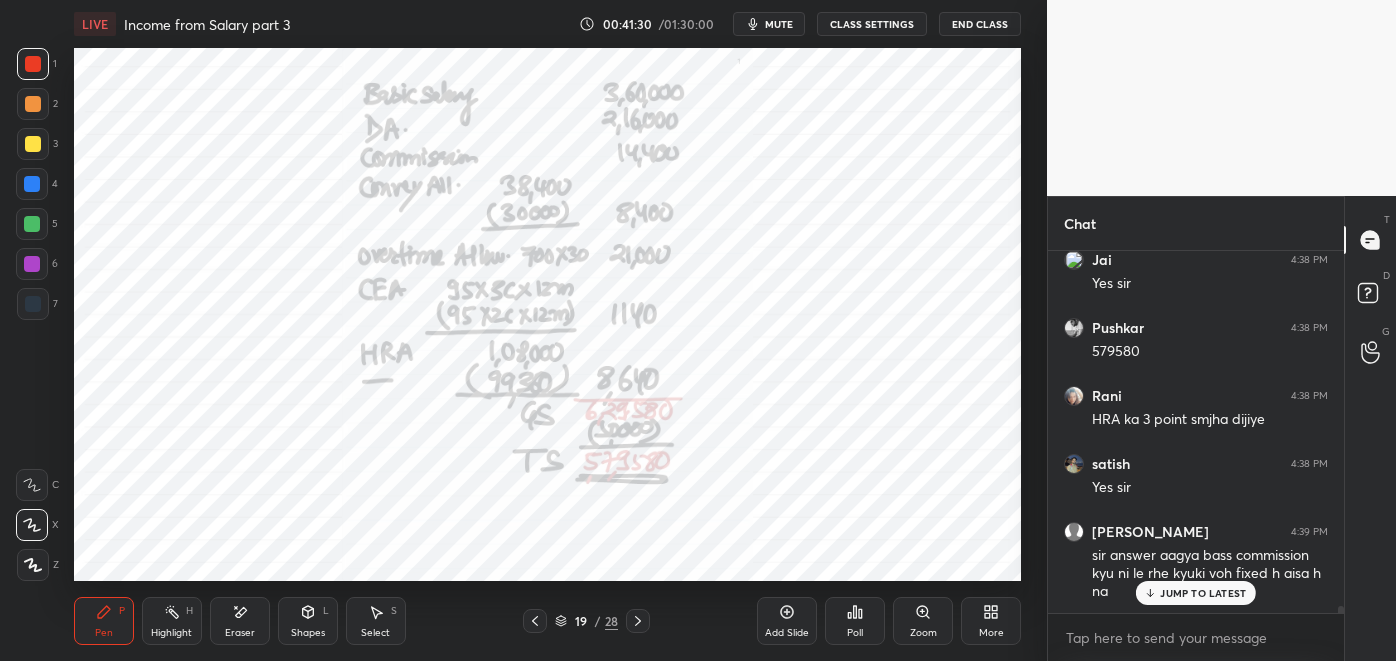 click on "Select" at bounding box center [375, 633] 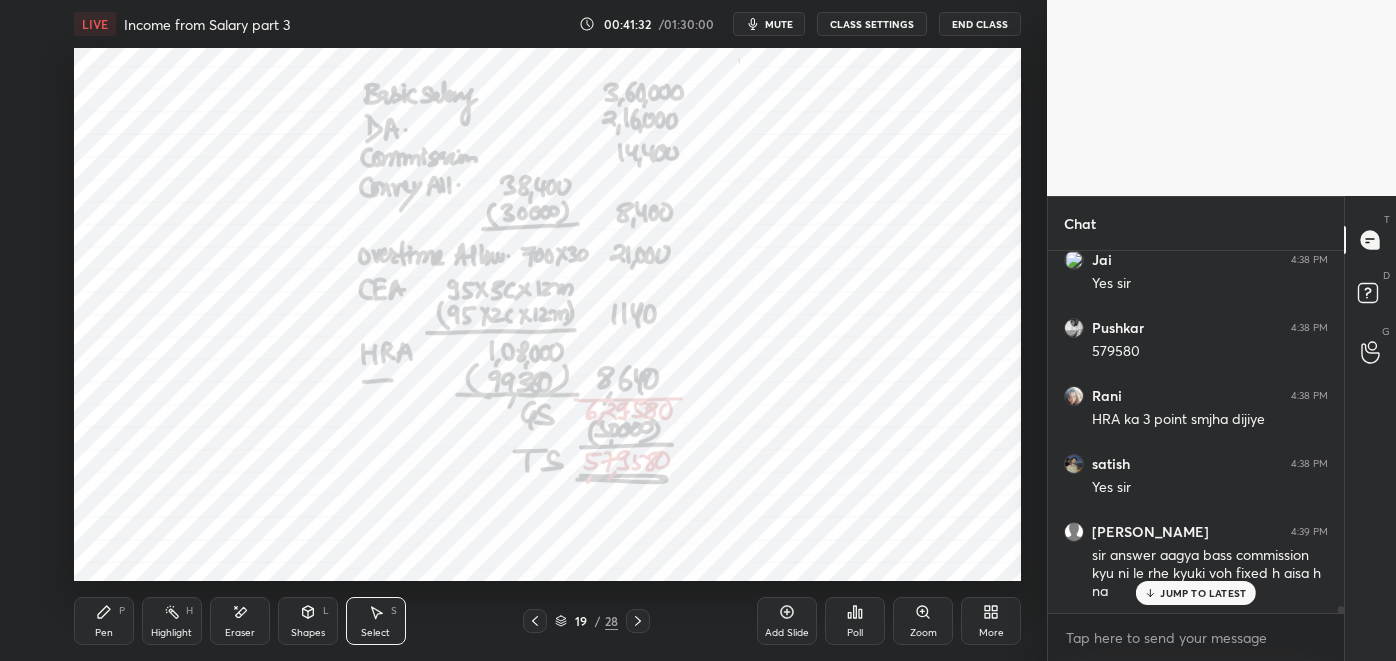 scroll, scrollTop: 17786, scrollLeft: 0, axis: vertical 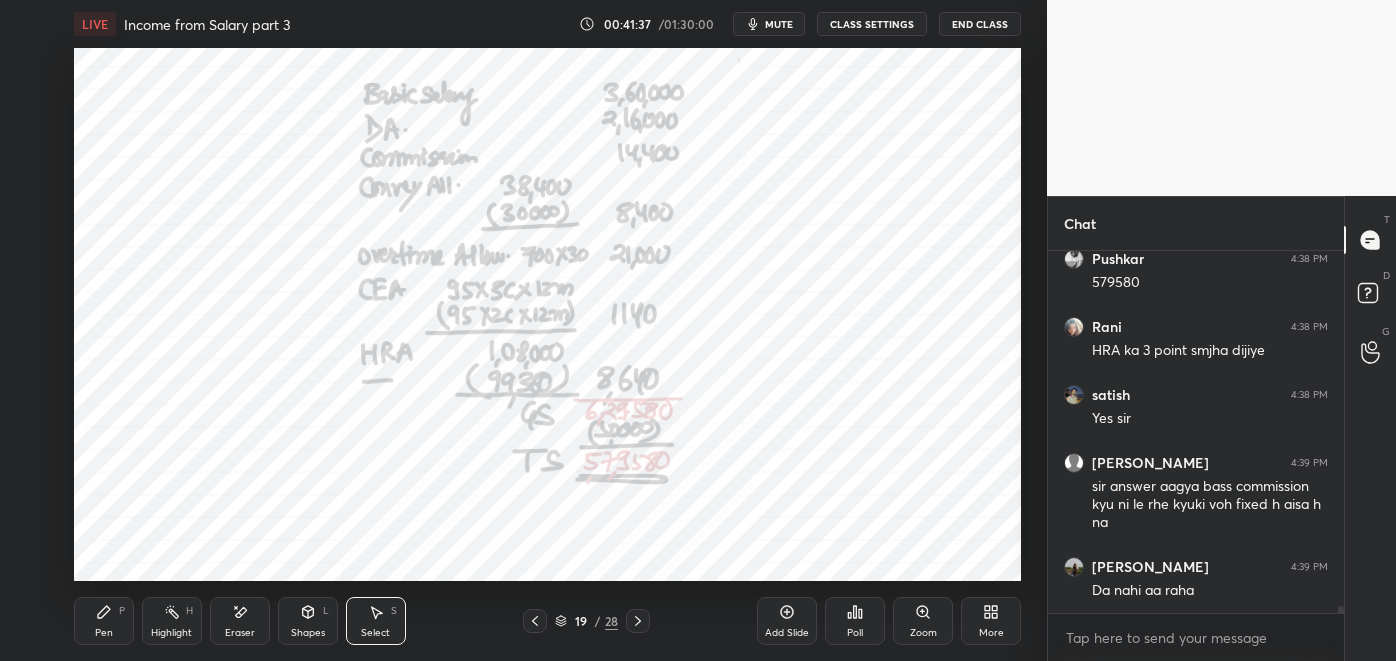 click on "Undo" at bounding box center [0, 0] 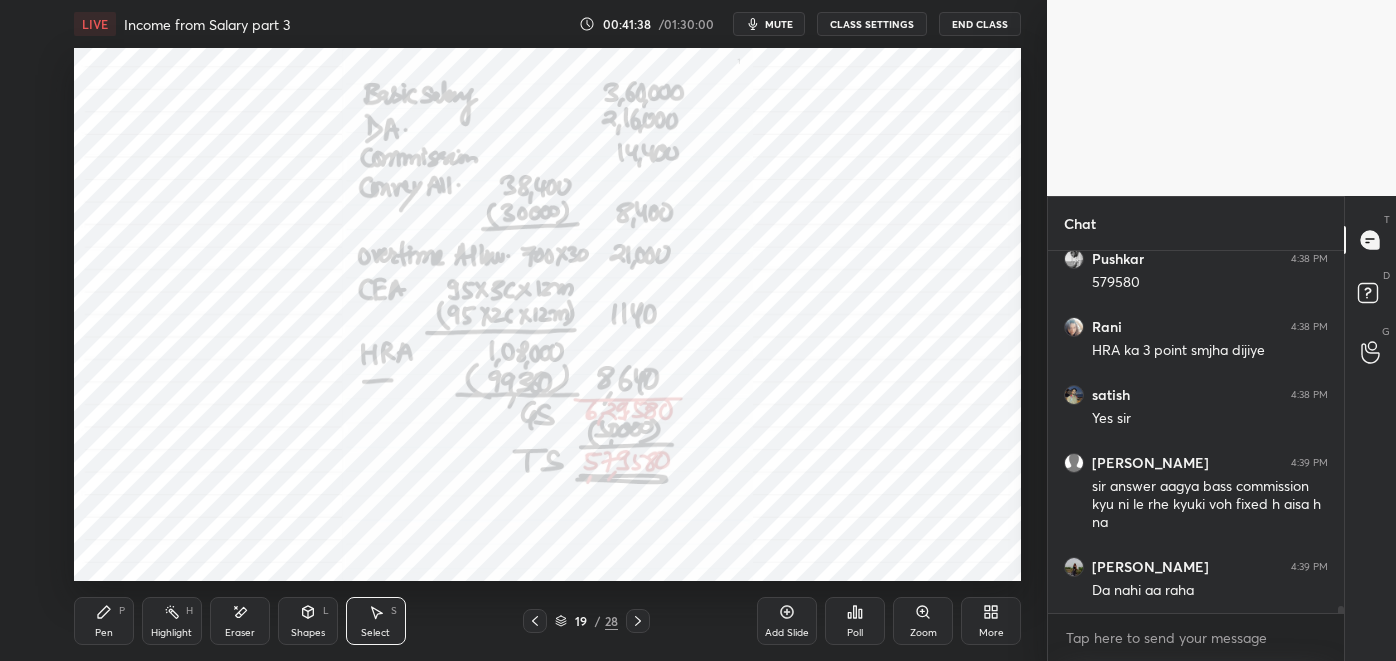 click on "Pen P" at bounding box center (104, 621) 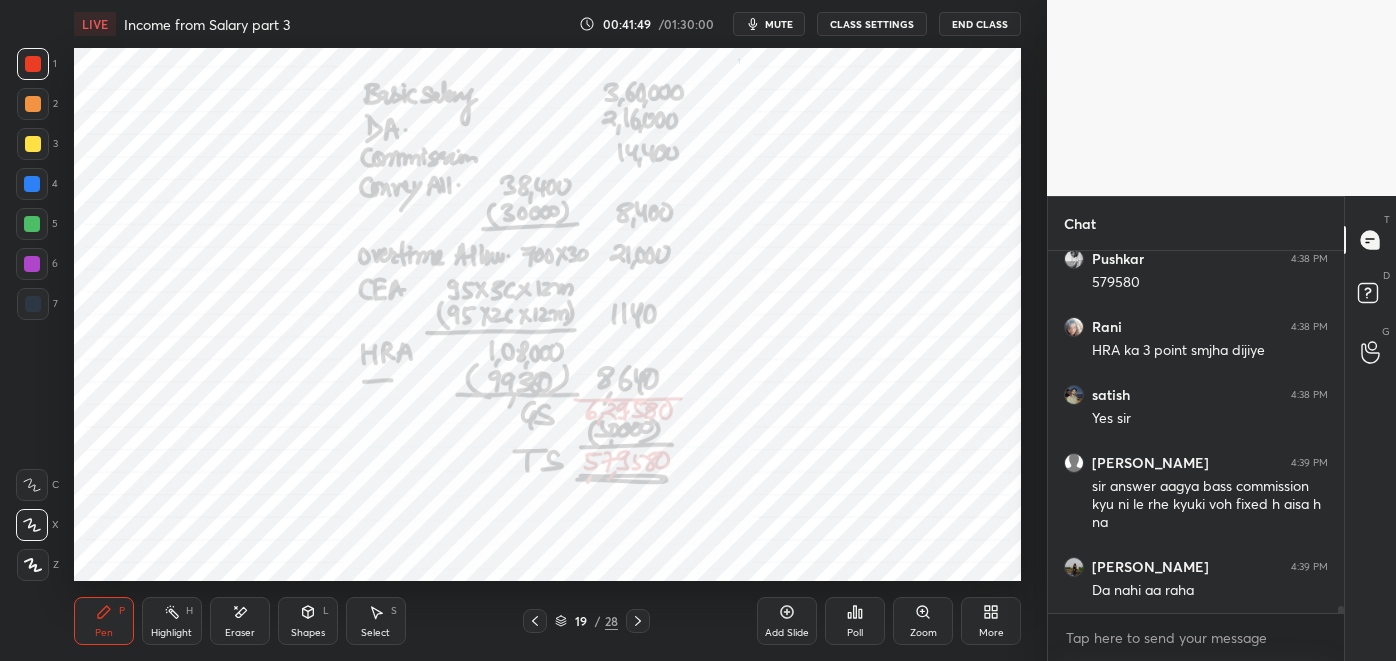 scroll, scrollTop: 17853, scrollLeft: 0, axis: vertical 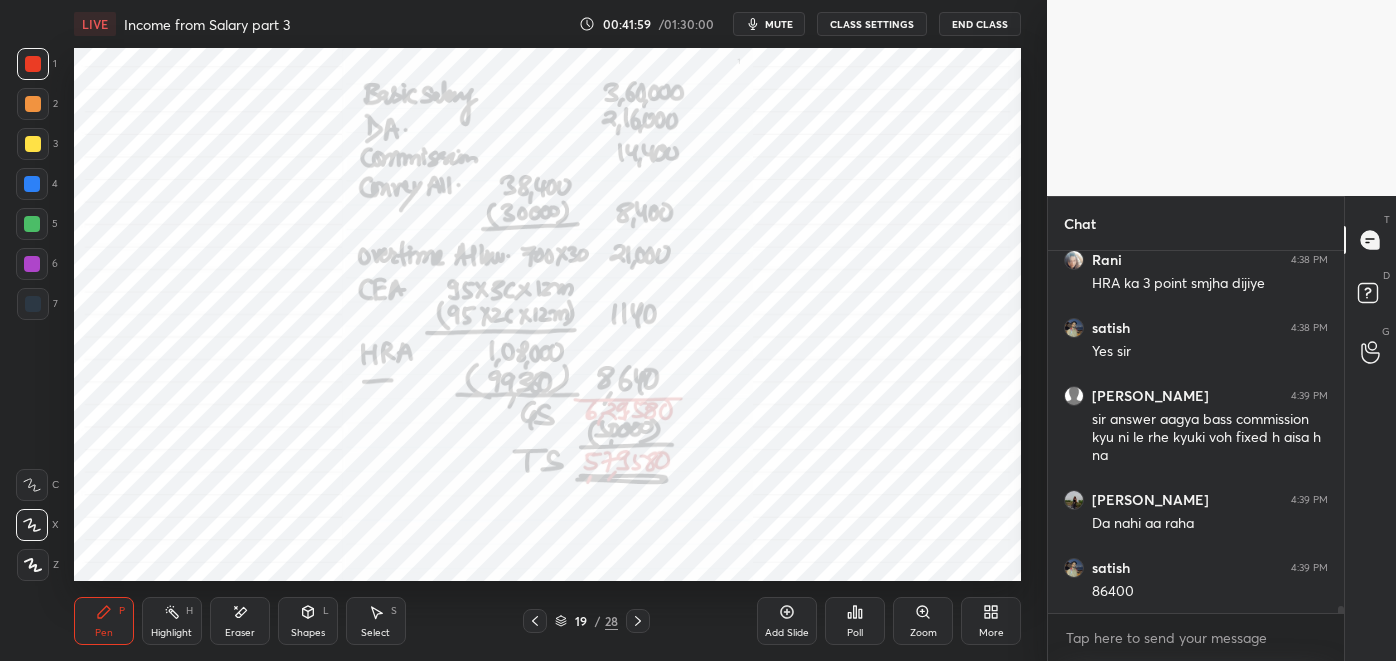 click 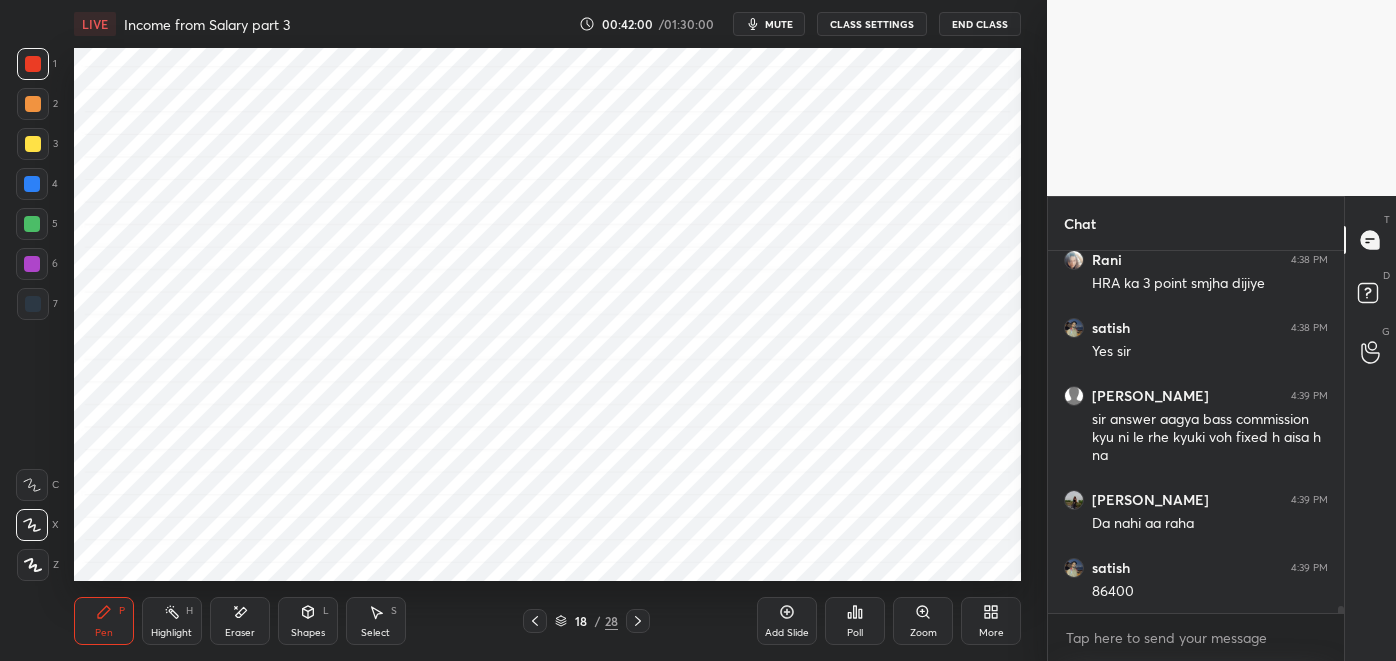 click at bounding box center [535, 621] 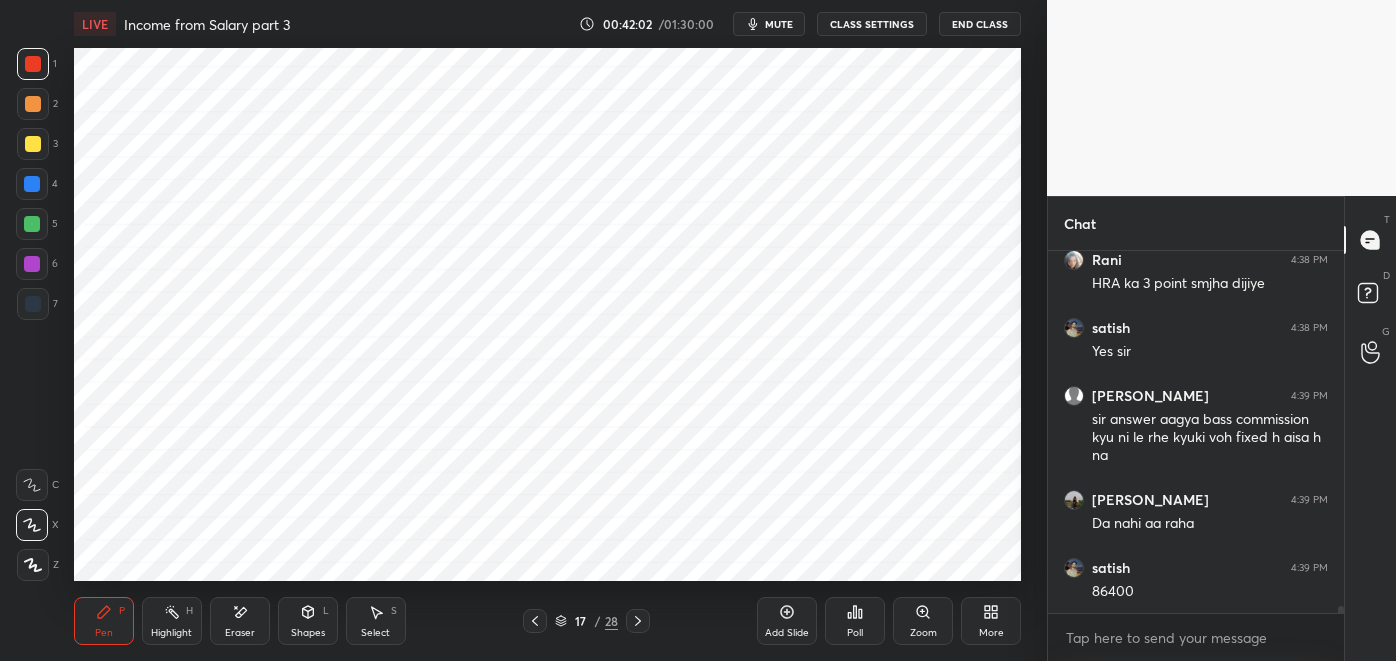 scroll, scrollTop: 17922, scrollLeft: 0, axis: vertical 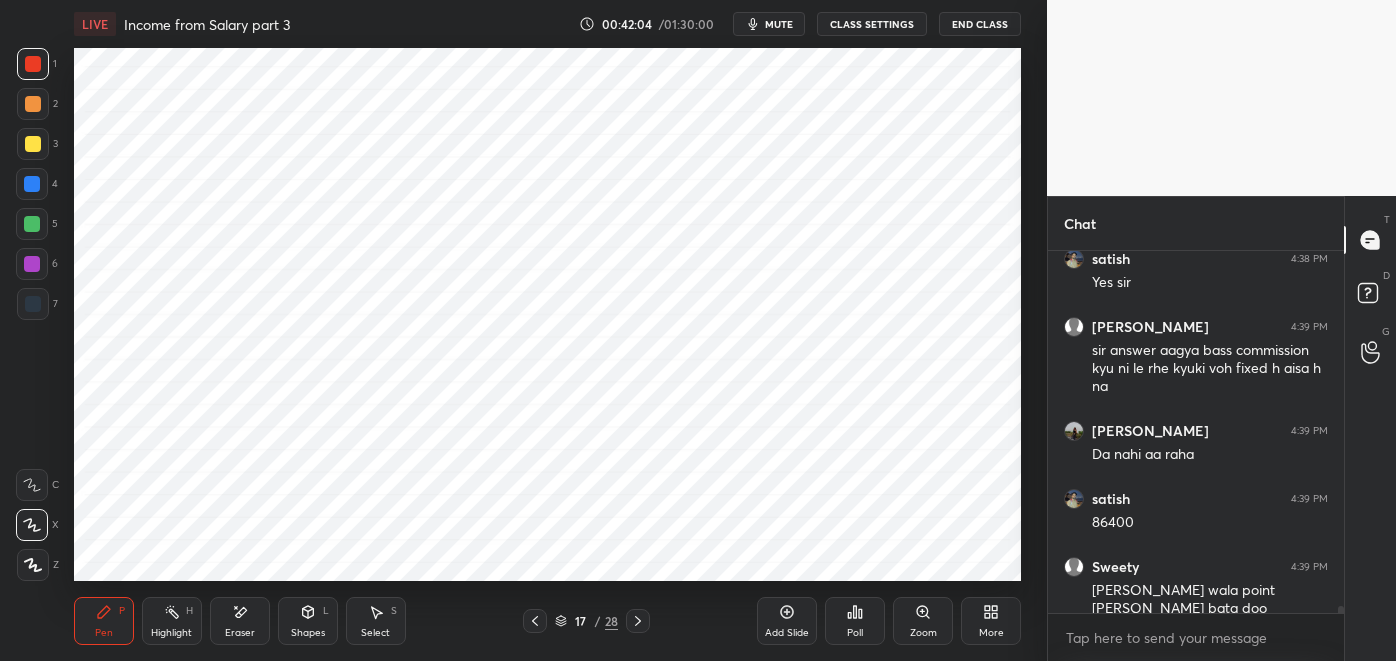 click on "Highlight" at bounding box center (171, 633) 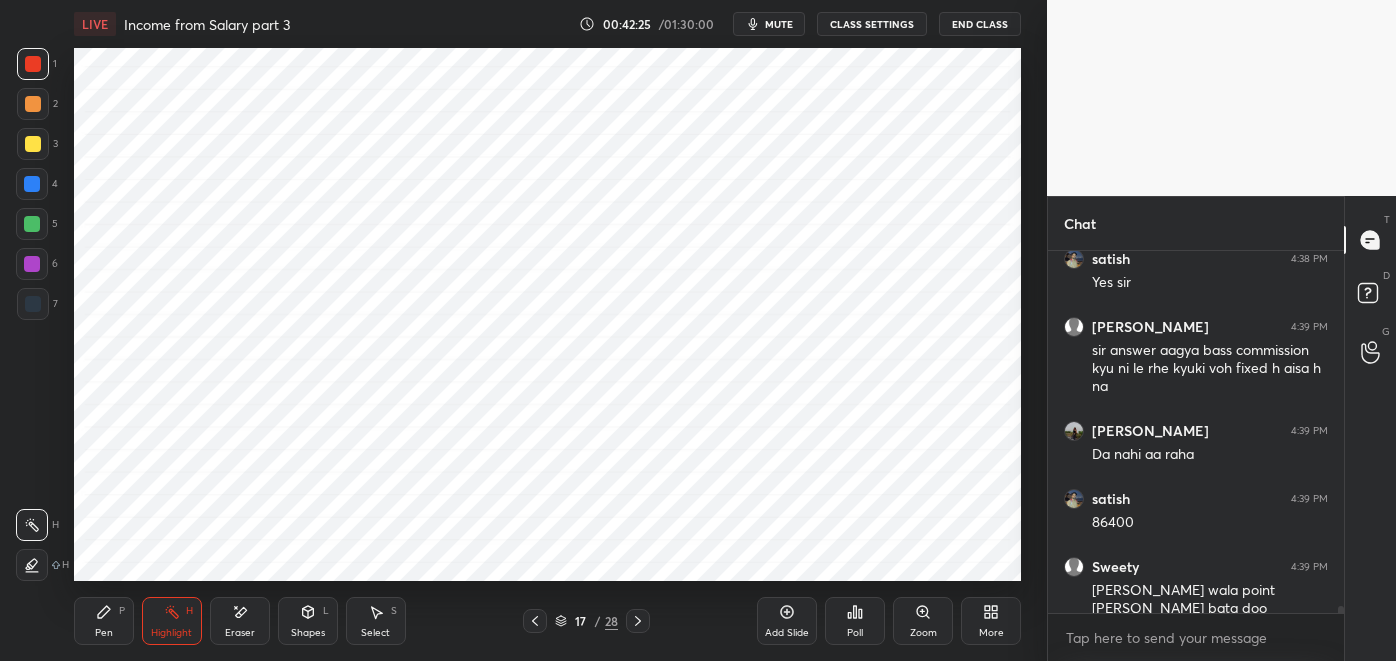 click 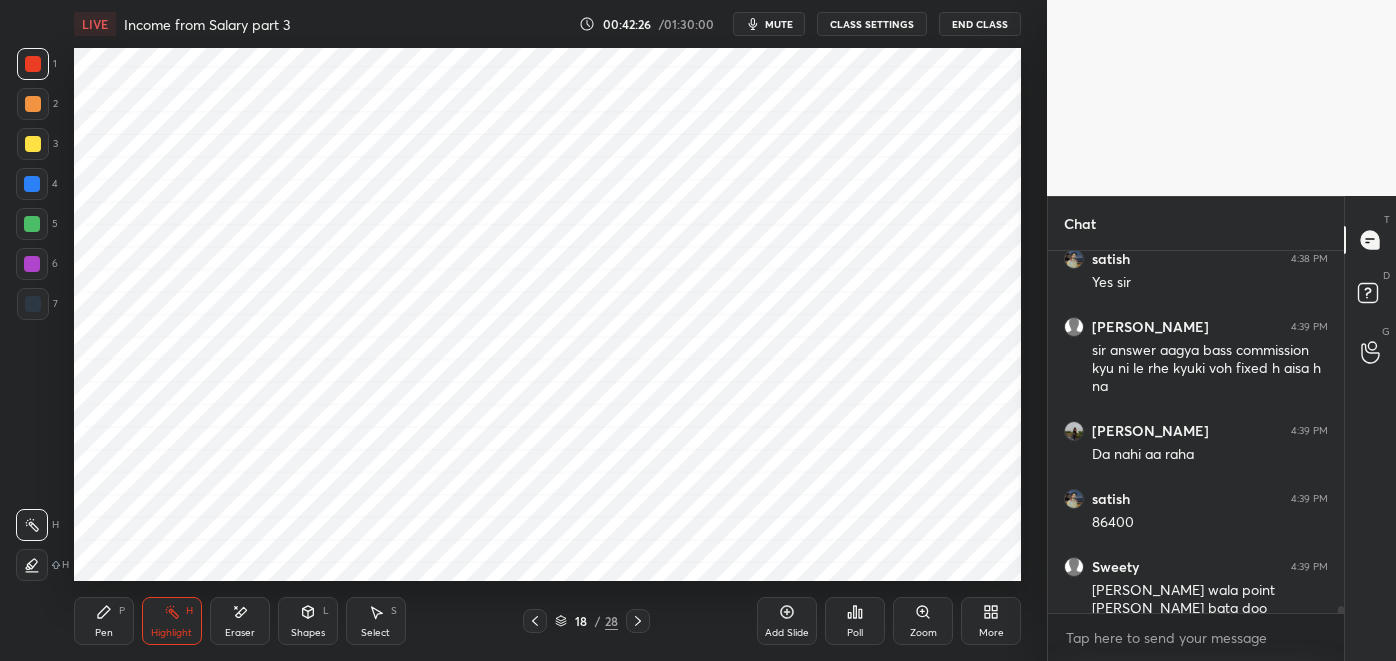click 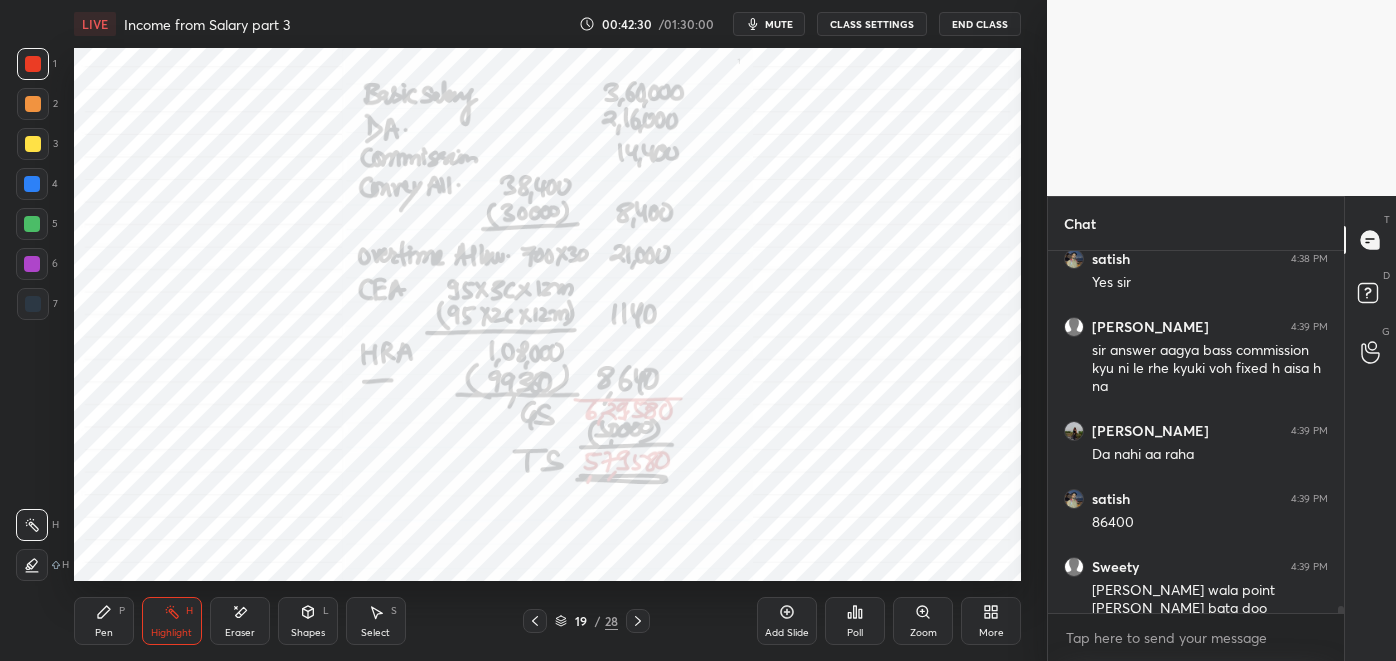 click 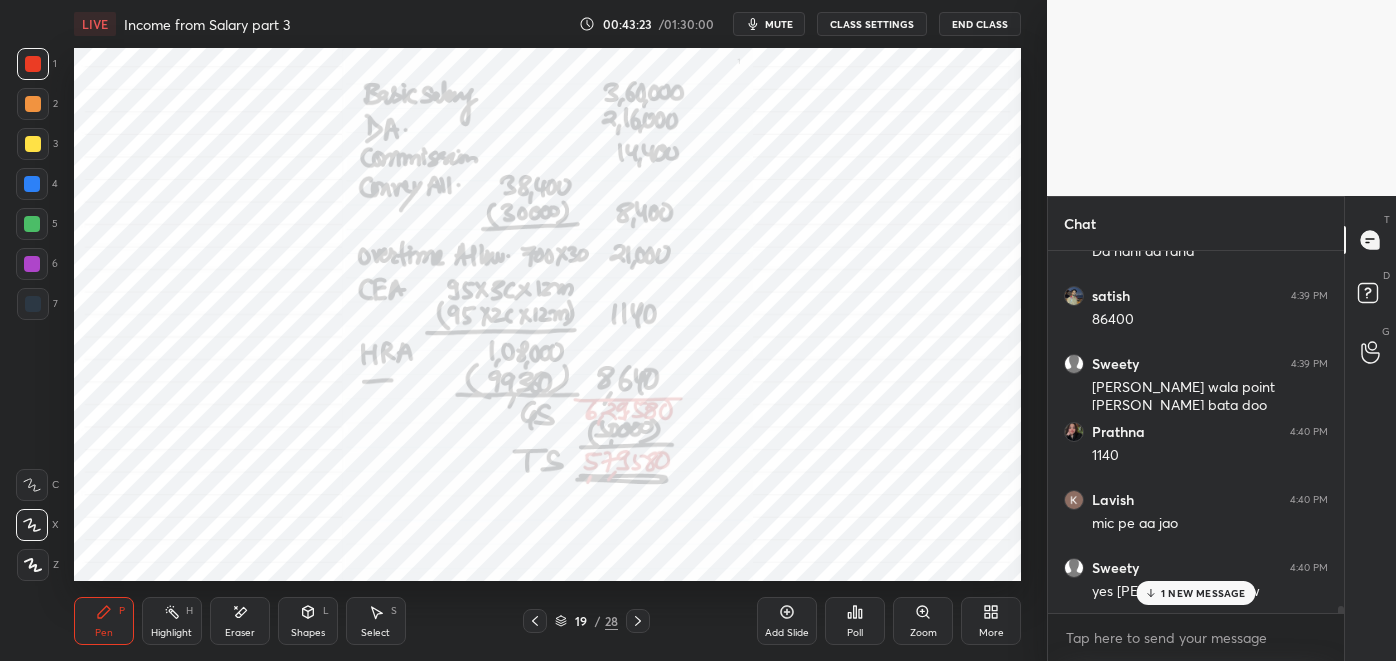 scroll, scrollTop: 18211, scrollLeft: 0, axis: vertical 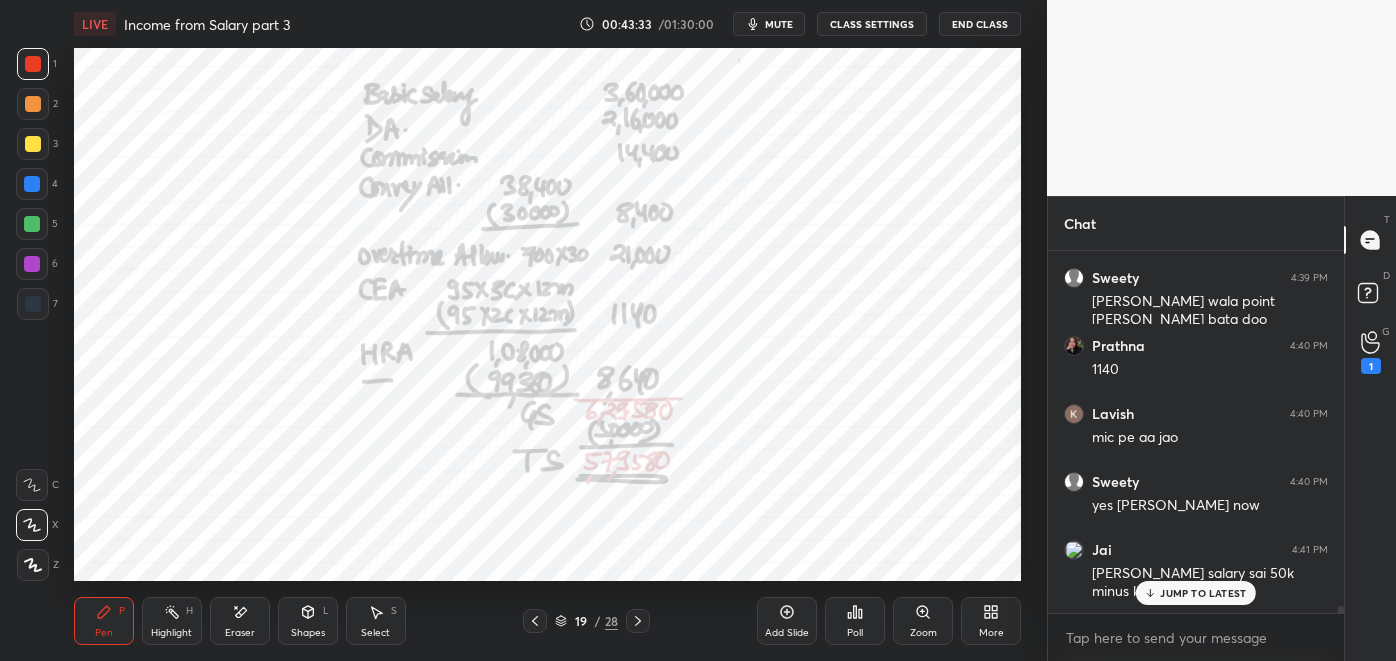 click on "1" at bounding box center [1371, 366] 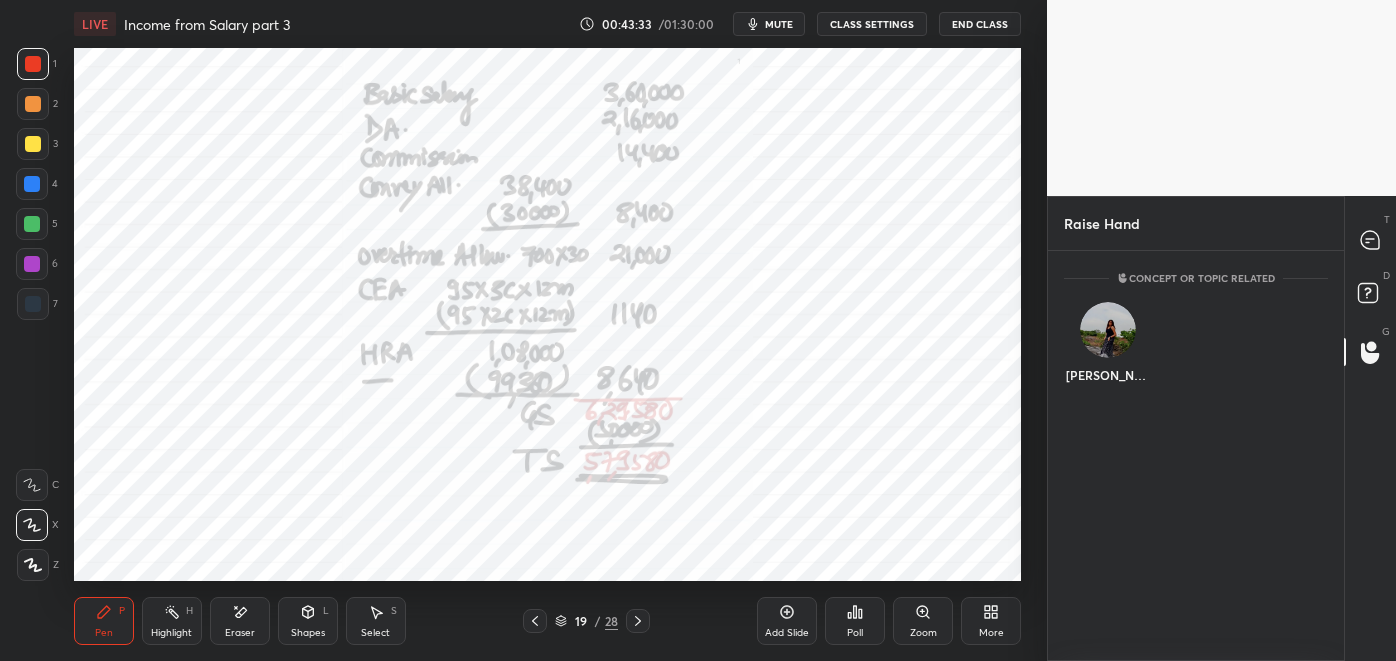 scroll, scrollTop: 403, scrollLeft: 290, axis: both 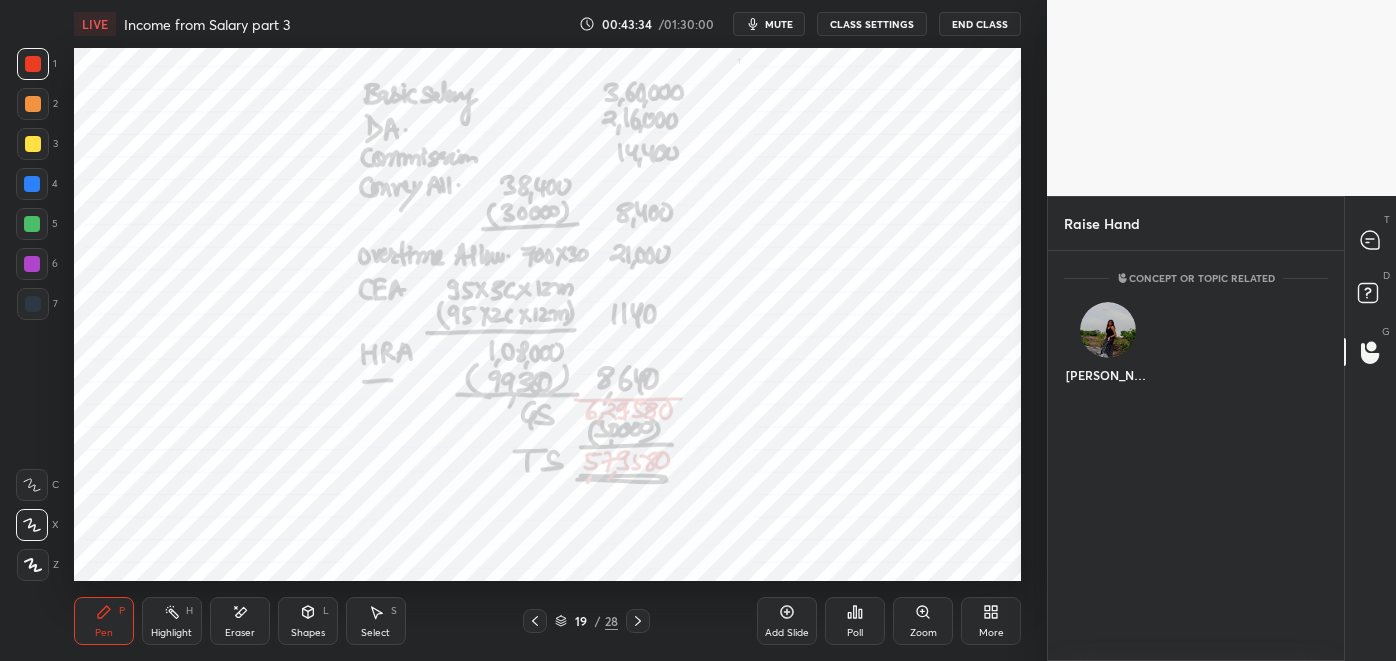 click on "[PERSON_NAME]" at bounding box center (1107, 347) 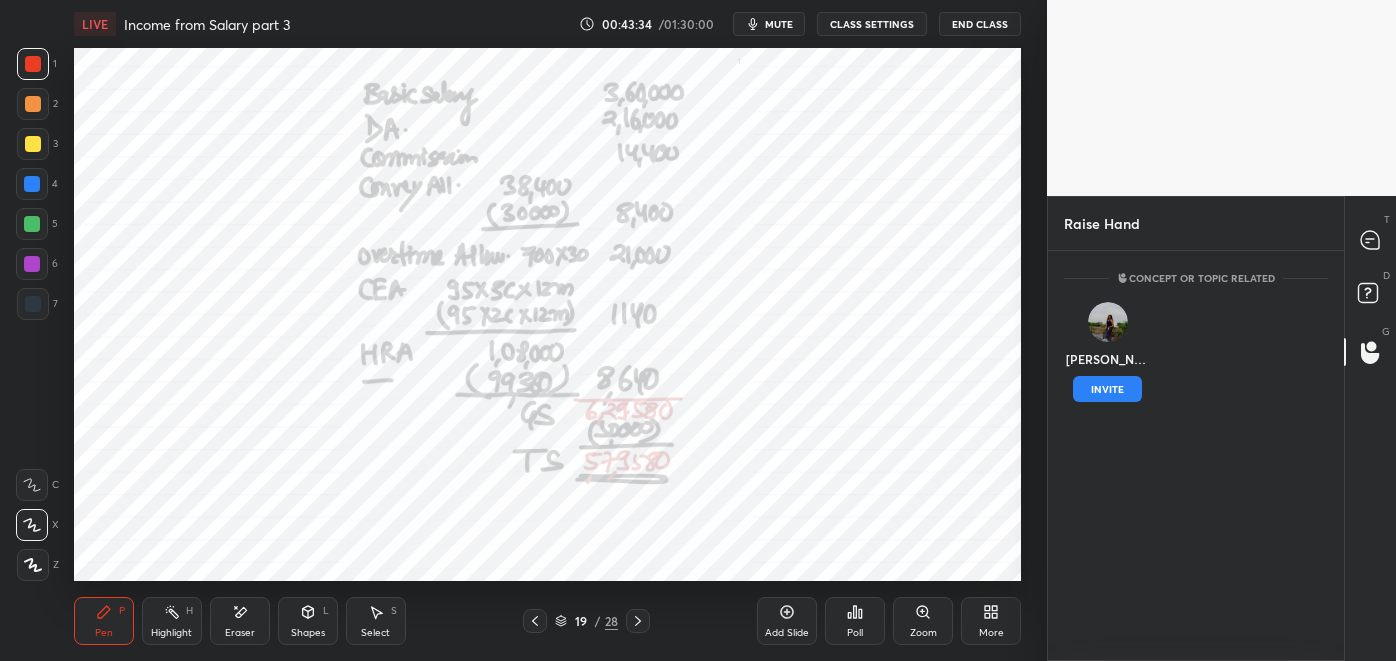 click on "INVITE" at bounding box center [1107, 389] 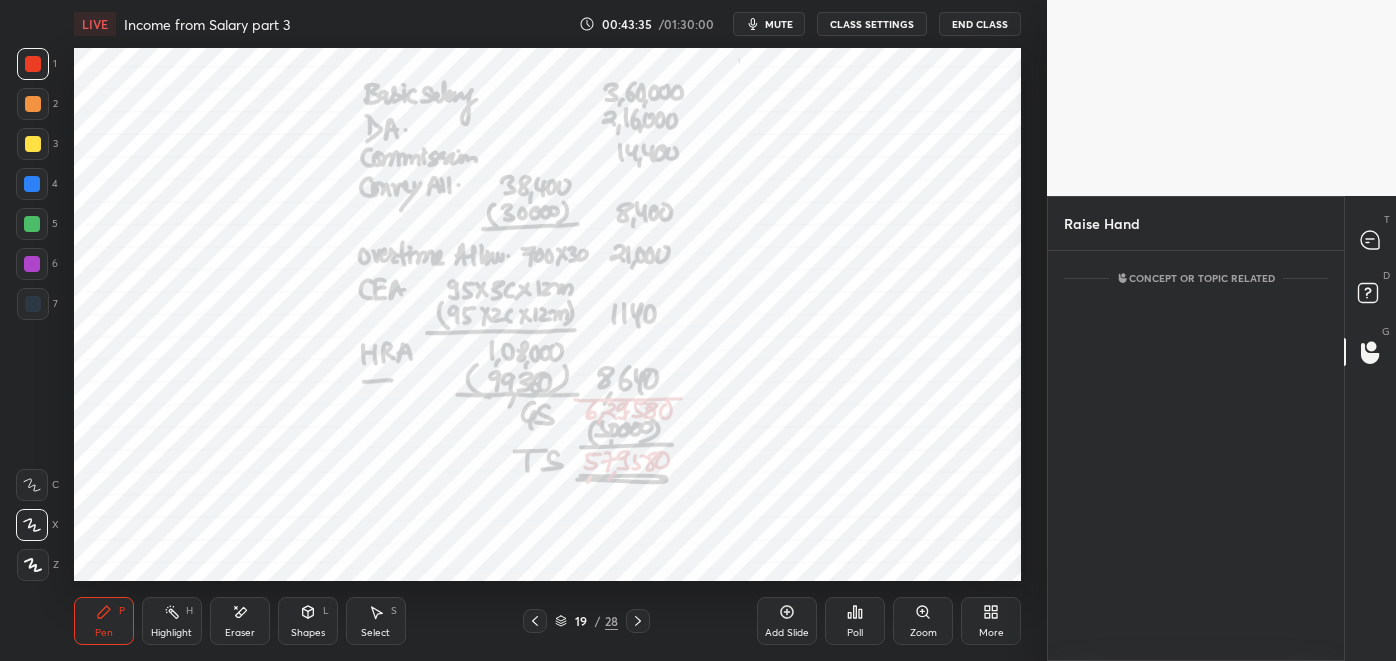 scroll, scrollTop: 323, scrollLeft: 290, axis: both 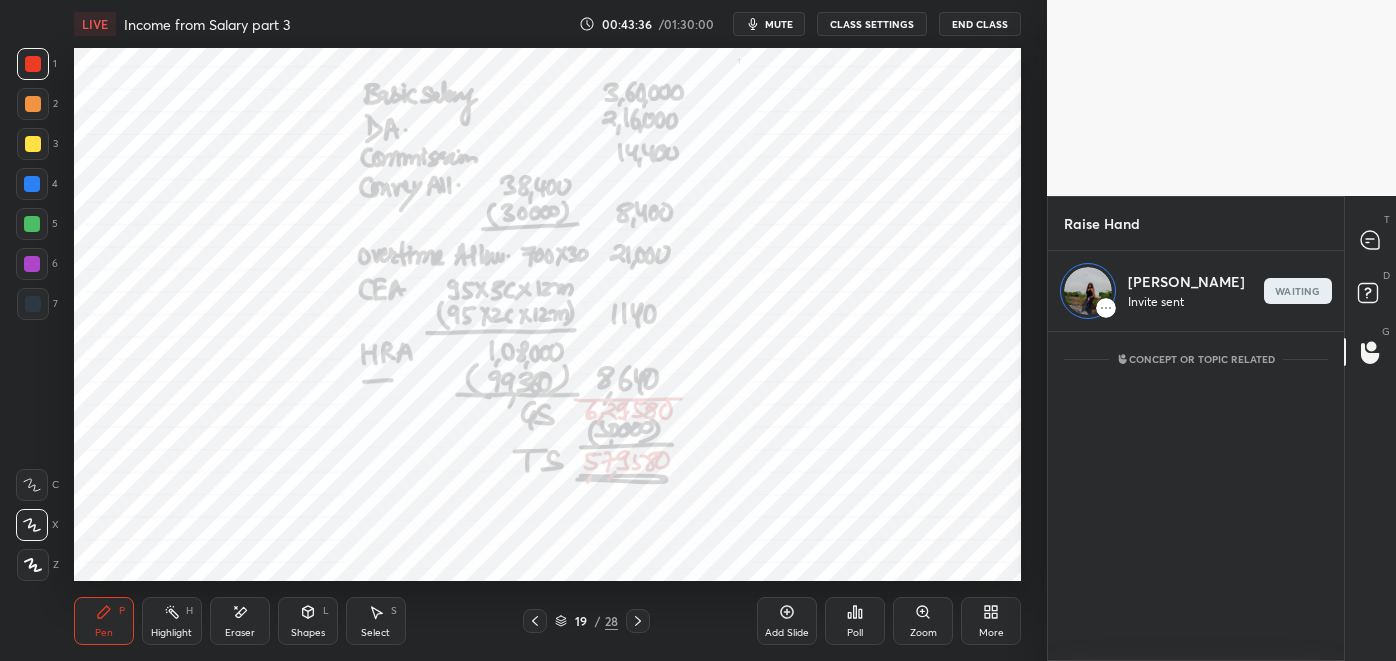 click 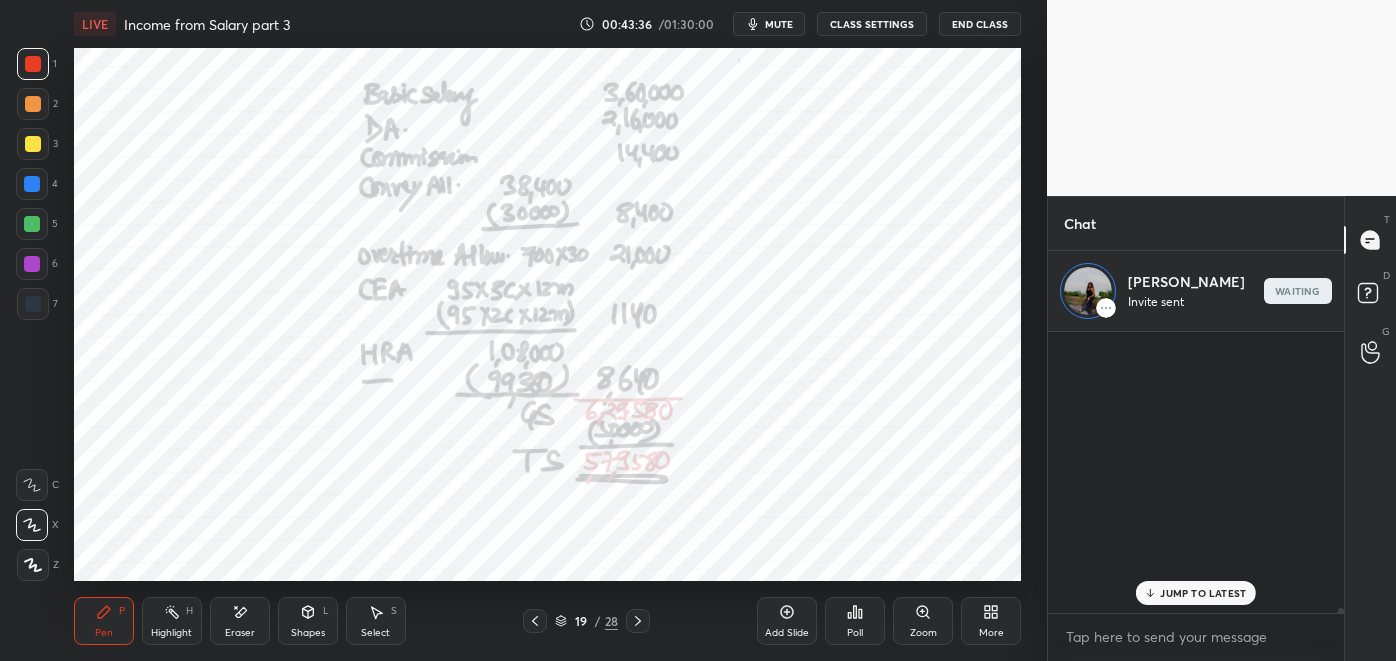 scroll, scrollTop: 323, scrollLeft: 290, axis: both 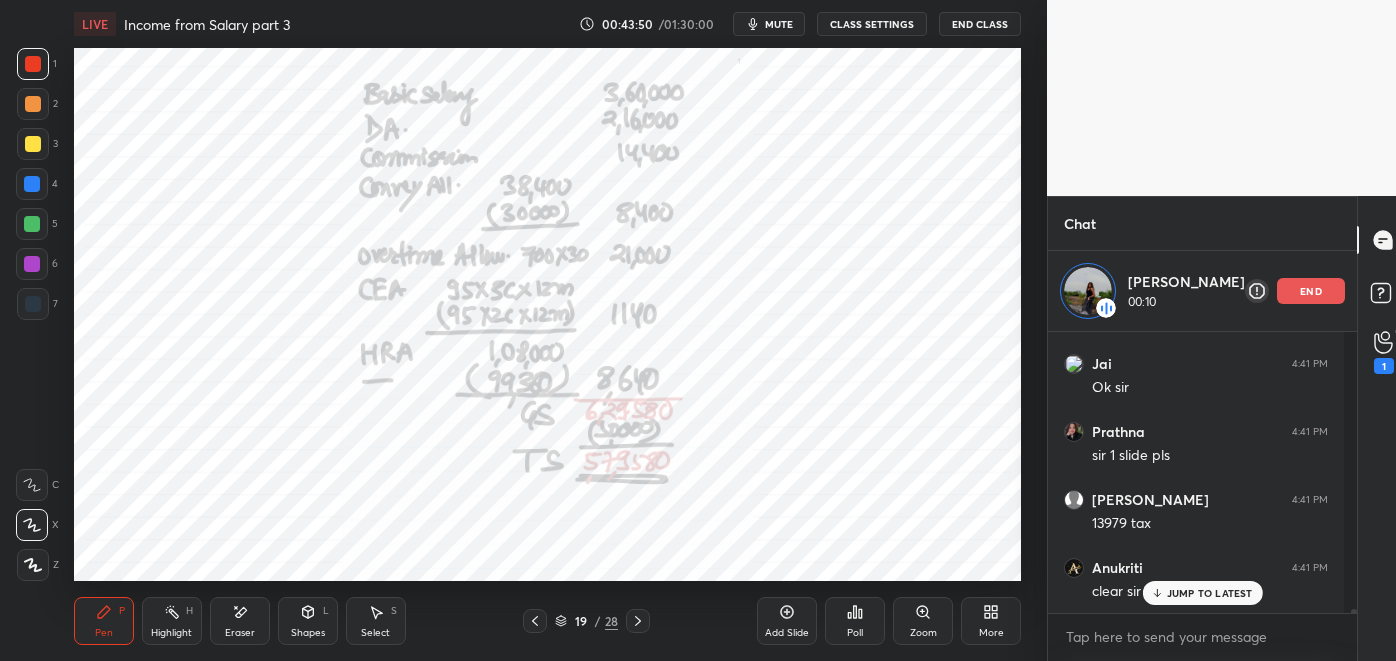 click at bounding box center (32, 224) 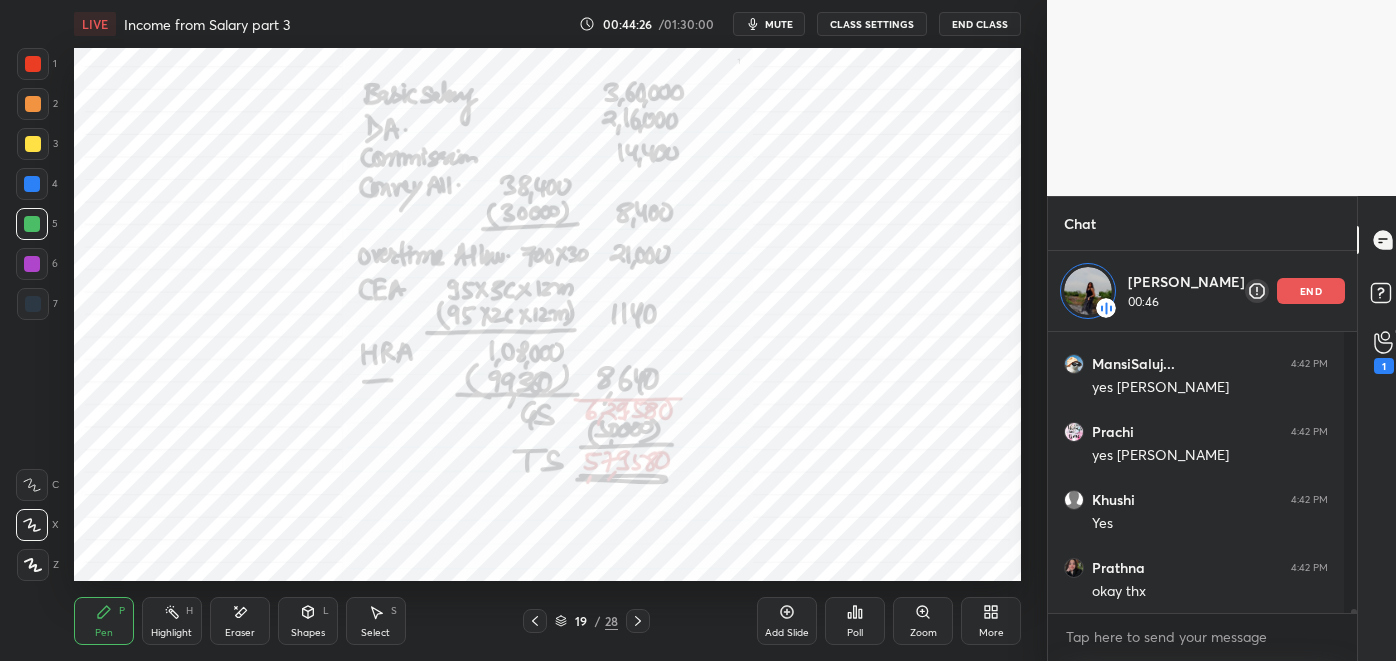scroll, scrollTop: 19231, scrollLeft: 0, axis: vertical 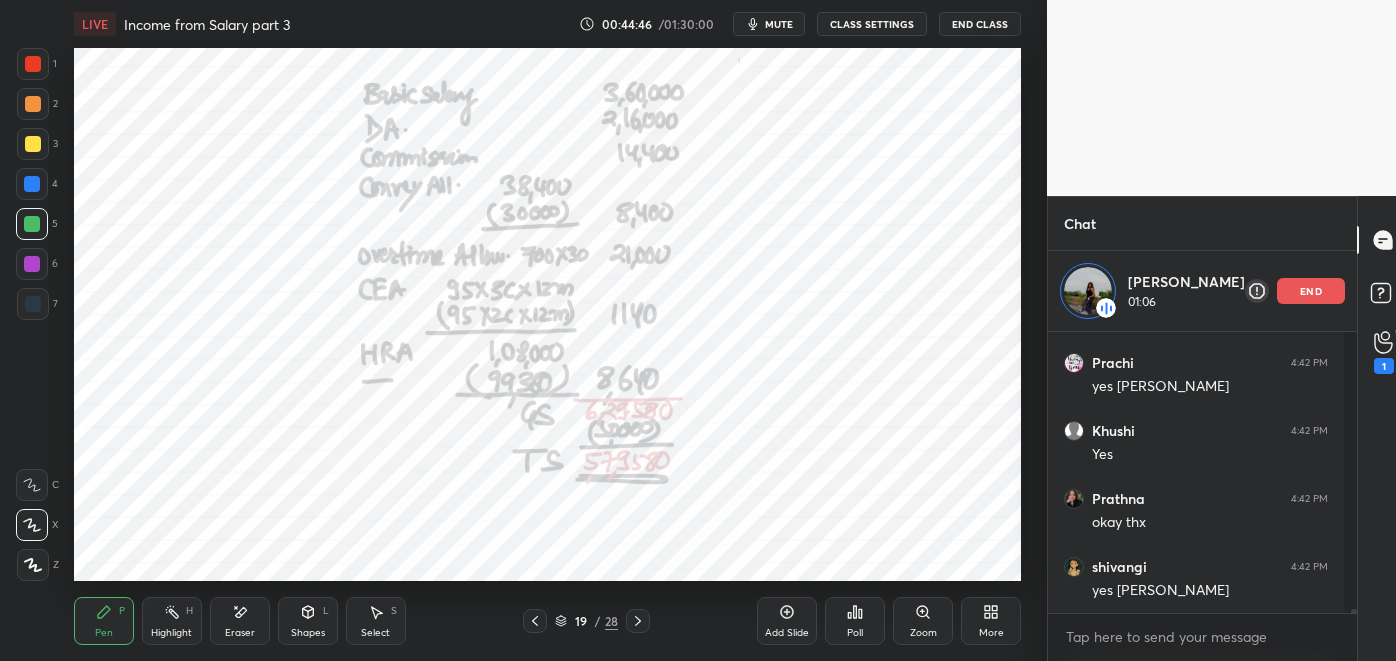 click 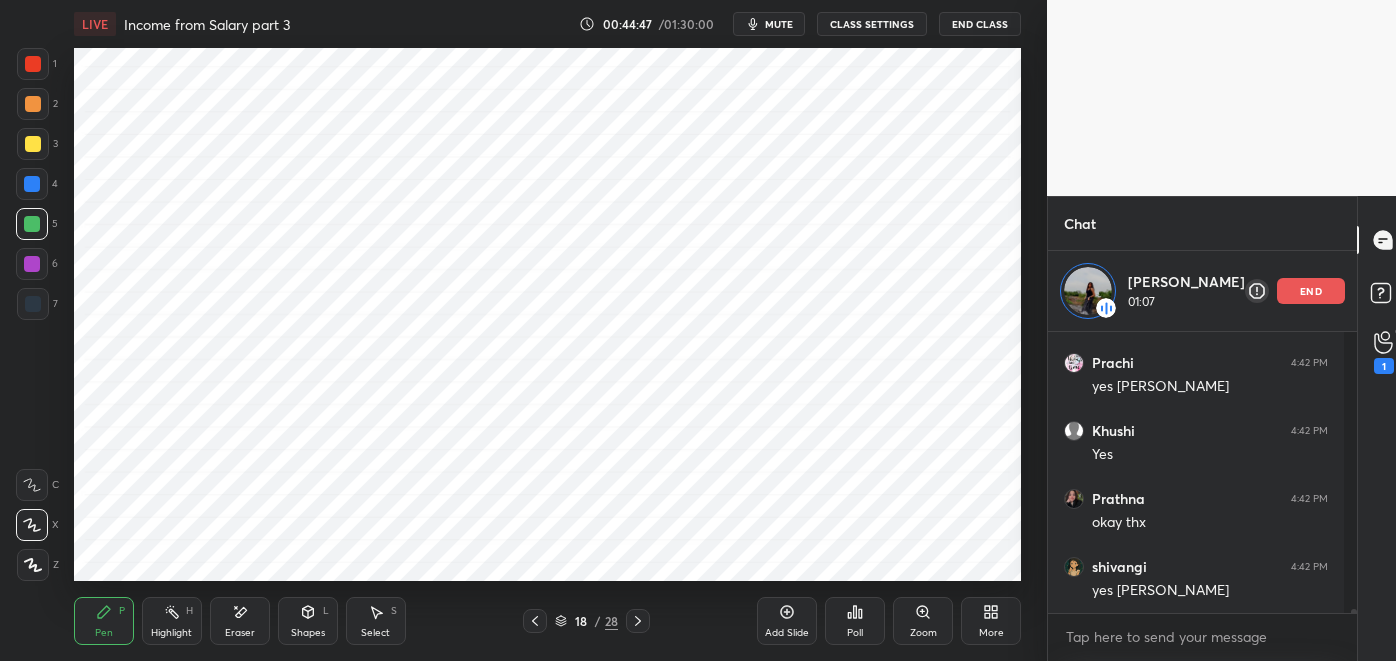 click 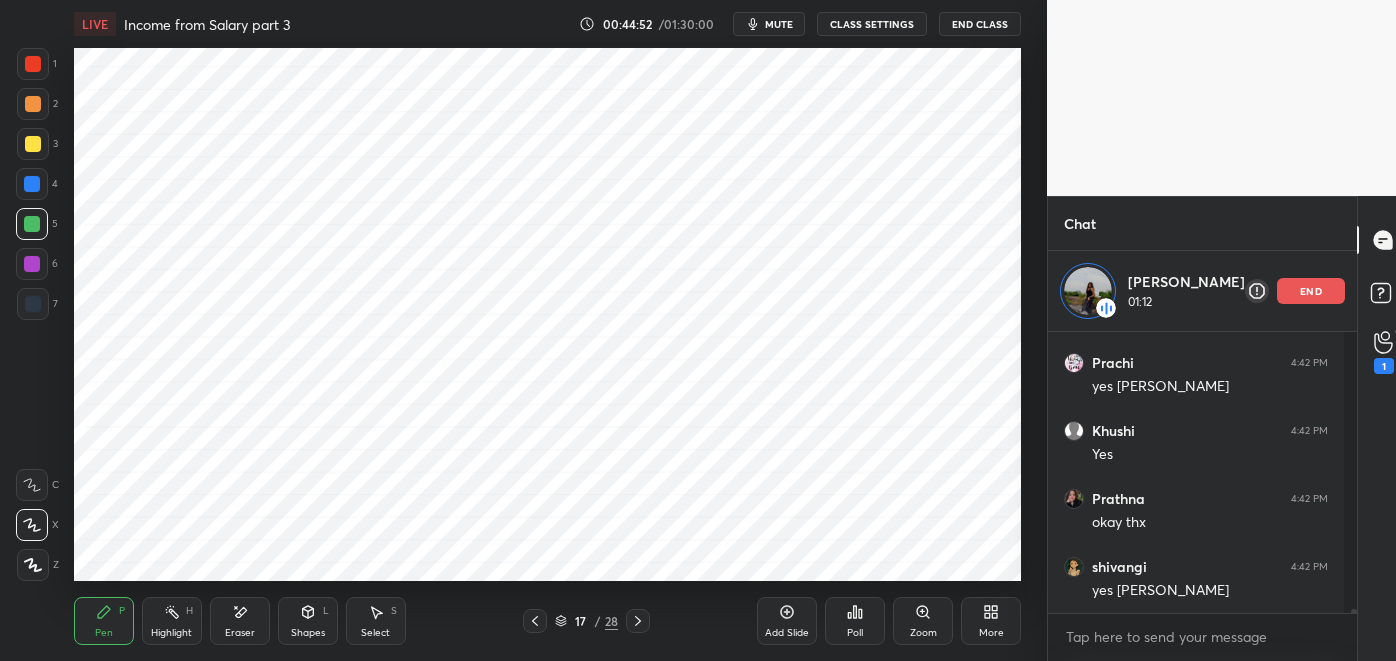 click on "Eraser" at bounding box center (240, 621) 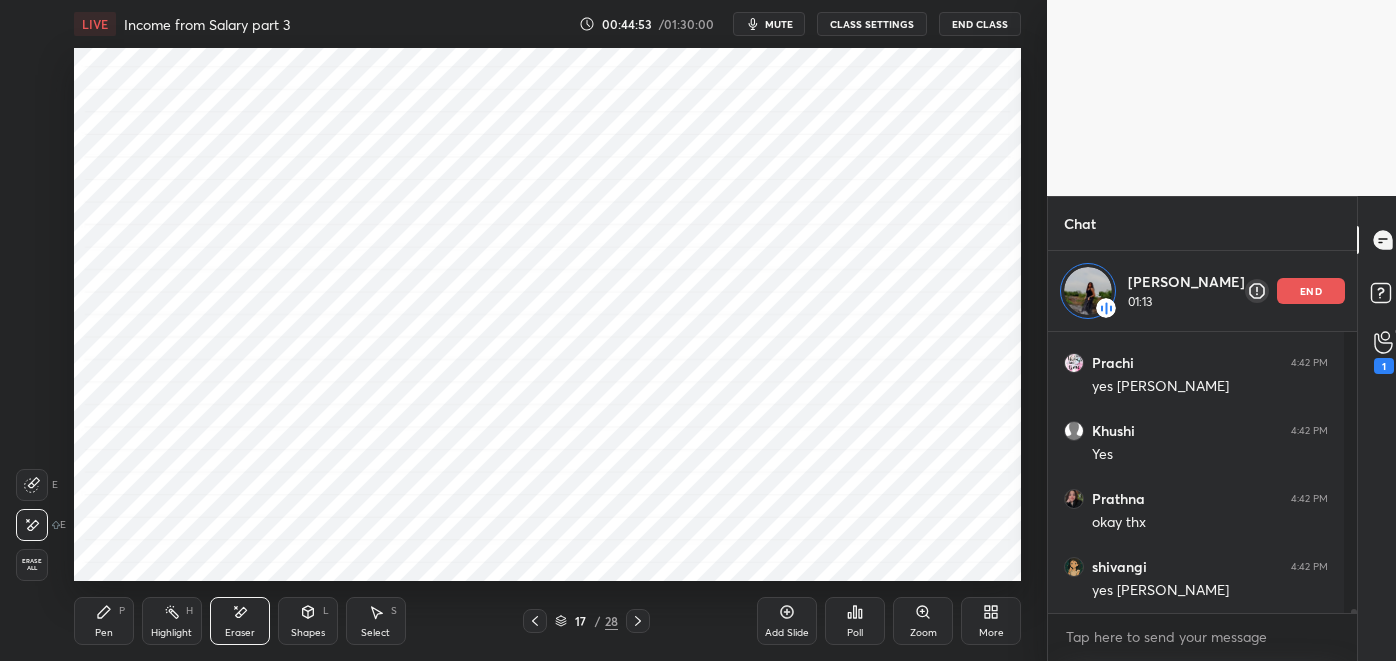 click 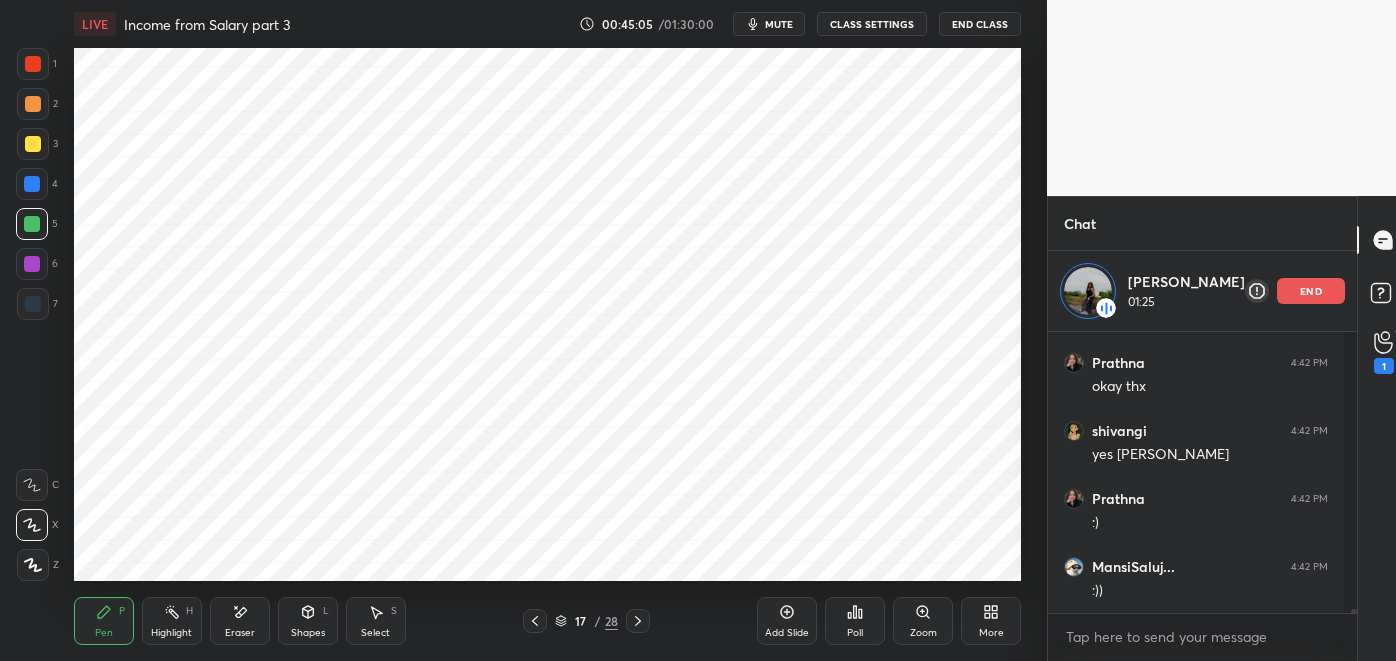 scroll, scrollTop: 19434, scrollLeft: 0, axis: vertical 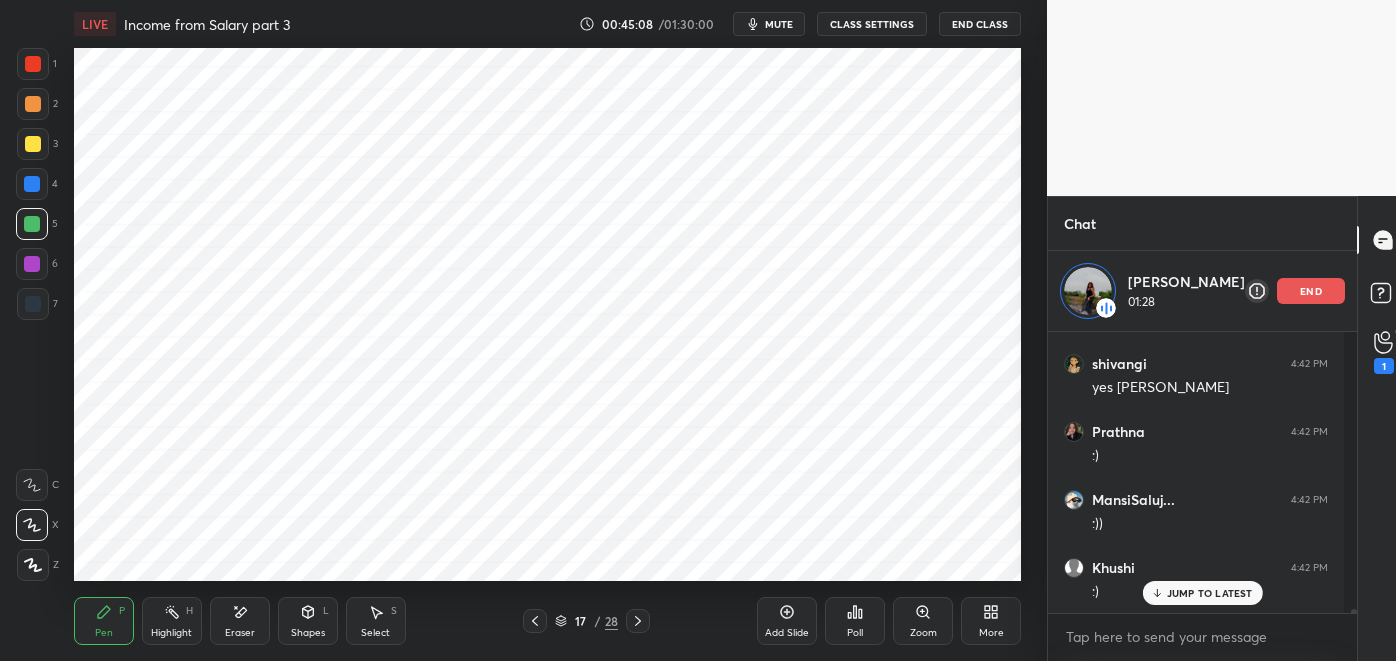 click 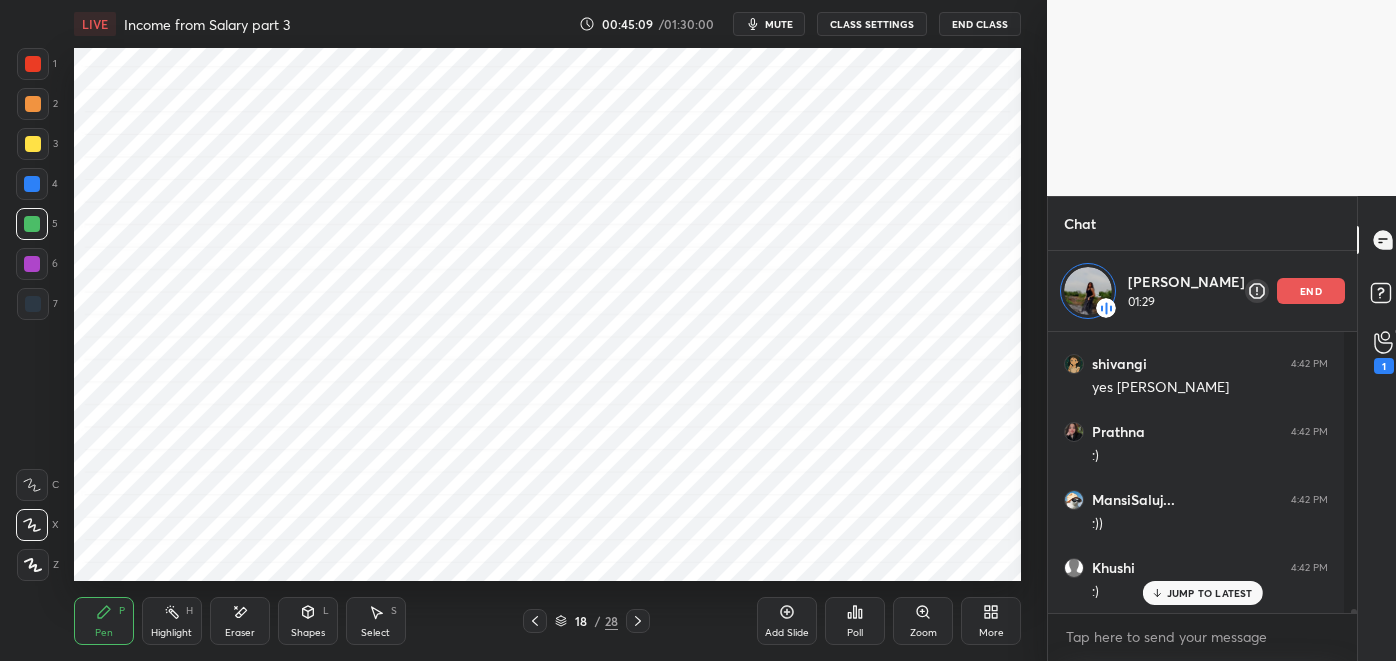 click 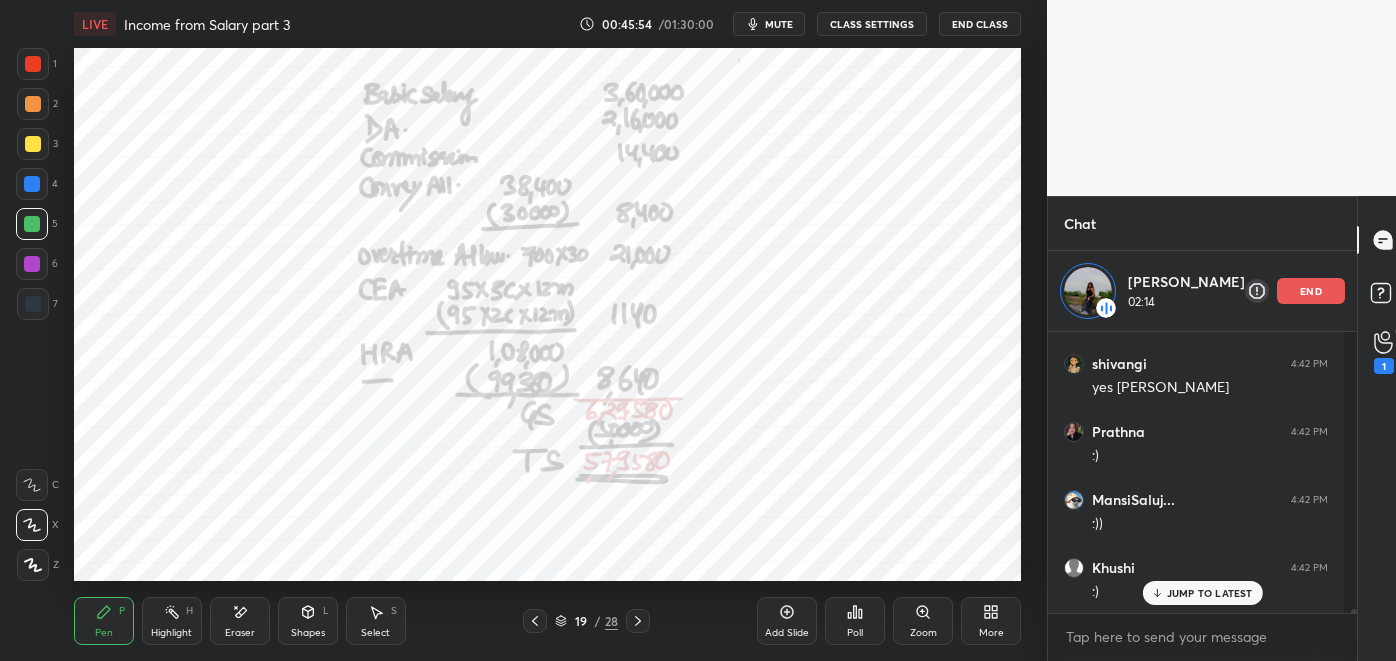 click on "end" at bounding box center (1311, 291) 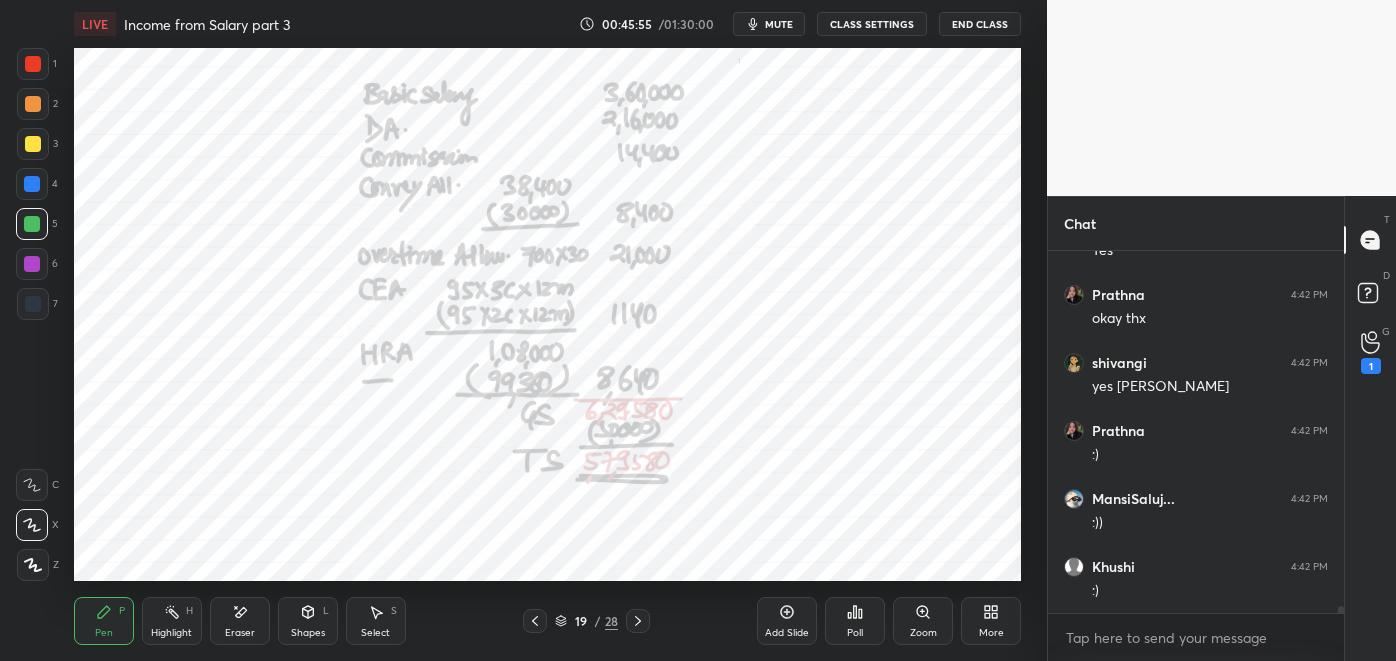 scroll, scrollTop: 6, scrollLeft: 5, axis: both 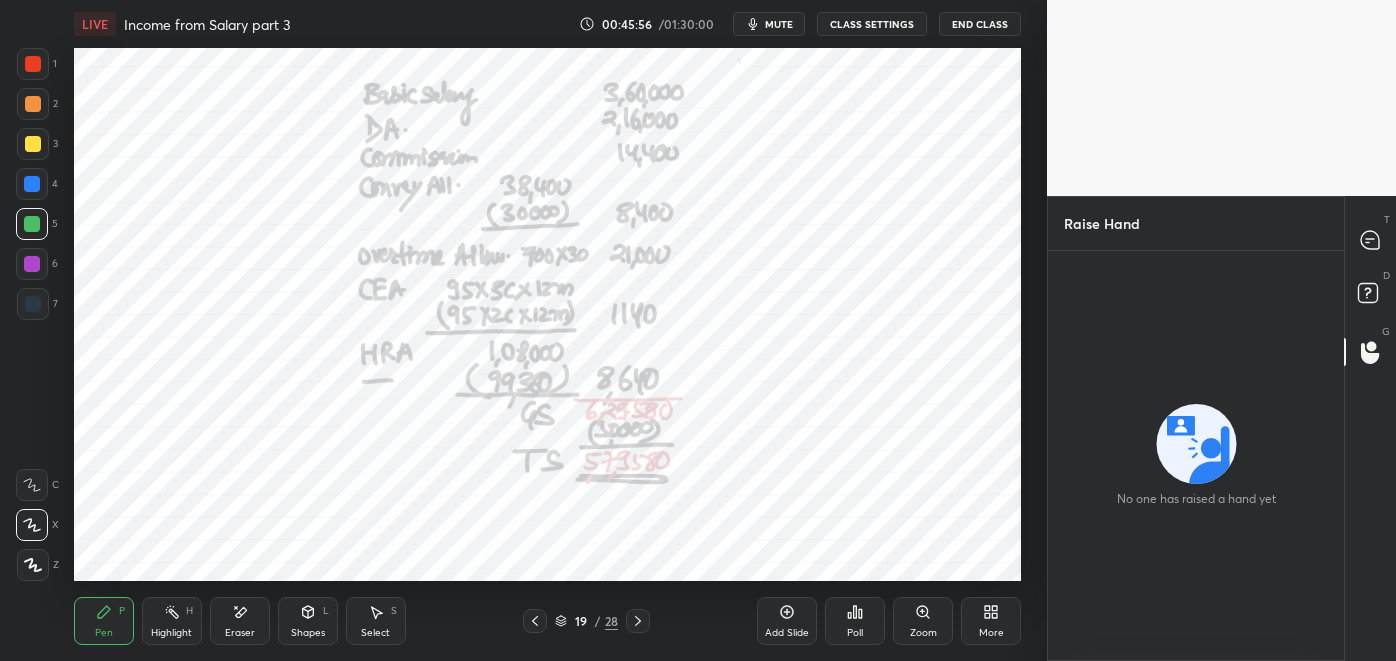 click on "No one has raised a hand yet" at bounding box center (1196, 456) 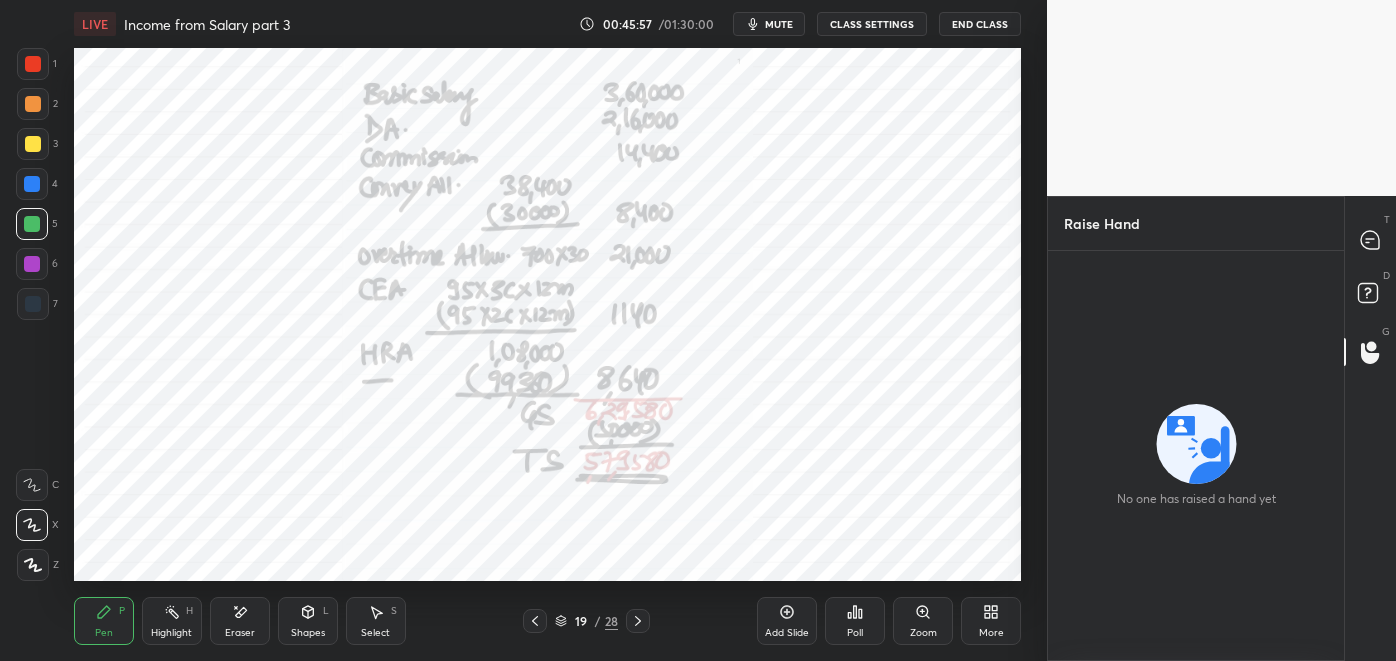 click at bounding box center [1371, 240] 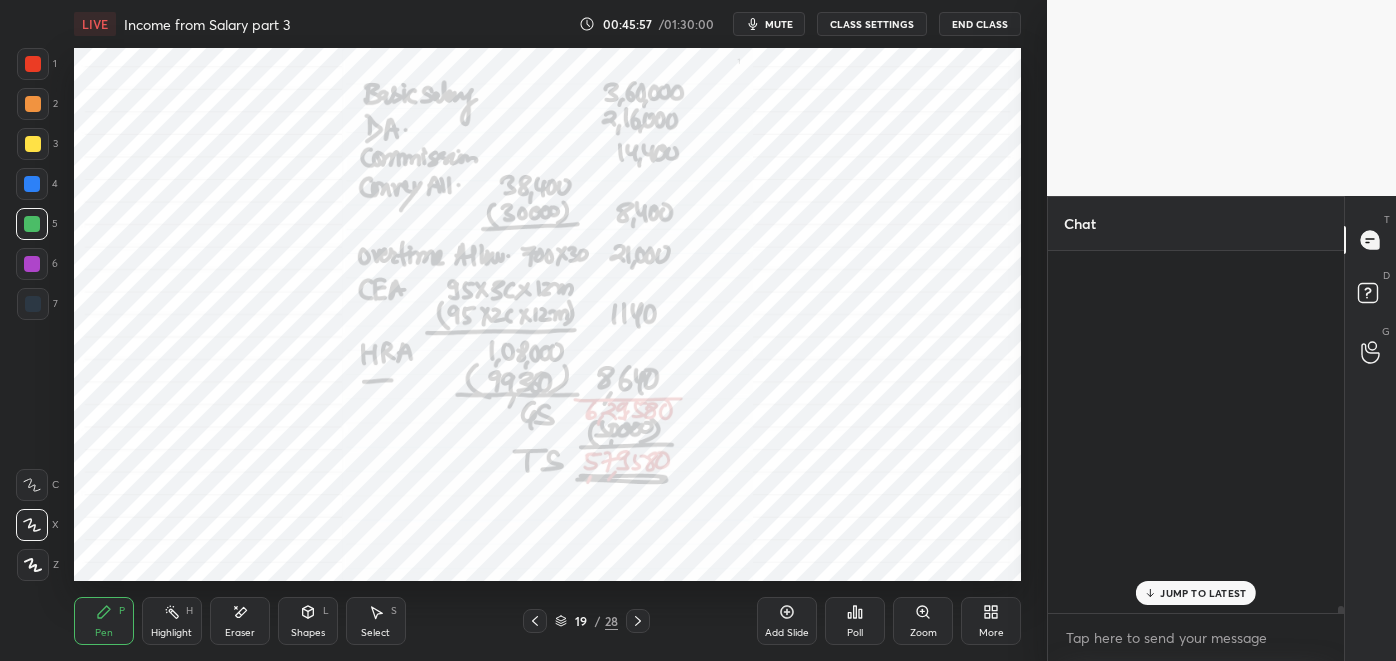 scroll, scrollTop: 19453, scrollLeft: 0, axis: vertical 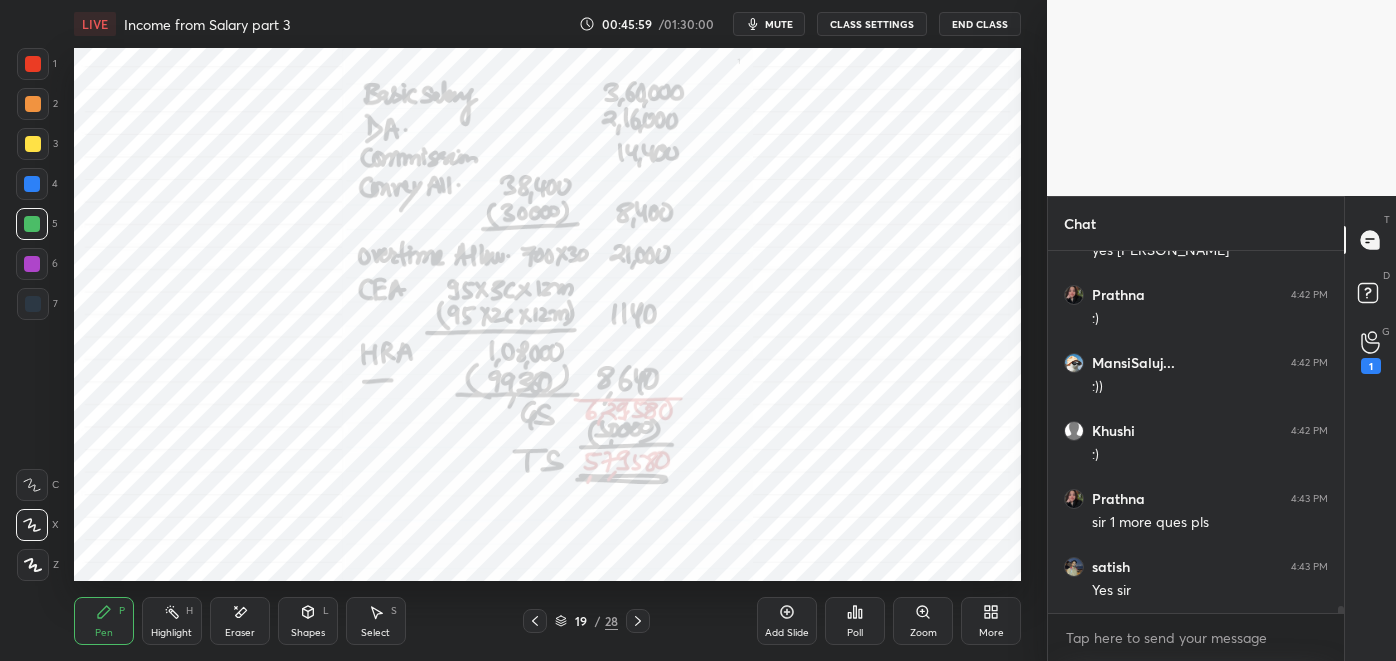 click on "1" at bounding box center [1371, 352] 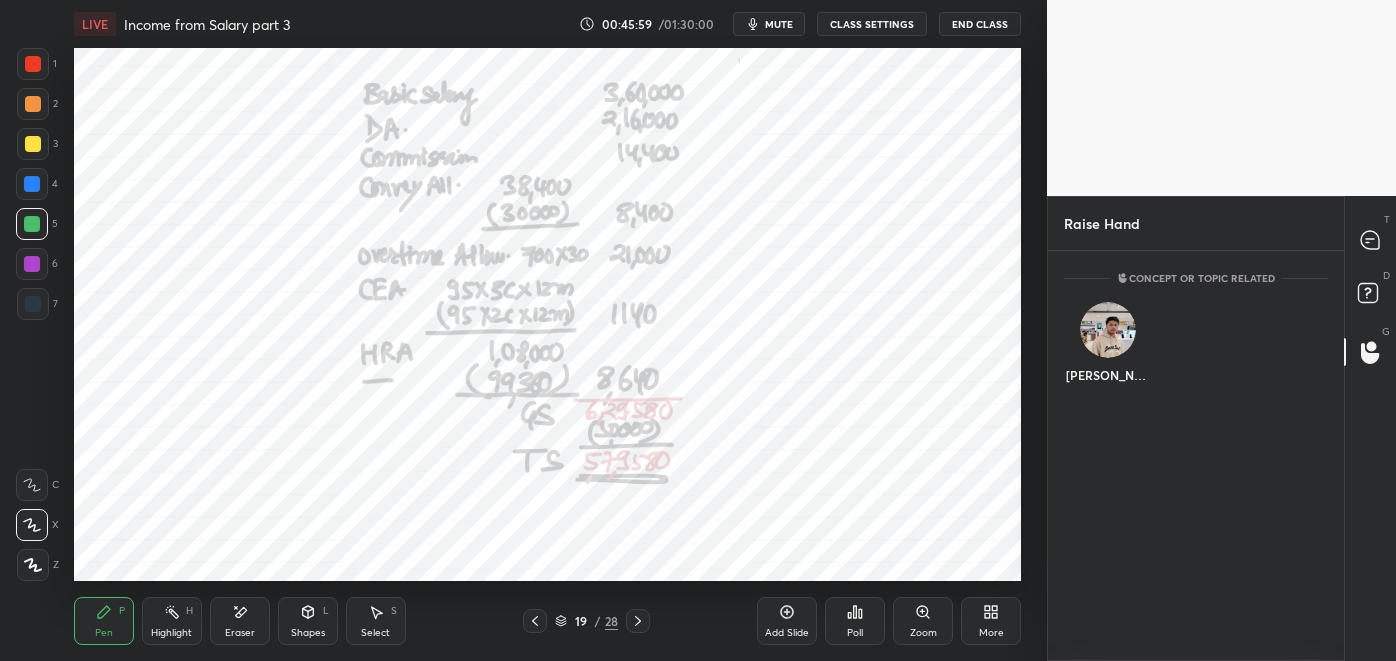 scroll, scrollTop: 403, scrollLeft: 290, axis: both 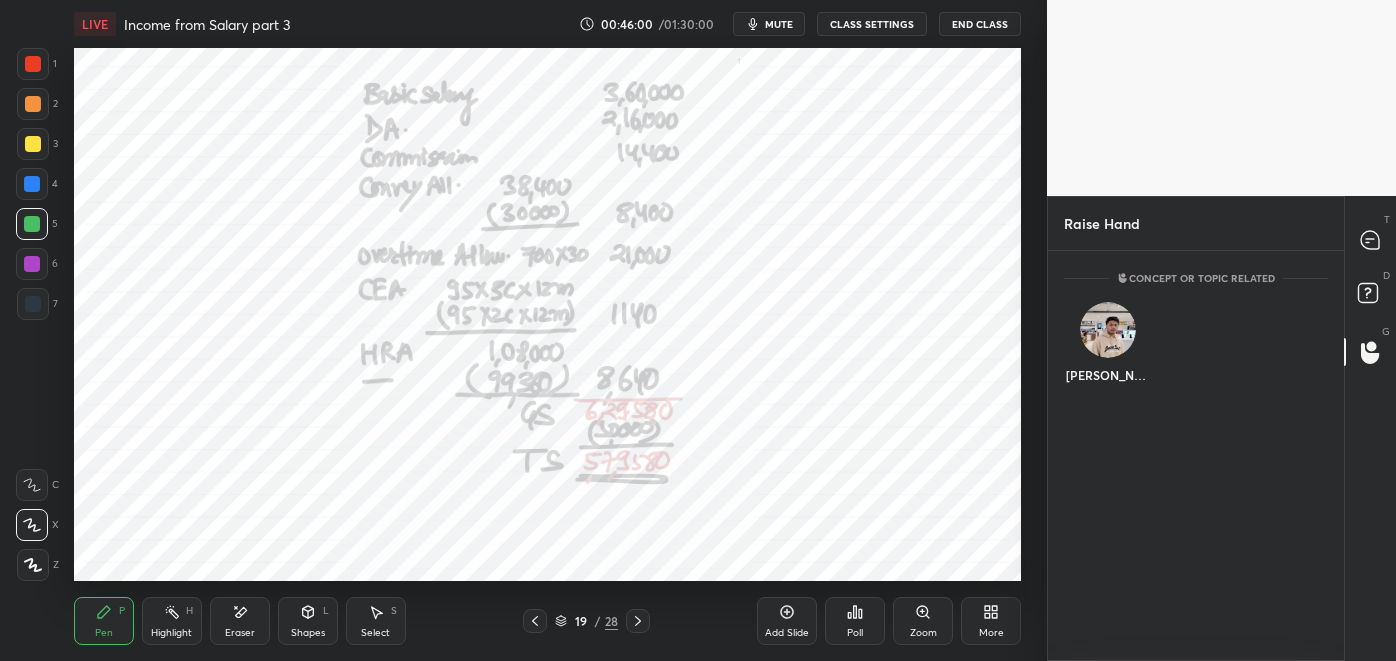 click on "[PERSON_NAME]" at bounding box center (1107, 347) 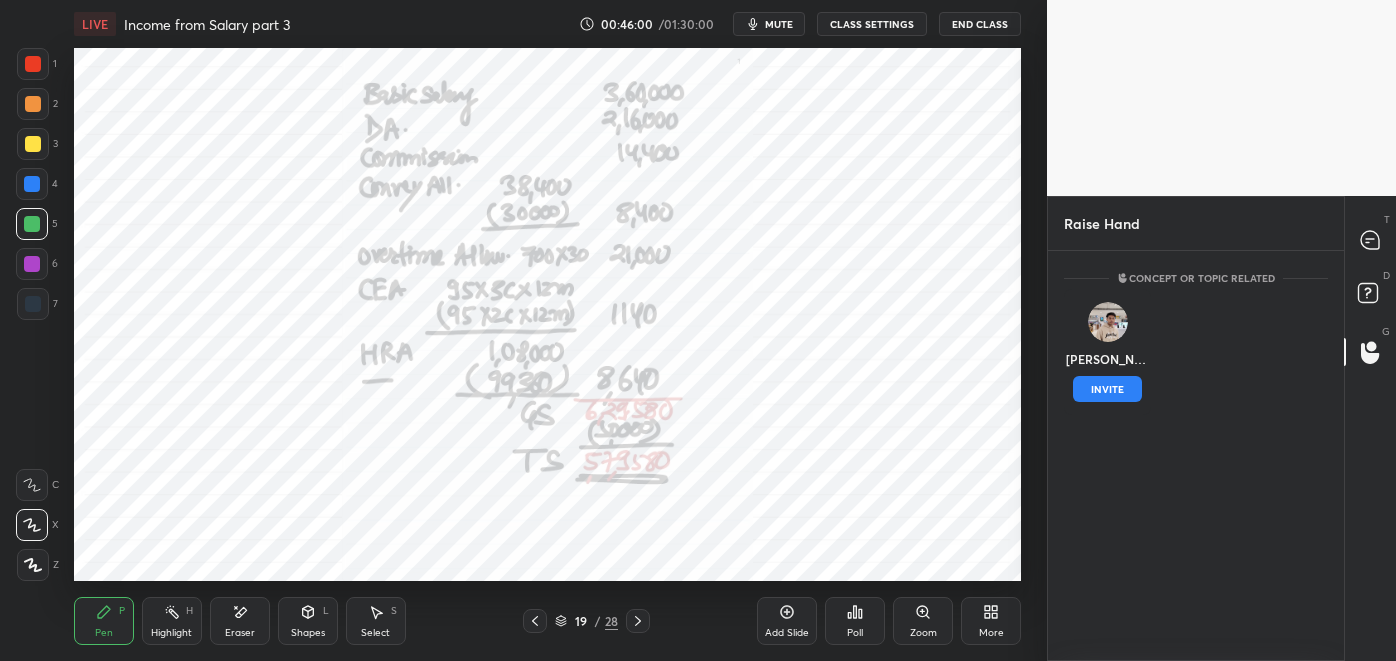 click on "INVITE" at bounding box center (1107, 389) 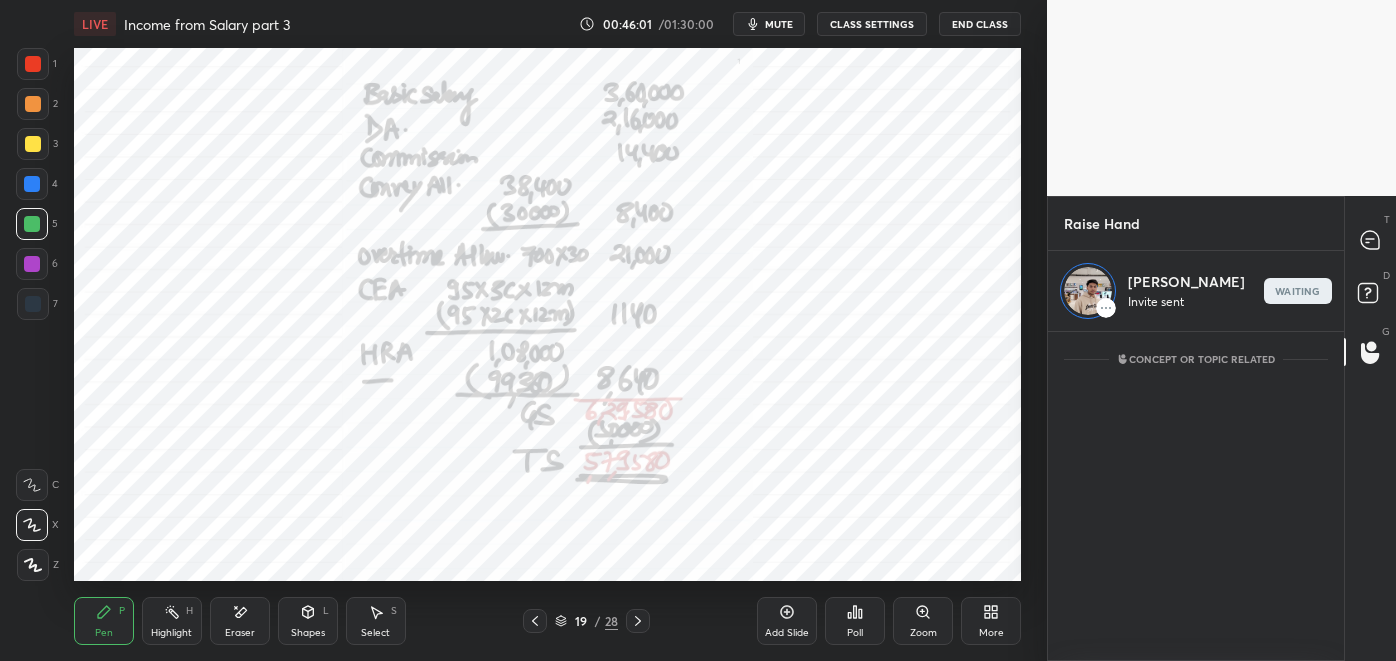 click 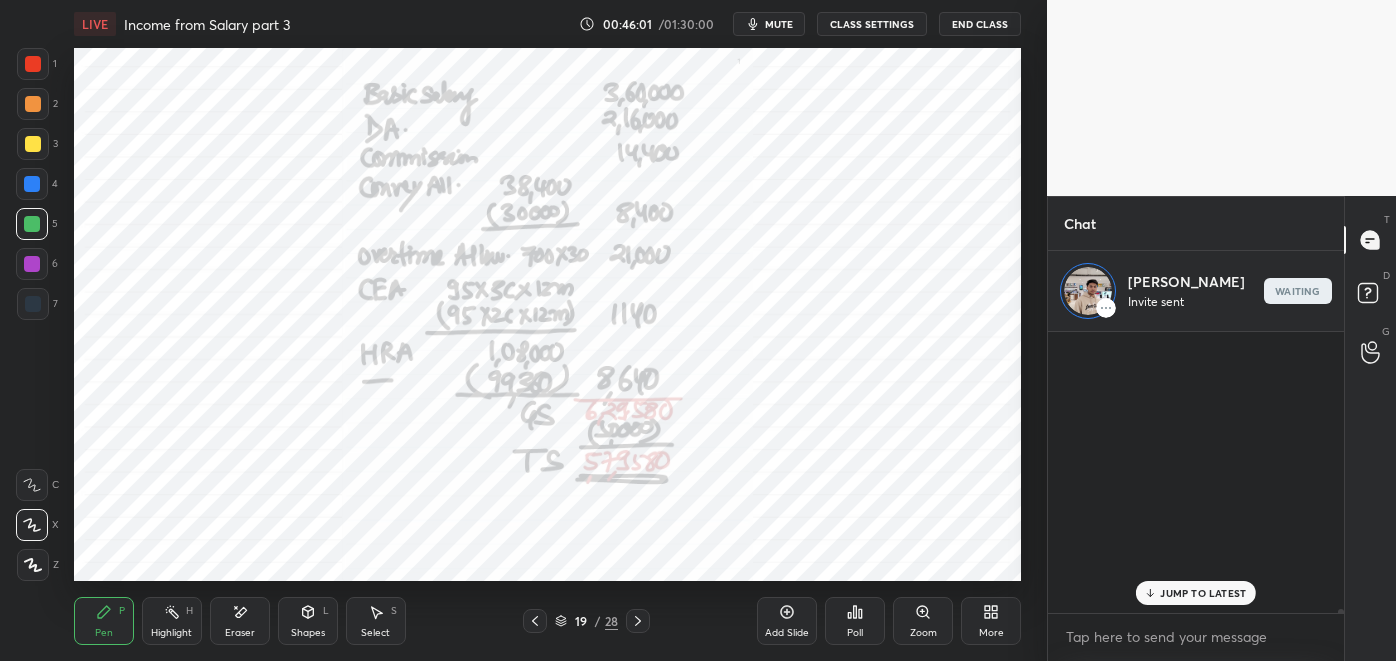 scroll, scrollTop: 19570, scrollLeft: 0, axis: vertical 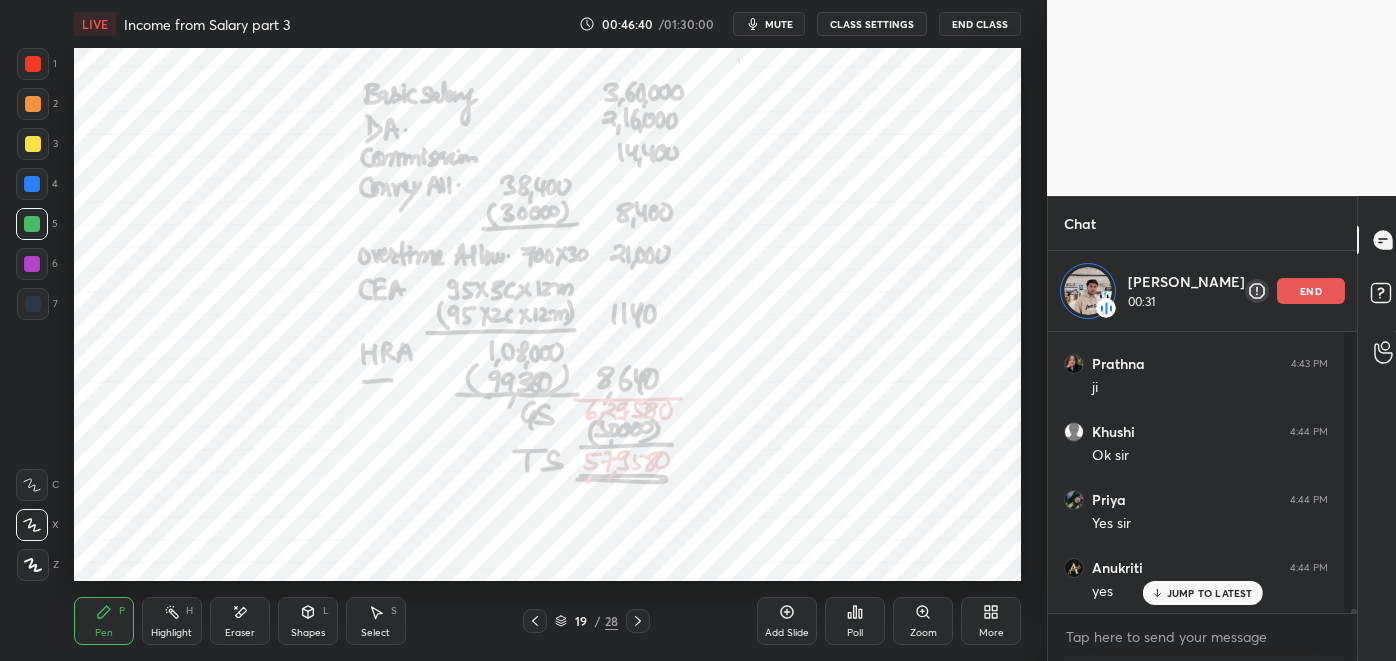click 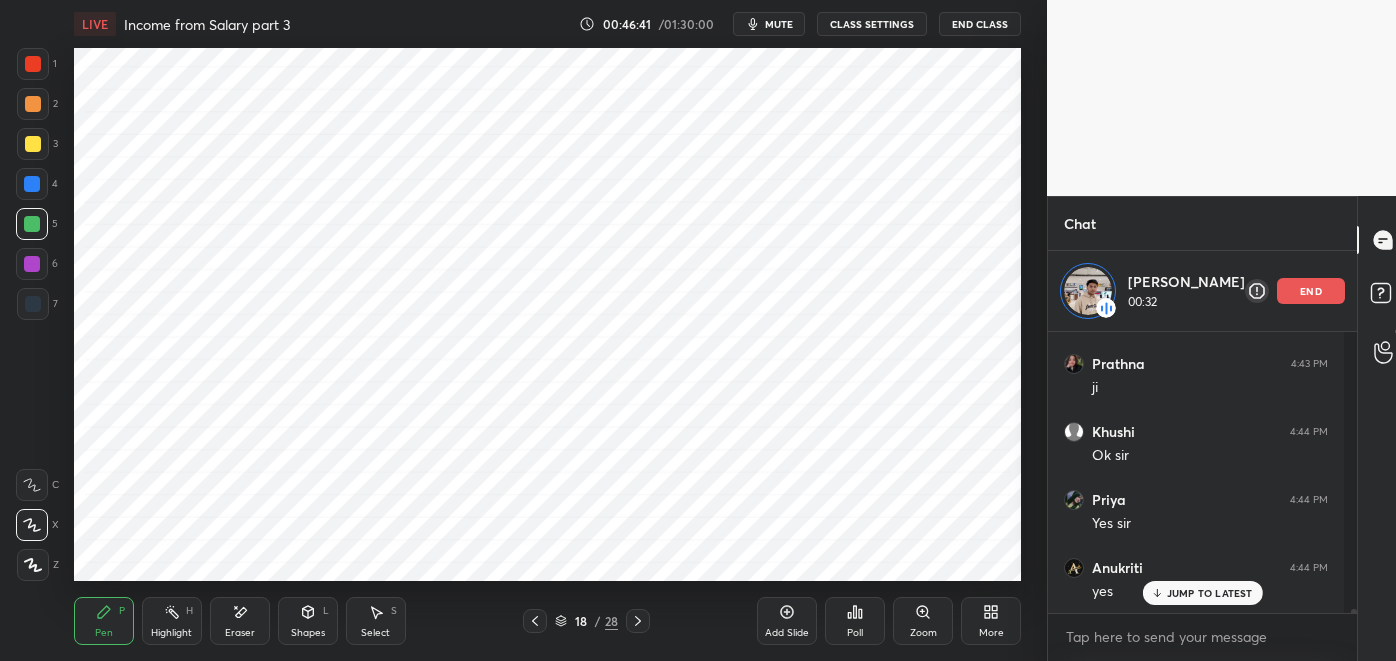 click 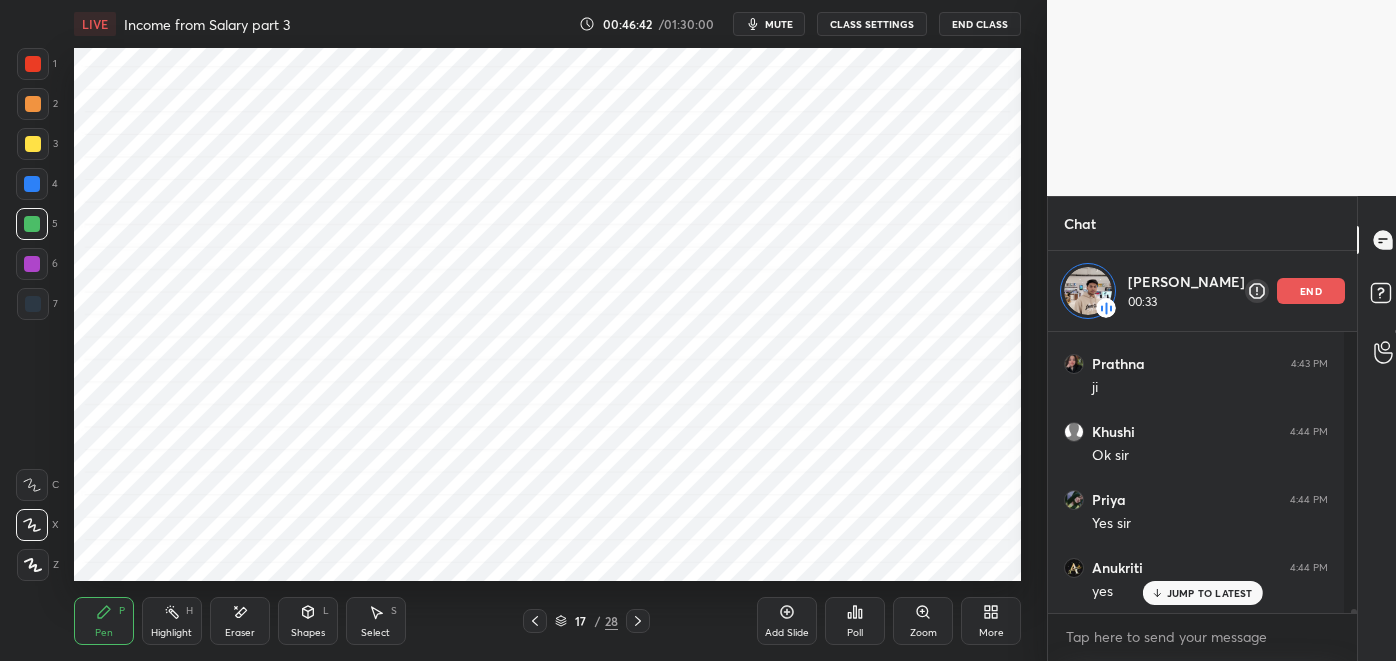 scroll, scrollTop: 20183, scrollLeft: 0, axis: vertical 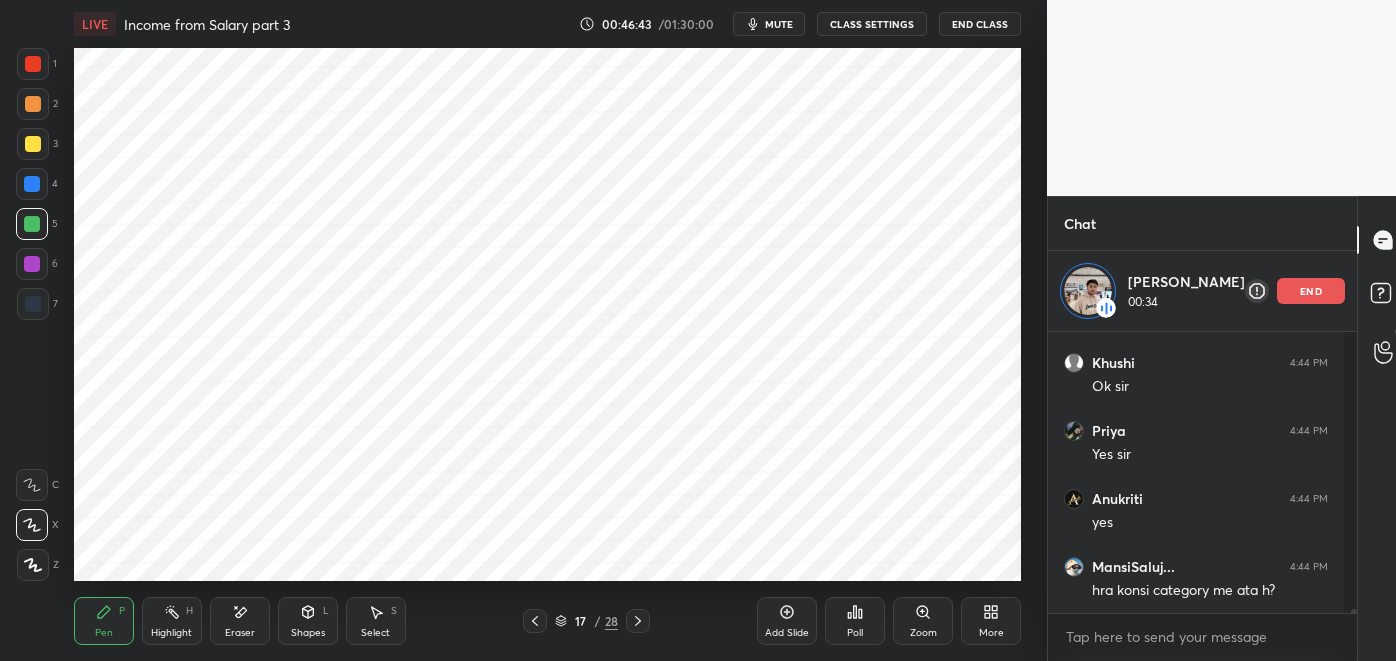click on "Highlight H" at bounding box center [172, 621] 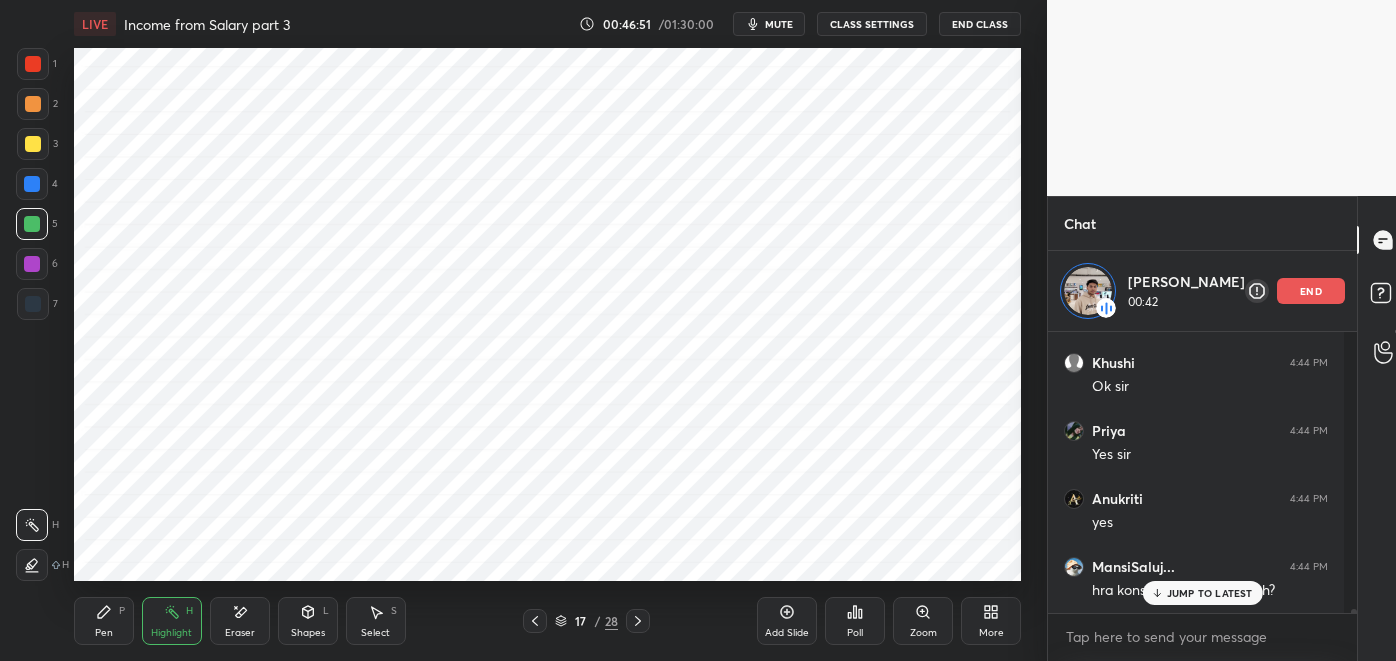 scroll, scrollTop: 20250, scrollLeft: 0, axis: vertical 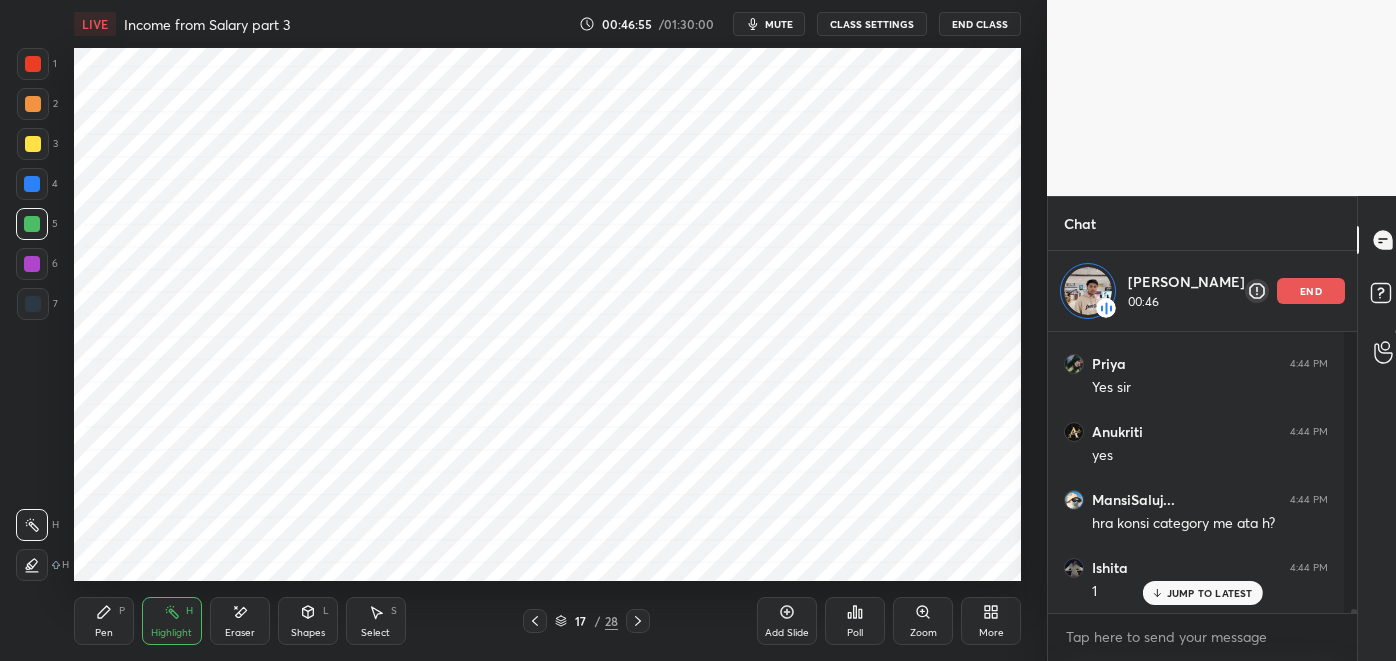 click 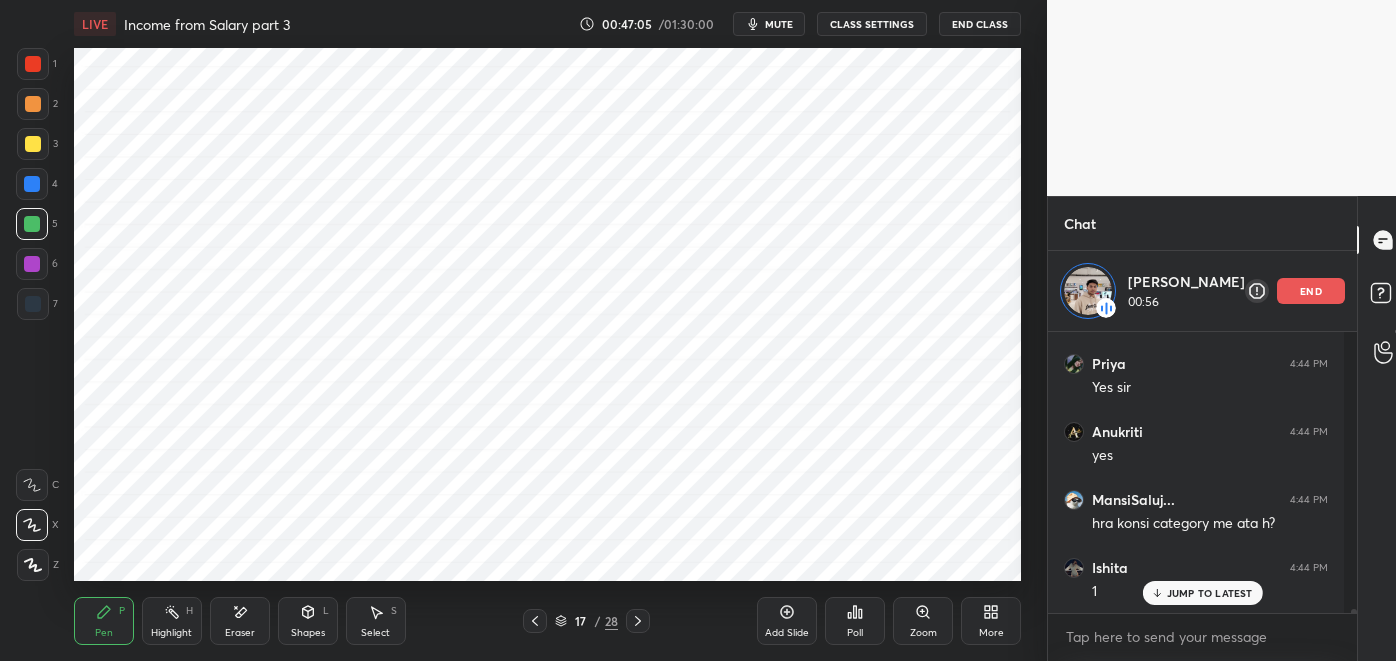 click on "Eraser" at bounding box center [240, 633] 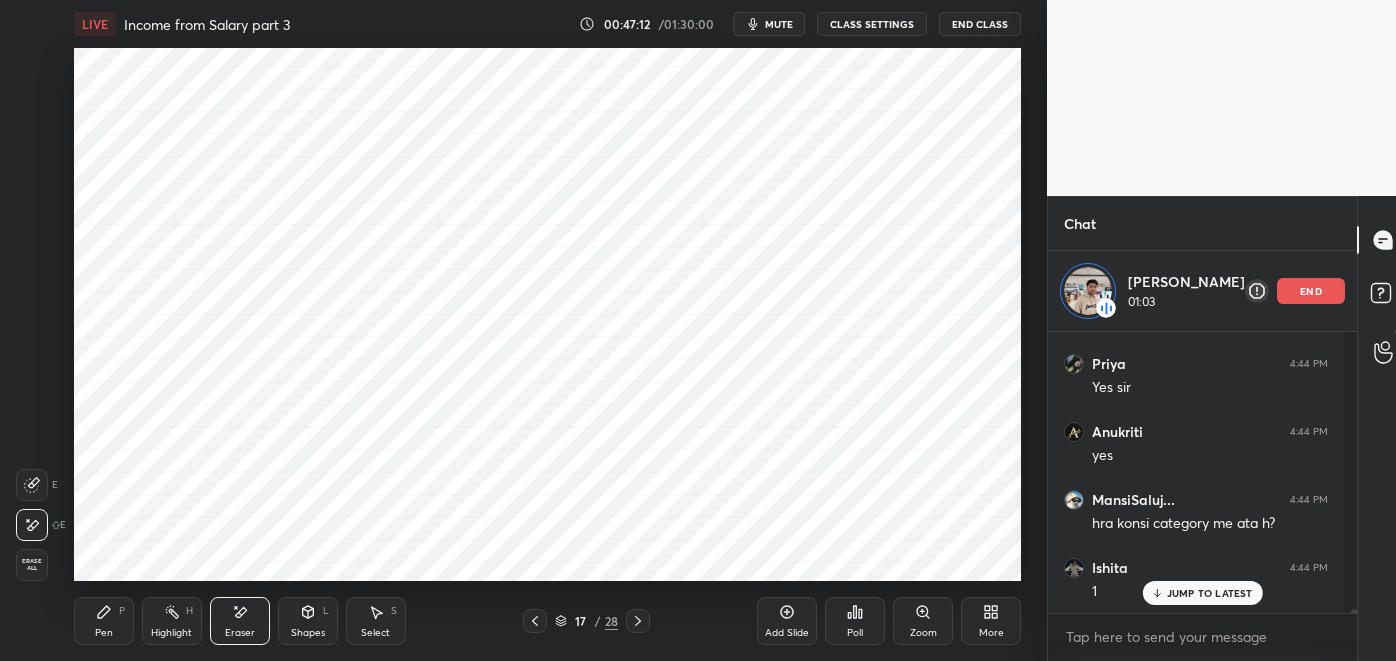 click on "Pen P" at bounding box center [104, 621] 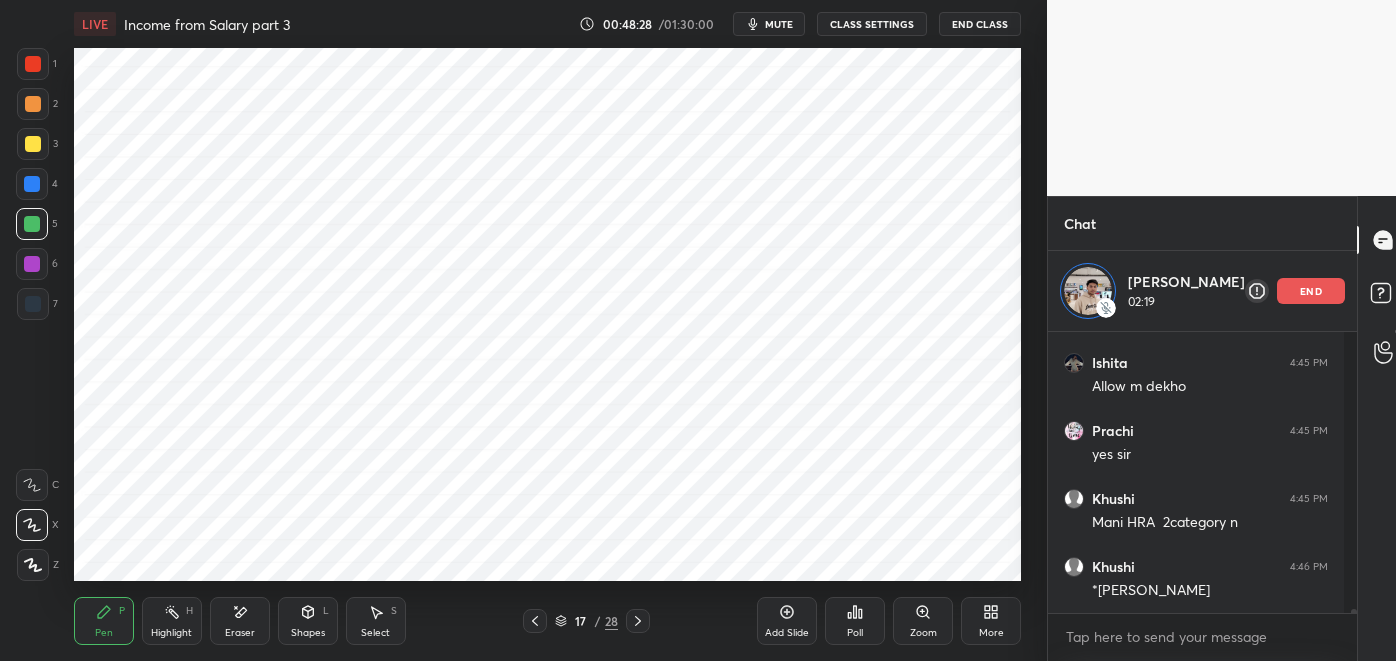 scroll, scrollTop: 20880, scrollLeft: 0, axis: vertical 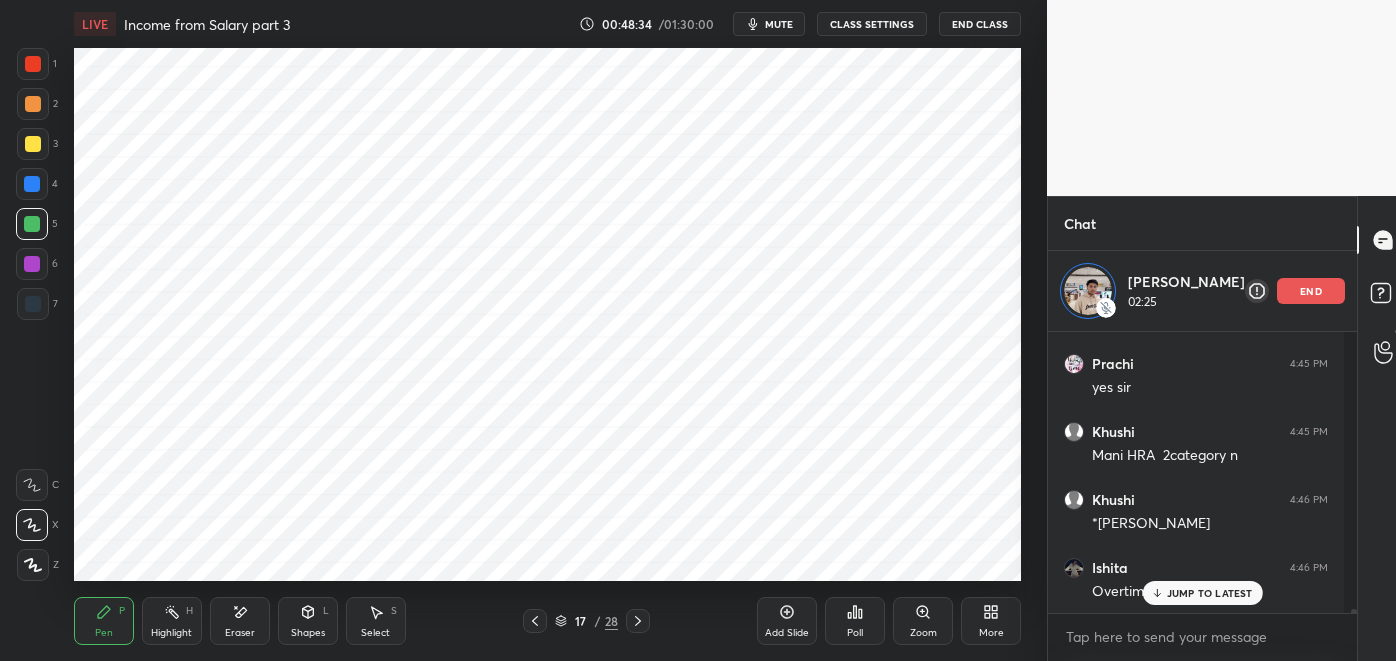 click on "end" at bounding box center [1311, 291] 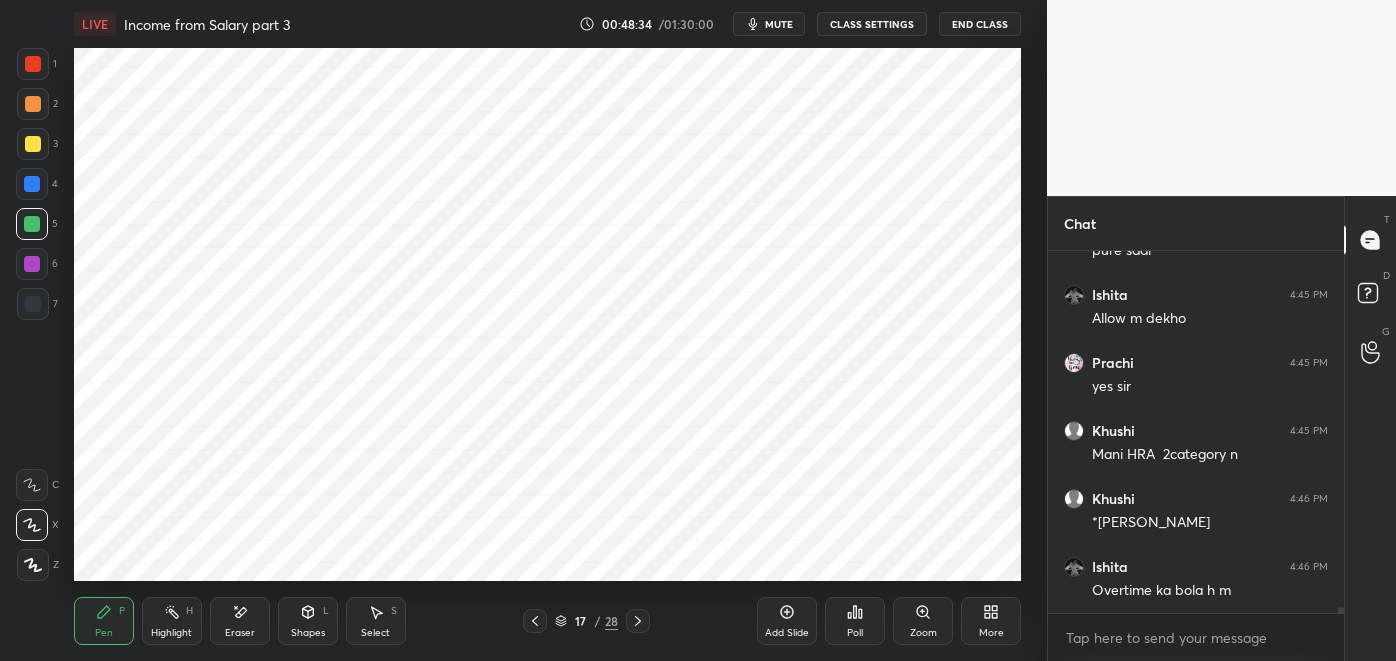 scroll, scrollTop: 6, scrollLeft: 5, axis: both 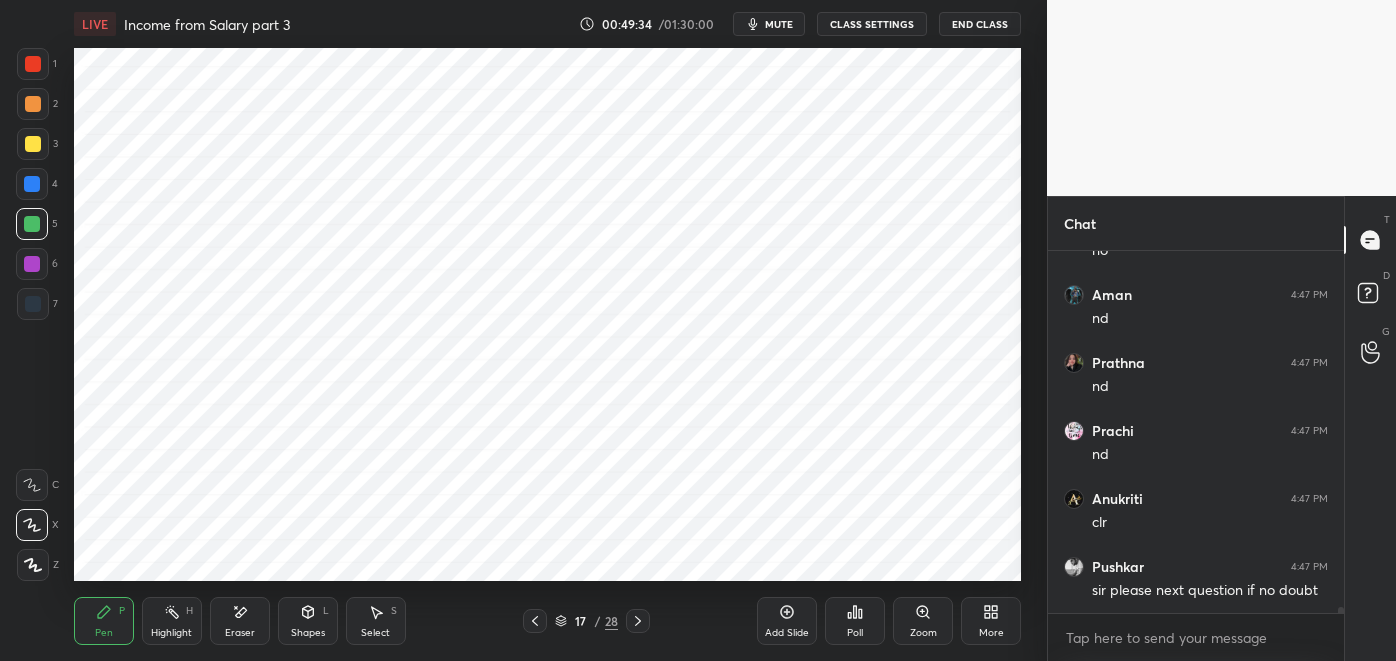 click 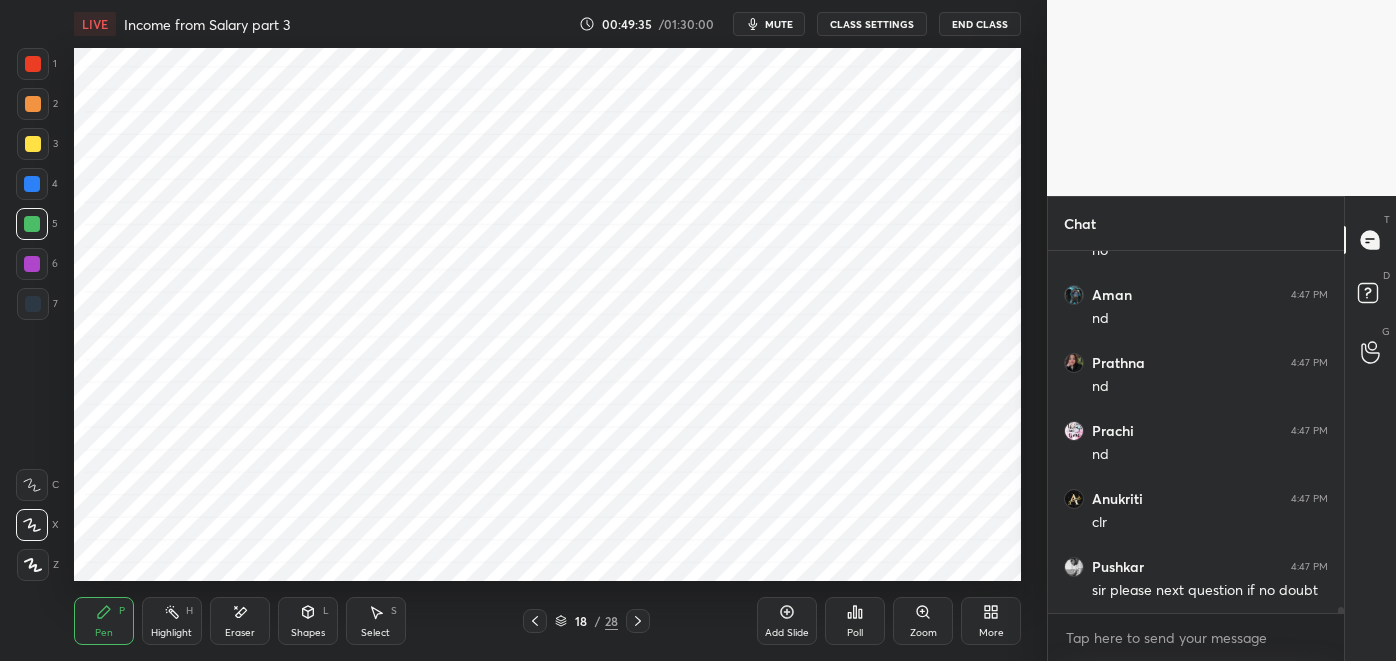 click 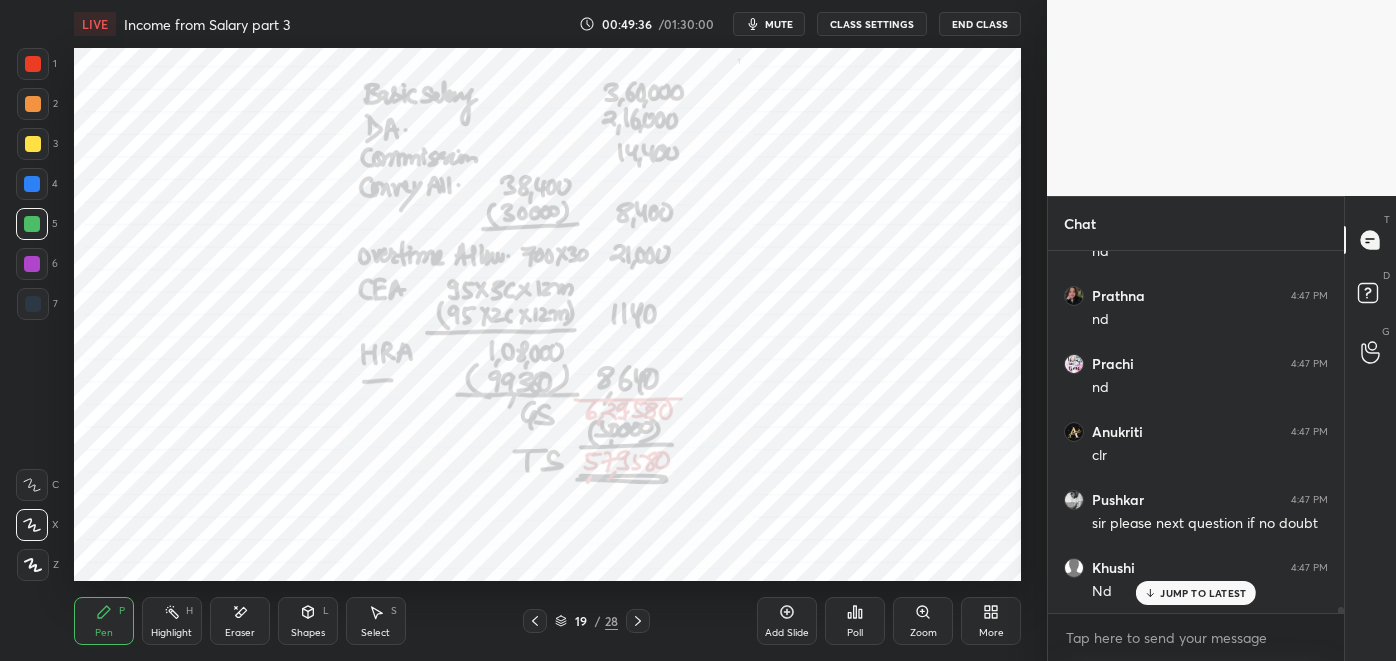 click 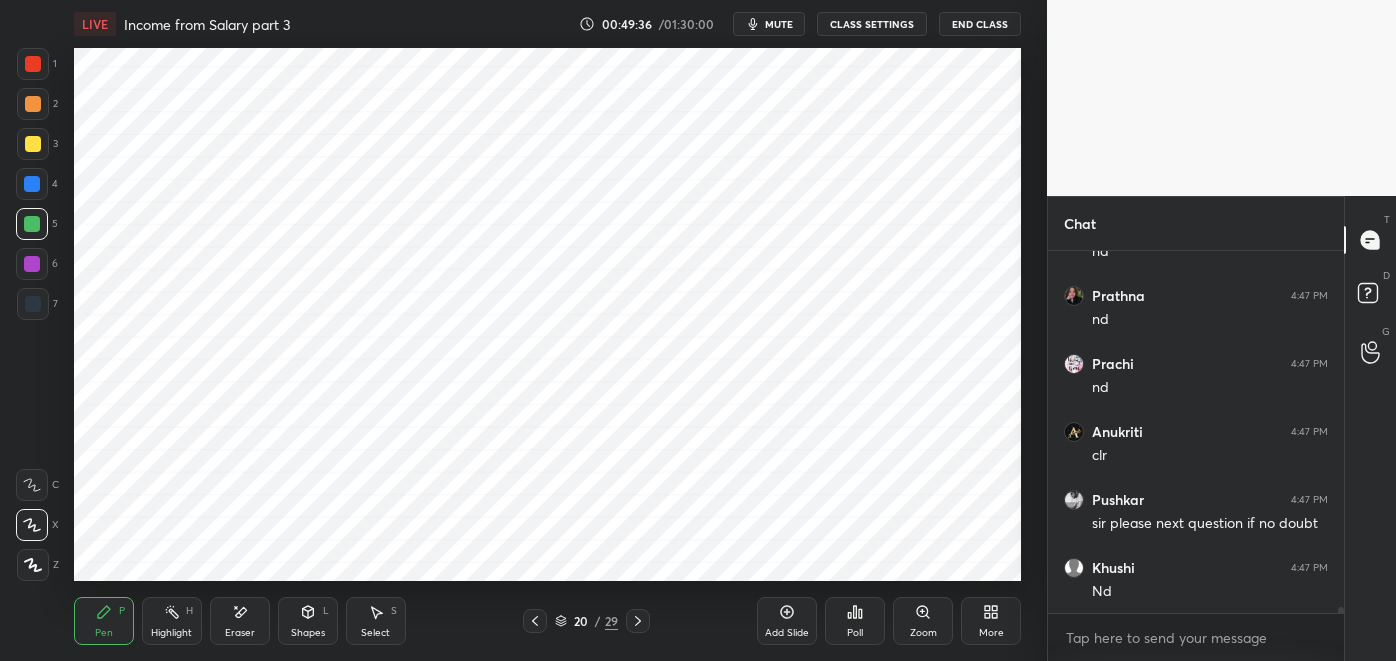 scroll, scrollTop: 21770, scrollLeft: 0, axis: vertical 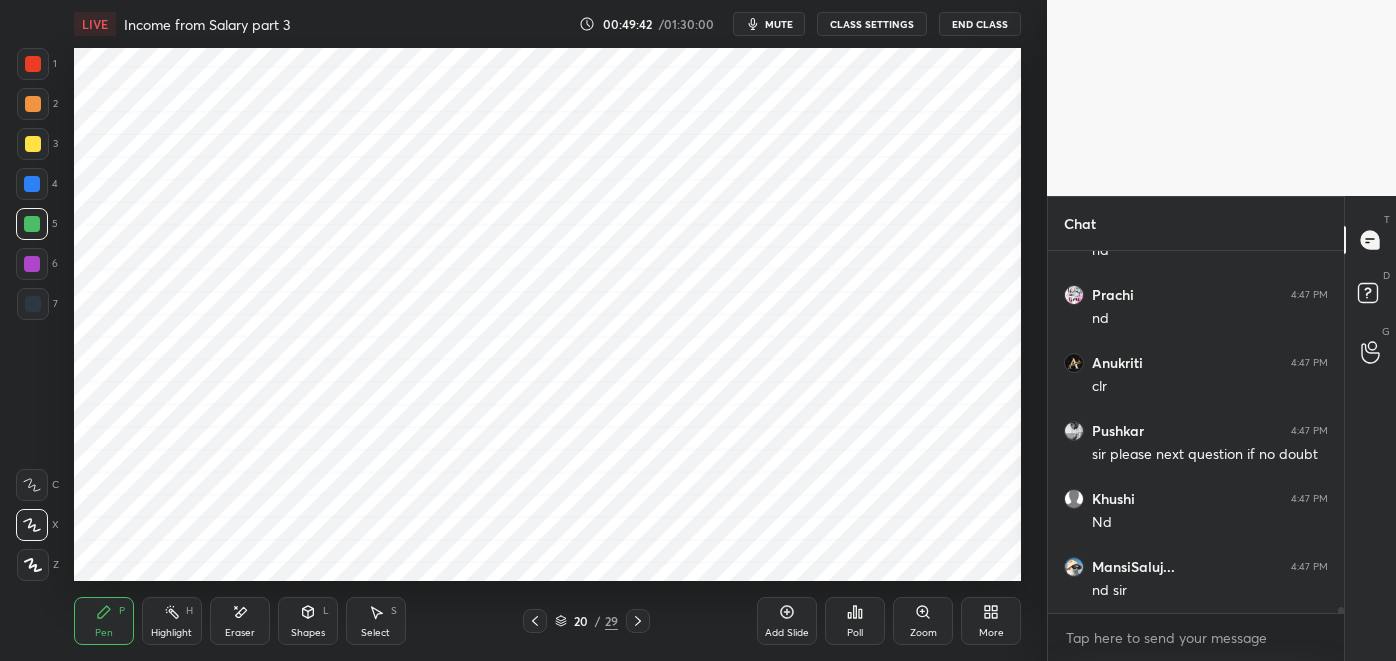 click 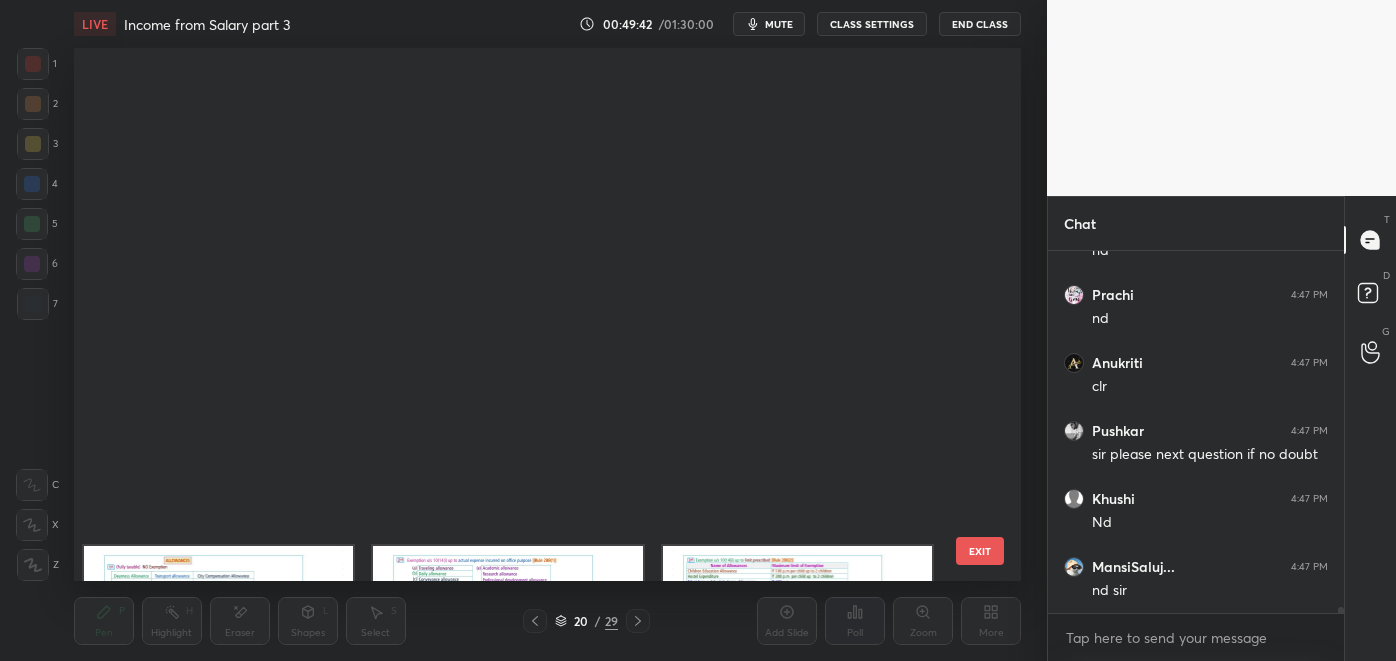 scroll, scrollTop: 606, scrollLeft: 0, axis: vertical 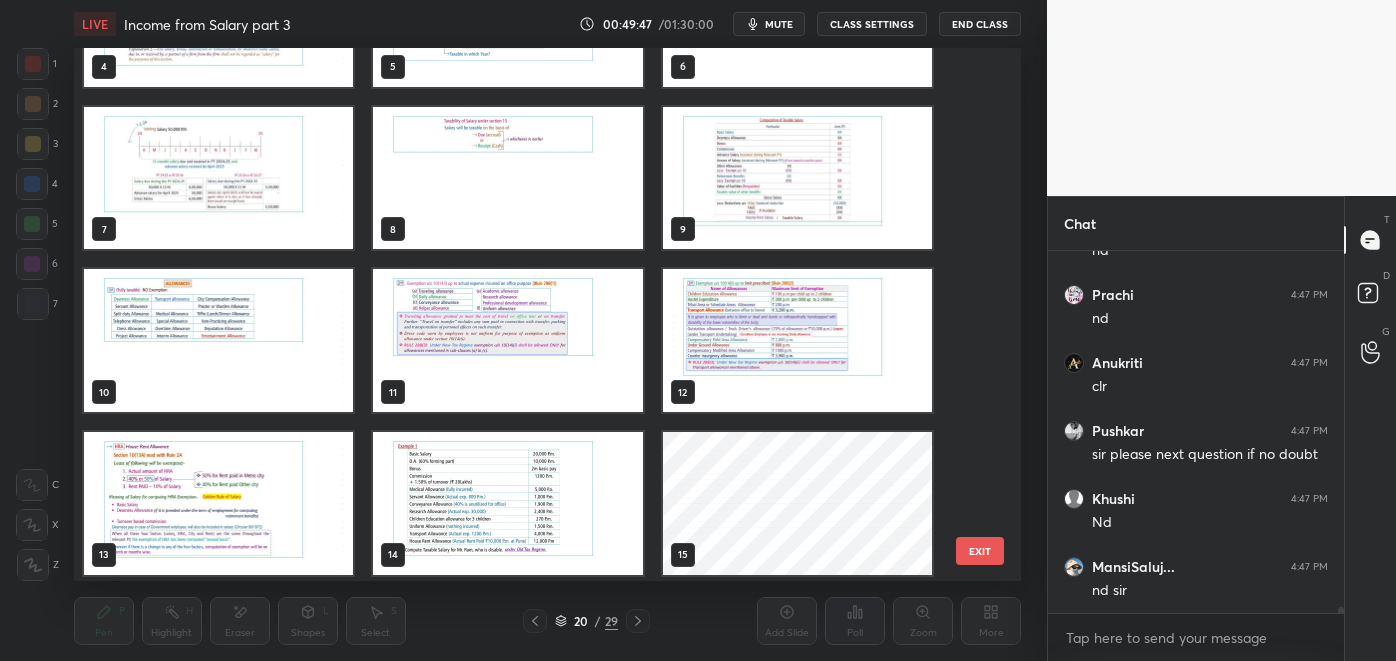 click at bounding box center (218, 340) 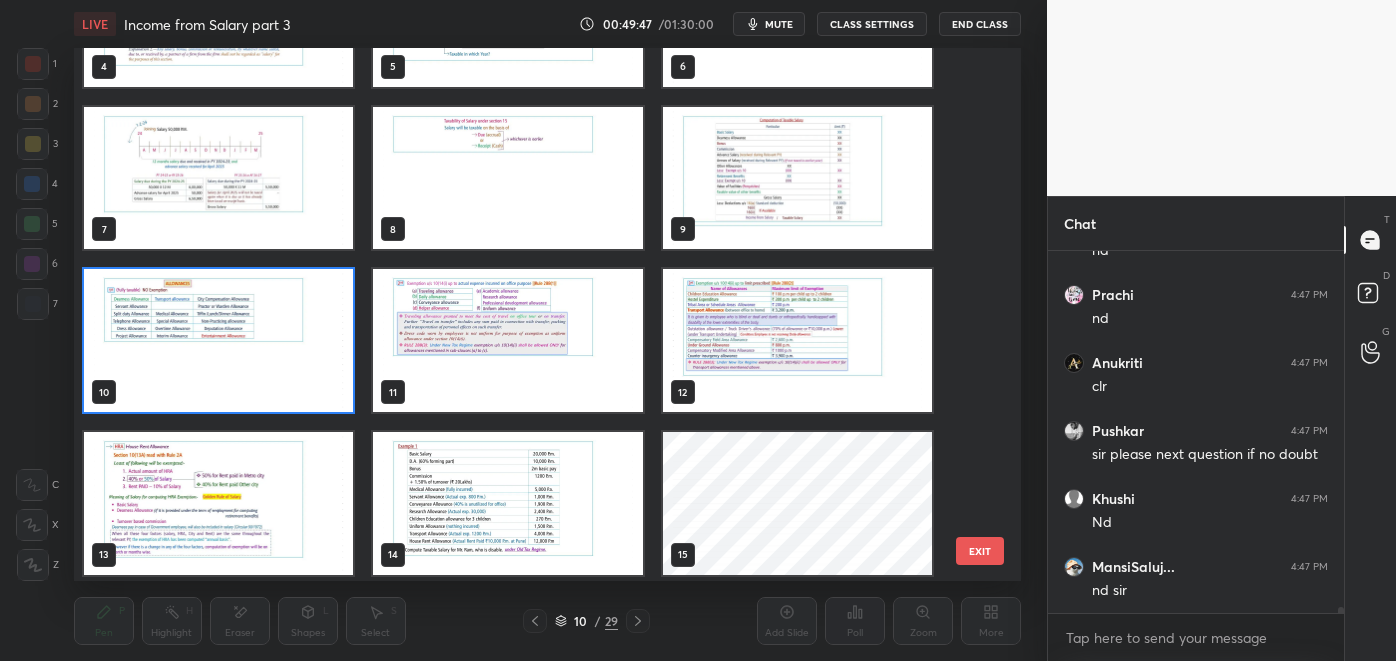 click at bounding box center [218, 340] 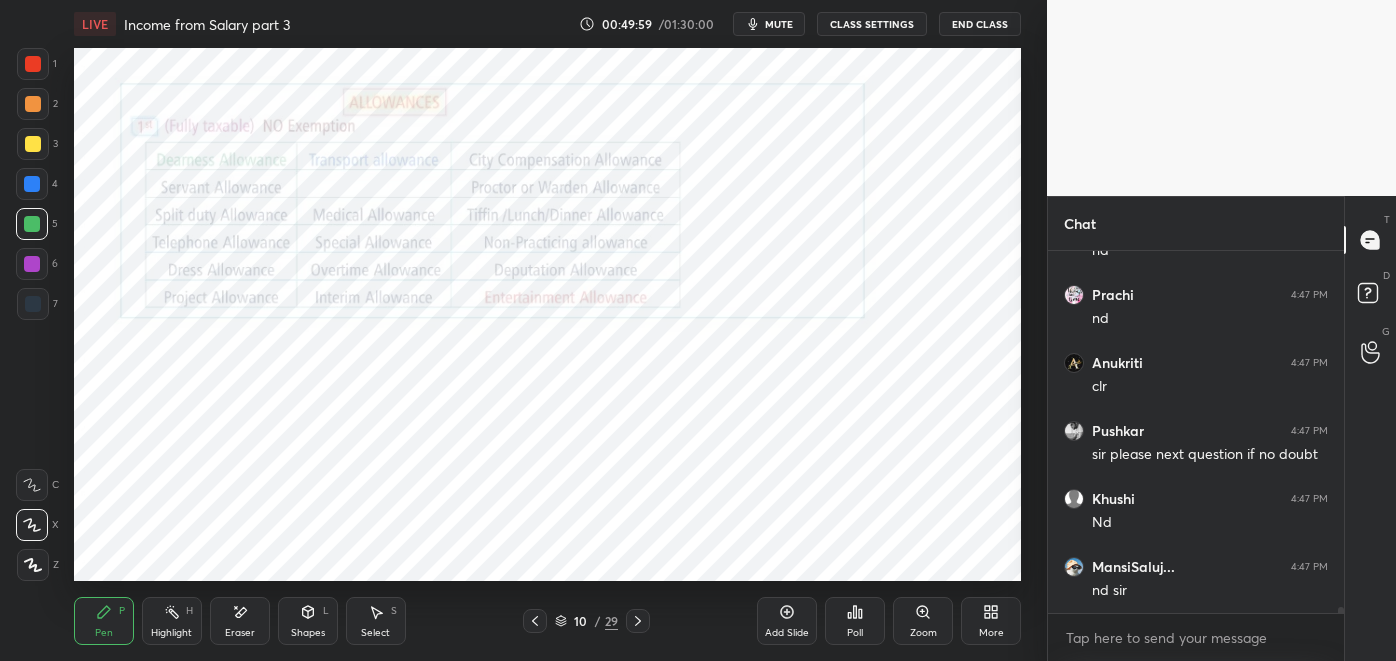 click 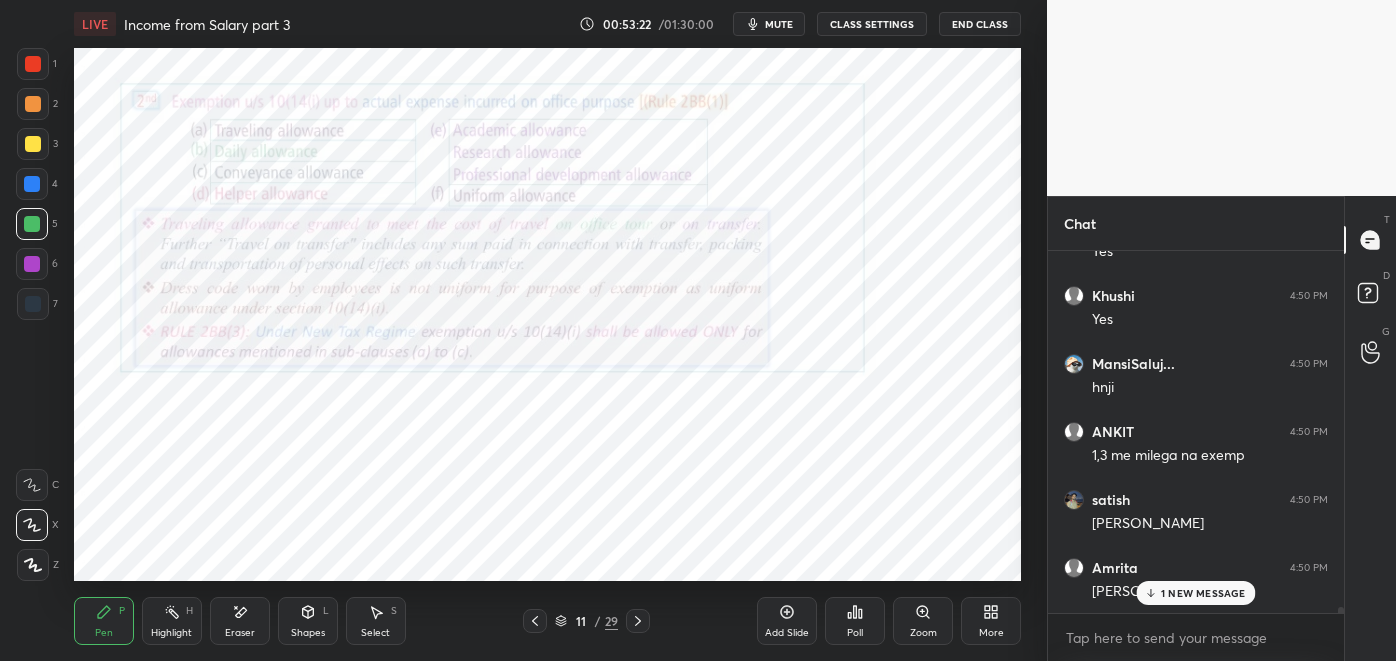 scroll, scrollTop: 22858, scrollLeft: 0, axis: vertical 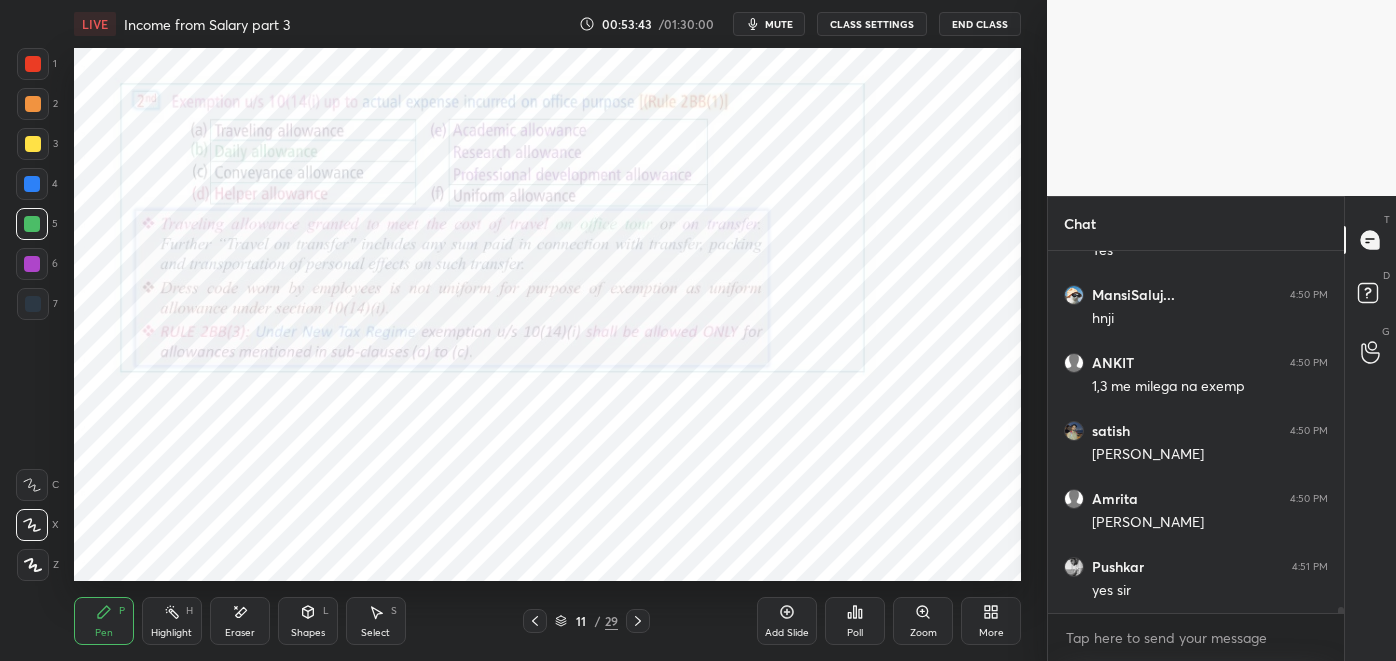 click 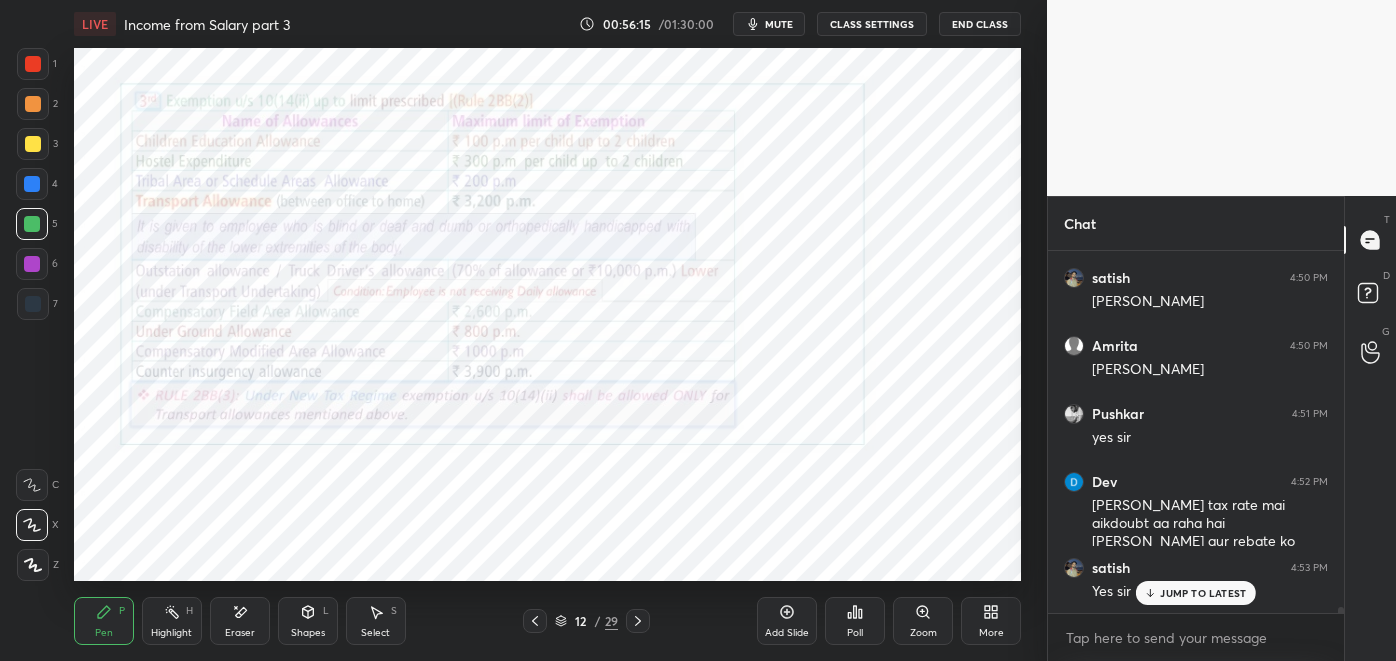 scroll, scrollTop: 23098, scrollLeft: 0, axis: vertical 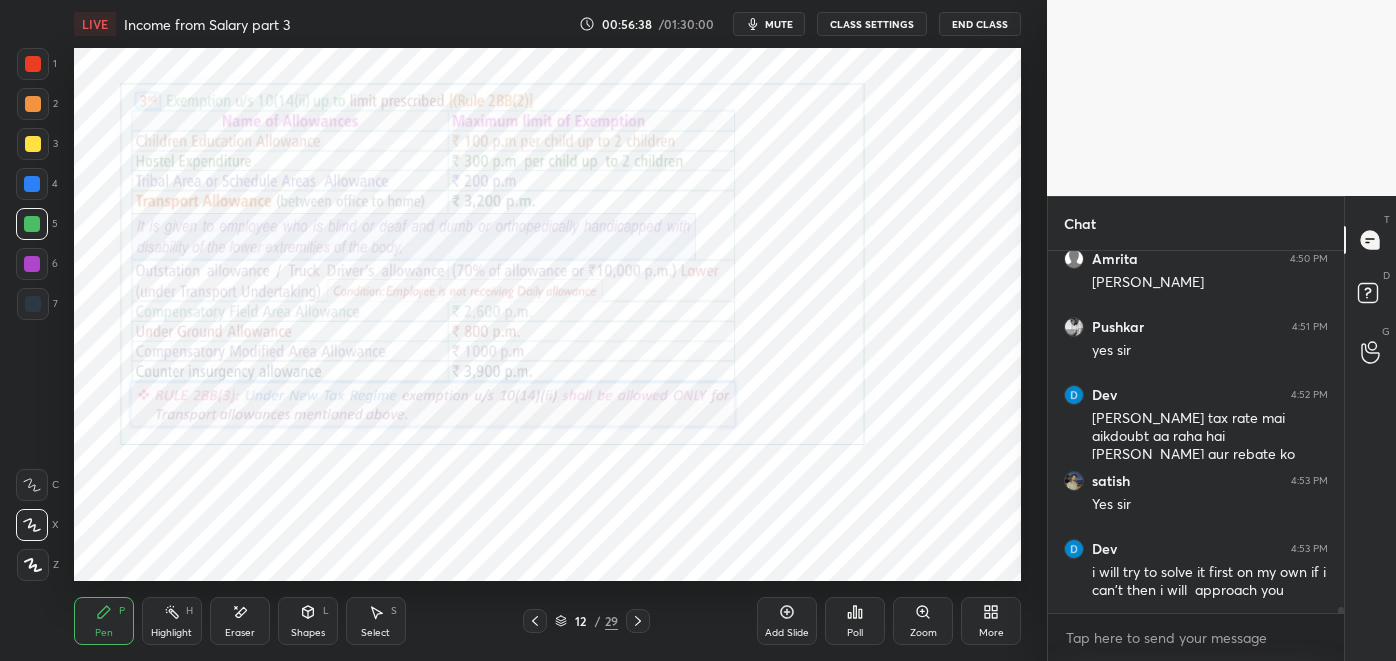 click 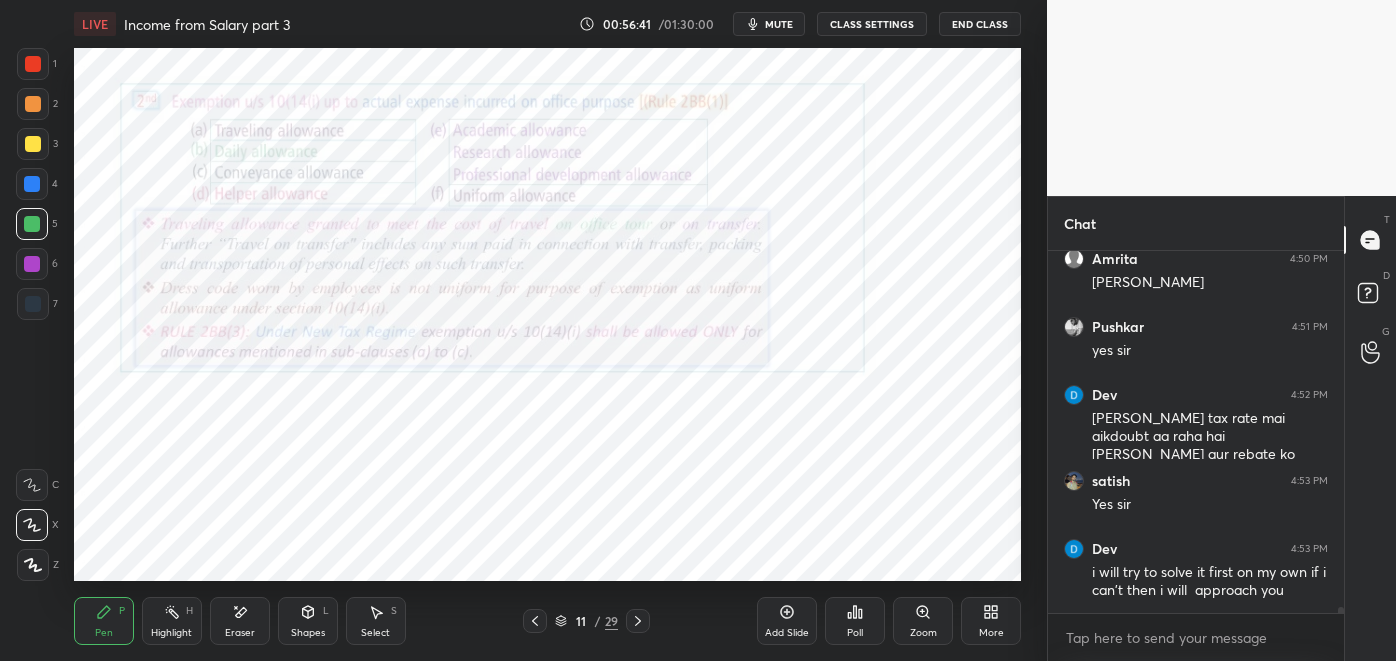 click at bounding box center [535, 621] 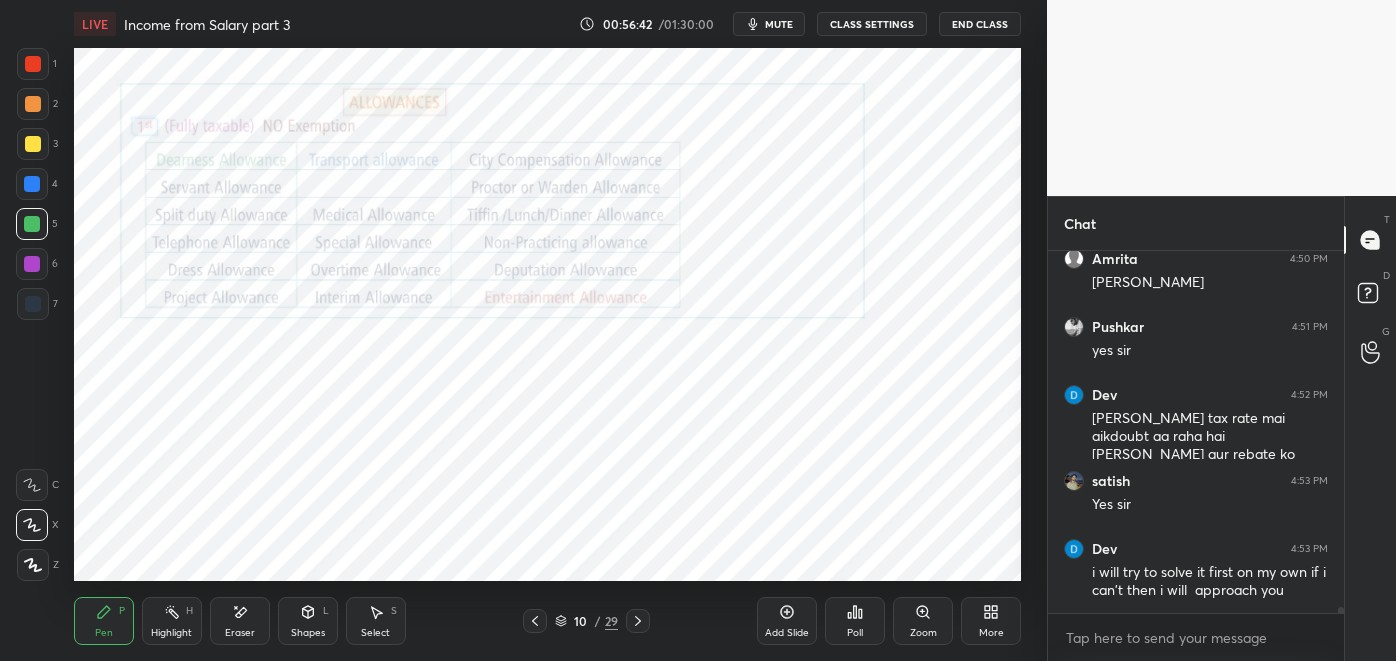 click on "Add Slide" at bounding box center (787, 621) 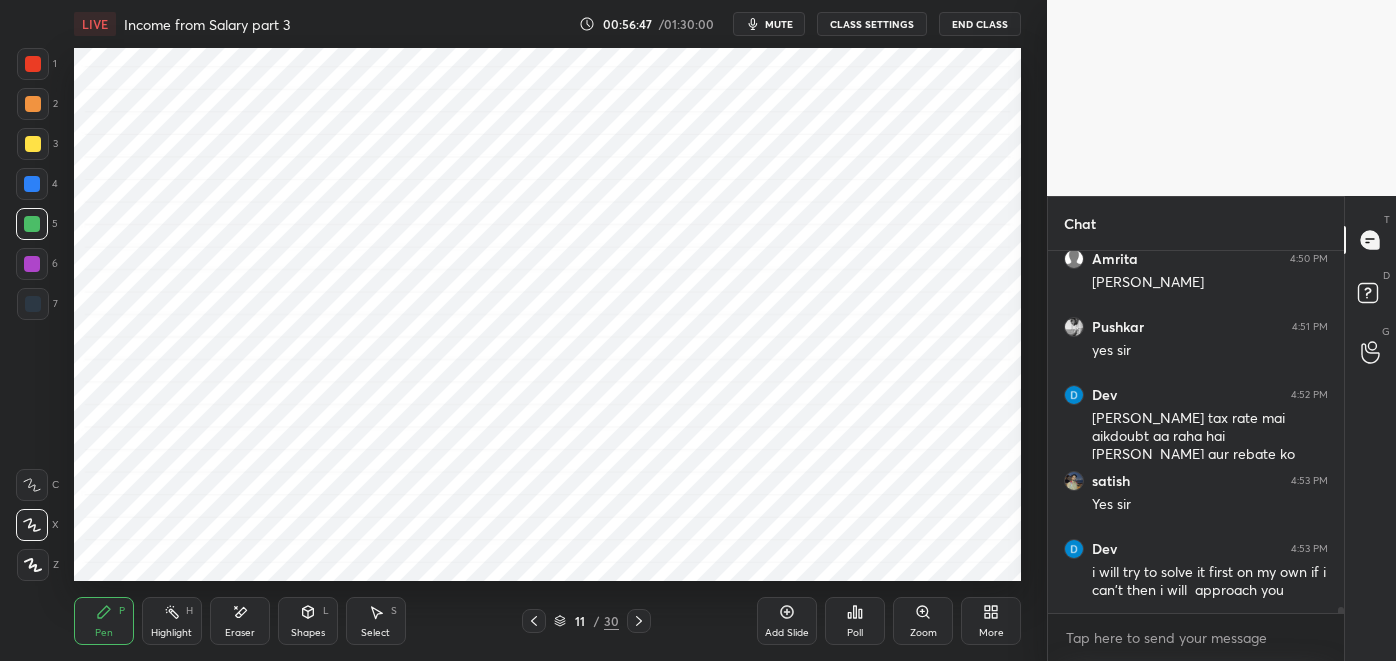 click at bounding box center (33, 64) 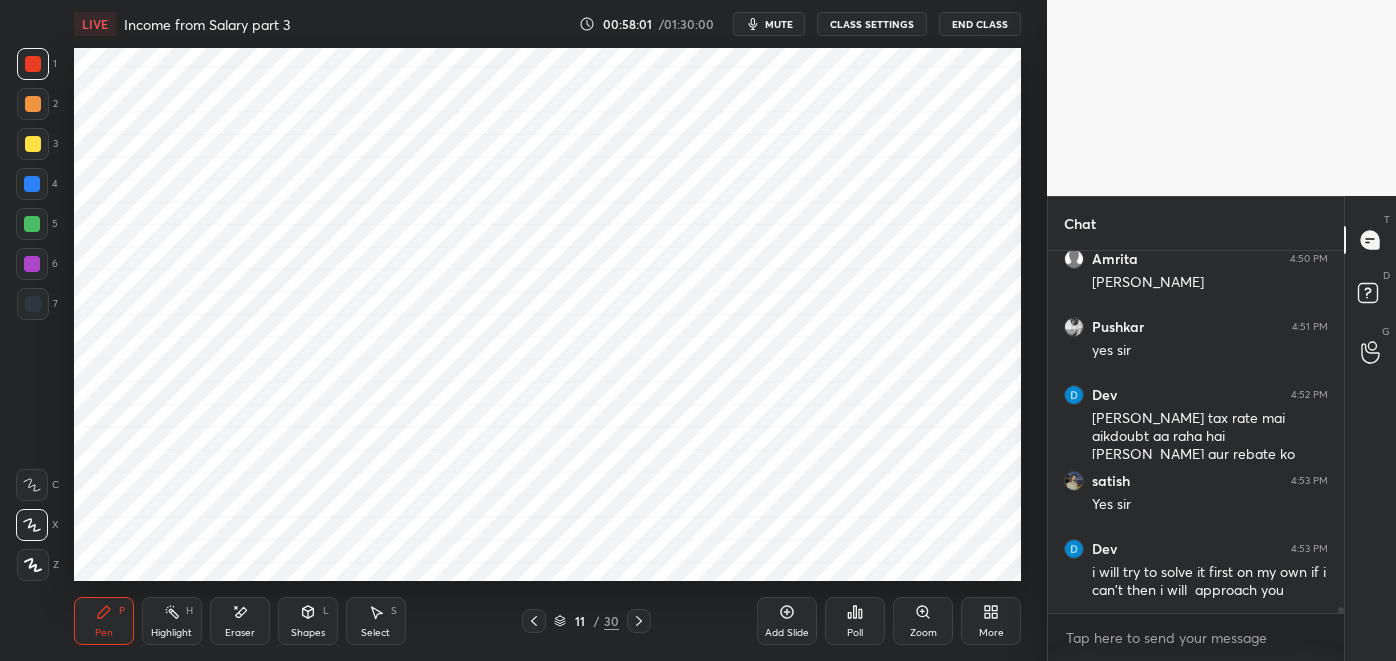 click at bounding box center [32, 224] 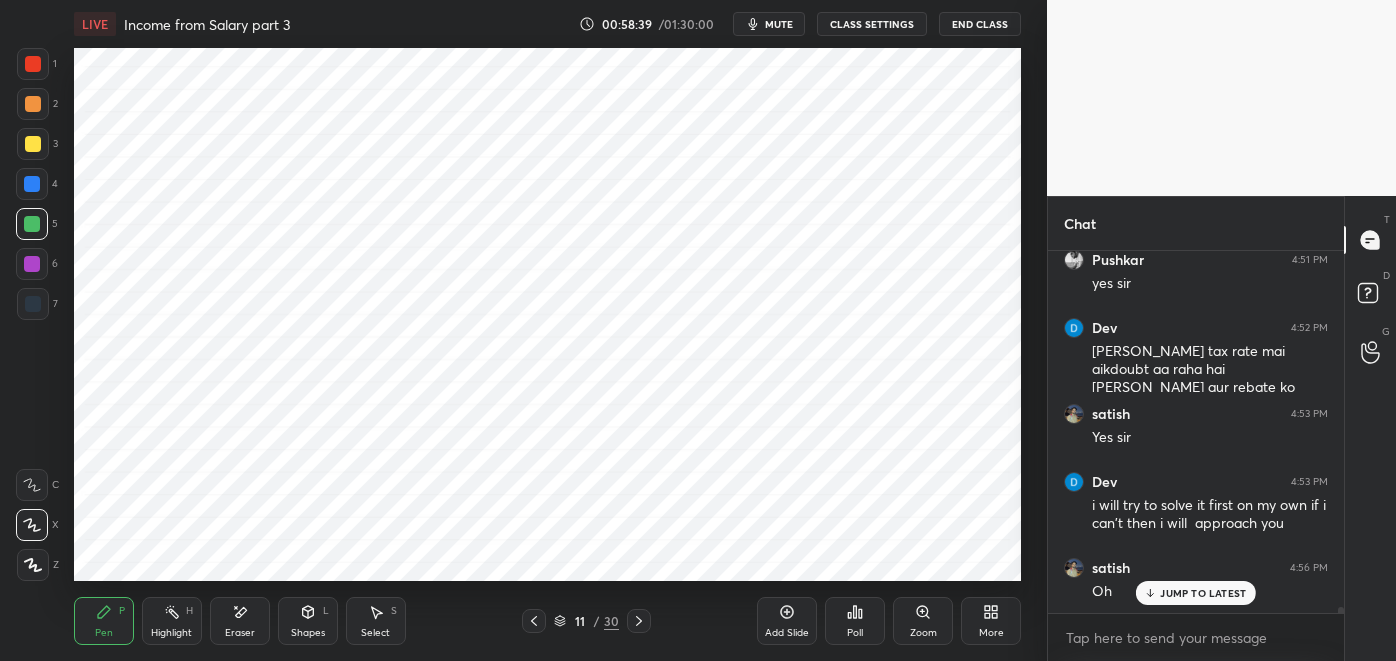 scroll, scrollTop: 23234, scrollLeft: 0, axis: vertical 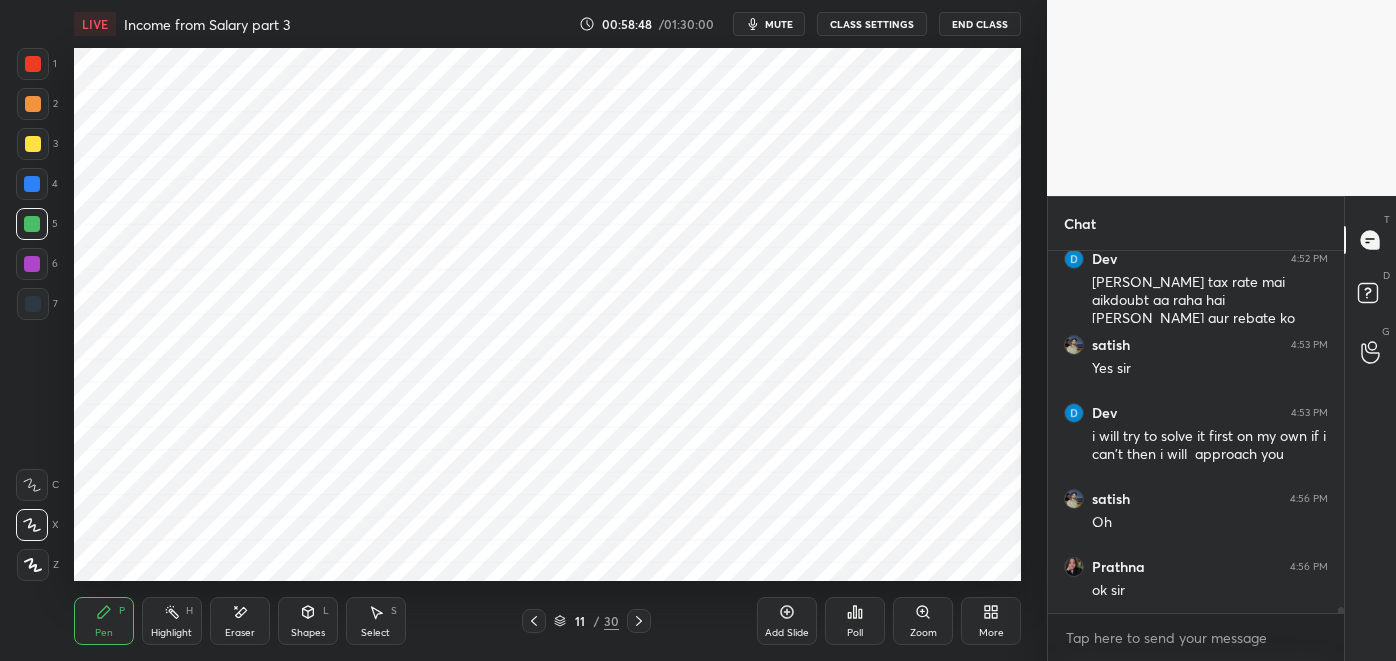 click at bounding box center (32, 264) 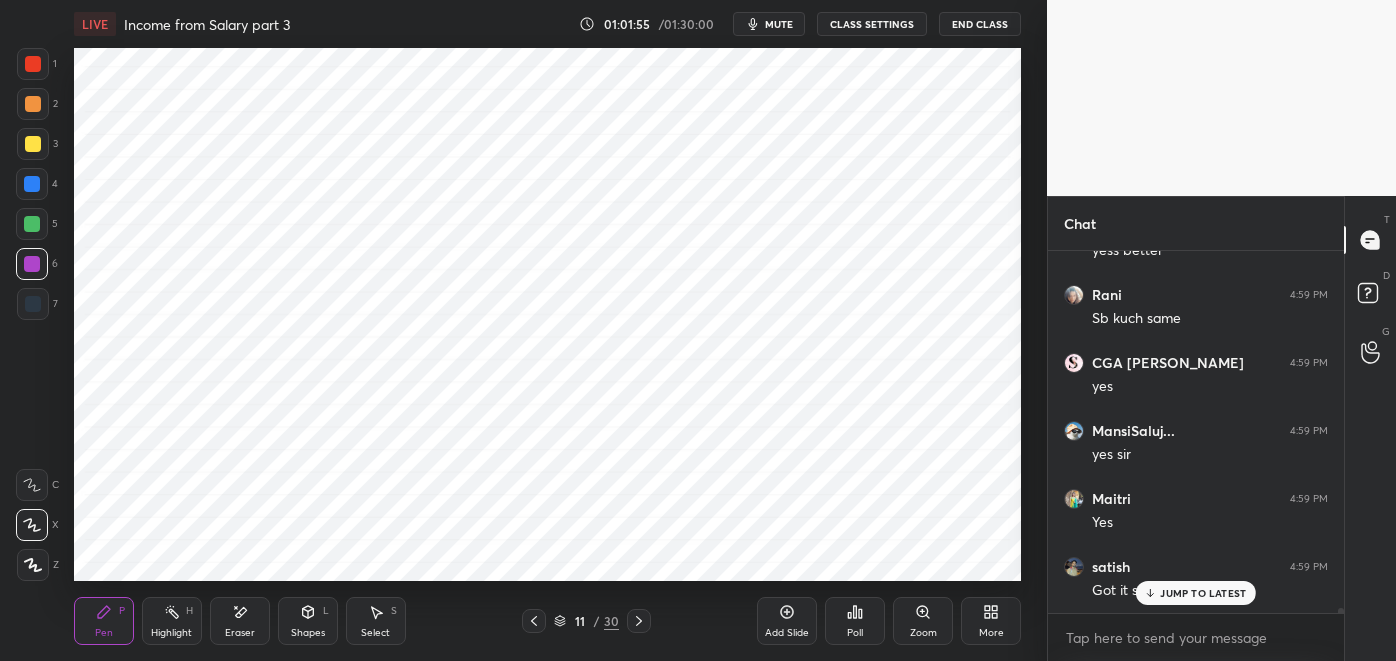 scroll, scrollTop: 24549, scrollLeft: 0, axis: vertical 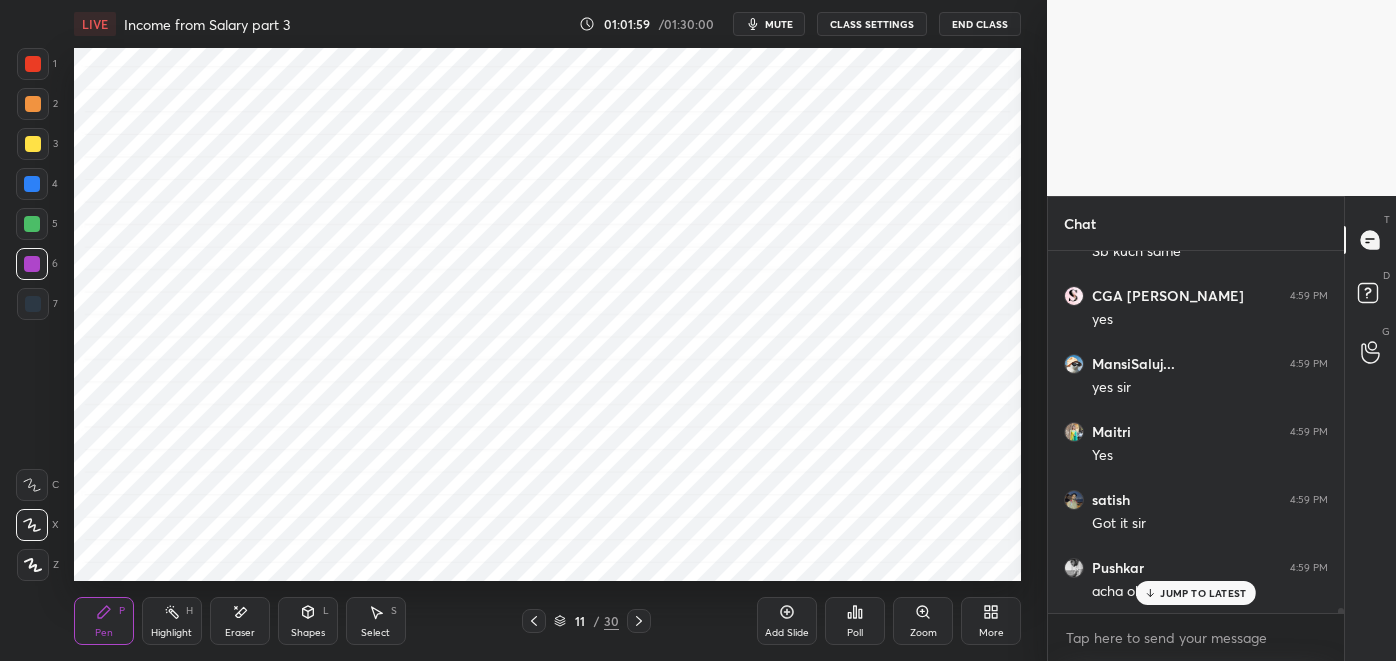 click on "JUMP TO LATEST" at bounding box center [1203, 593] 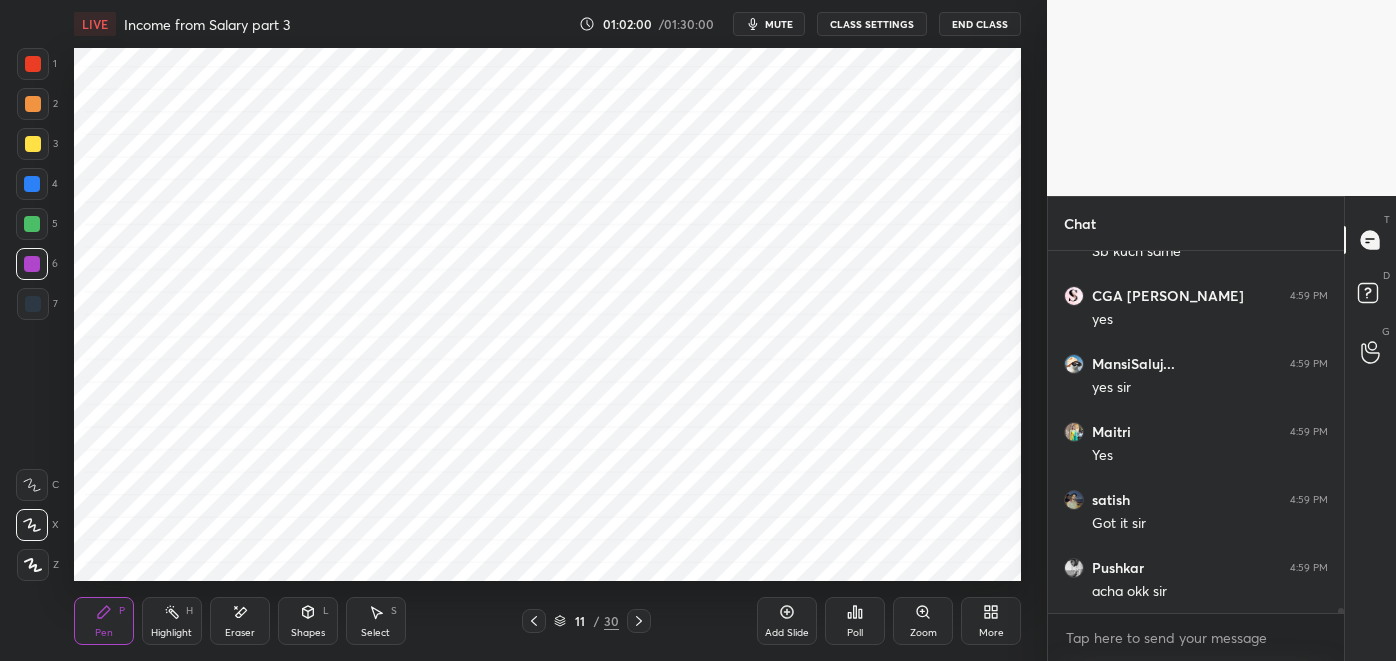 click 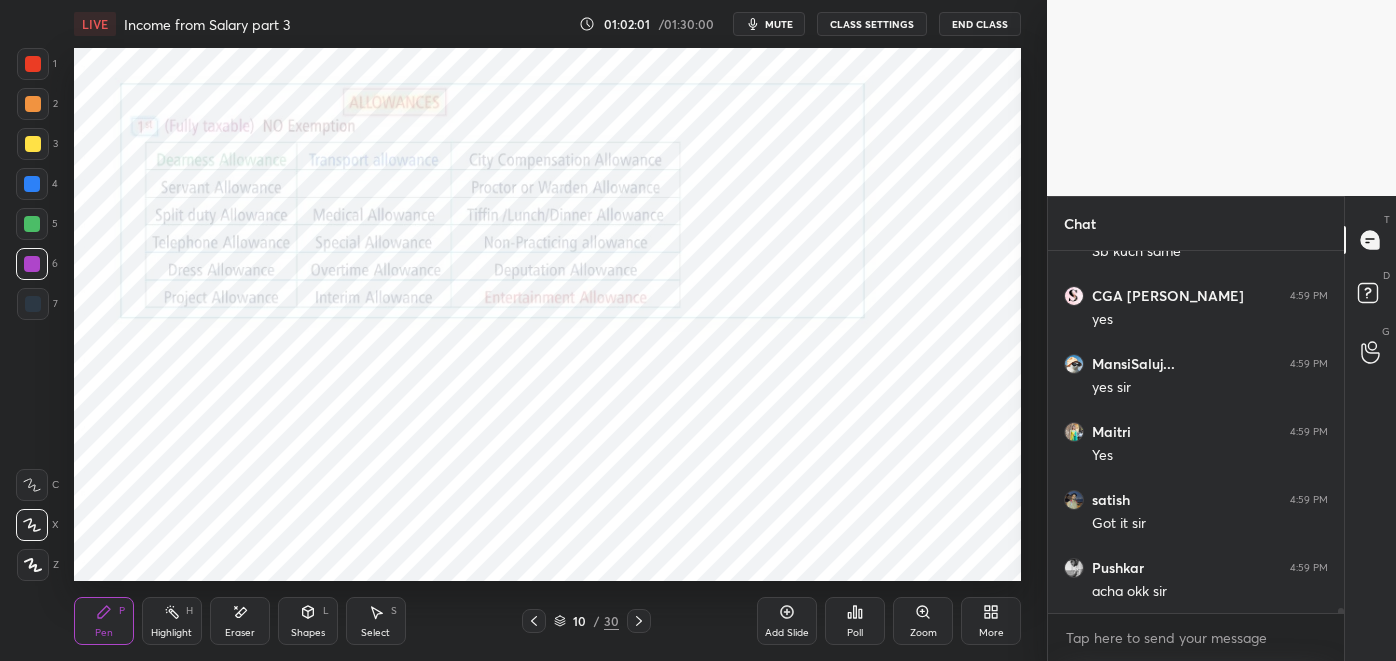 click at bounding box center (534, 621) 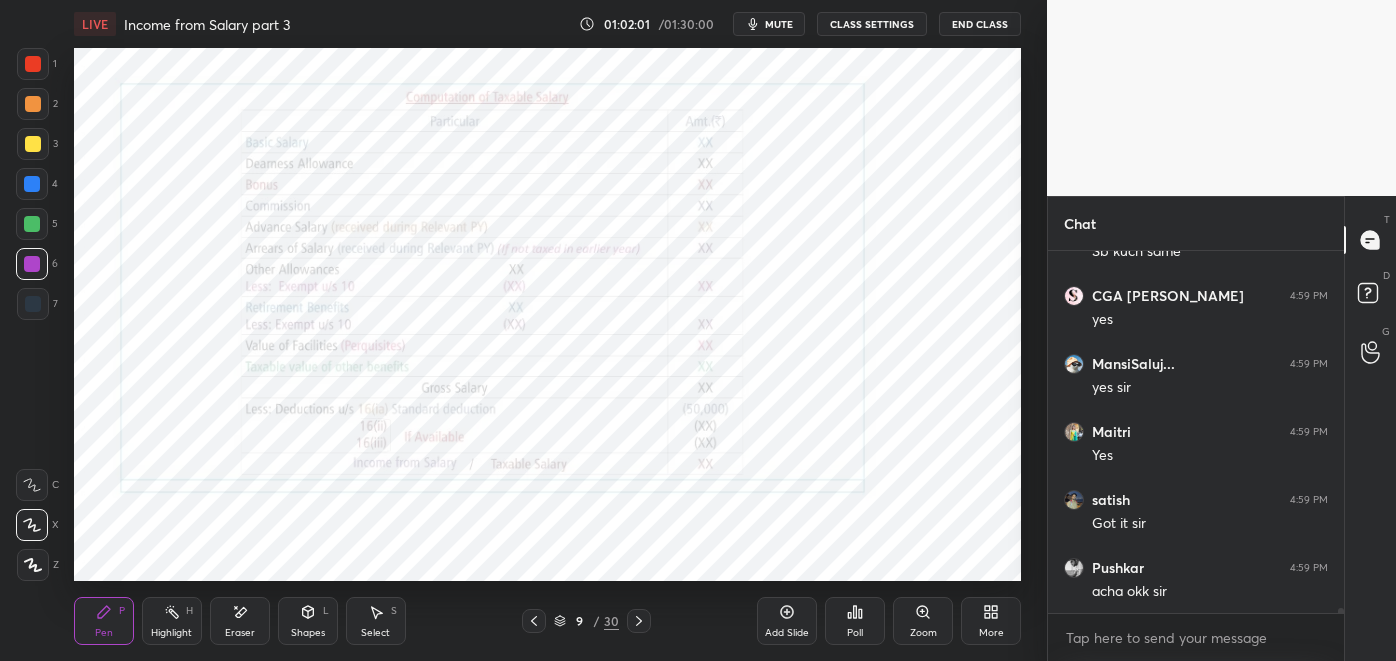 click 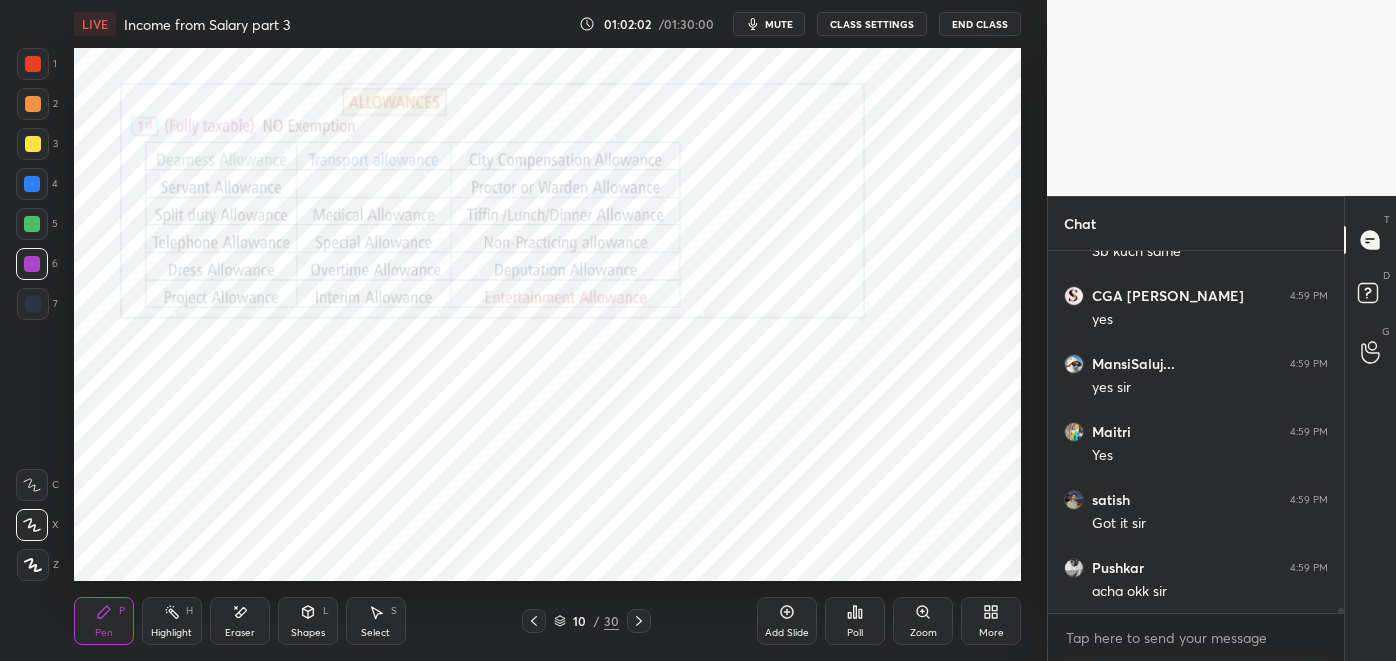 click 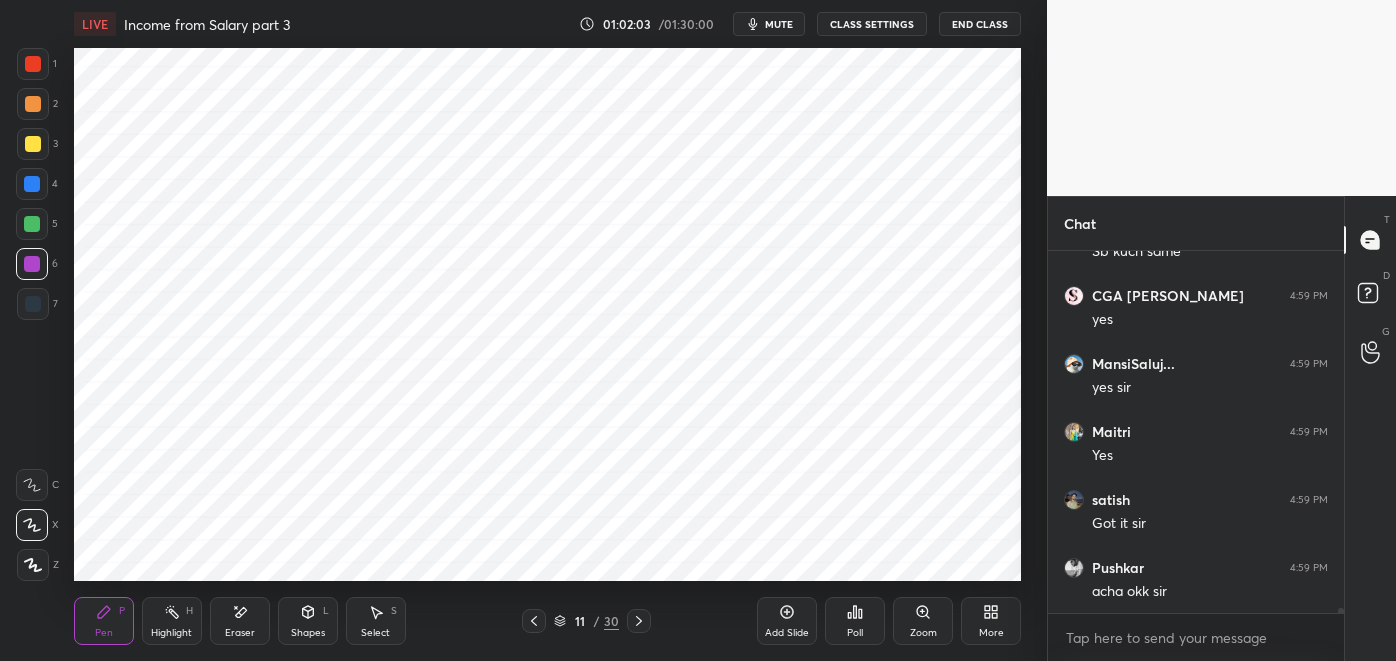 scroll, scrollTop: 24618, scrollLeft: 0, axis: vertical 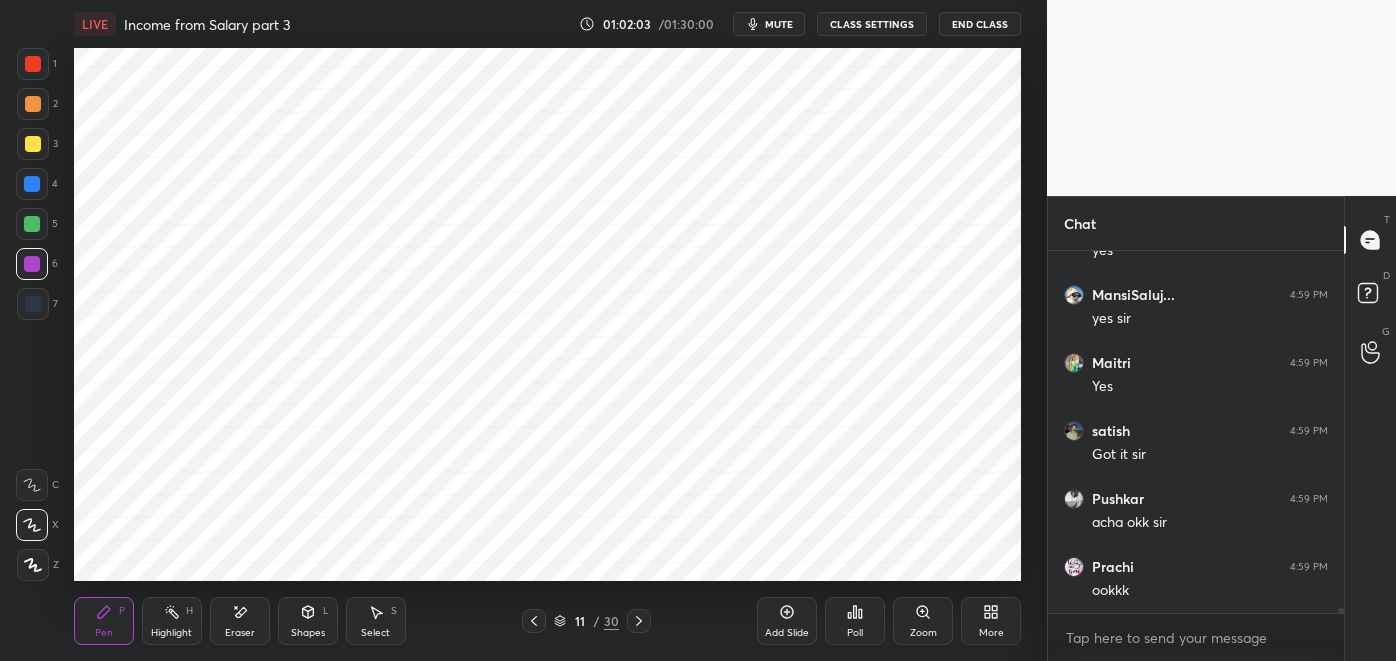 click 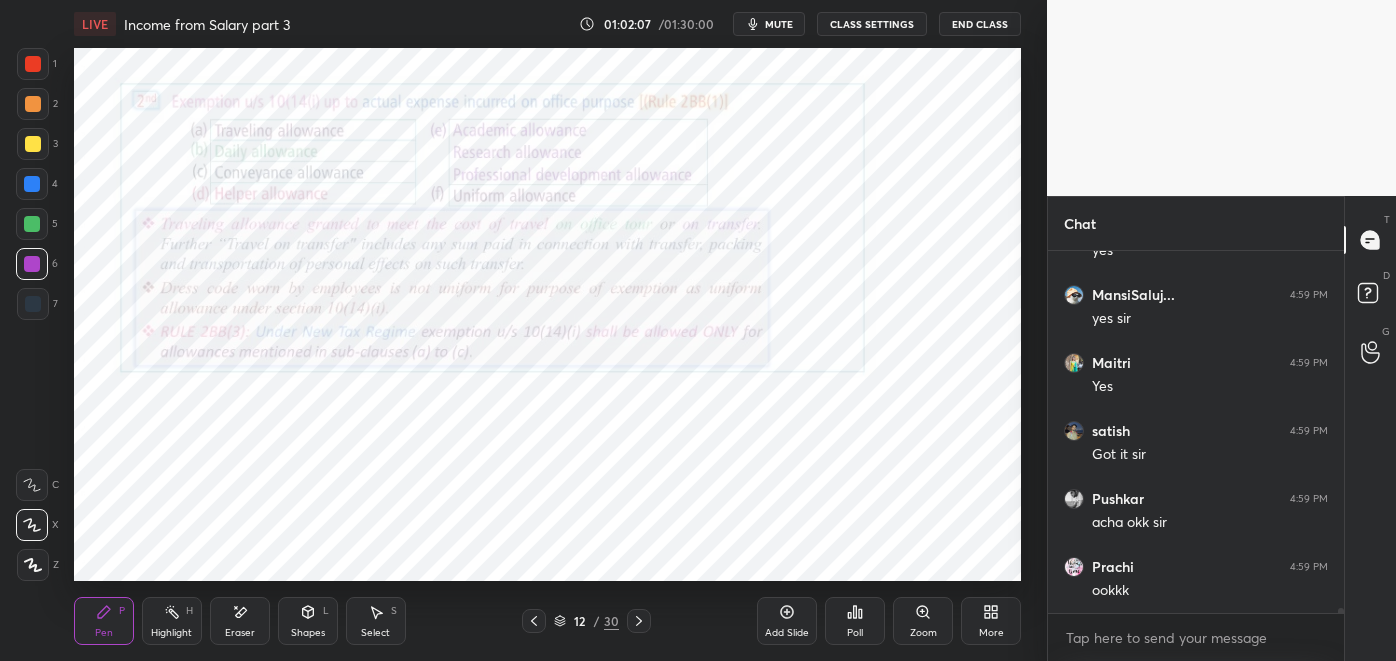 click 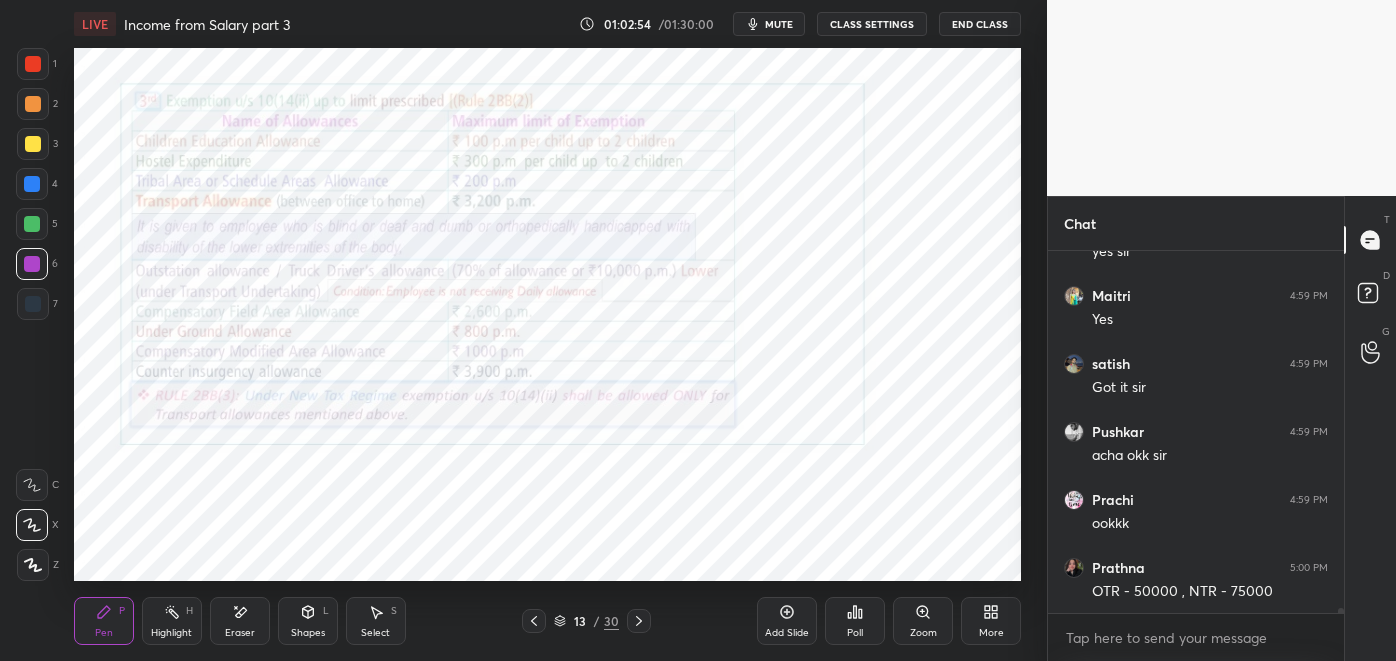 scroll, scrollTop: 24754, scrollLeft: 0, axis: vertical 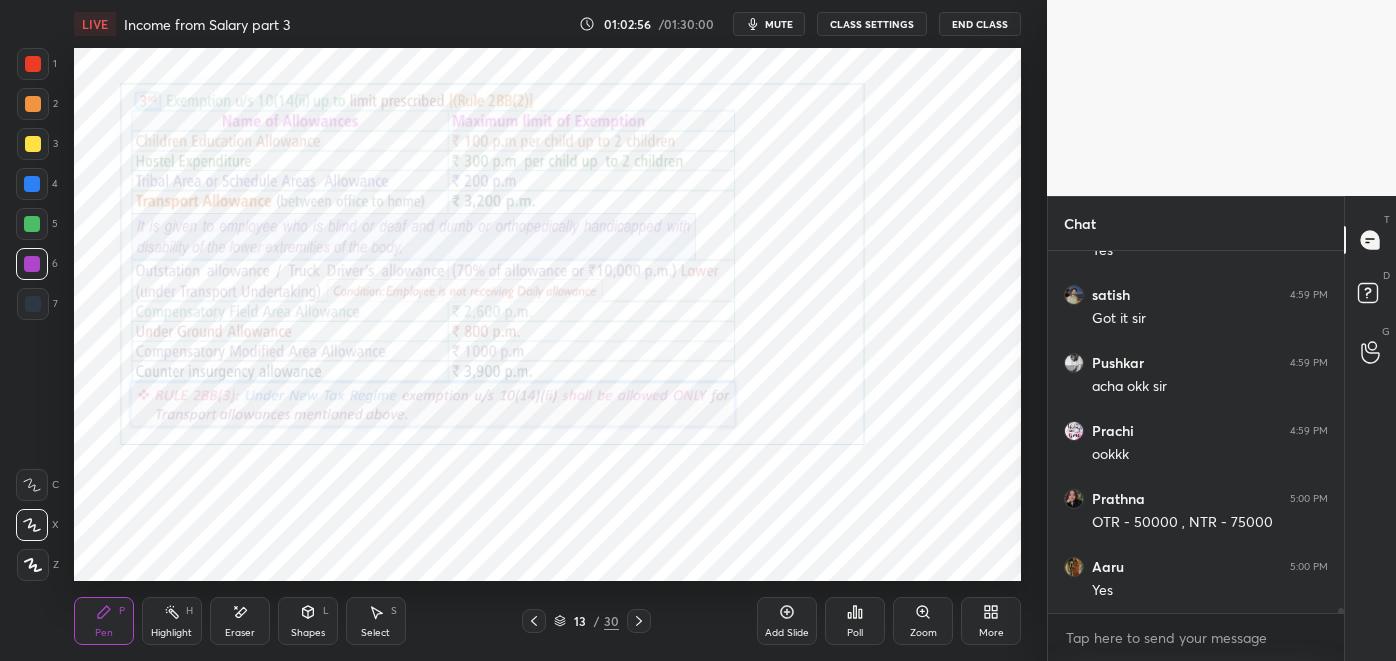click 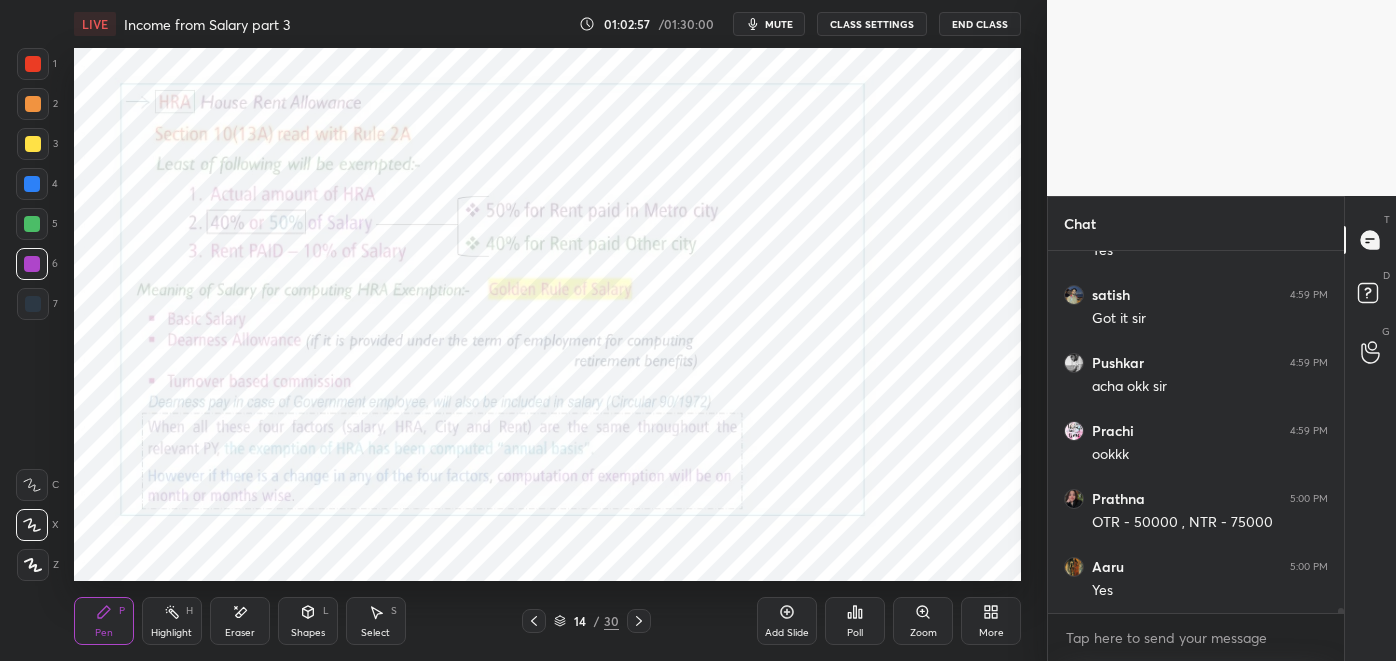 scroll, scrollTop: 24821, scrollLeft: 0, axis: vertical 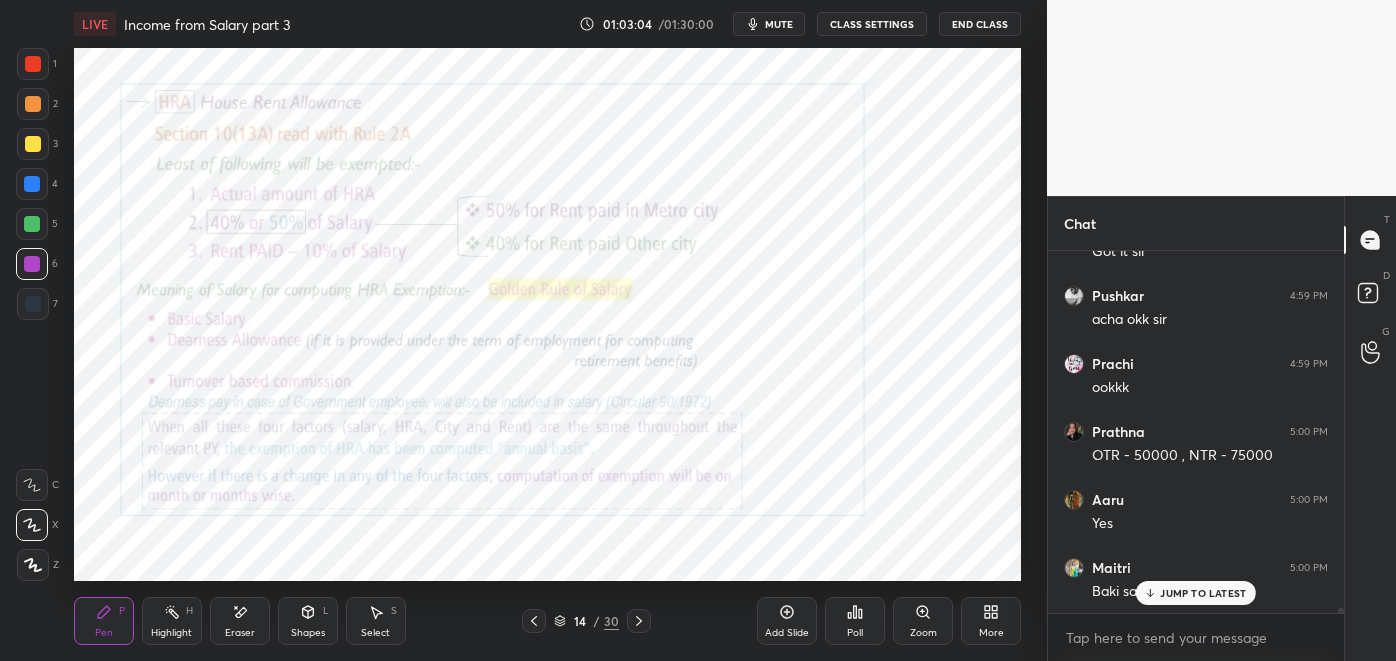 click 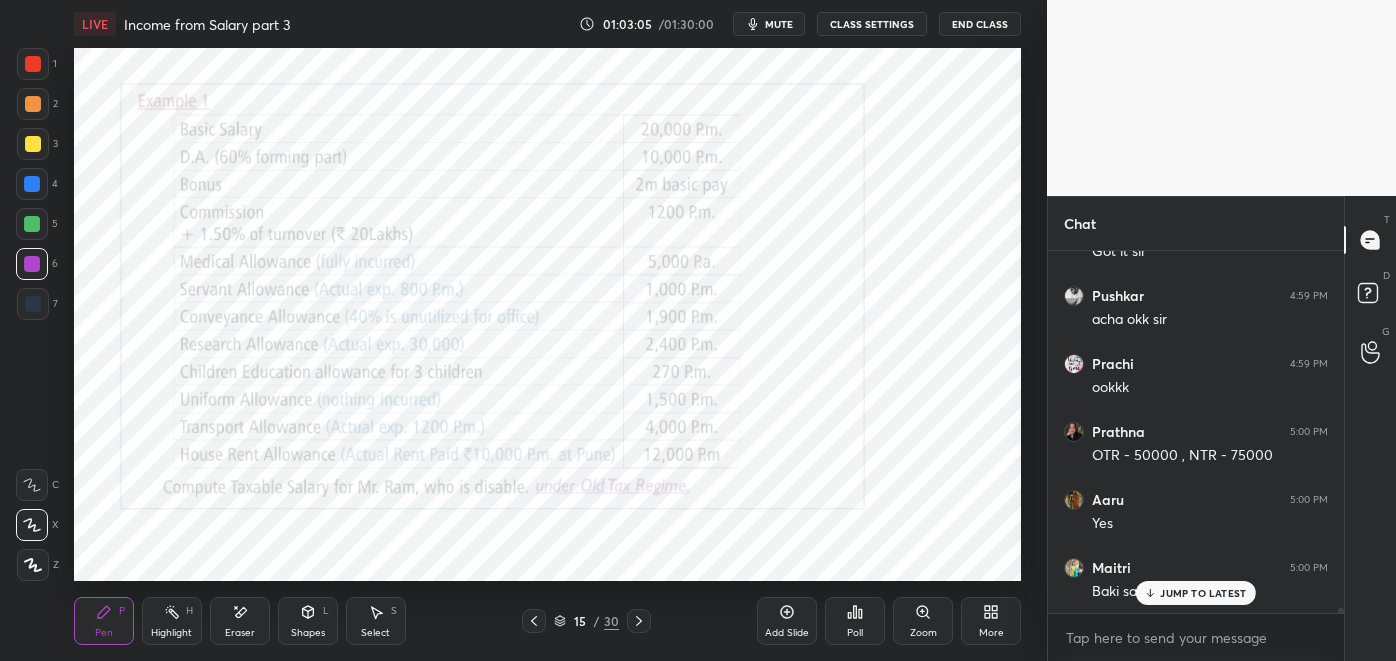click at bounding box center (534, 621) 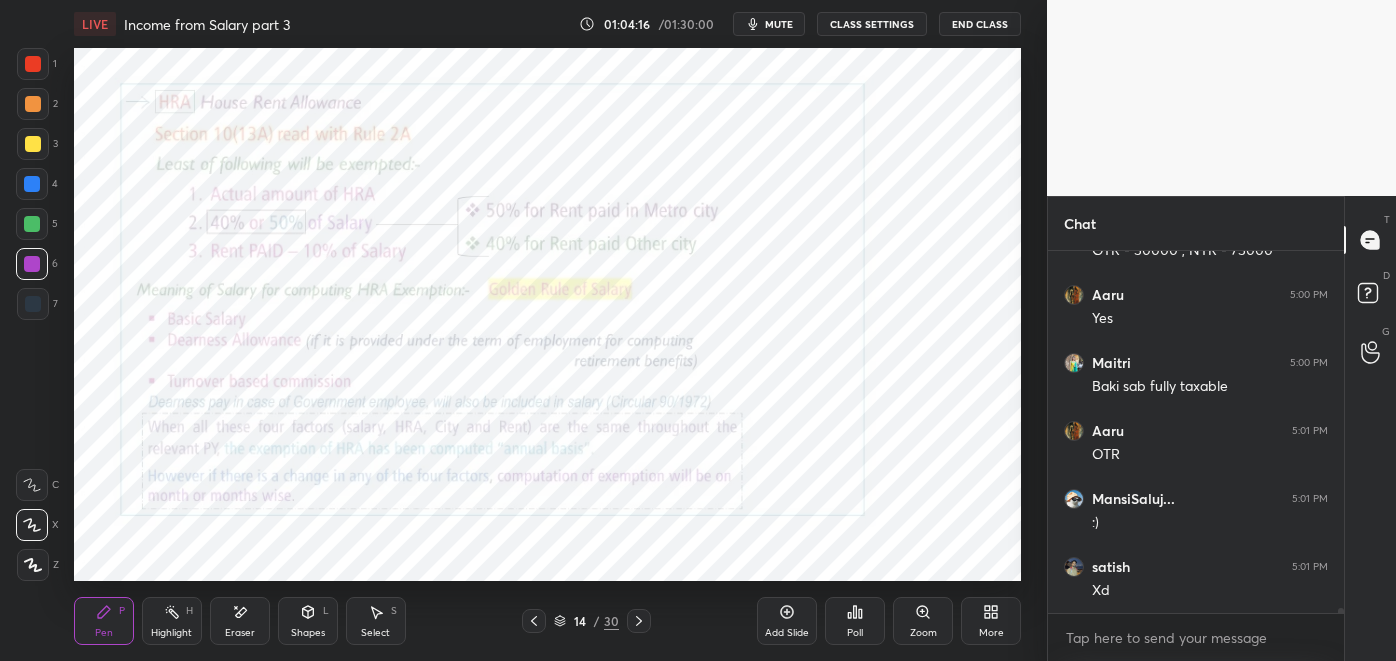 scroll, scrollTop: 25093, scrollLeft: 0, axis: vertical 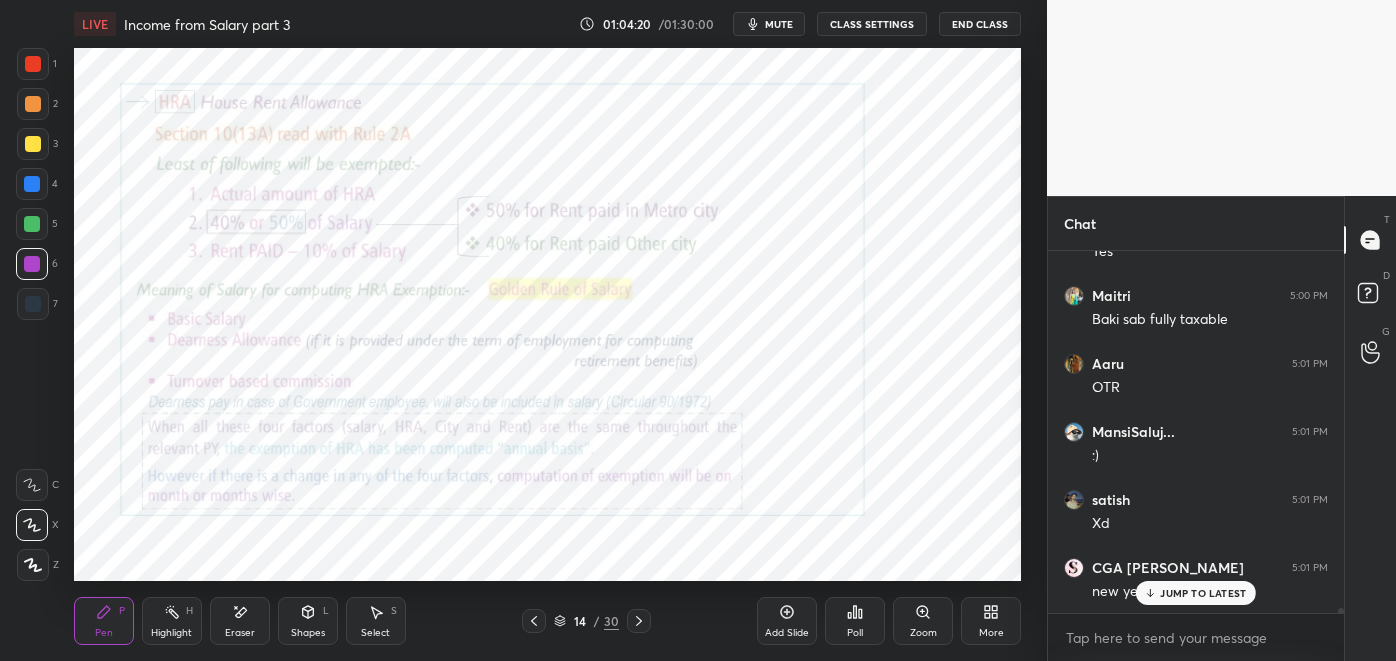 click 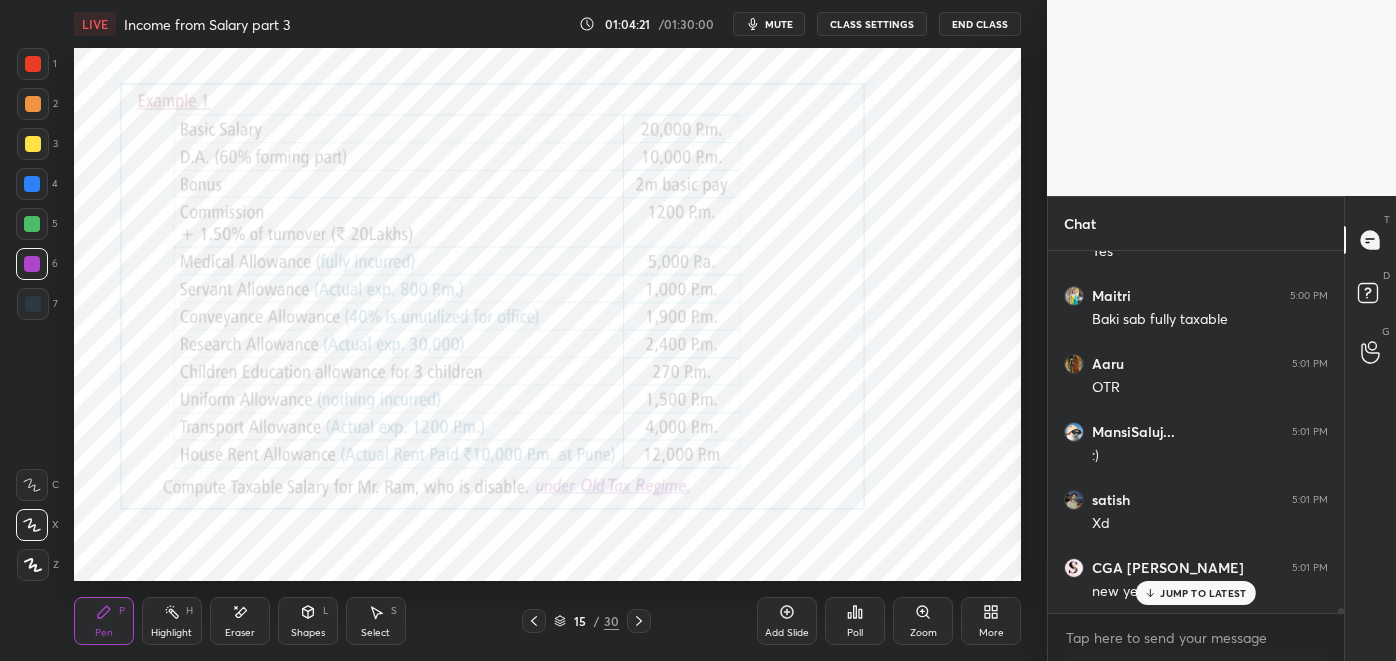 click 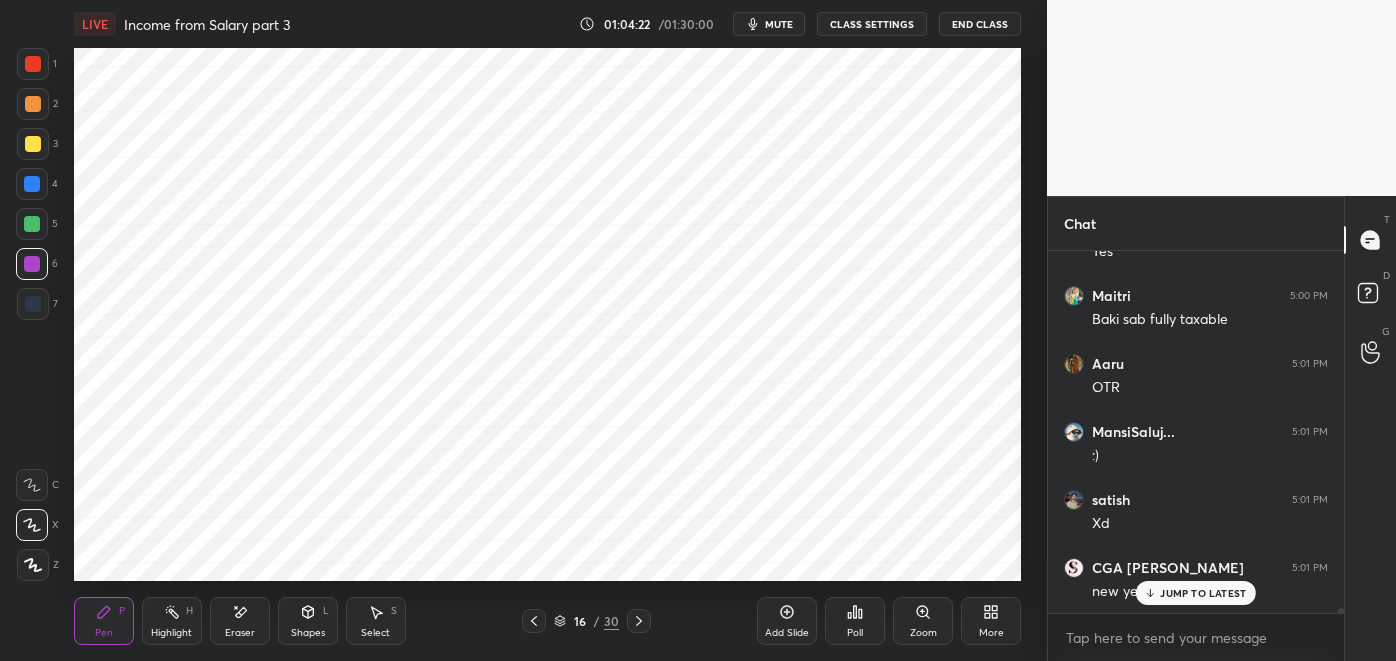 click 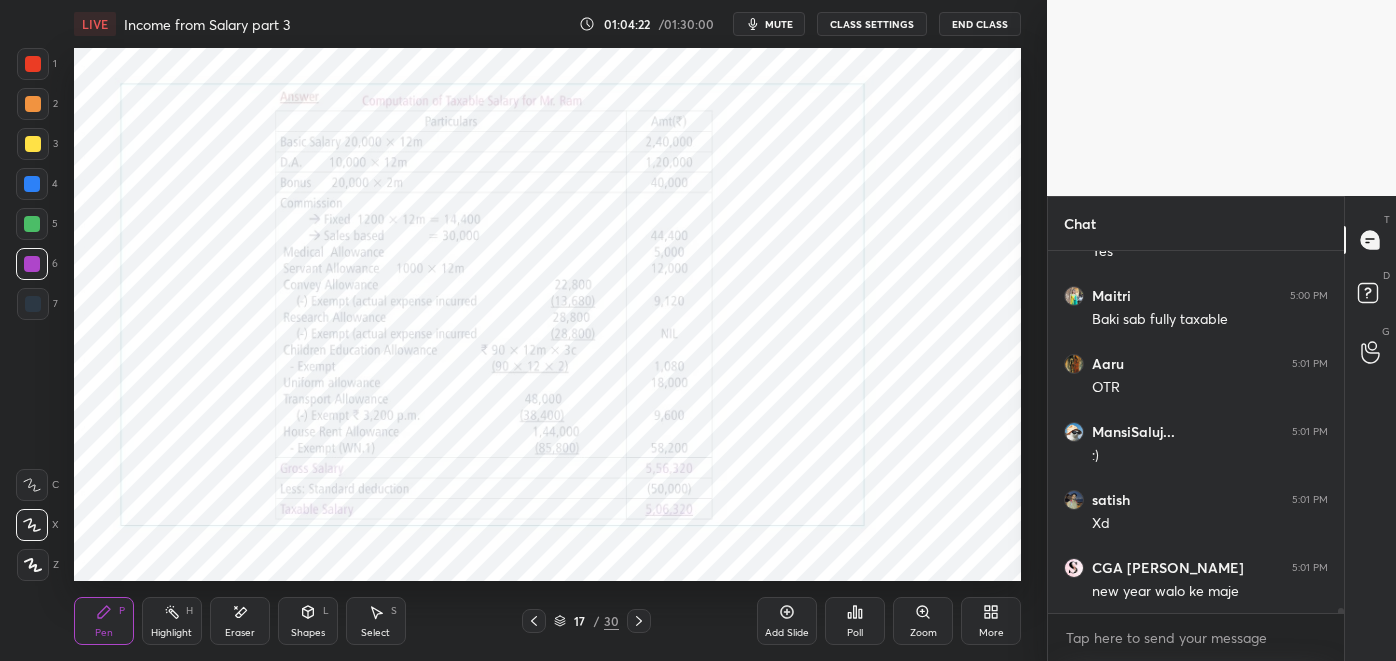 scroll, scrollTop: 25162, scrollLeft: 0, axis: vertical 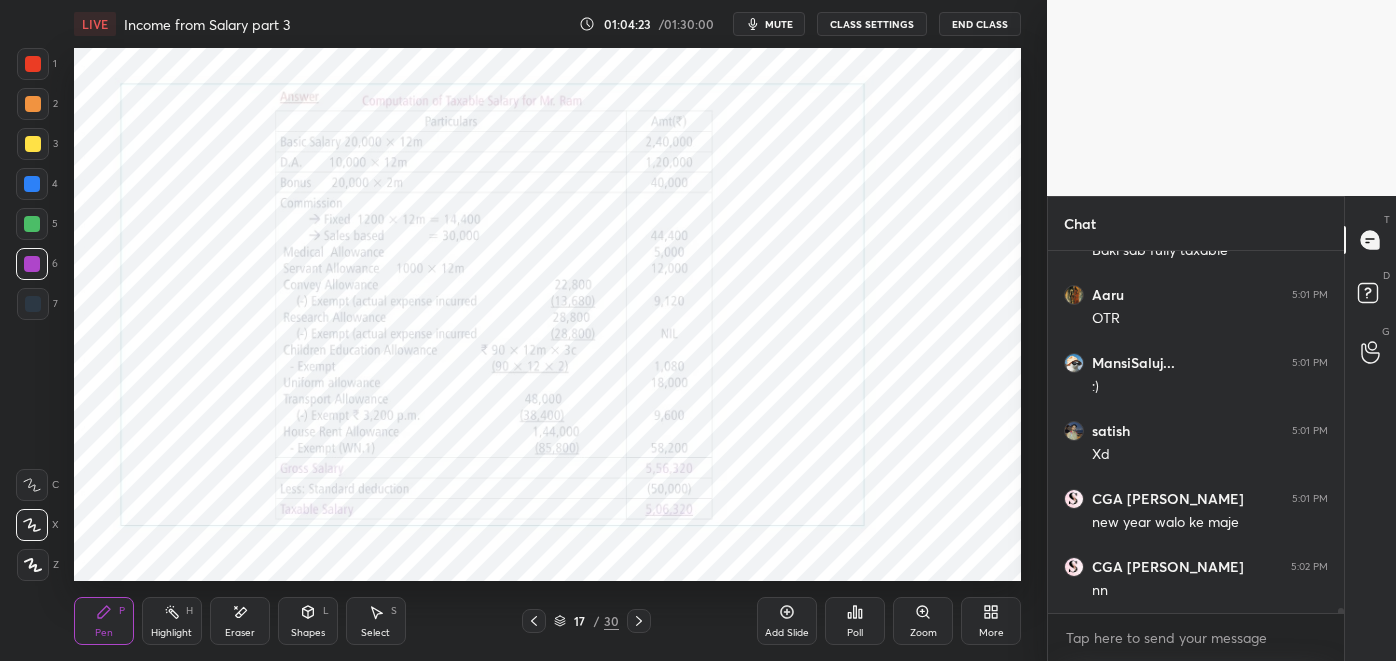 click at bounding box center (639, 621) 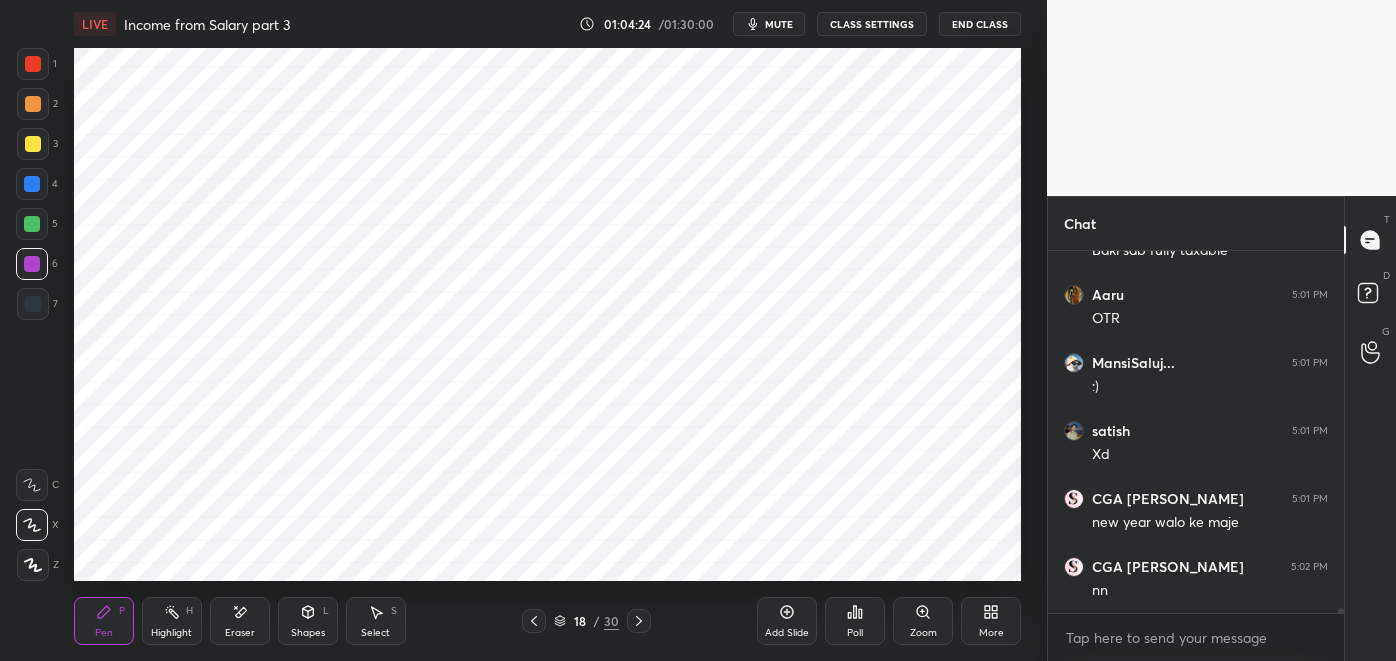 click at bounding box center (639, 621) 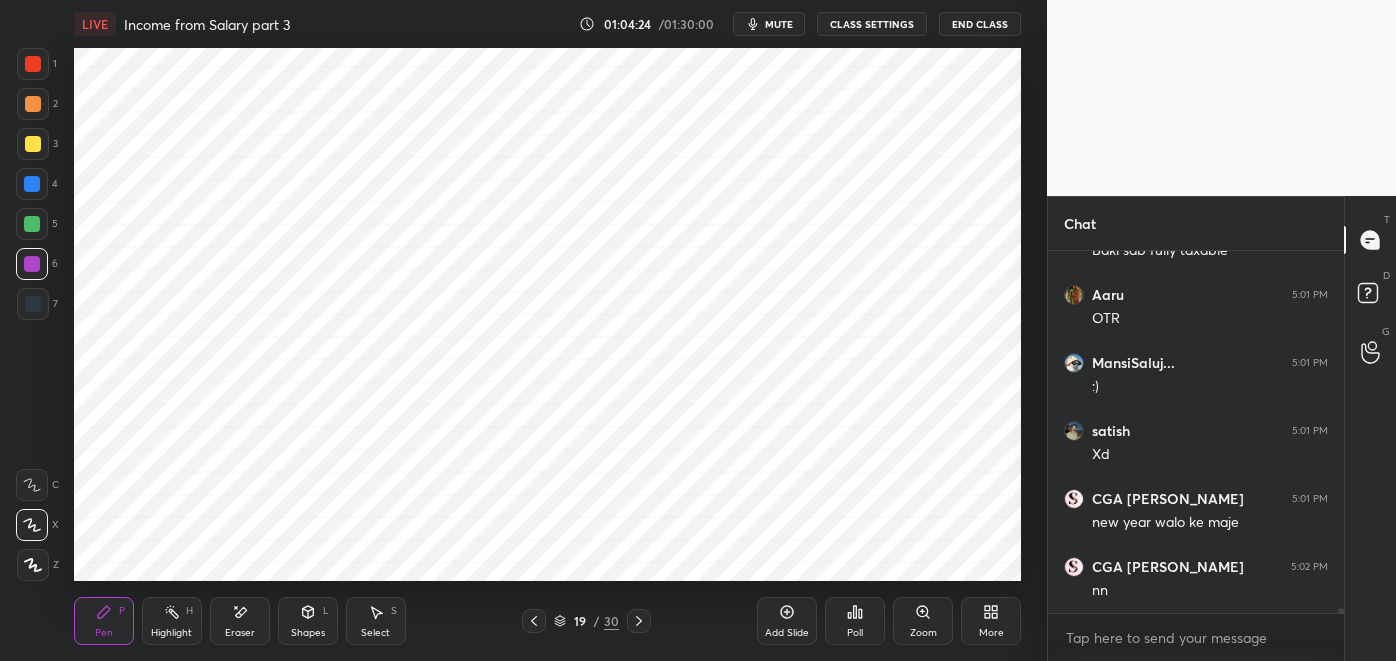 scroll, scrollTop: 25181, scrollLeft: 0, axis: vertical 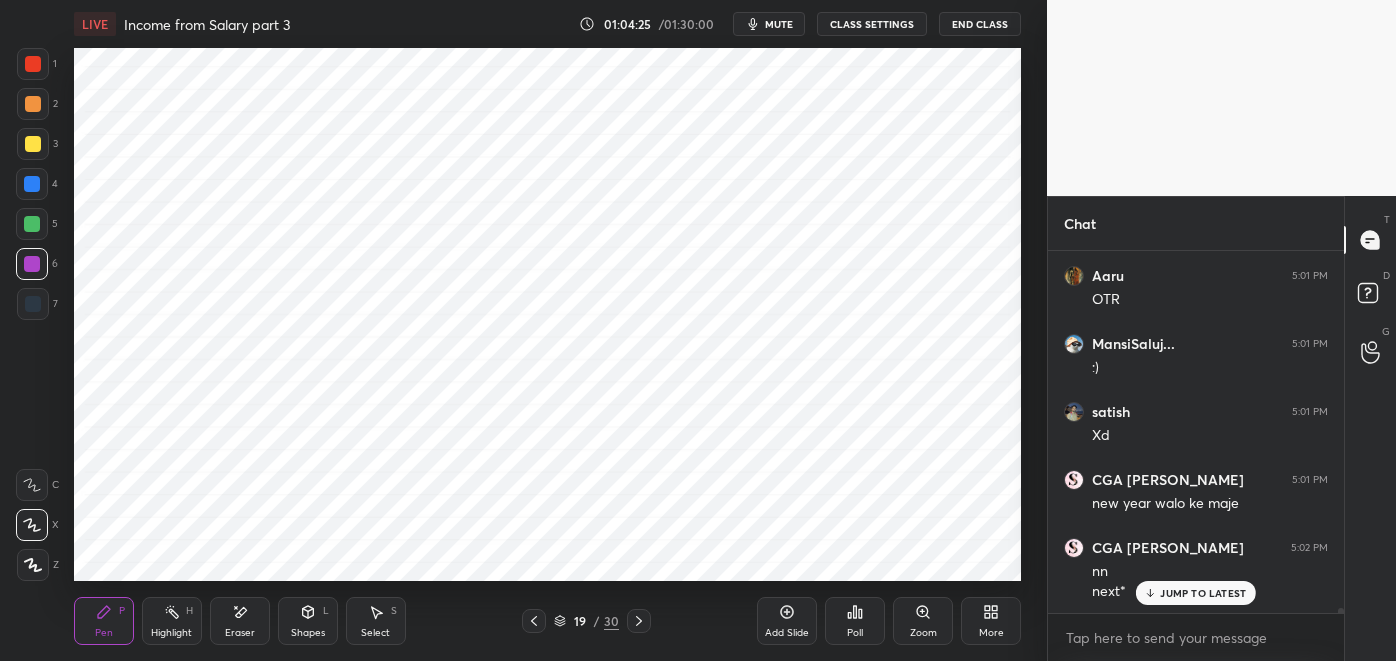 click 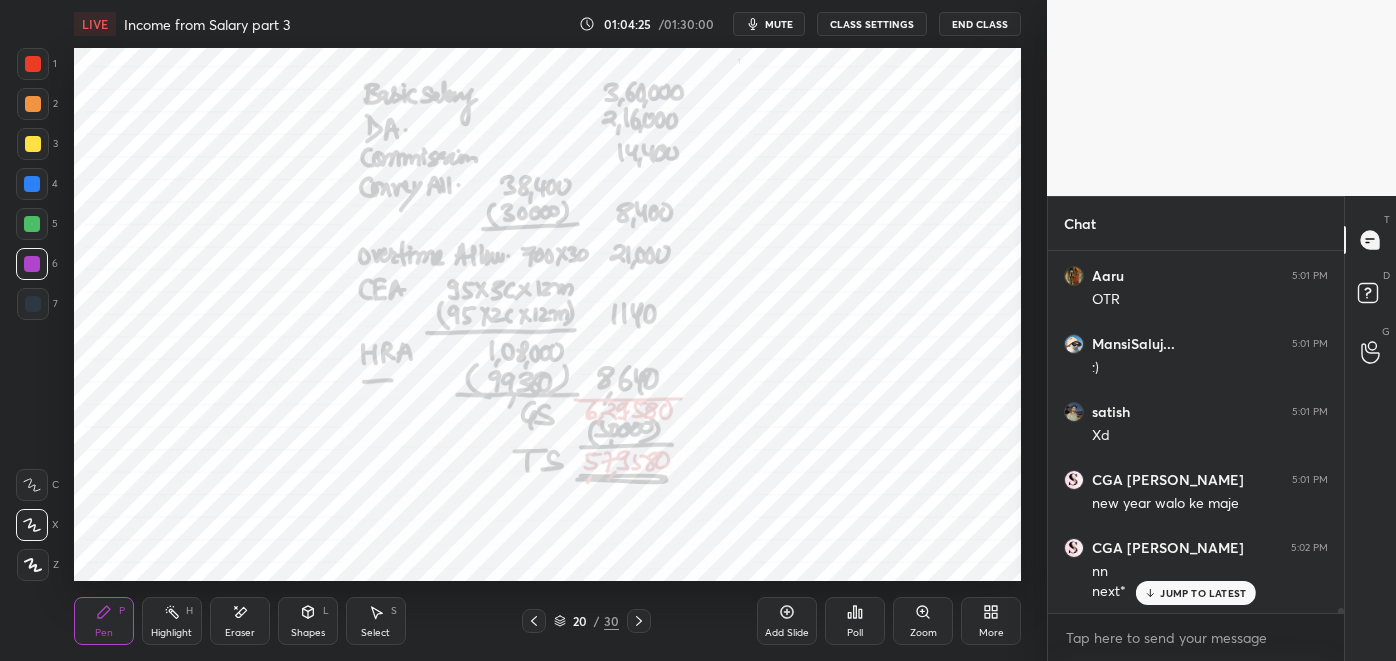 click 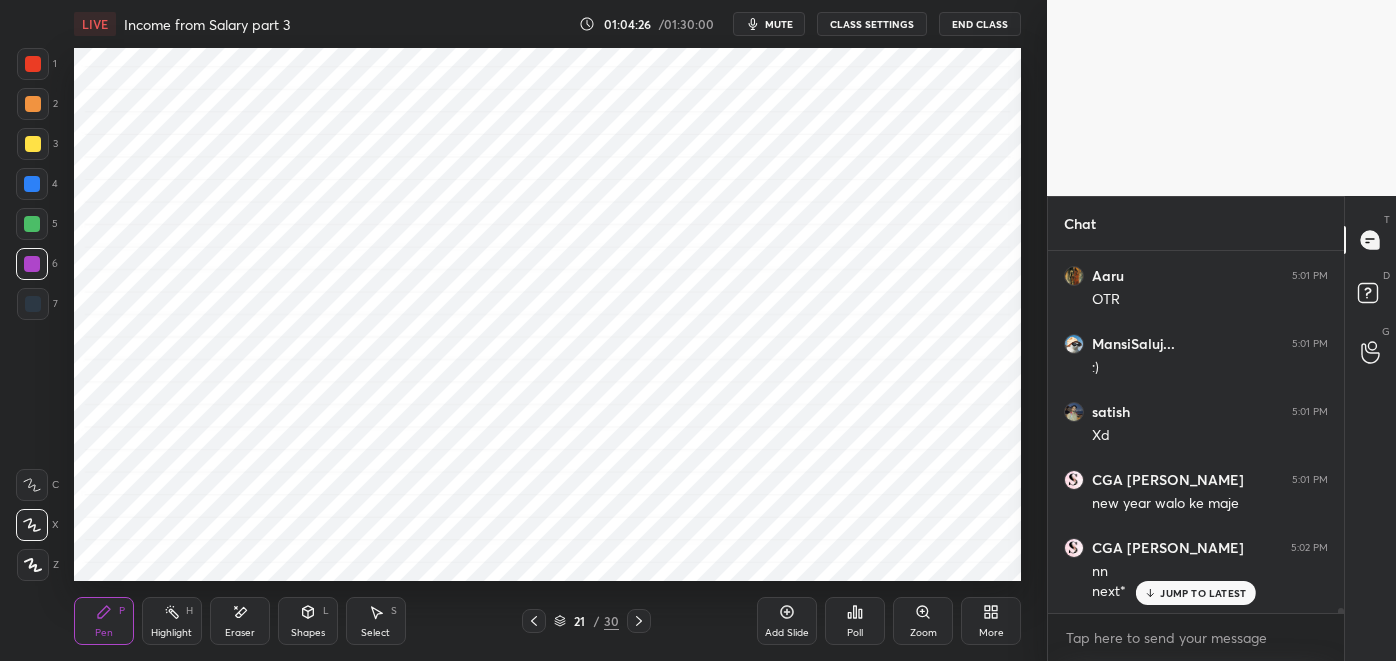click 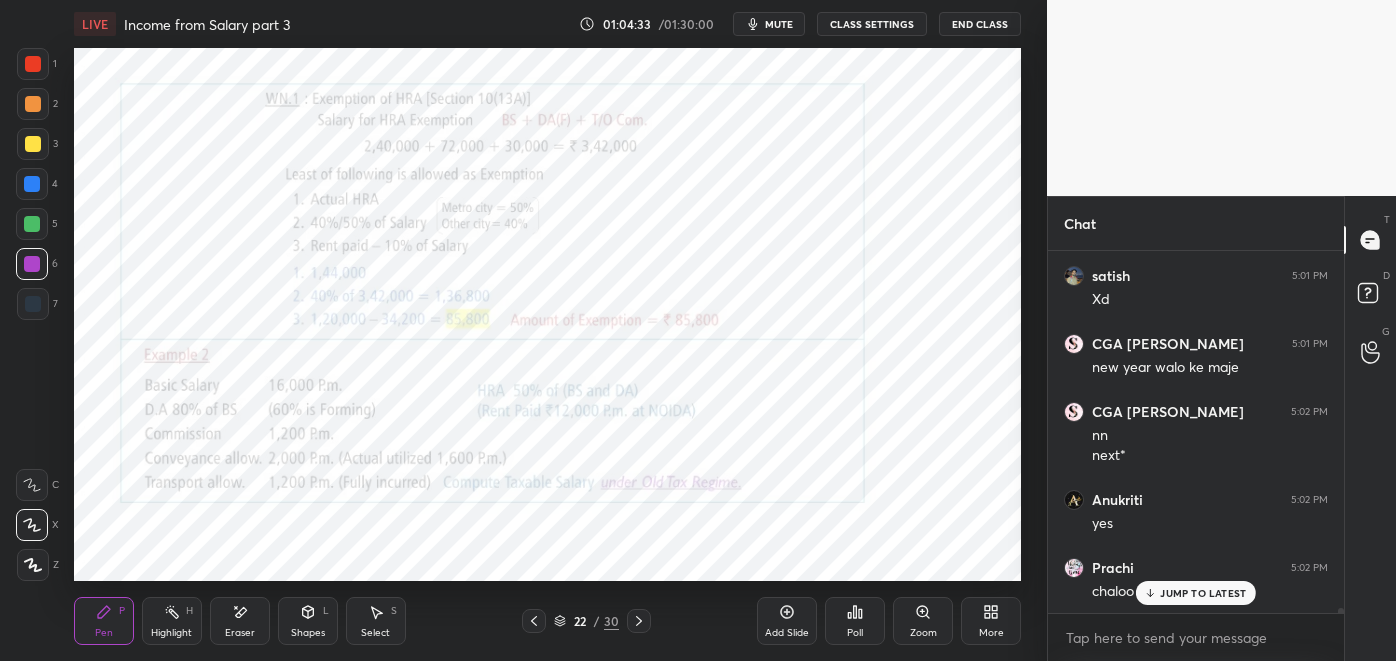 scroll, scrollTop: 25386, scrollLeft: 0, axis: vertical 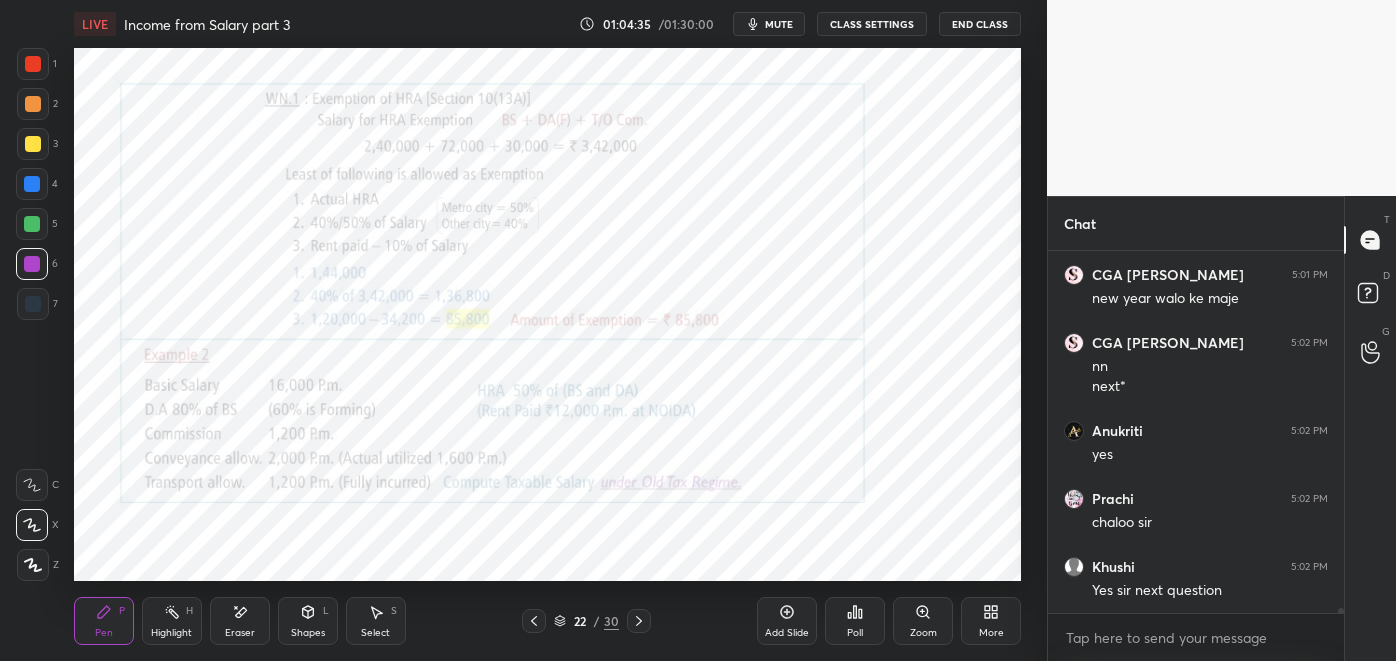 click on "Highlight H" at bounding box center (172, 621) 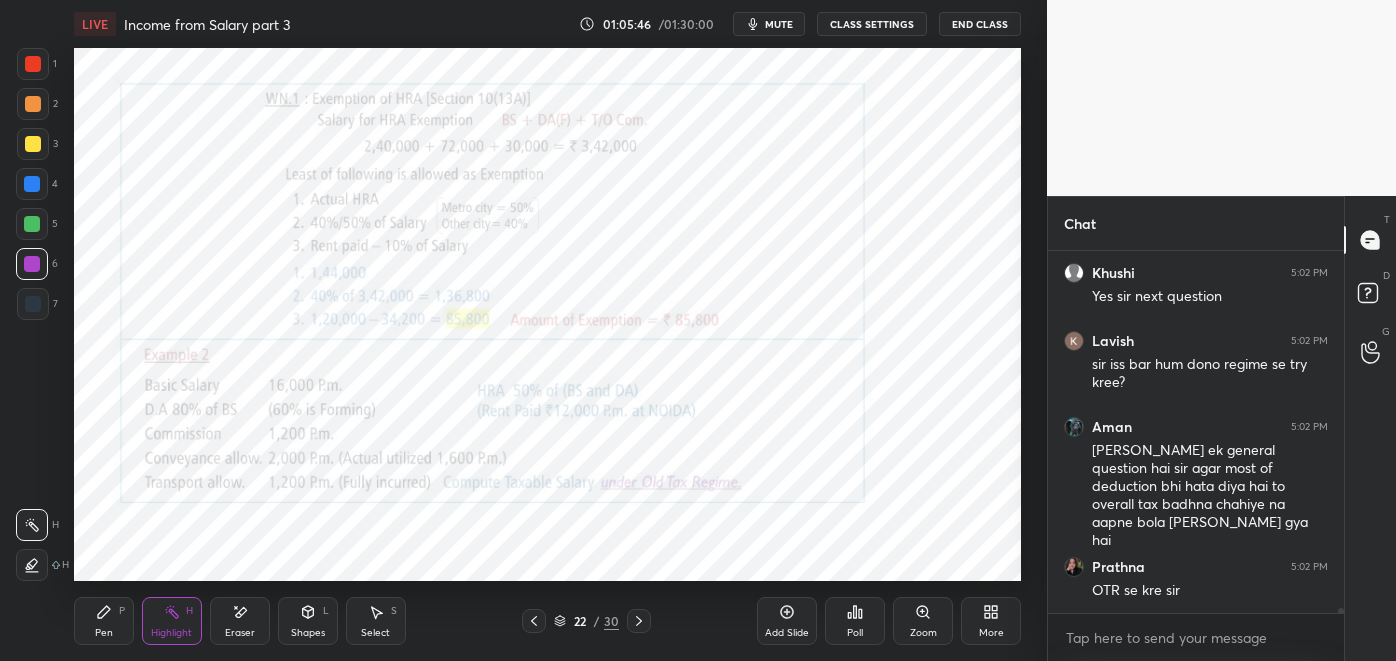 scroll, scrollTop: 25747, scrollLeft: 0, axis: vertical 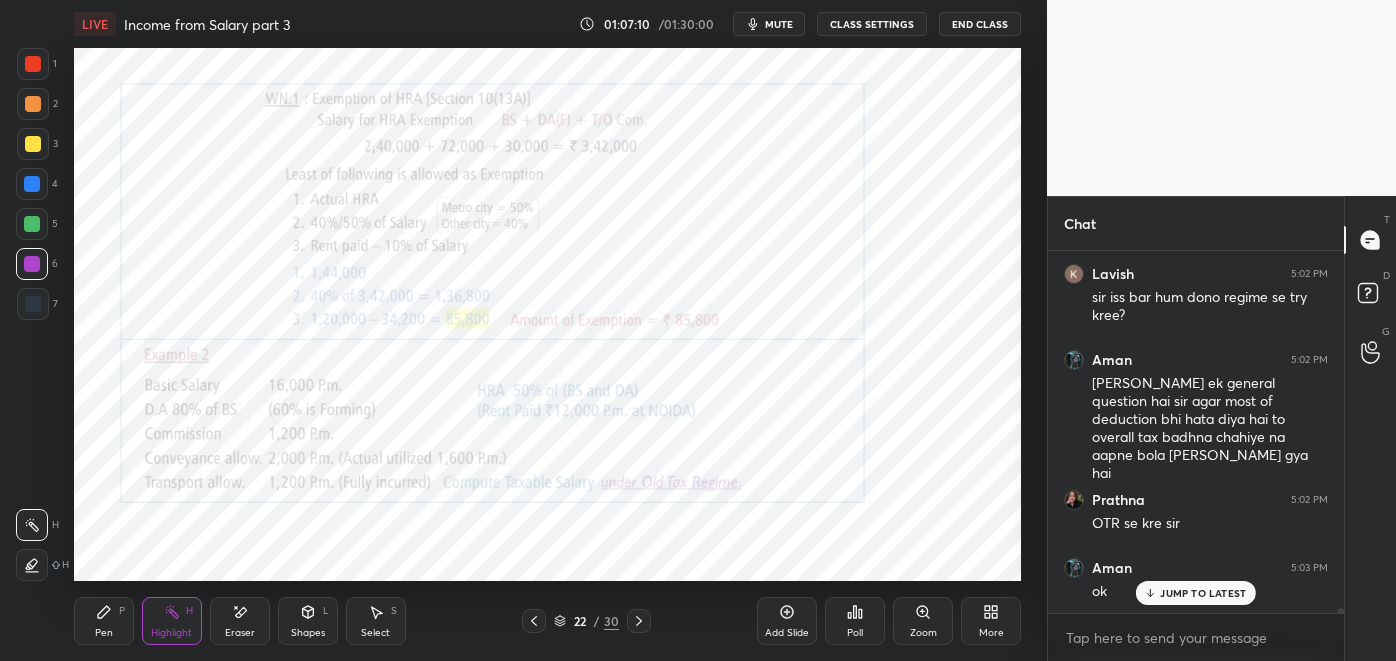 click on "mute" at bounding box center (779, 24) 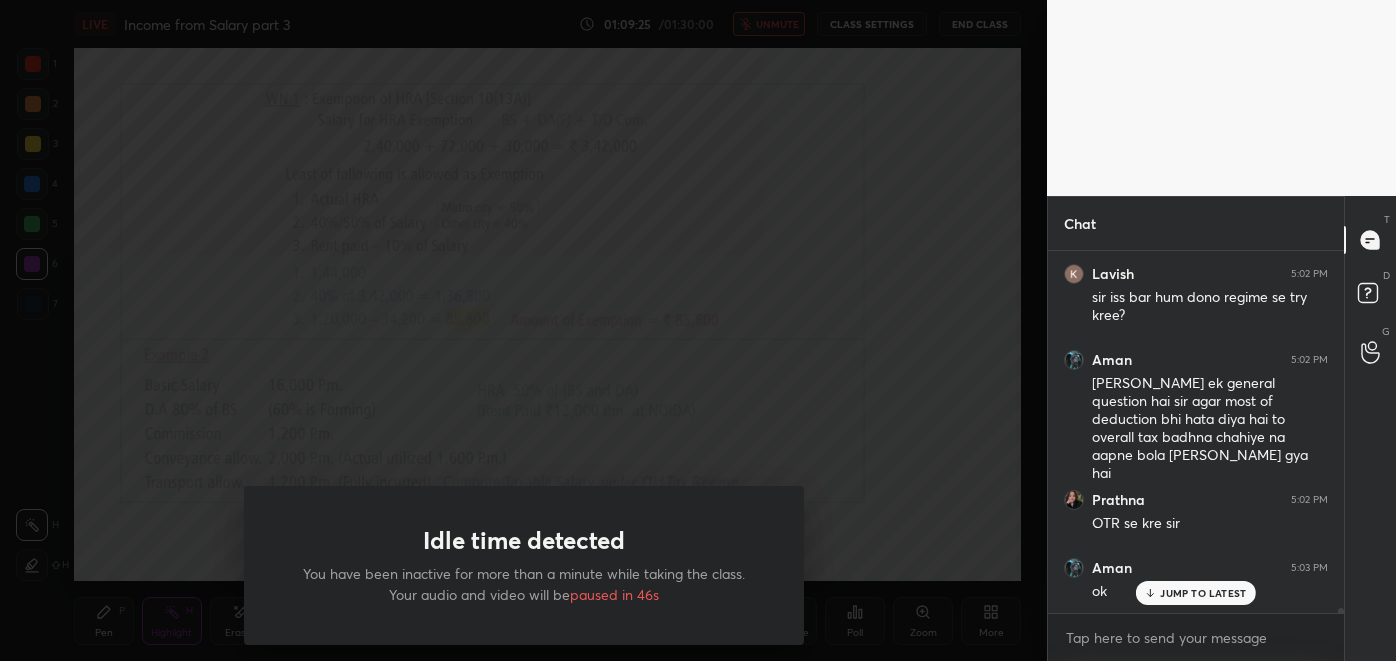 click on "Idle time detected You have been inactive for more than a minute while taking the class. Your audio and video will be  paused in 46s" at bounding box center [523, 330] 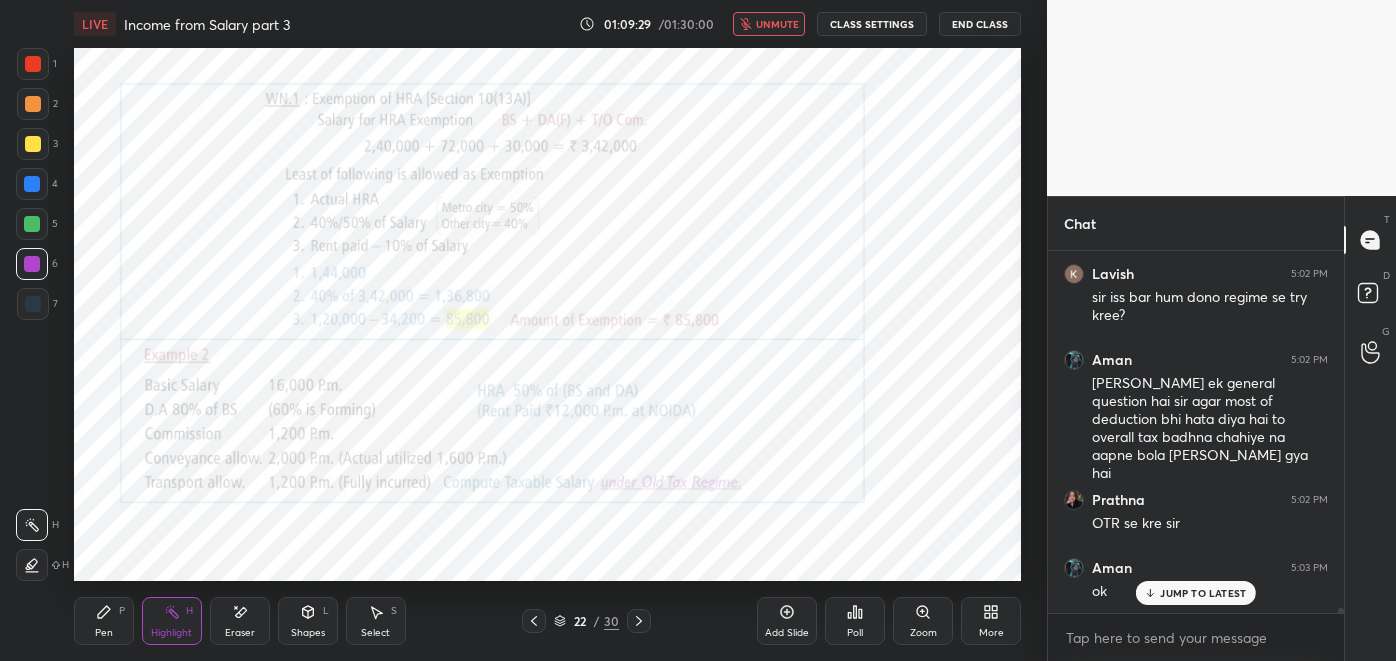 click on "unmute" at bounding box center [777, 24] 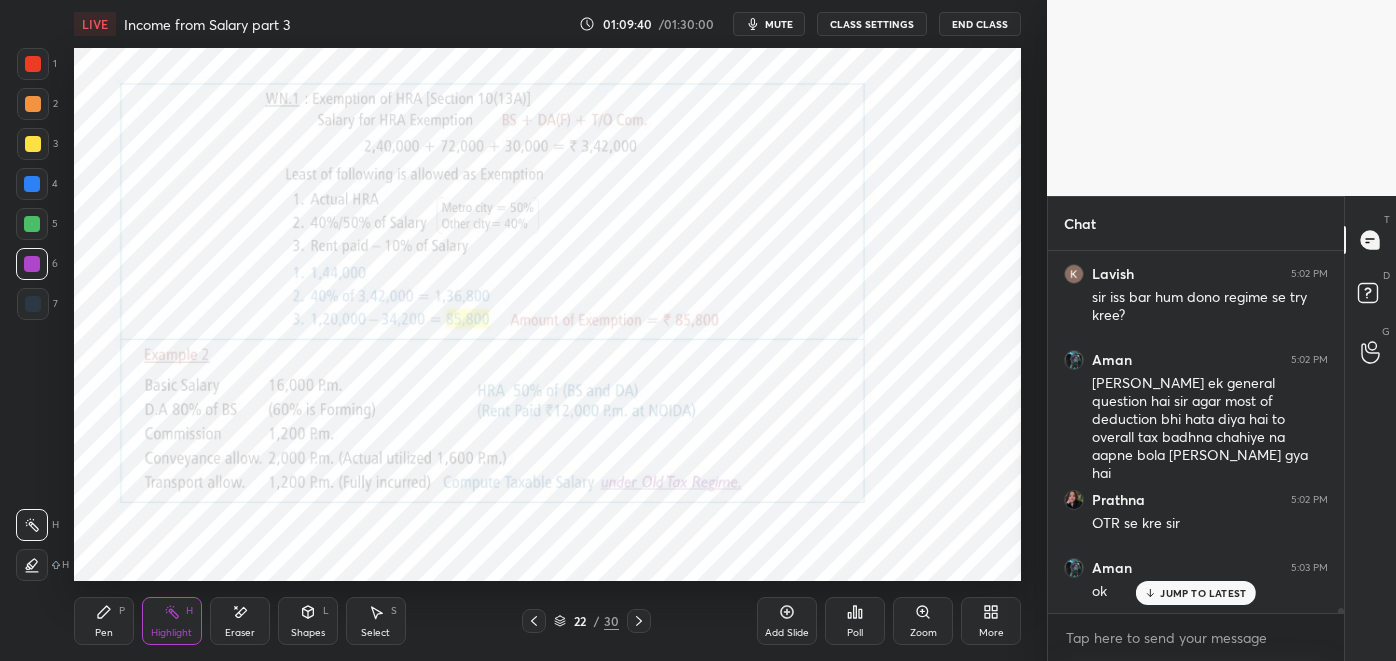 click on "Pen P" at bounding box center (104, 621) 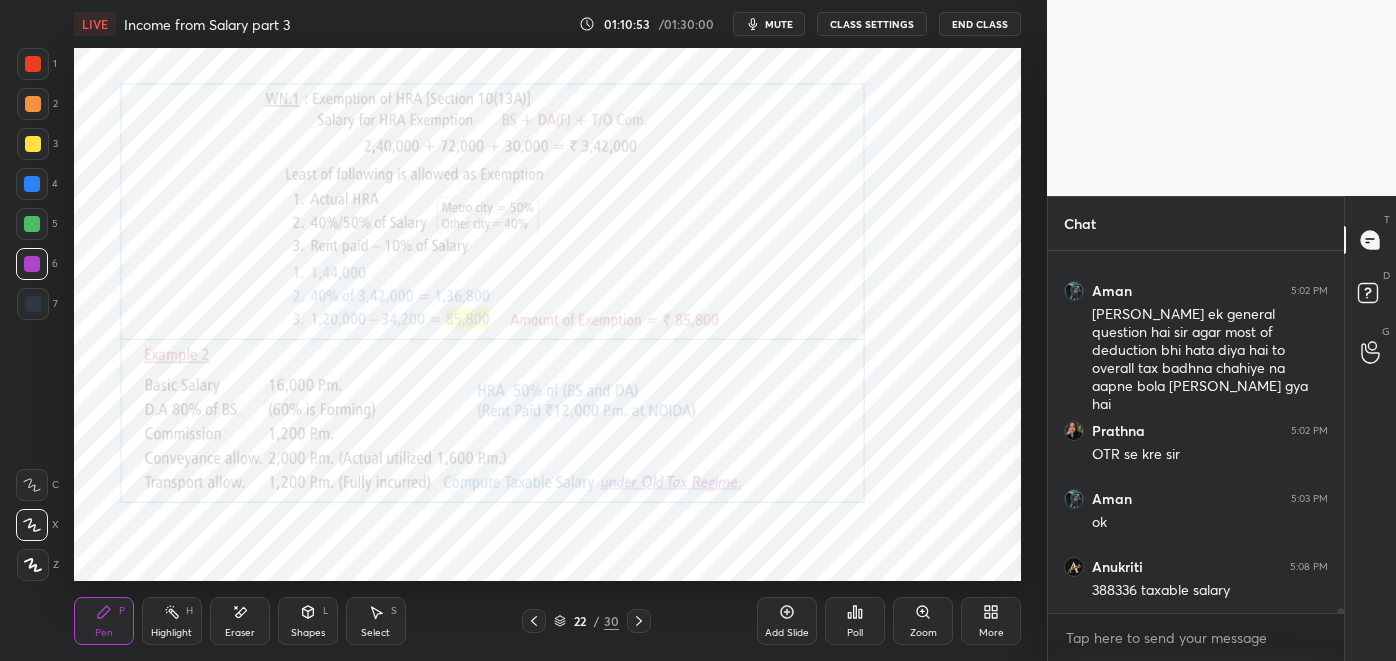 scroll, scrollTop: 25883, scrollLeft: 0, axis: vertical 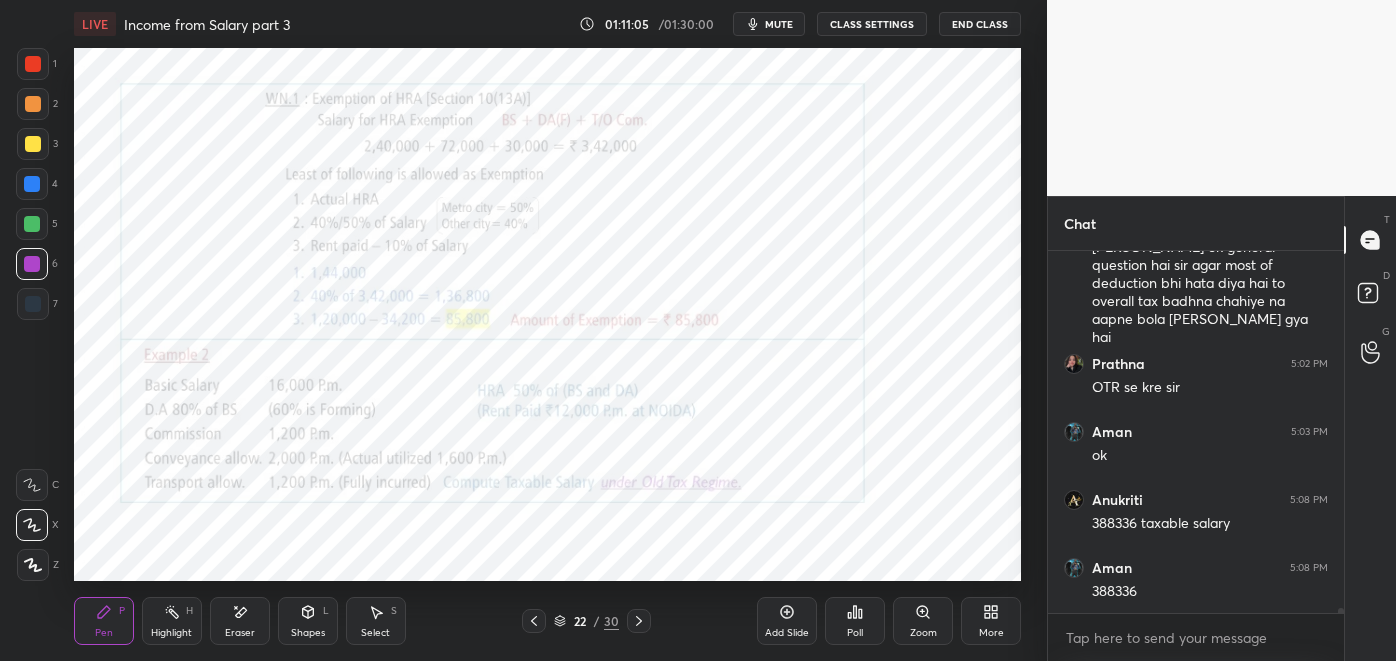 click at bounding box center (33, 304) 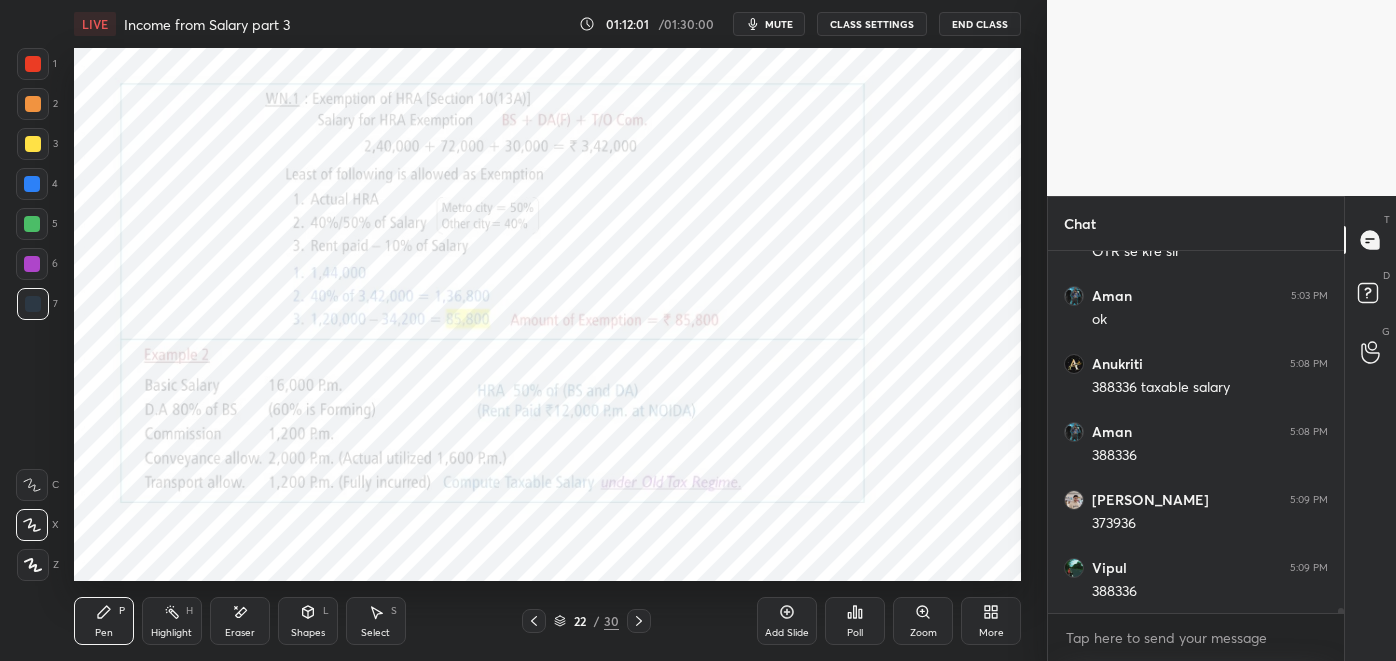 scroll, scrollTop: 26088, scrollLeft: 0, axis: vertical 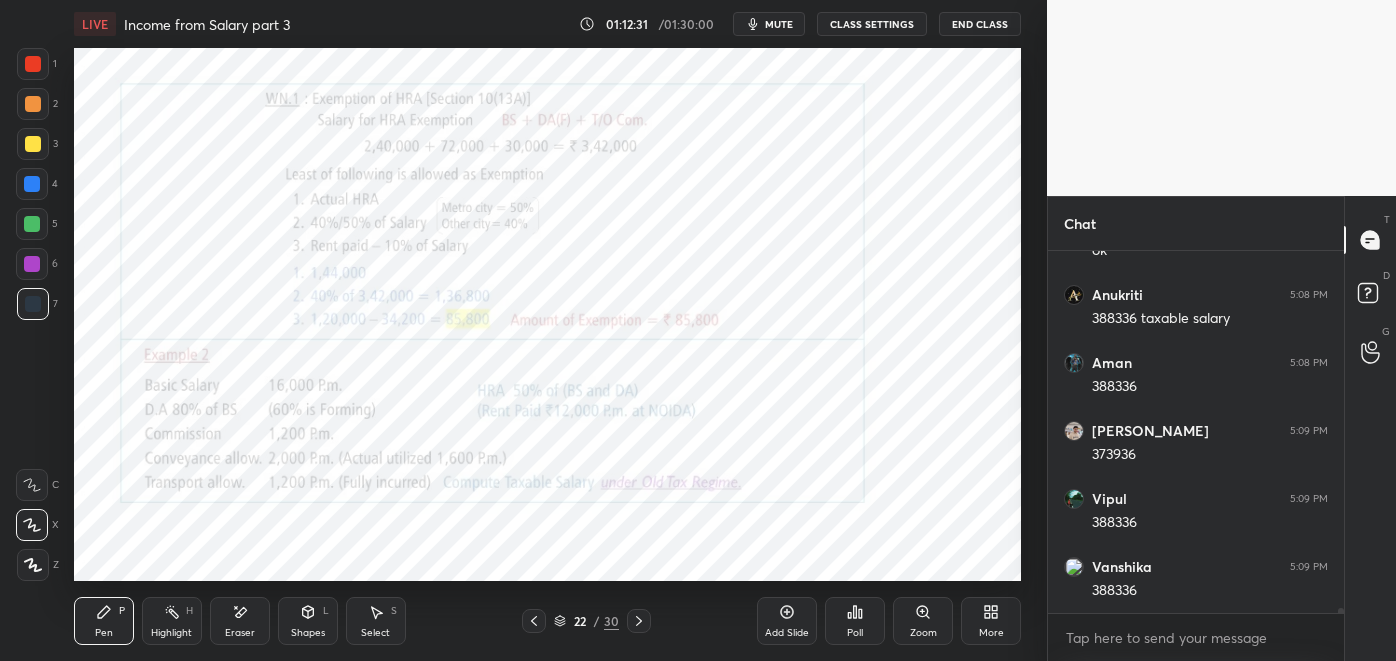 click at bounding box center [639, 621] 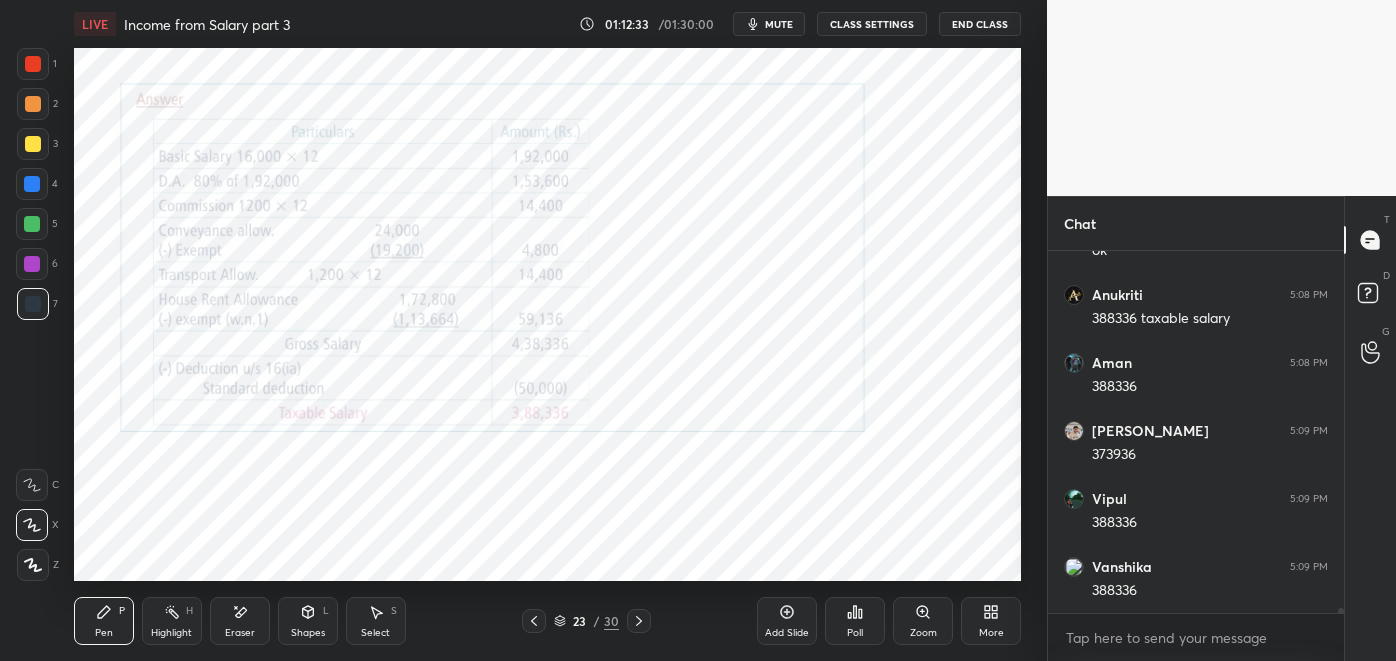 click 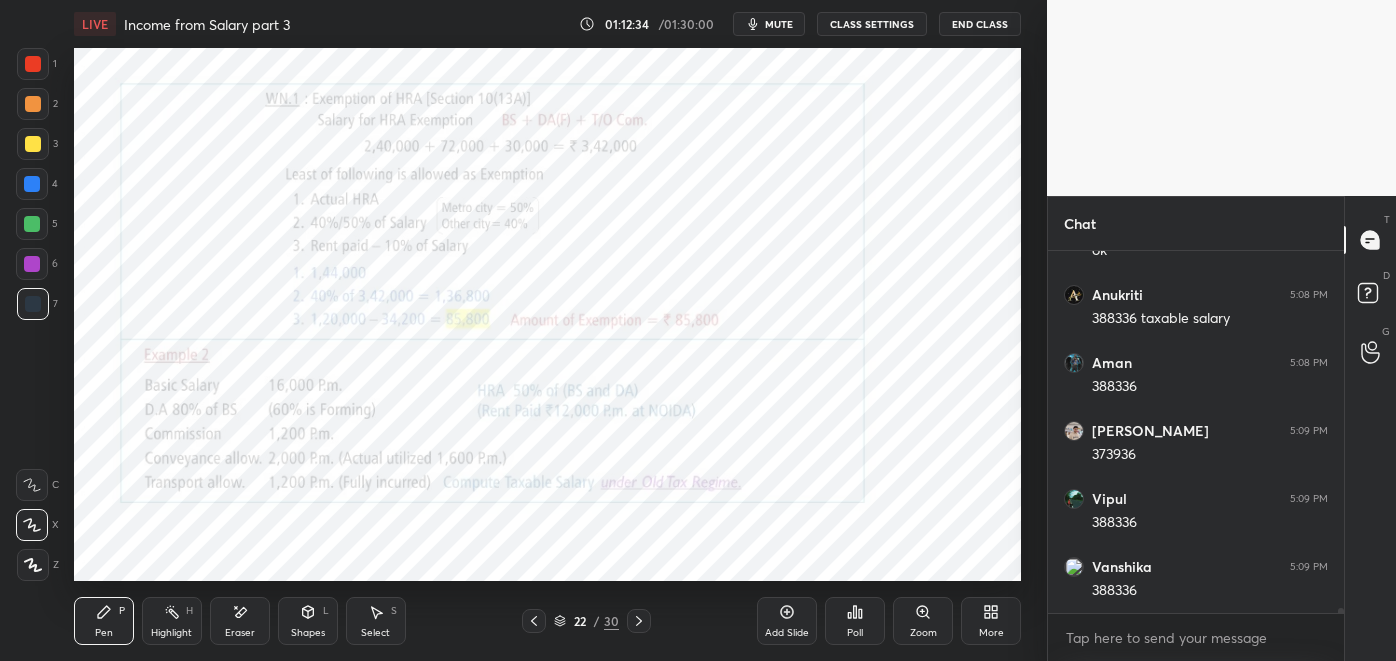 click 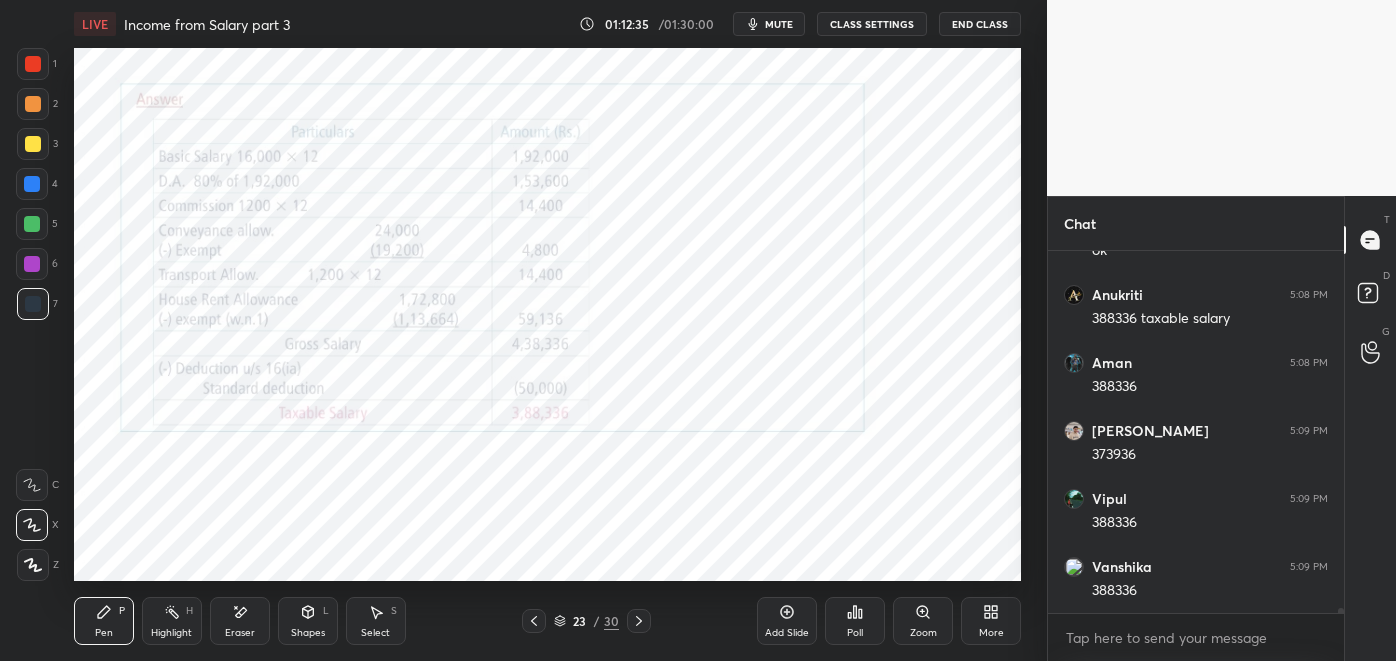 click at bounding box center [534, 621] 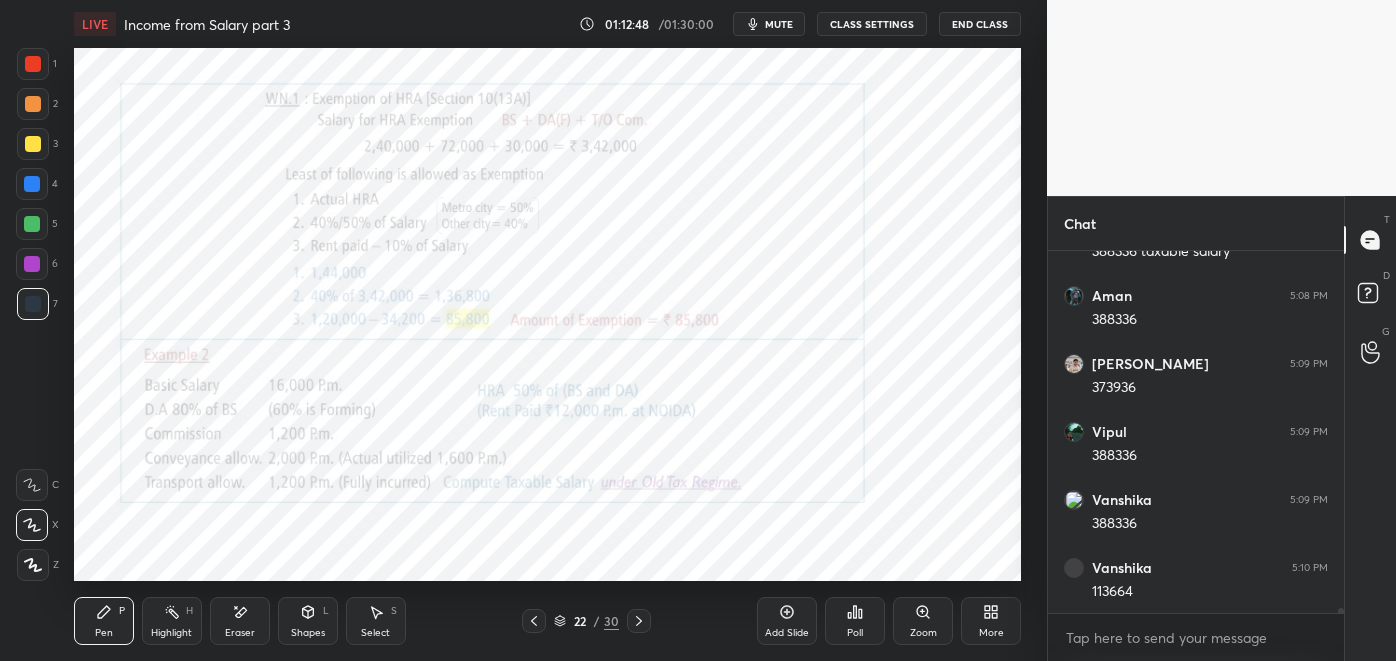 scroll, scrollTop: 26224, scrollLeft: 0, axis: vertical 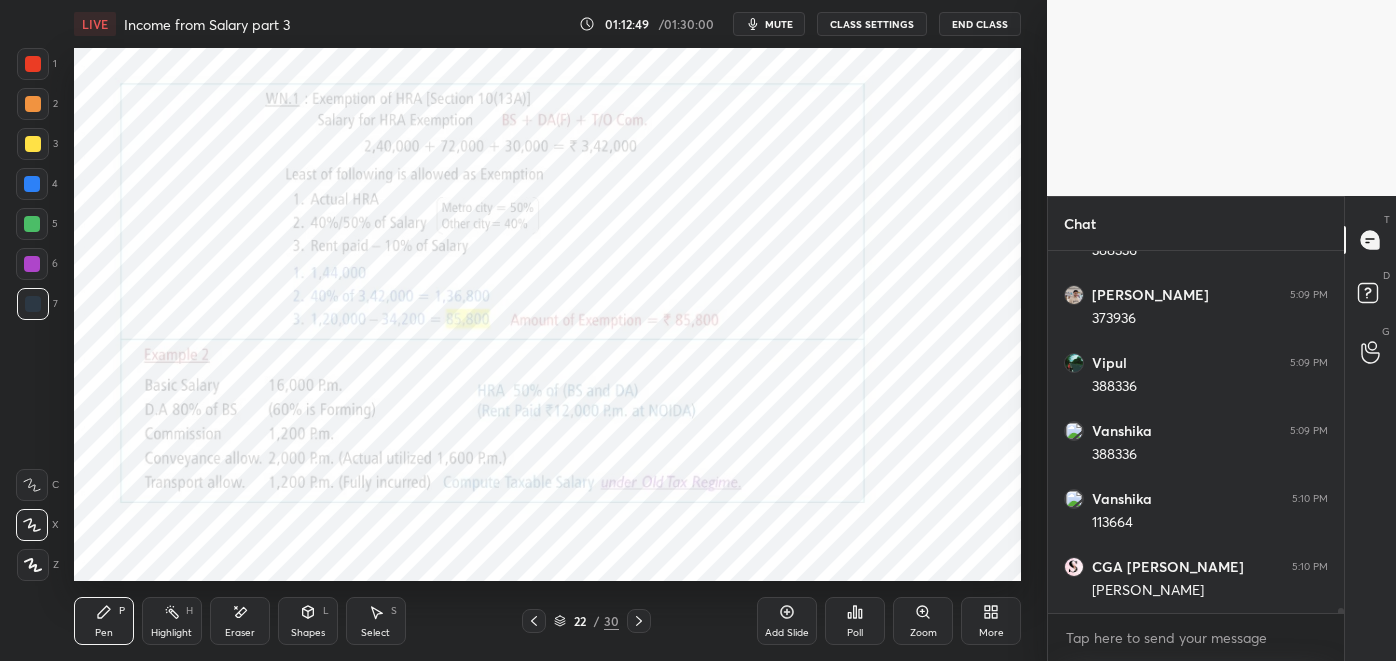click on "Eraser" at bounding box center [240, 633] 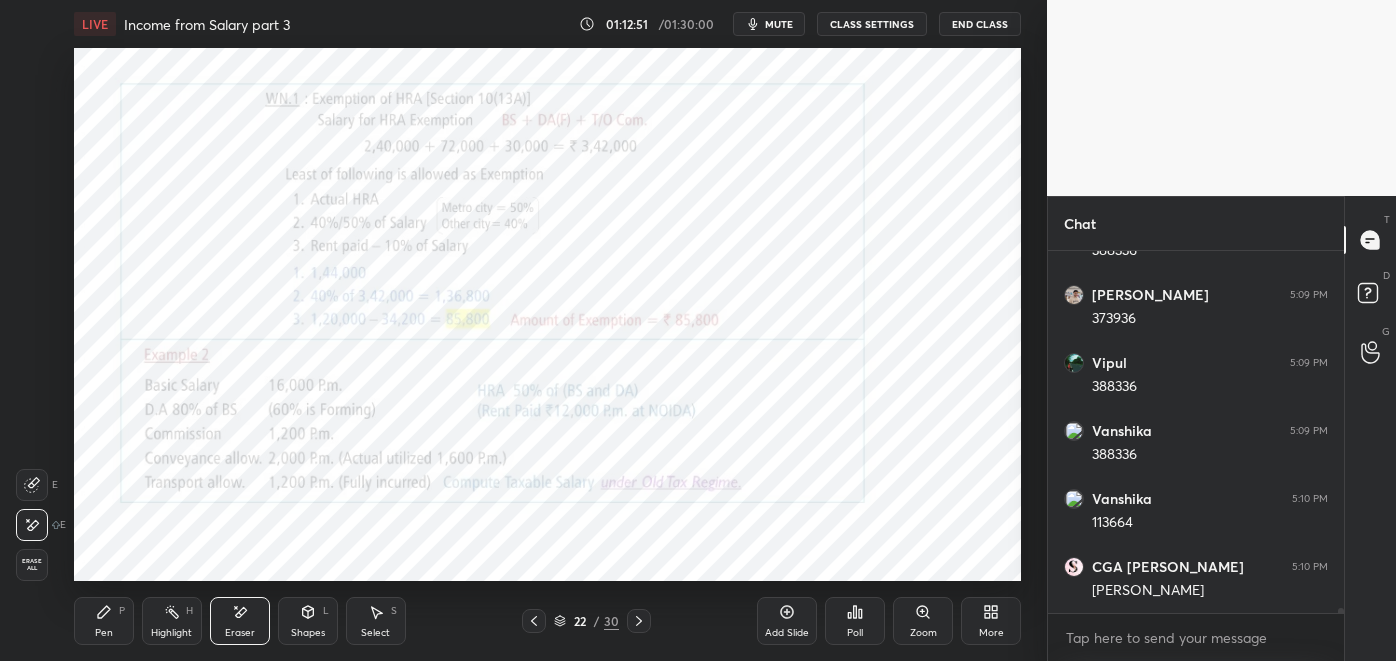 scroll, scrollTop: 26243, scrollLeft: 0, axis: vertical 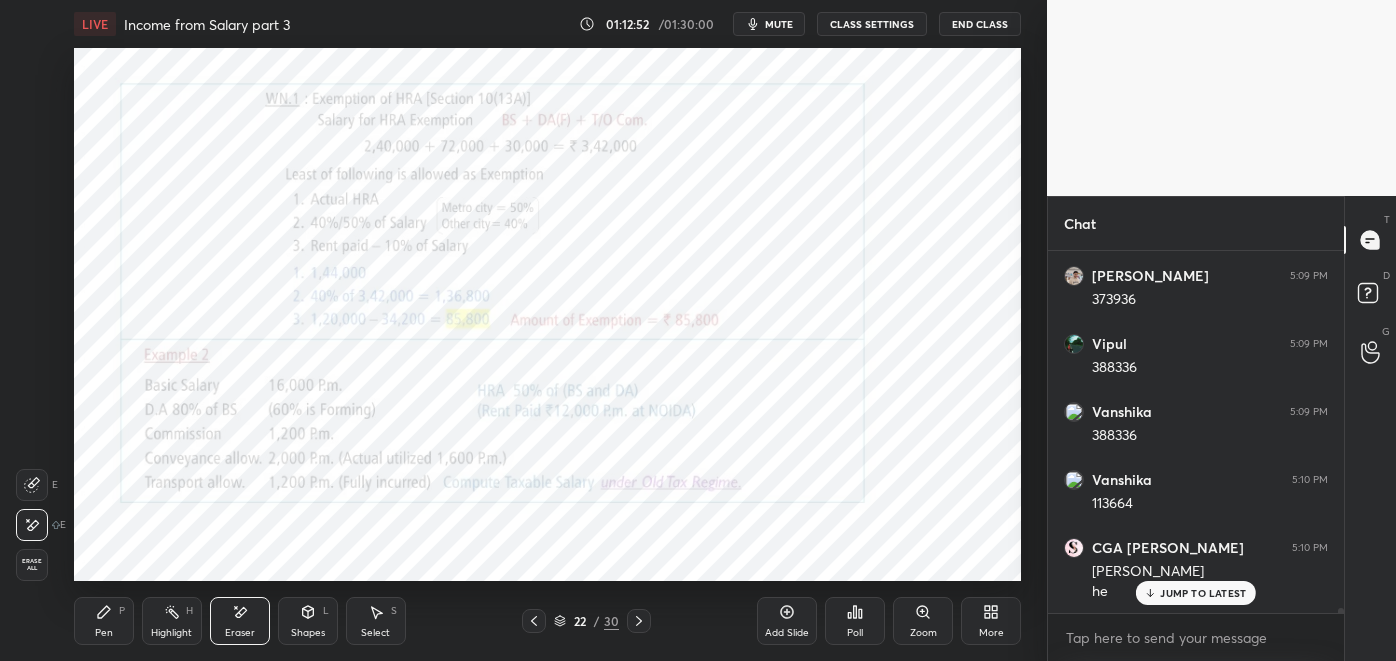 click on "Pen P" at bounding box center [104, 621] 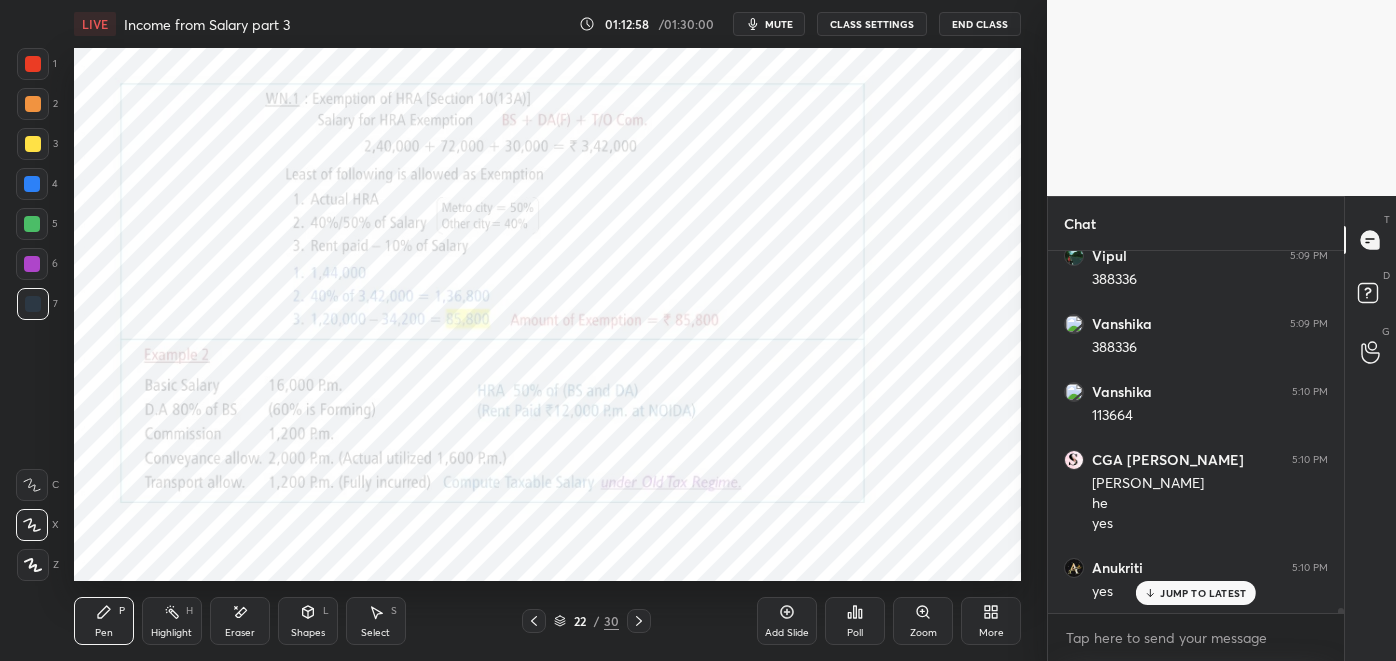 scroll, scrollTop: 26400, scrollLeft: 0, axis: vertical 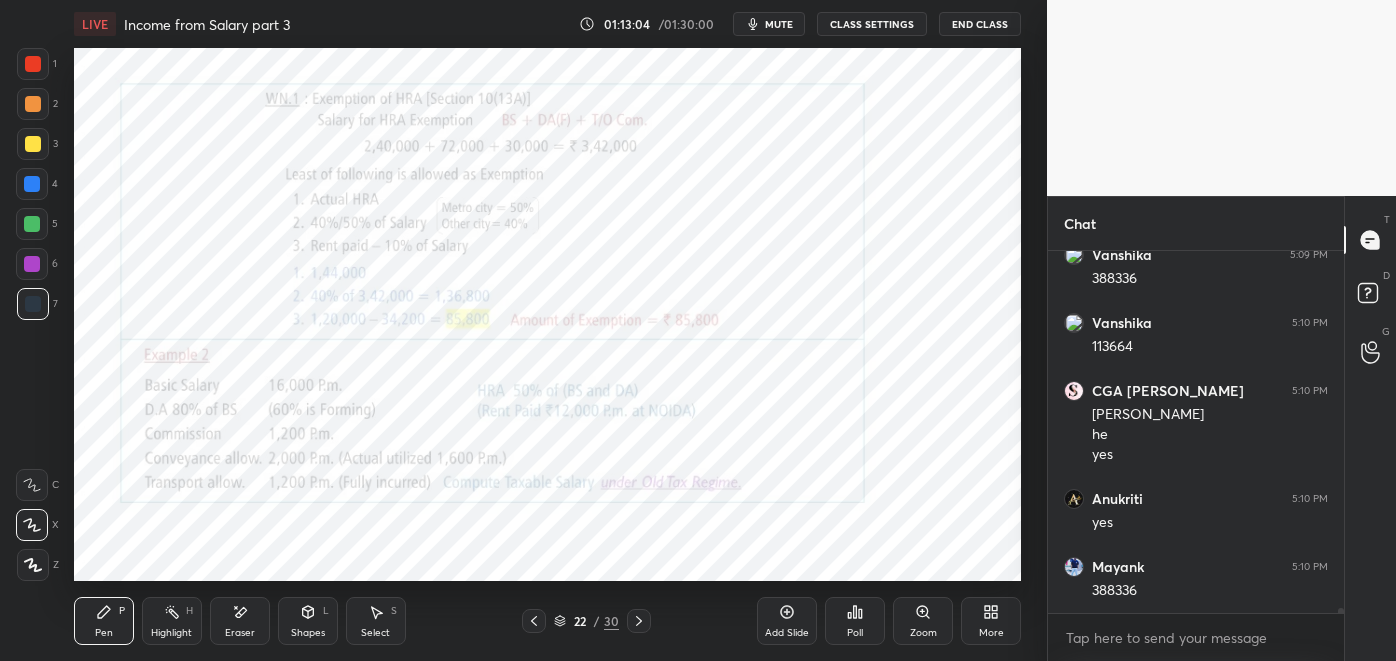 click on "Eraser" at bounding box center [240, 621] 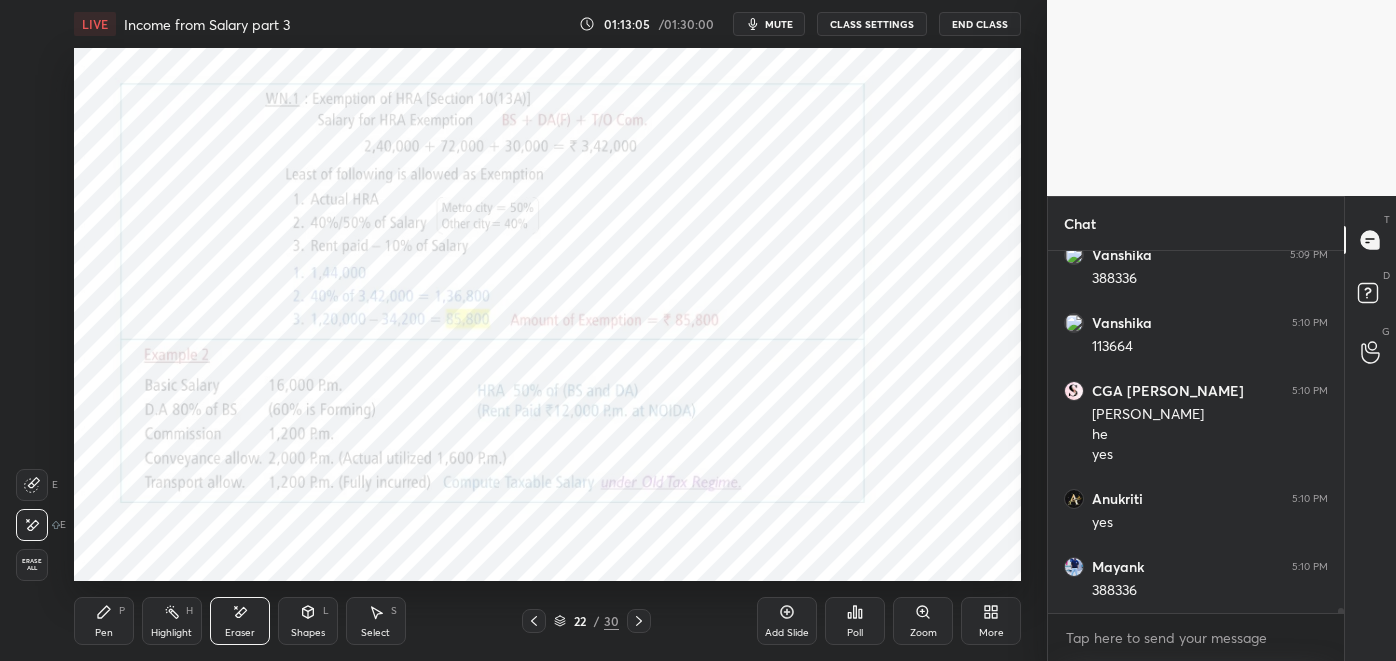 click 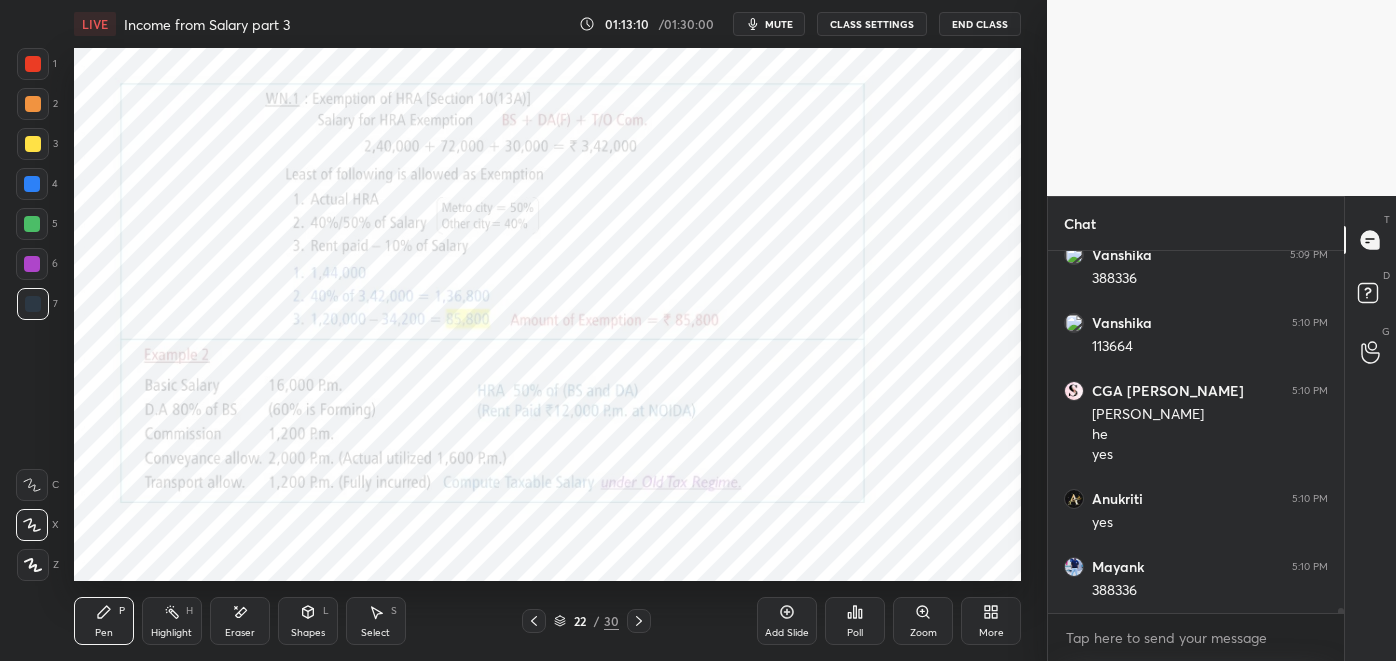 click on "Eraser" at bounding box center [240, 633] 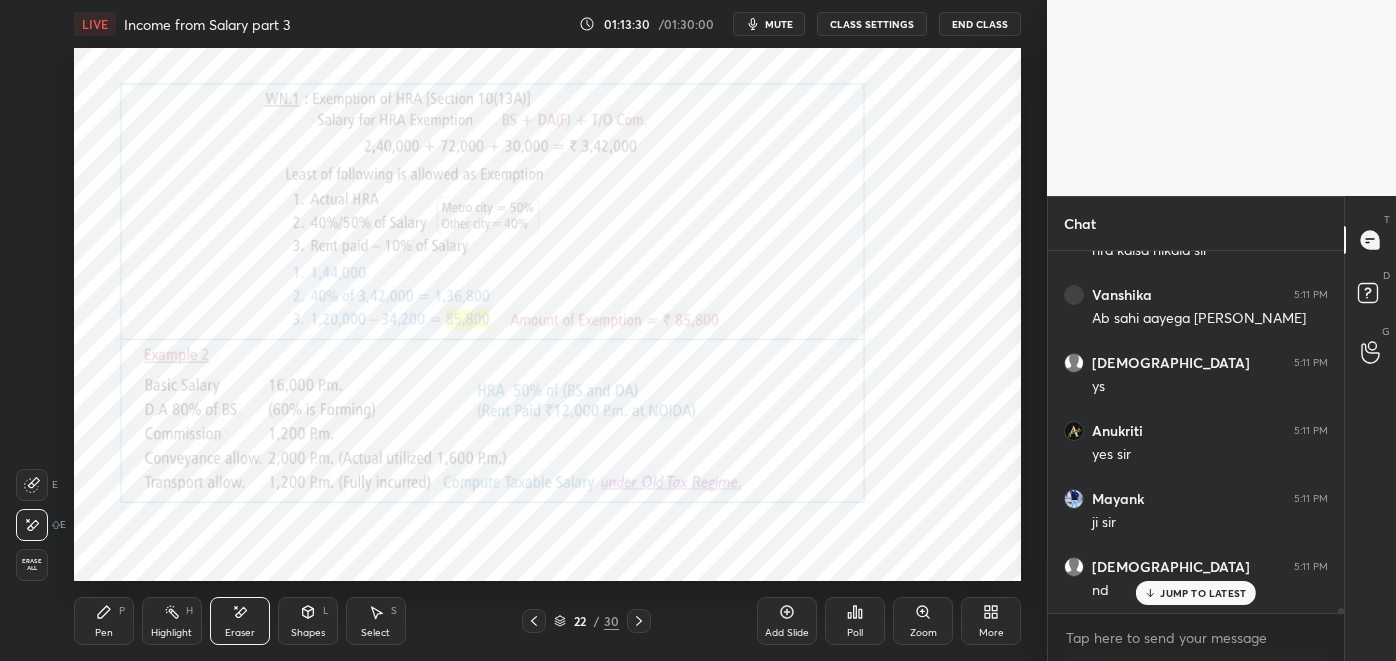 scroll, scrollTop: 26875, scrollLeft: 0, axis: vertical 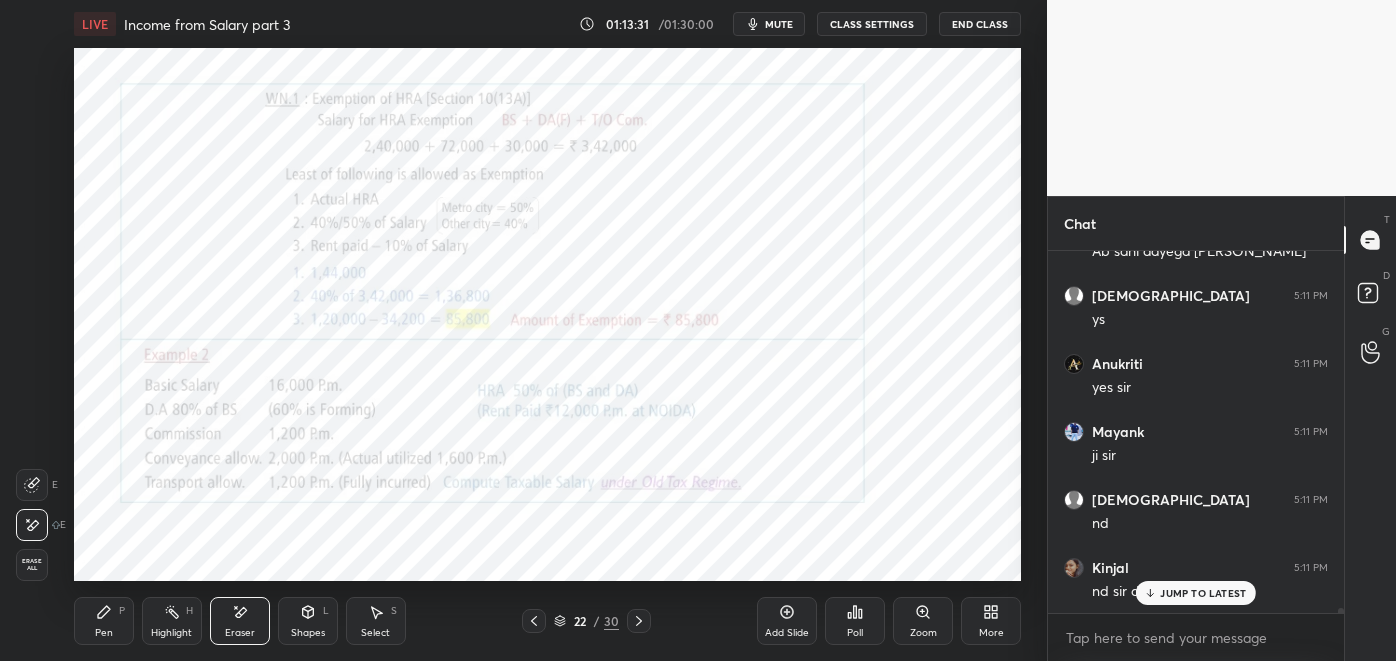 click on "Pen P" at bounding box center [104, 621] 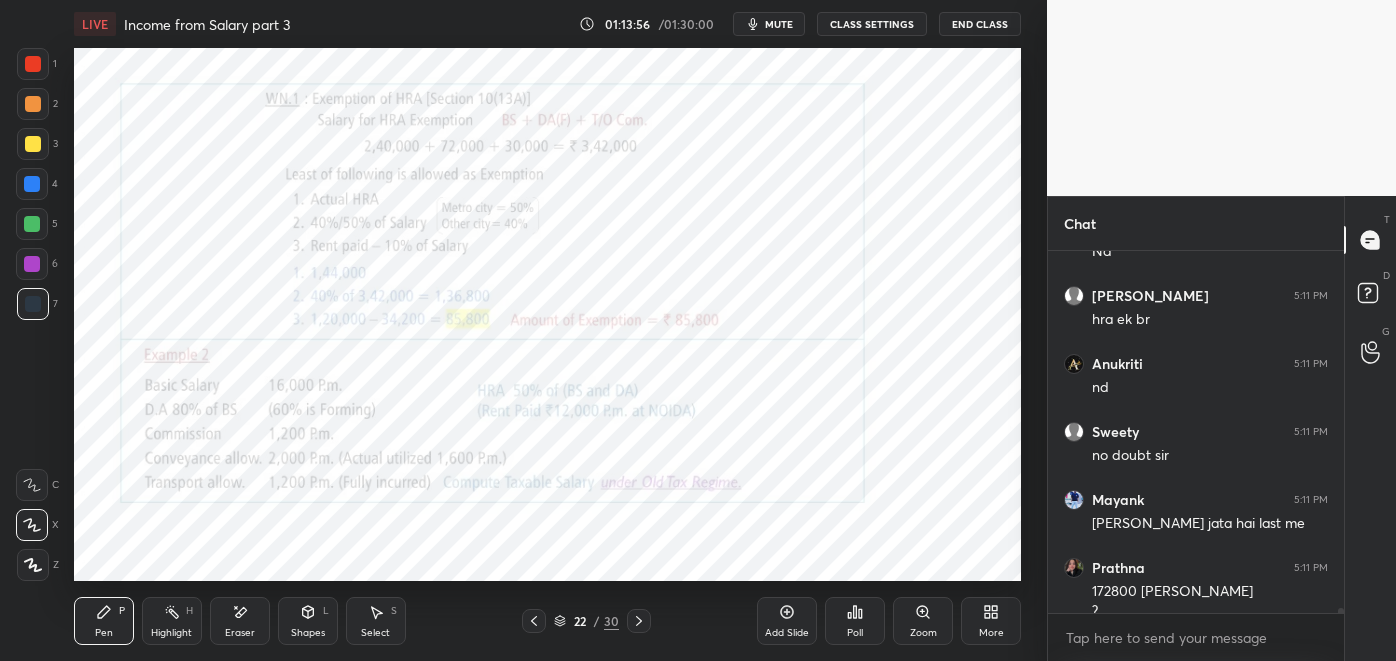 scroll, scrollTop: 27440, scrollLeft: 0, axis: vertical 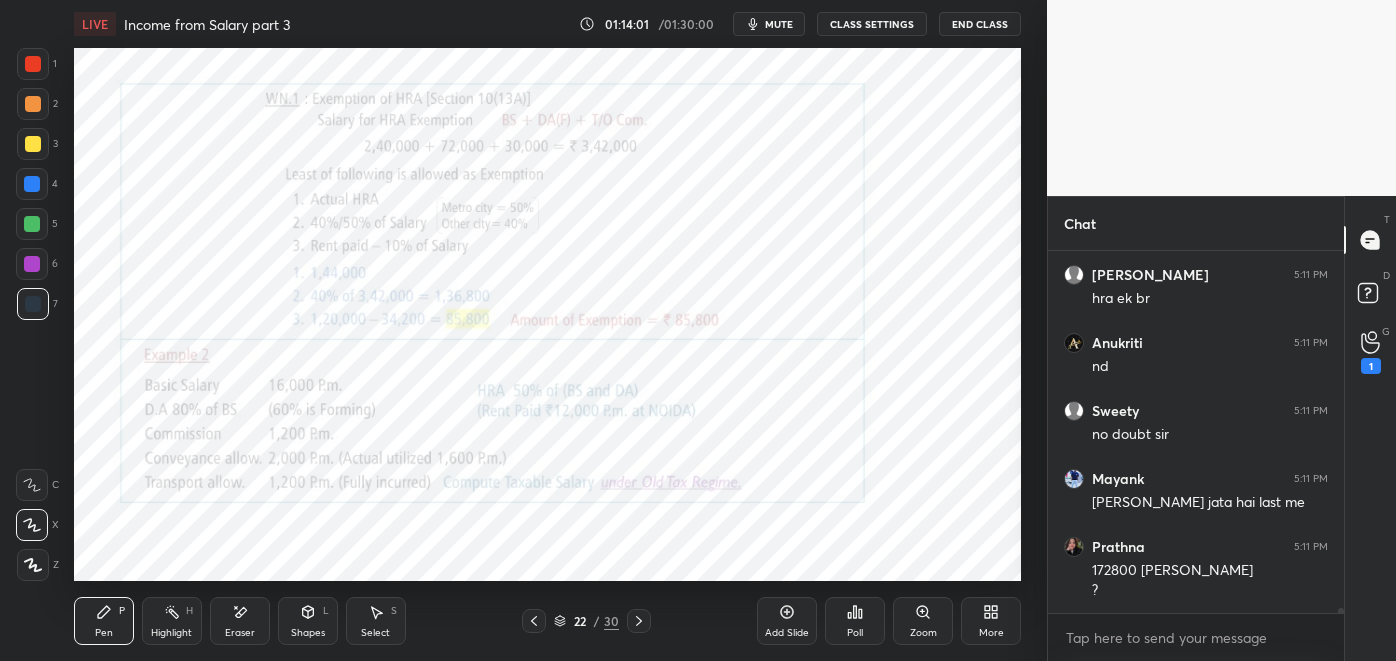 click on "1" at bounding box center (1371, 366) 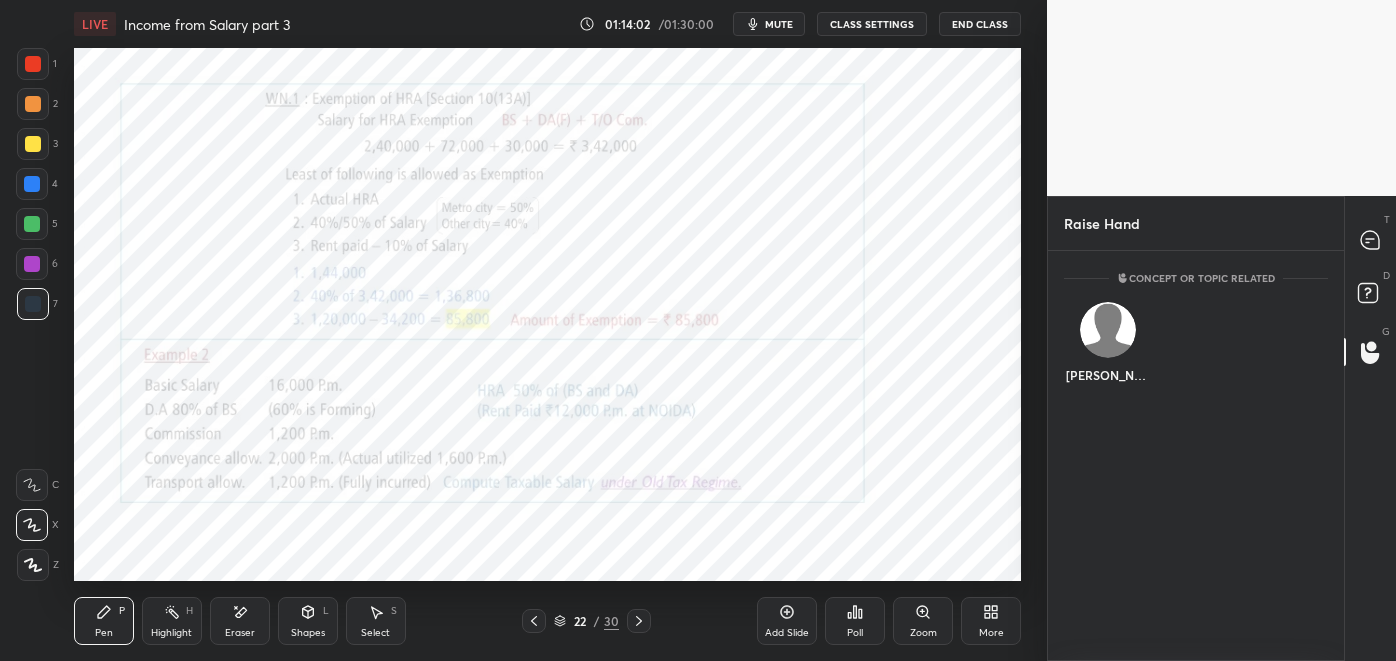 scroll, scrollTop: 403, scrollLeft: 290, axis: both 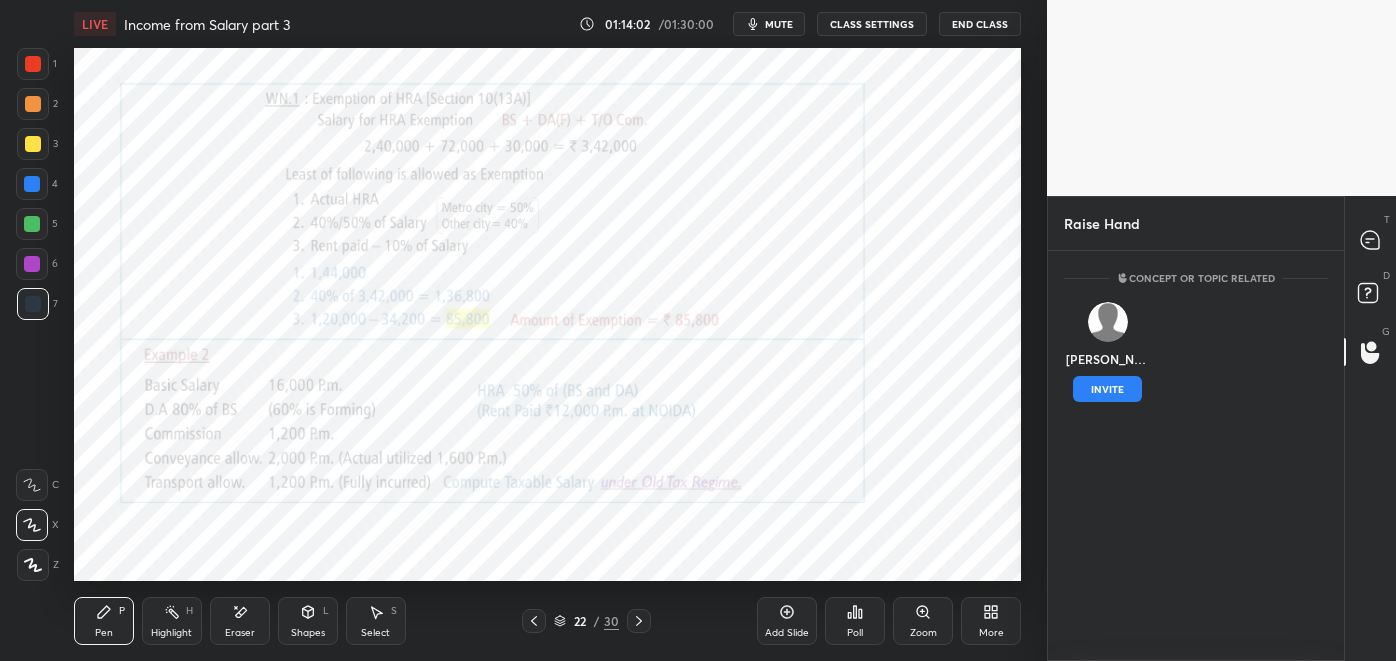 click on "INVITE" at bounding box center [1107, 389] 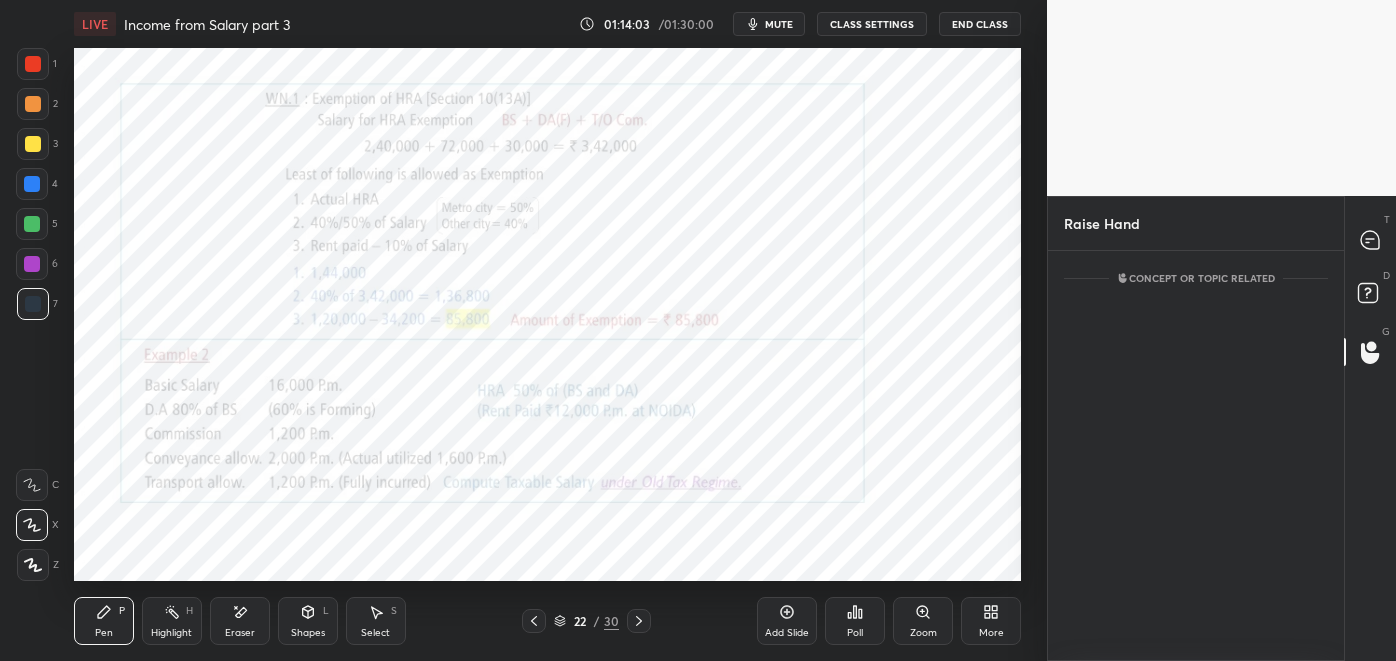 scroll, scrollTop: 323, scrollLeft: 290, axis: both 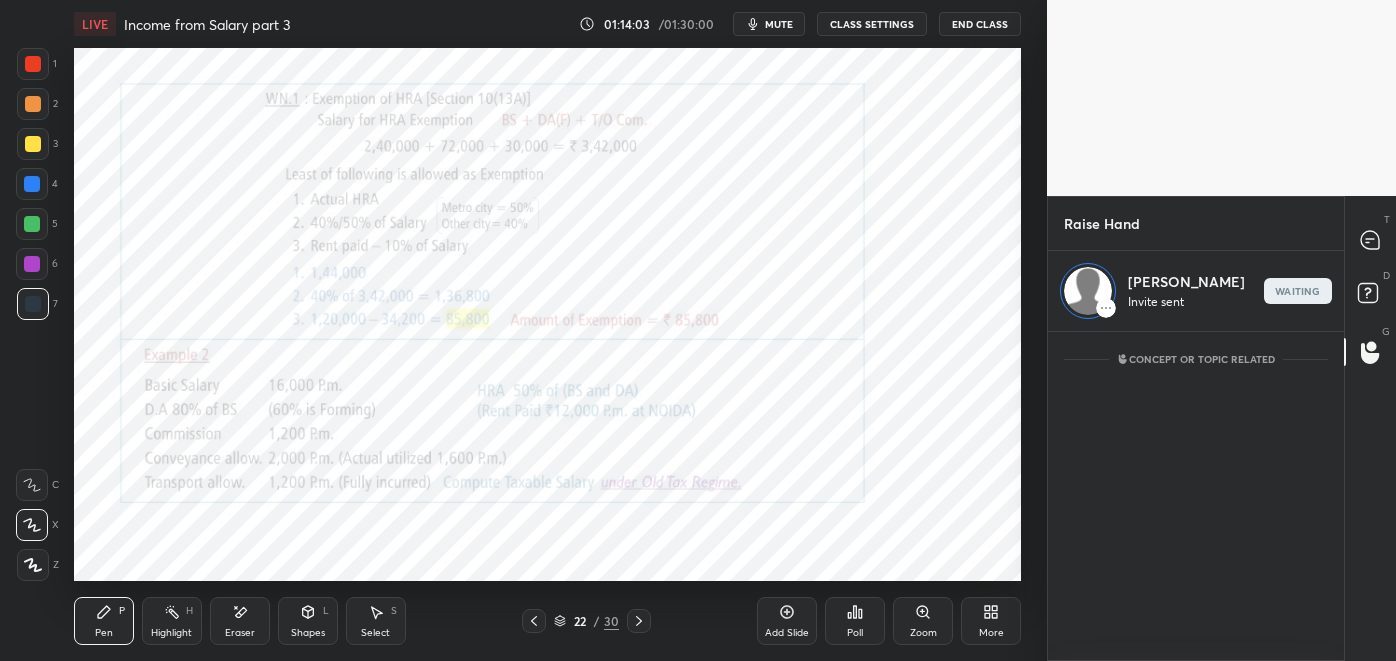 click at bounding box center (1371, 240) 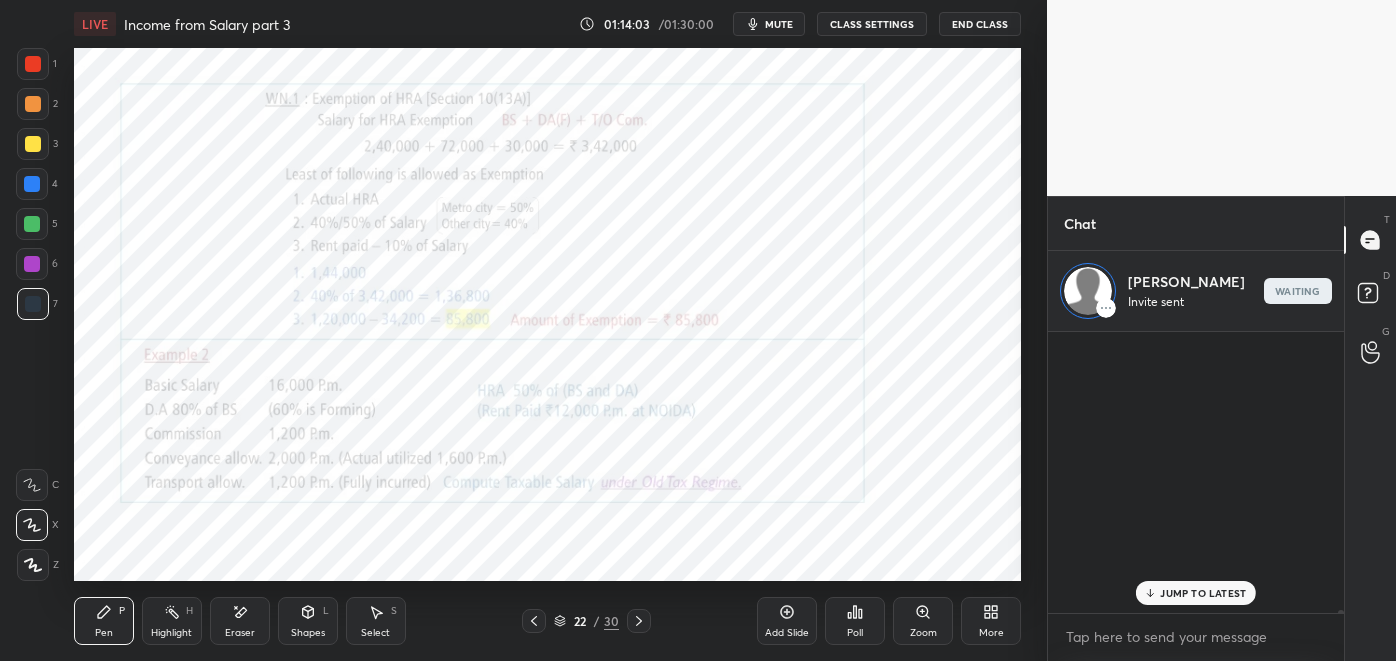 scroll, scrollTop: 27520, scrollLeft: 0, axis: vertical 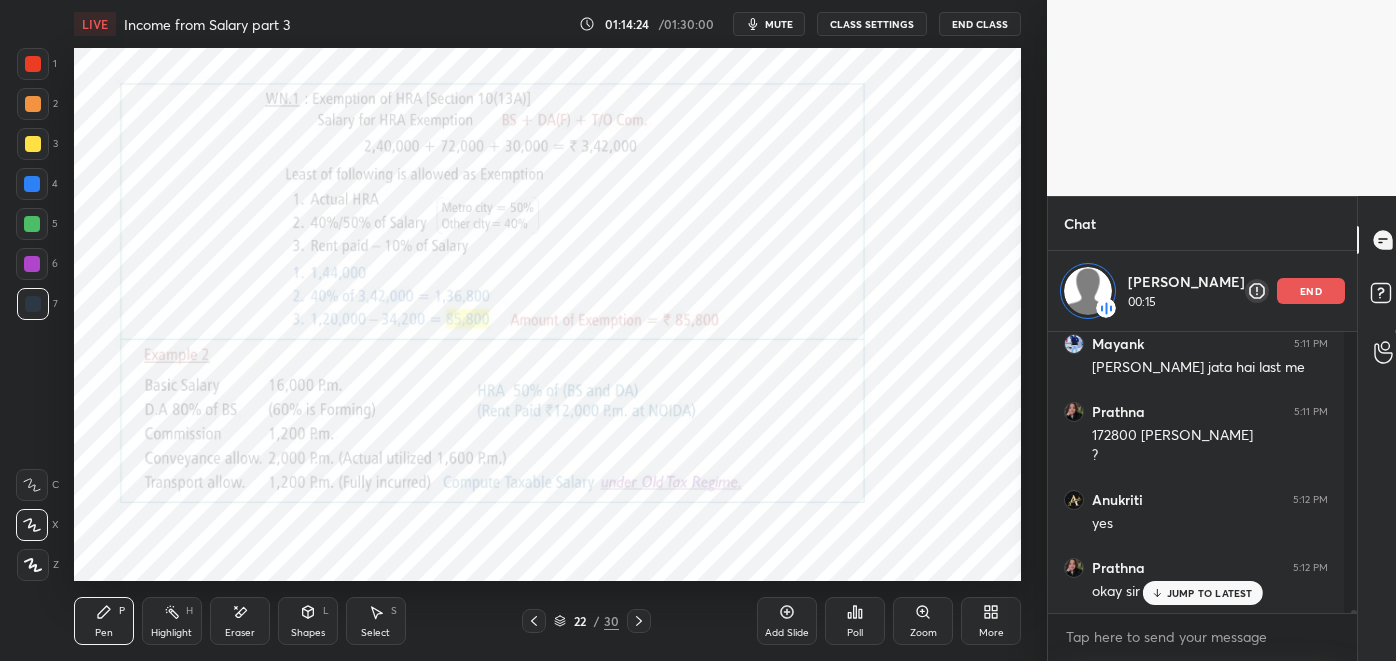 click on "Highlight H" at bounding box center [172, 621] 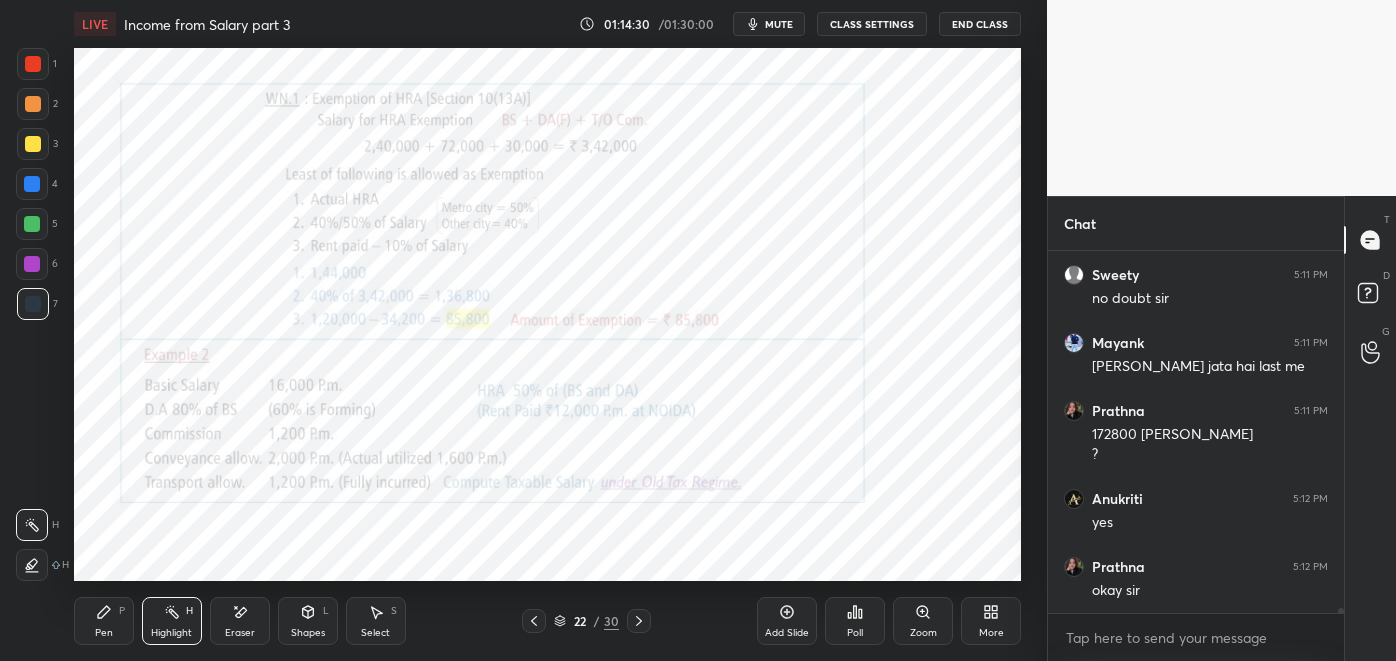 scroll, scrollTop: 6, scrollLeft: 5, axis: both 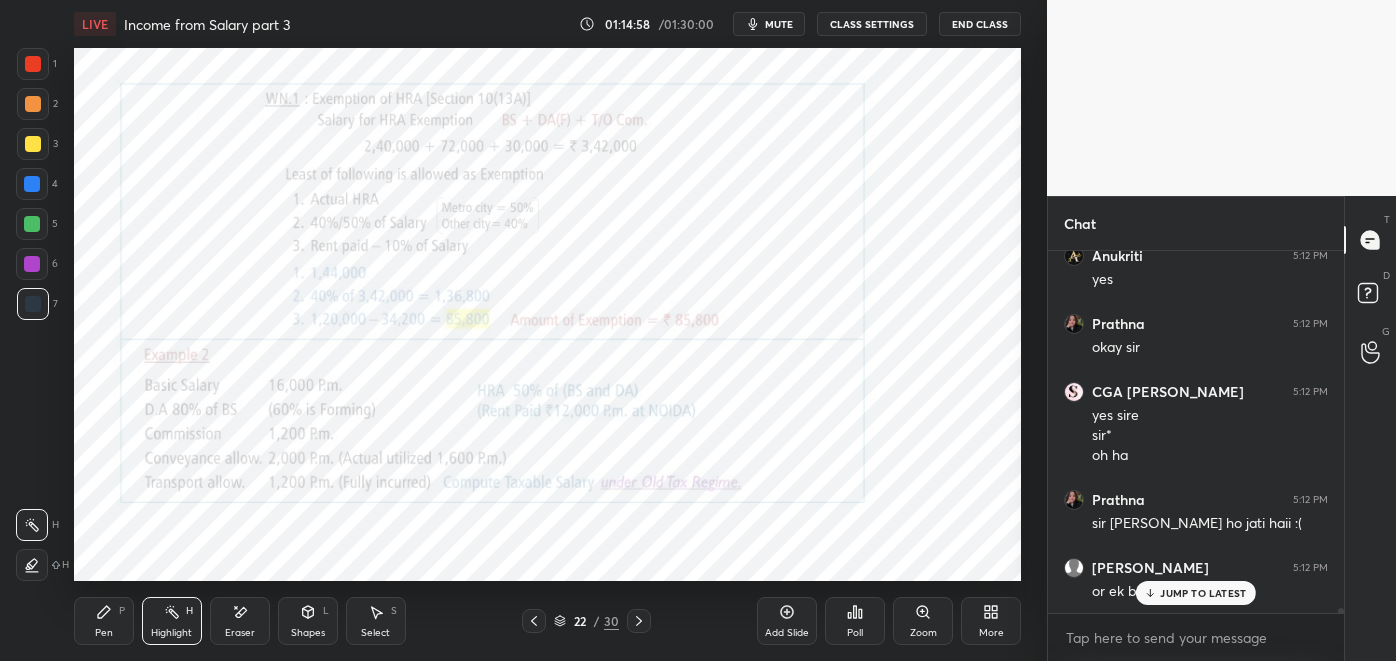 click on "JUMP TO LATEST" at bounding box center [1196, 593] 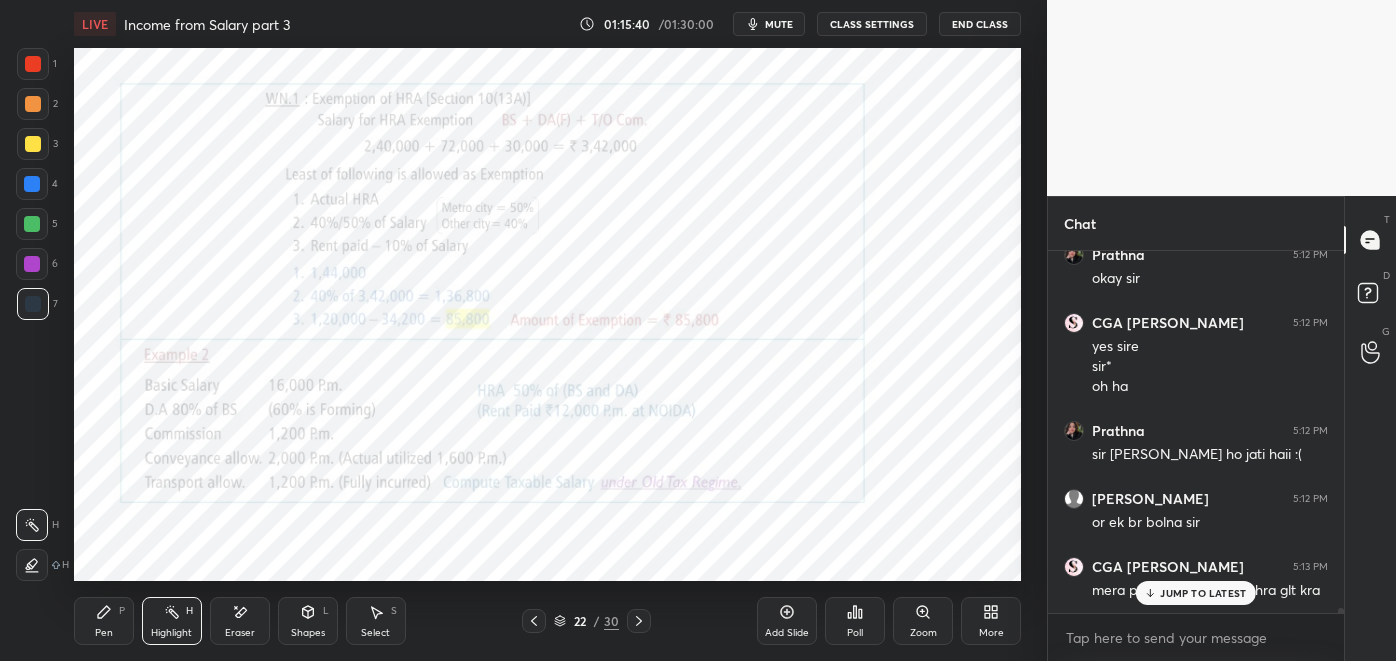 scroll, scrollTop: 27955, scrollLeft: 0, axis: vertical 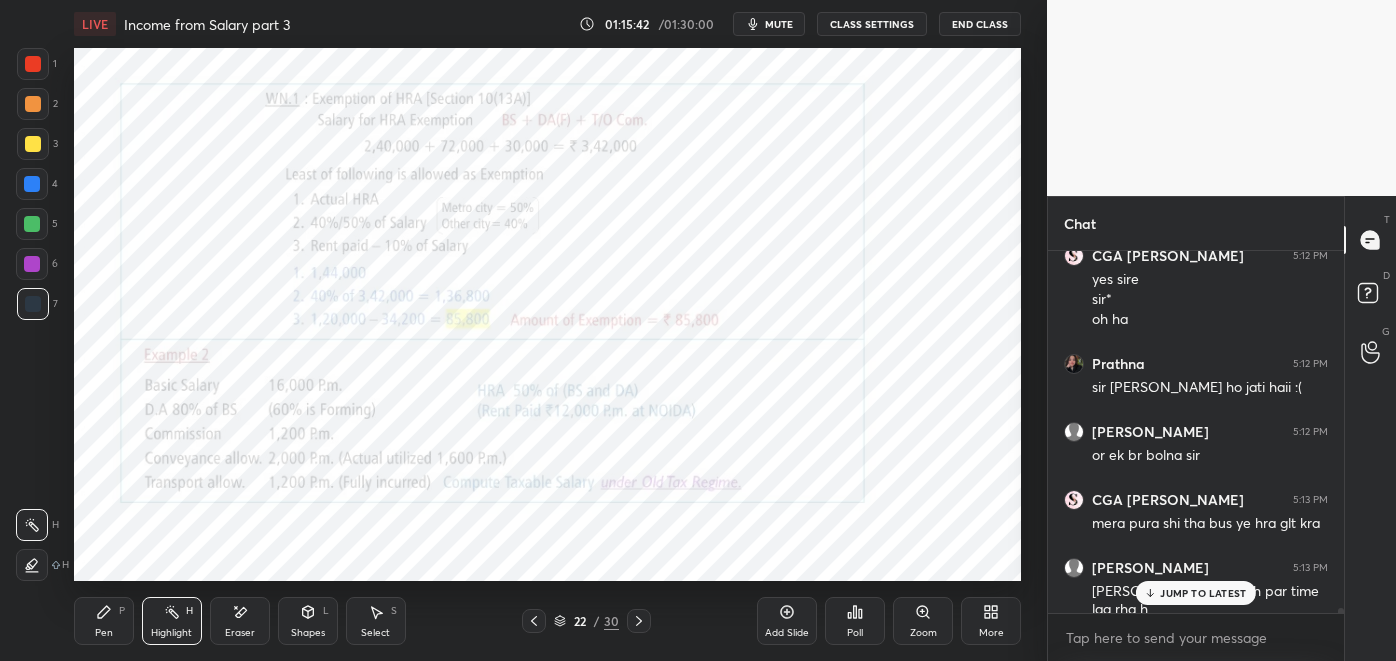 click 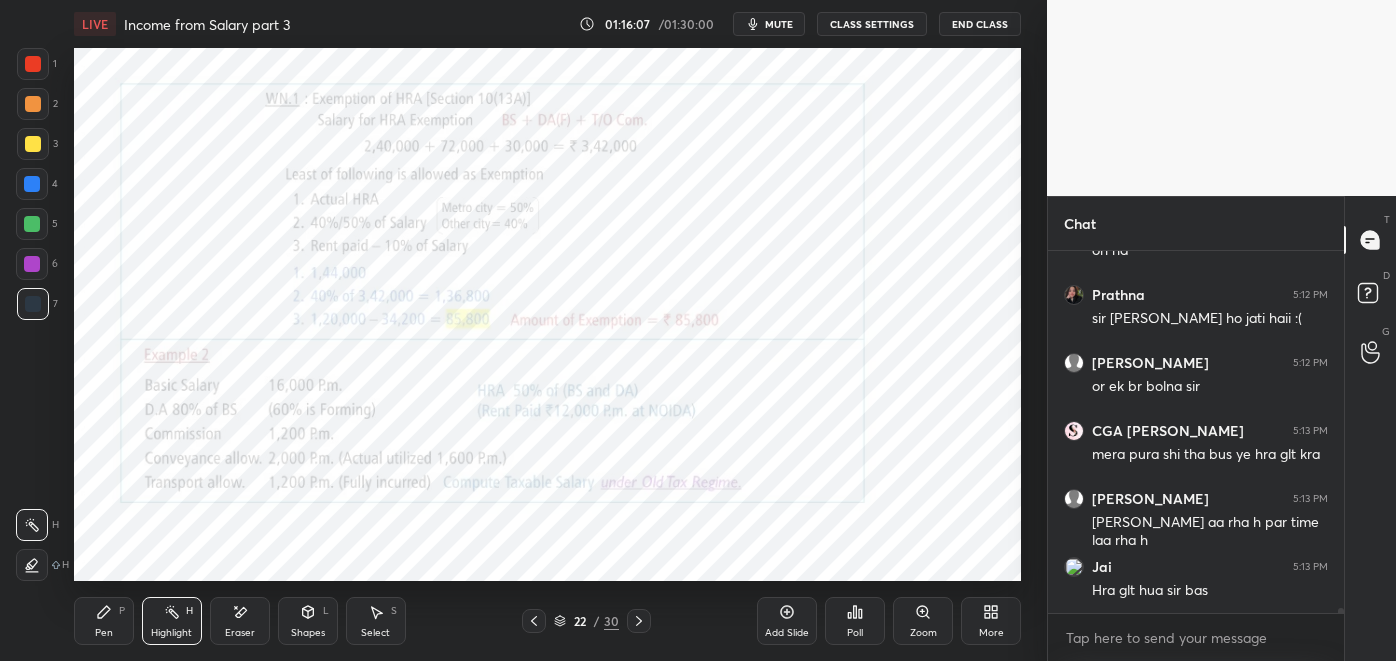 click 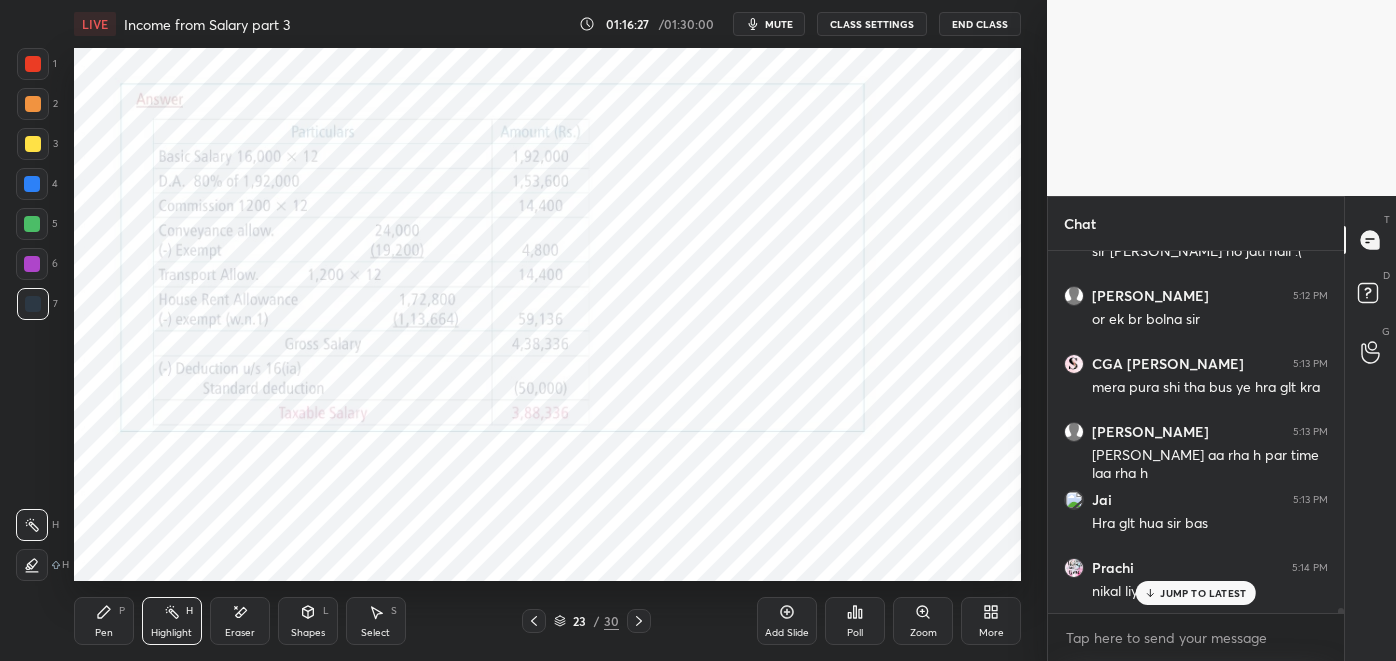 scroll, scrollTop: 28160, scrollLeft: 0, axis: vertical 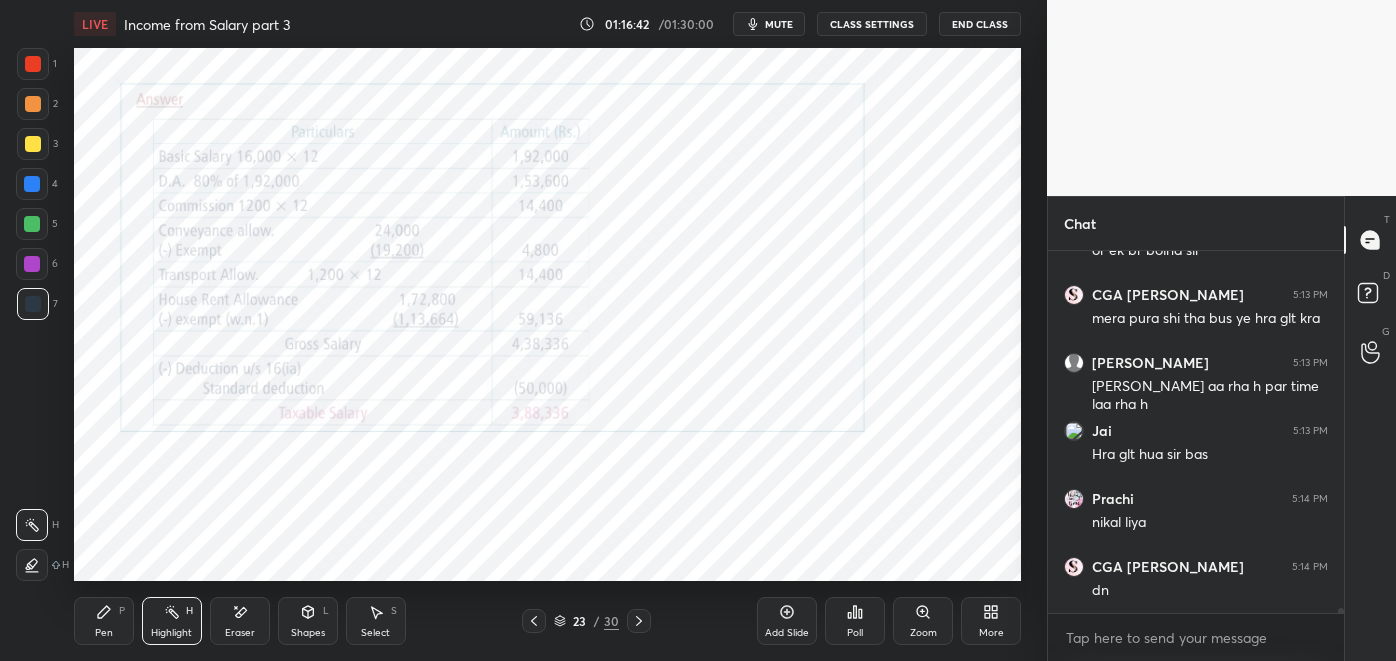 click 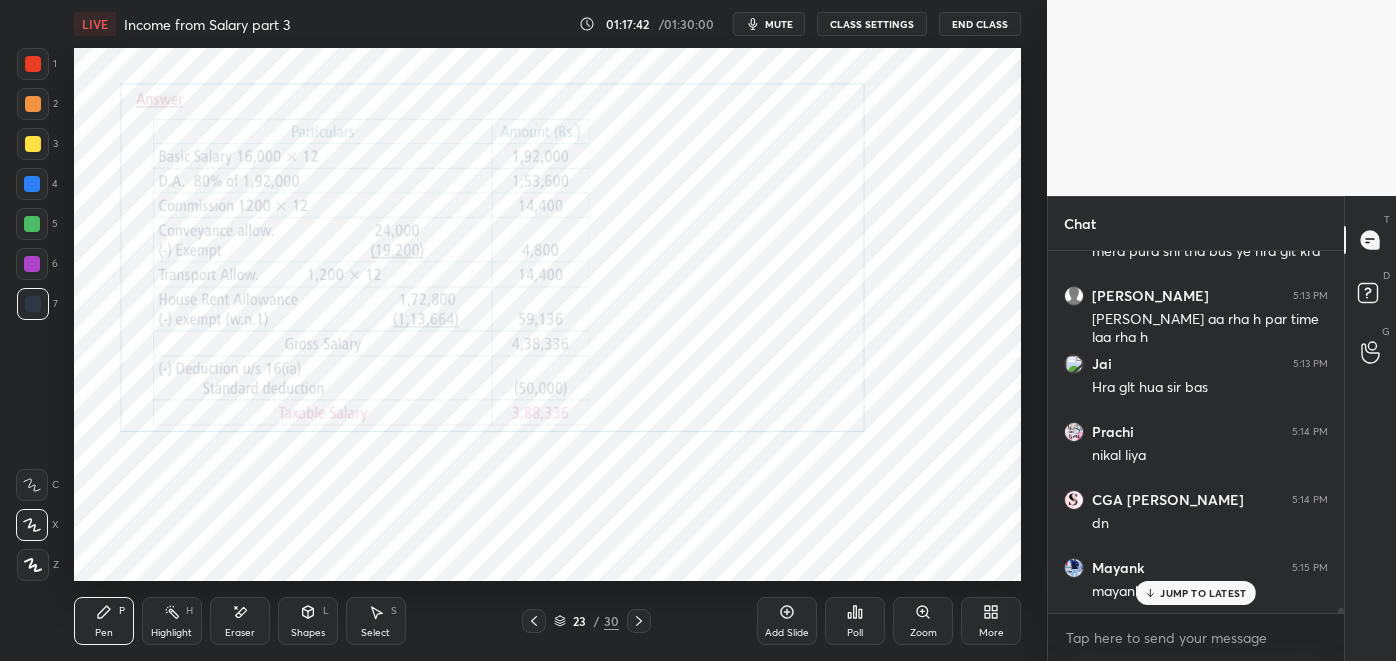 scroll, scrollTop: 28248, scrollLeft: 0, axis: vertical 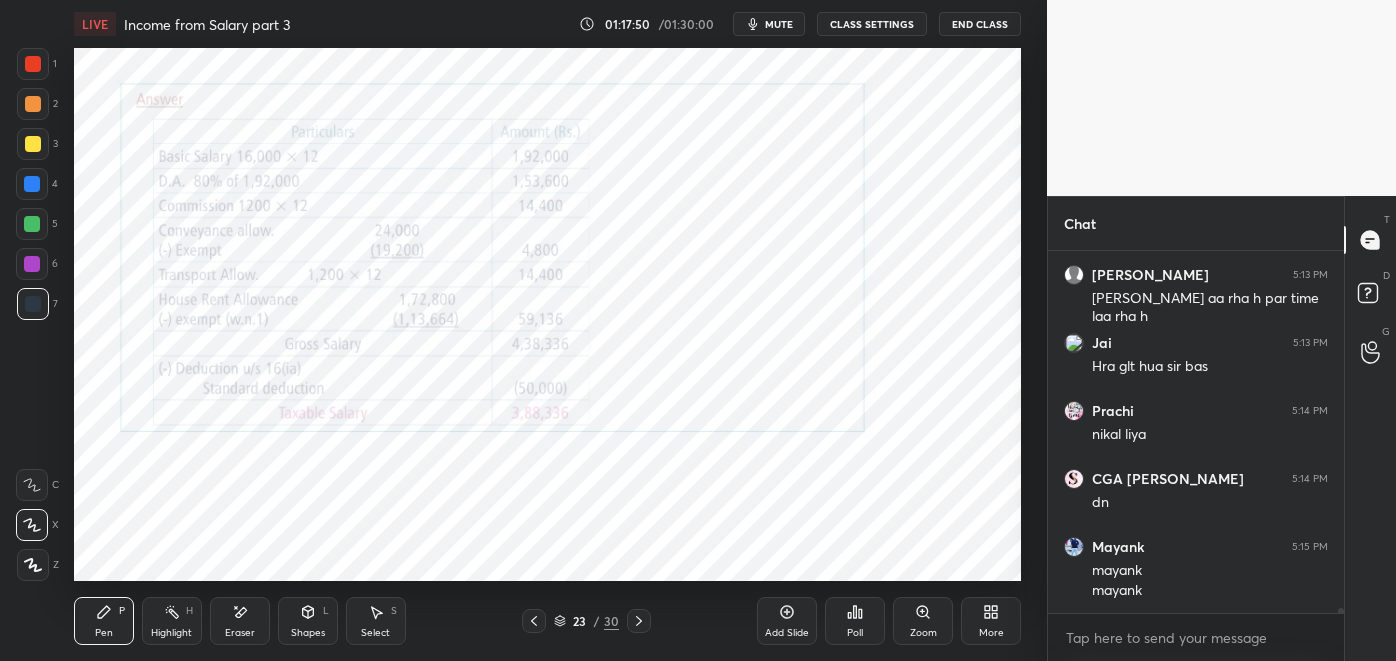 click at bounding box center [32, 264] 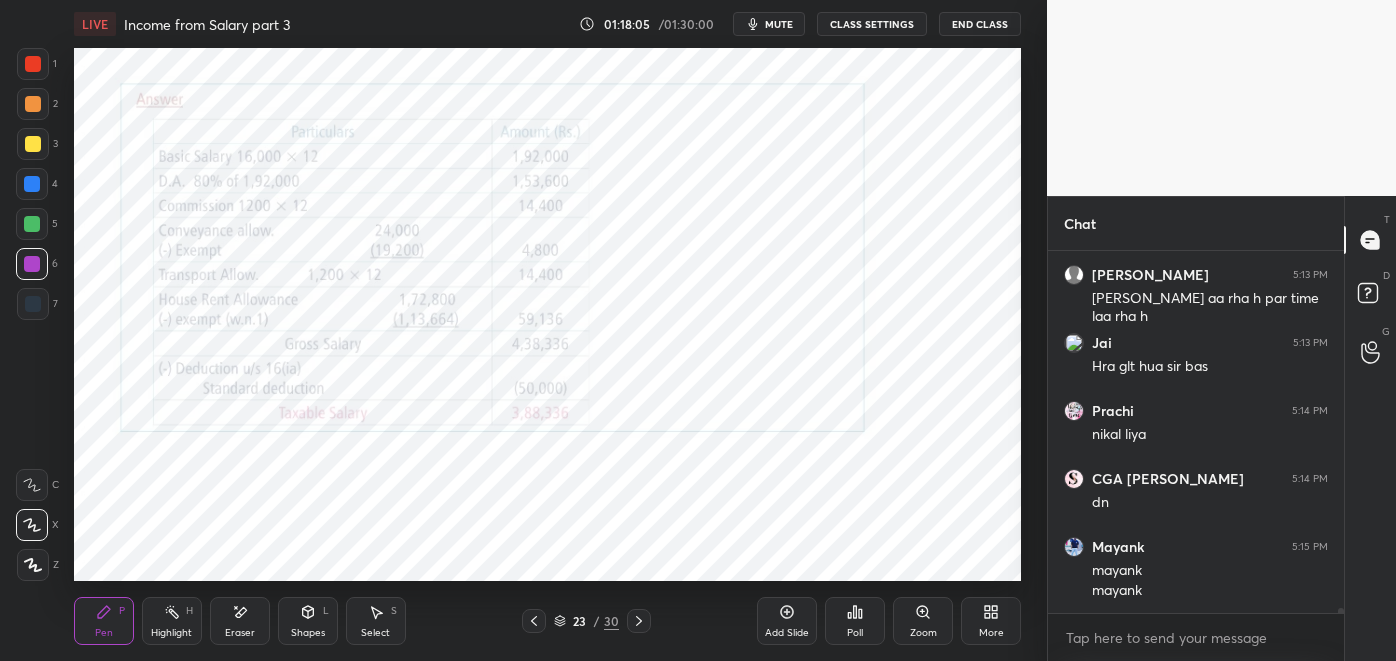 click 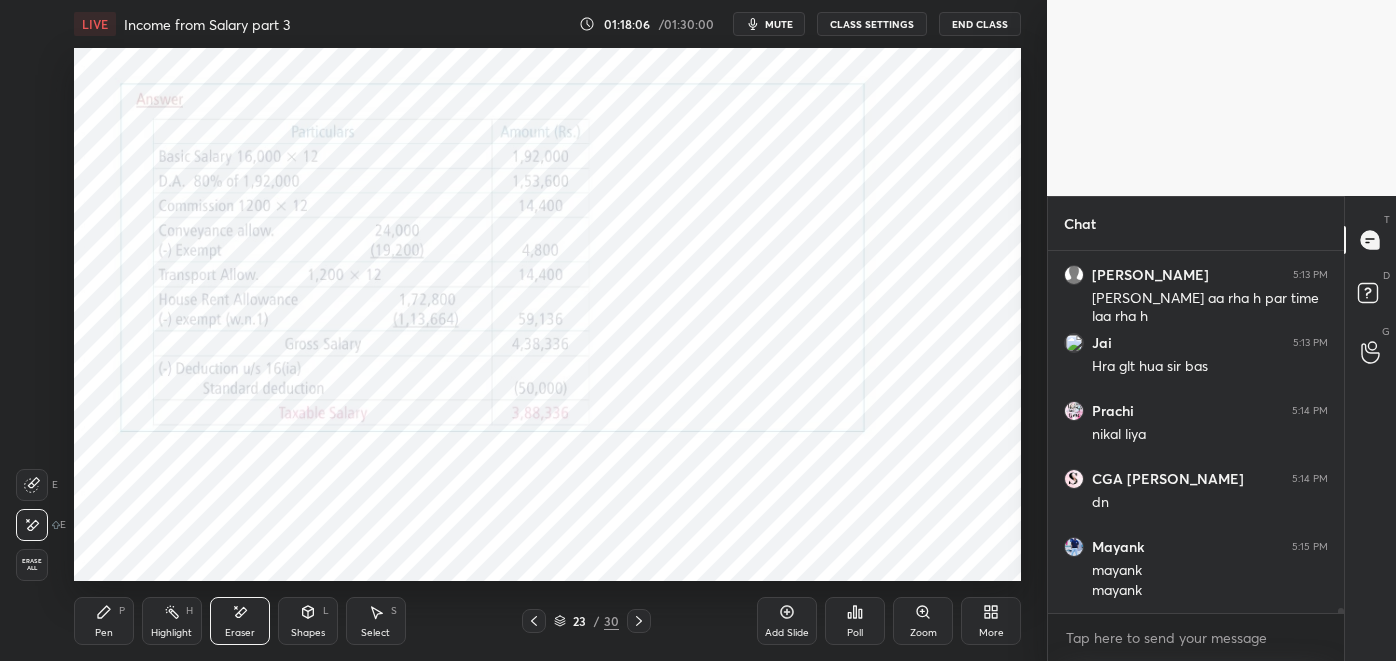 scroll, scrollTop: 28315, scrollLeft: 0, axis: vertical 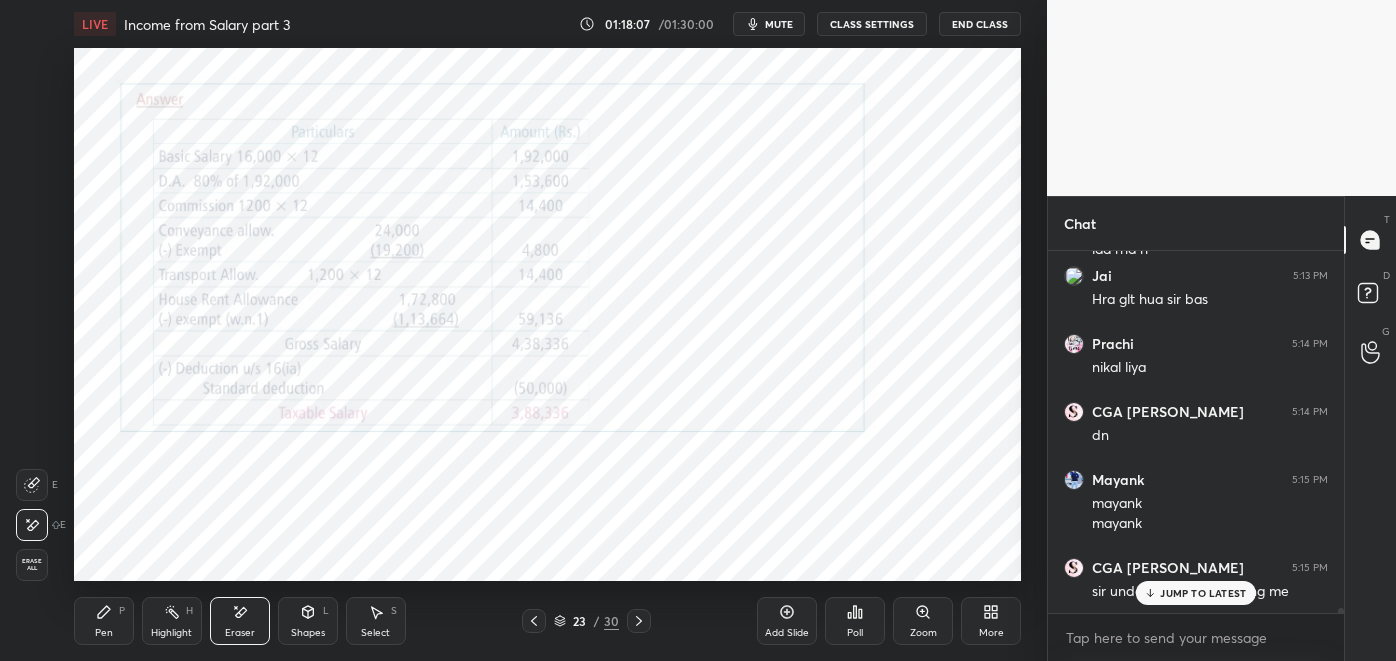 click on "Pen P" at bounding box center (104, 621) 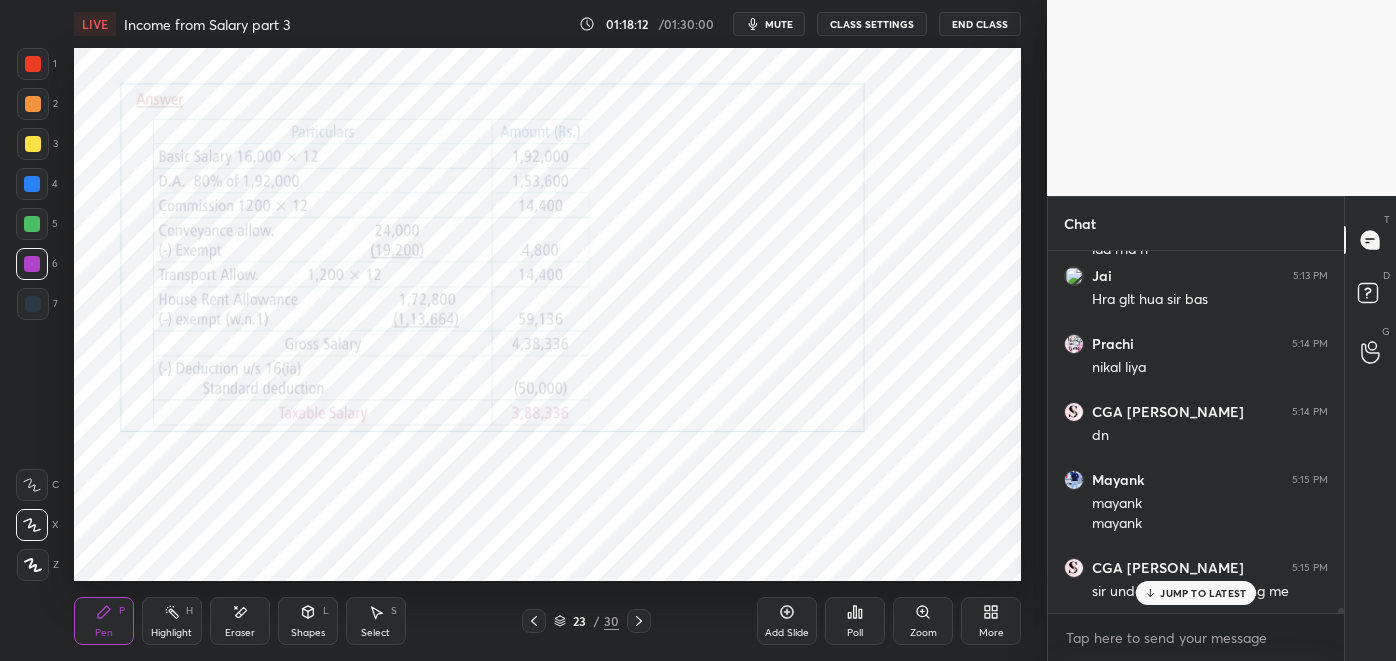 click at bounding box center (33, 304) 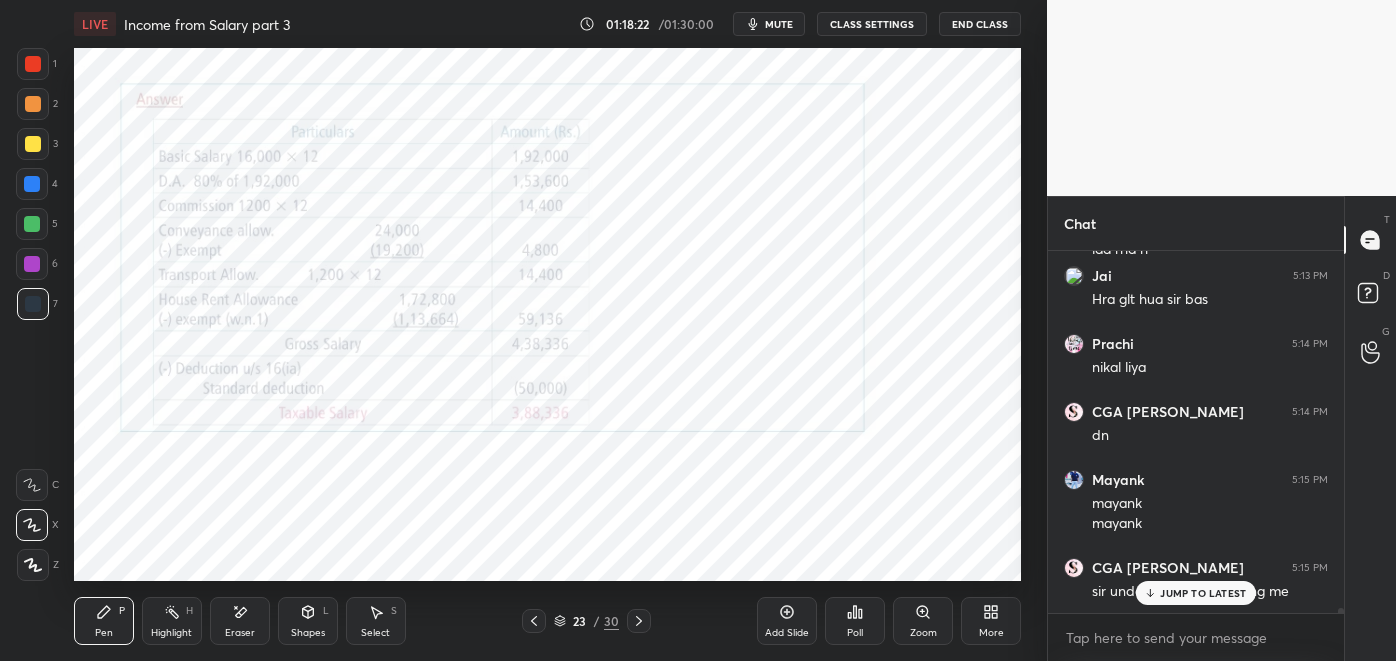 click on "Highlight H" at bounding box center [172, 621] 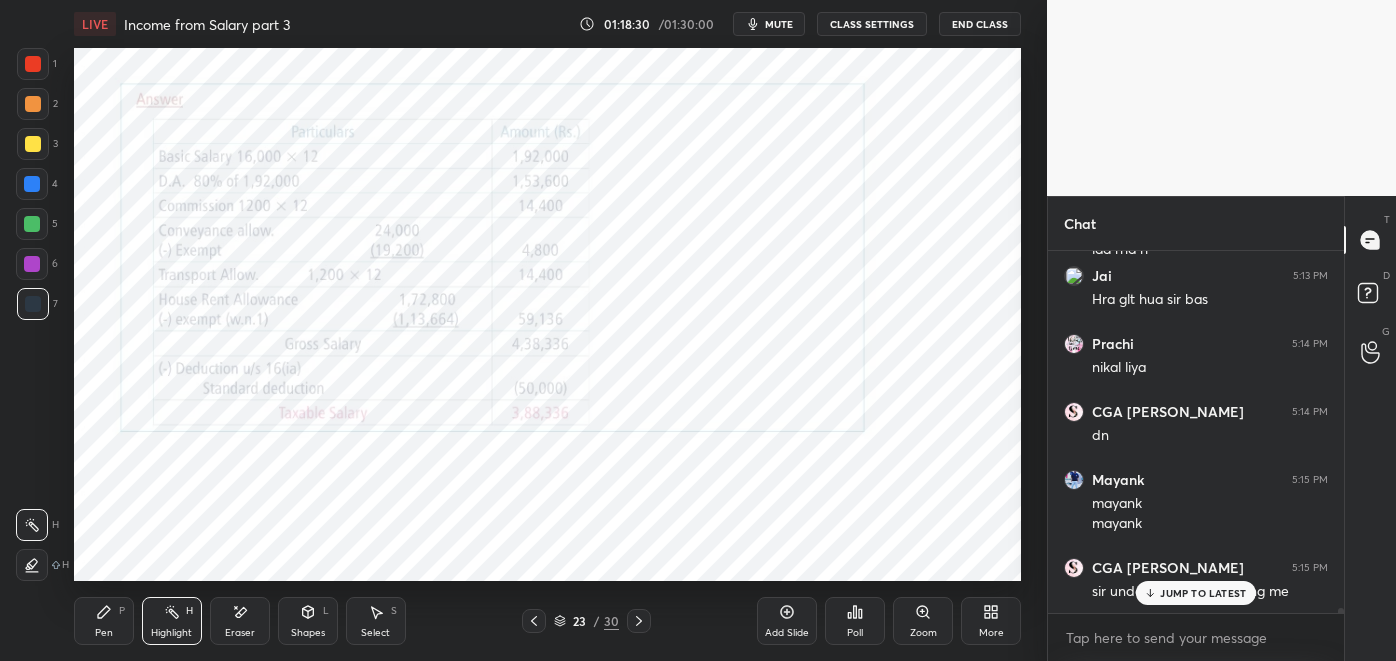 click on "Pen P" at bounding box center [104, 621] 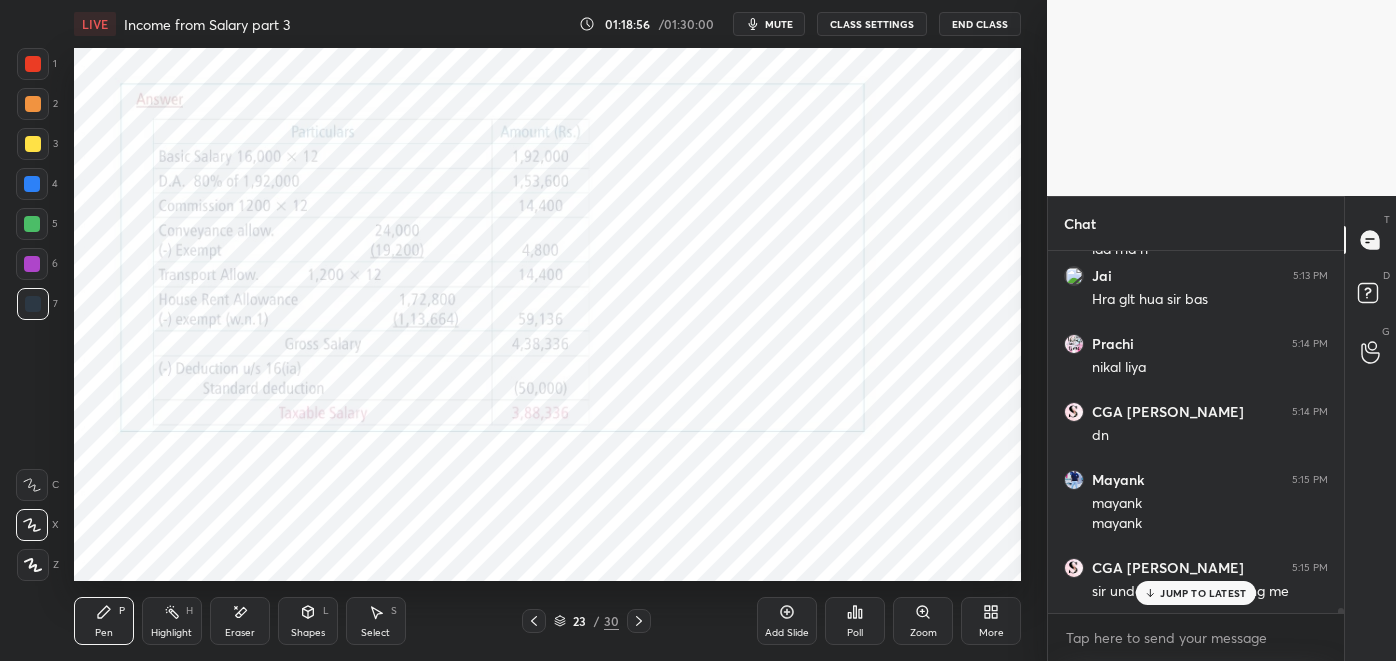 click on "JUMP TO LATEST" at bounding box center (1203, 593) 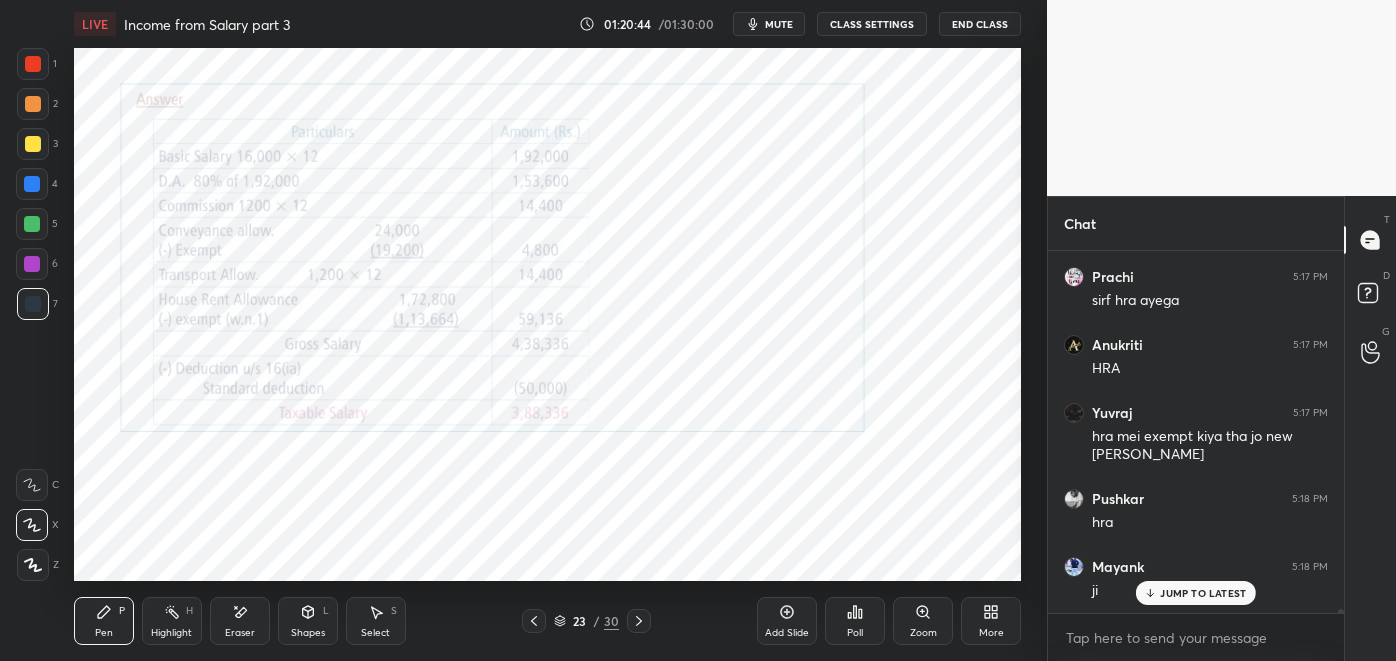 scroll, scrollTop: 30053, scrollLeft: 0, axis: vertical 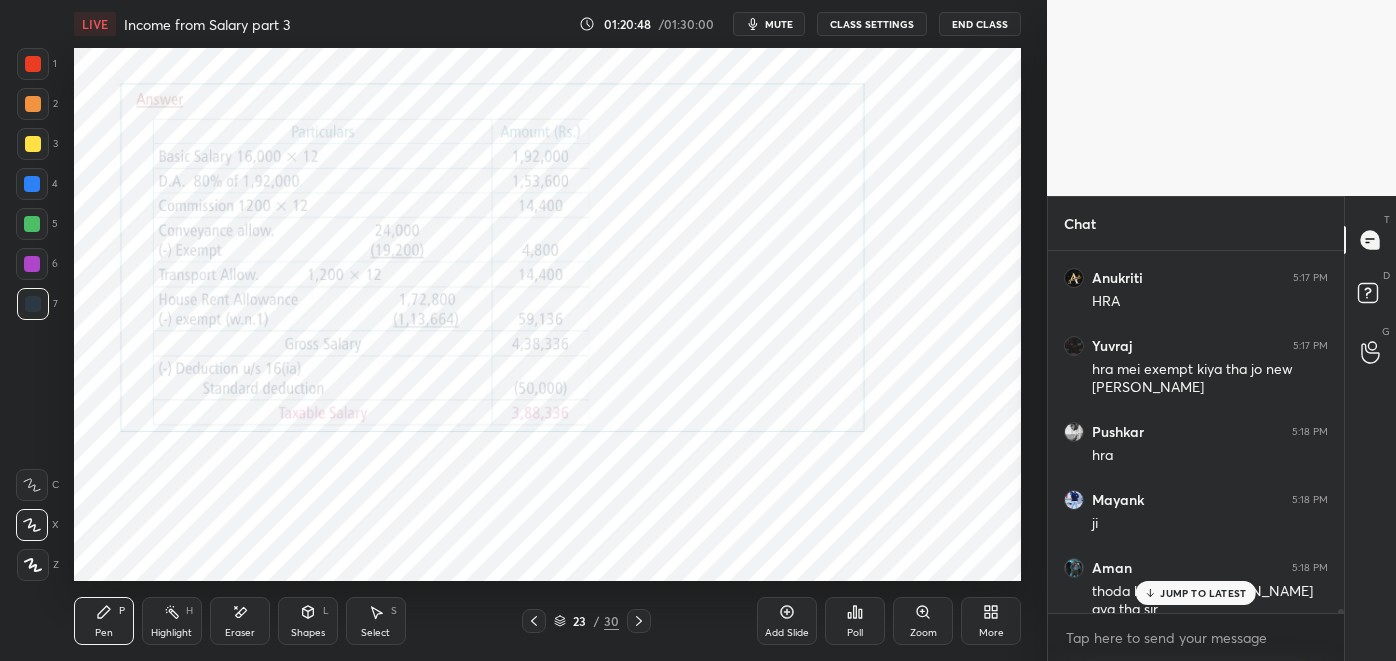click on "Eraser" at bounding box center (240, 621) 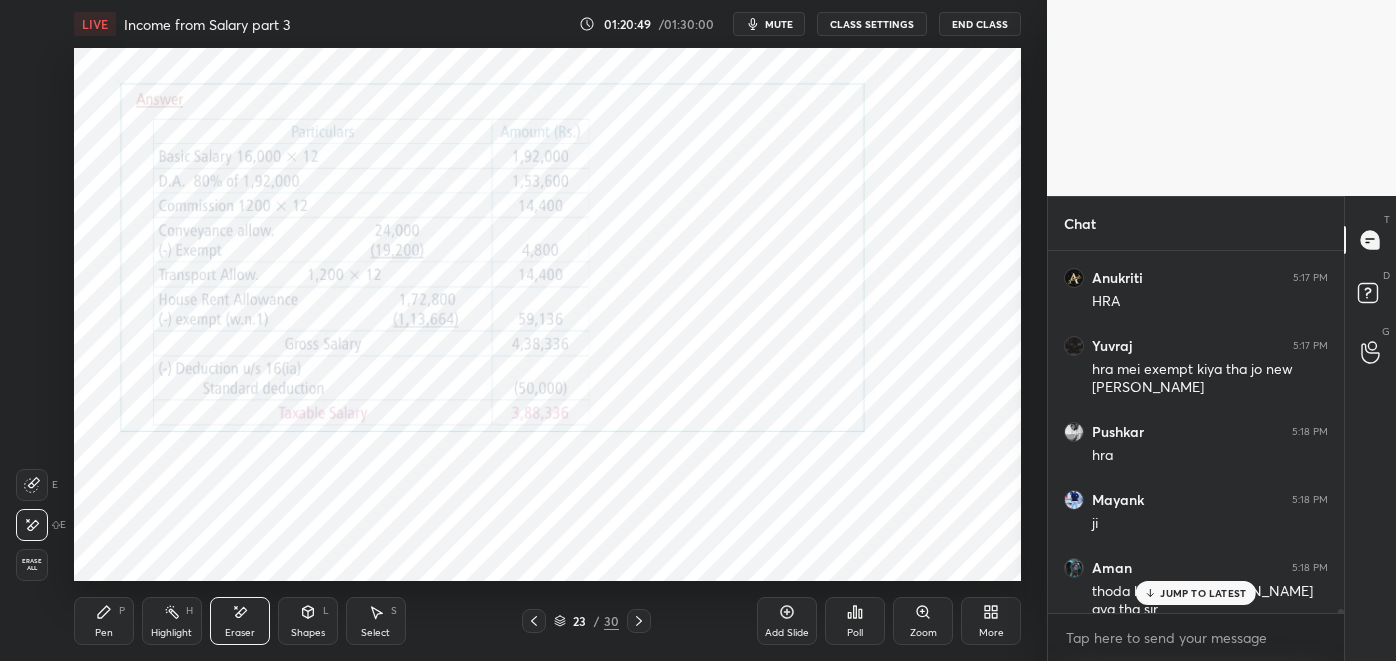 click on "Pen P" at bounding box center [104, 621] 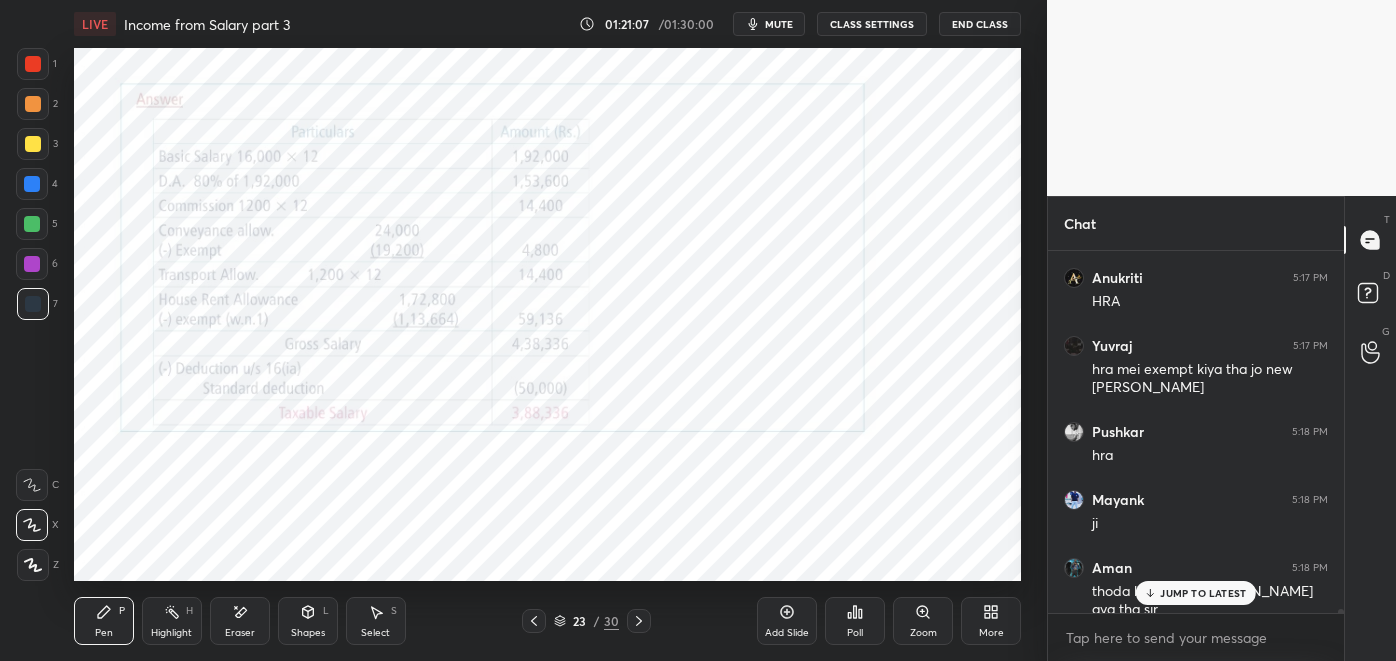 click on "JUMP TO LATEST" at bounding box center [1203, 593] 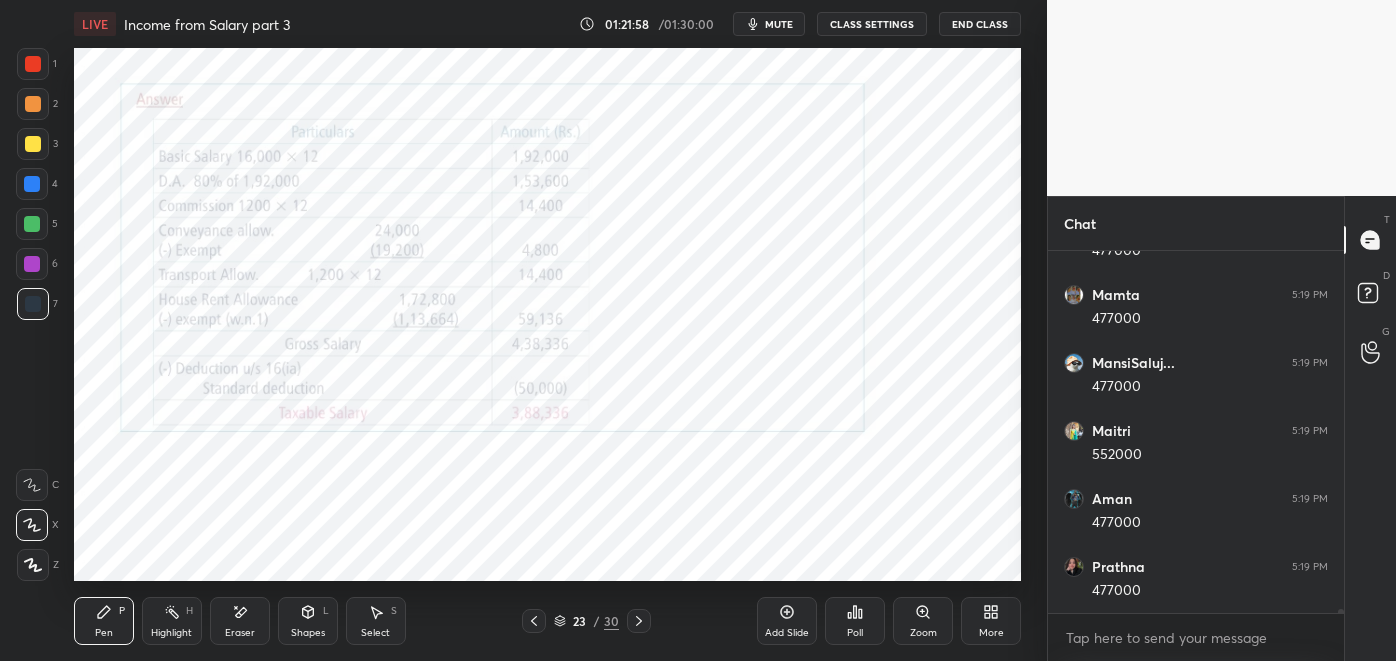 scroll, scrollTop: 30733, scrollLeft: 0, axis: vertical 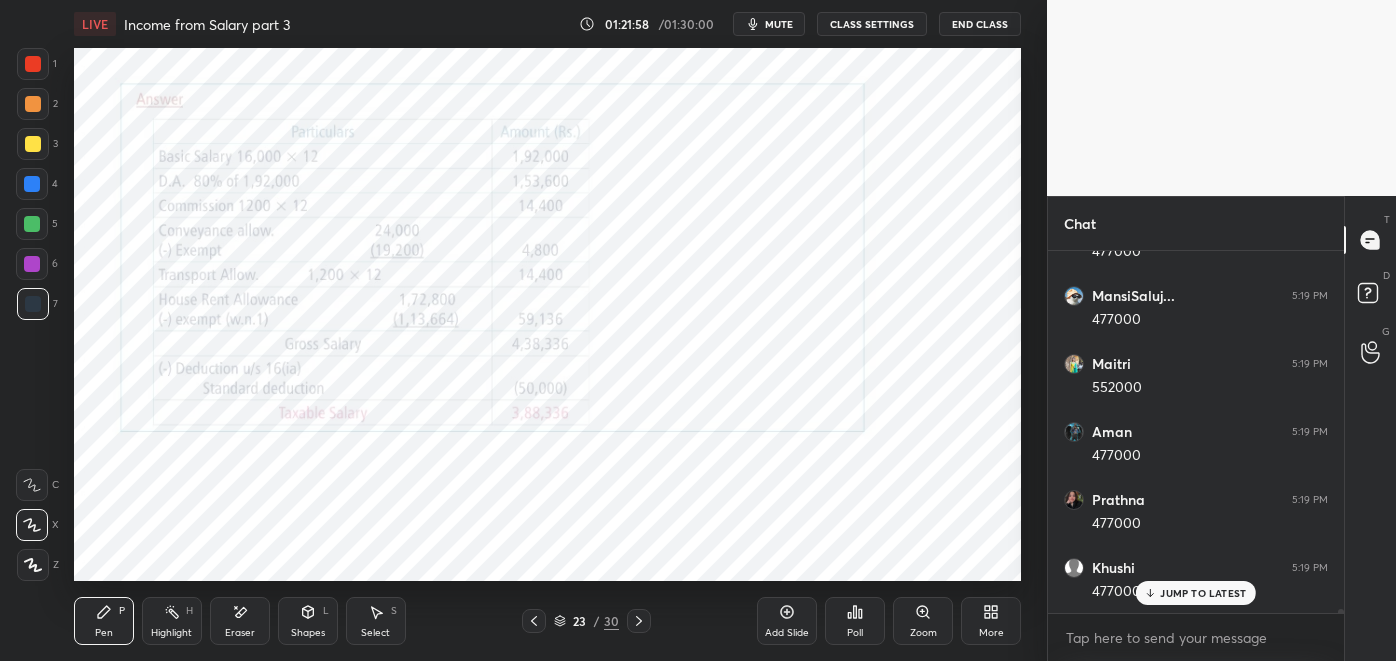 click 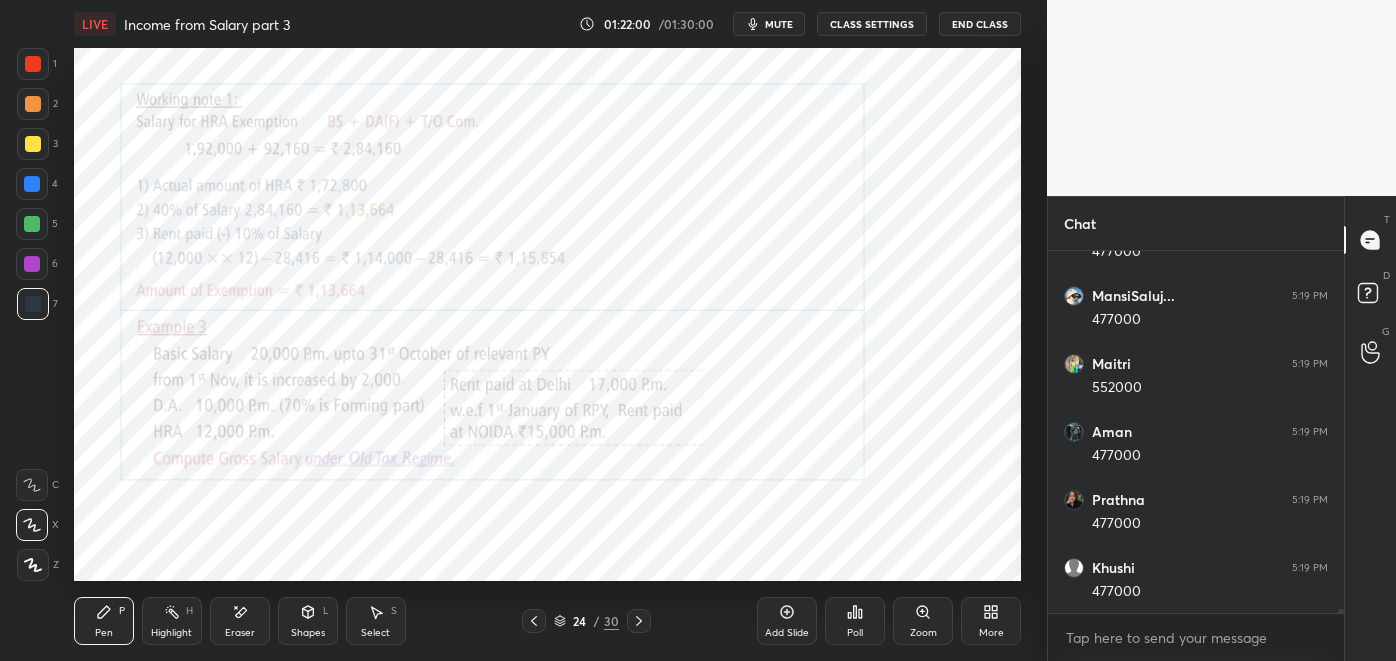 scroll, scrollTop: 30802, scrollLeft: 0, axis: vertical 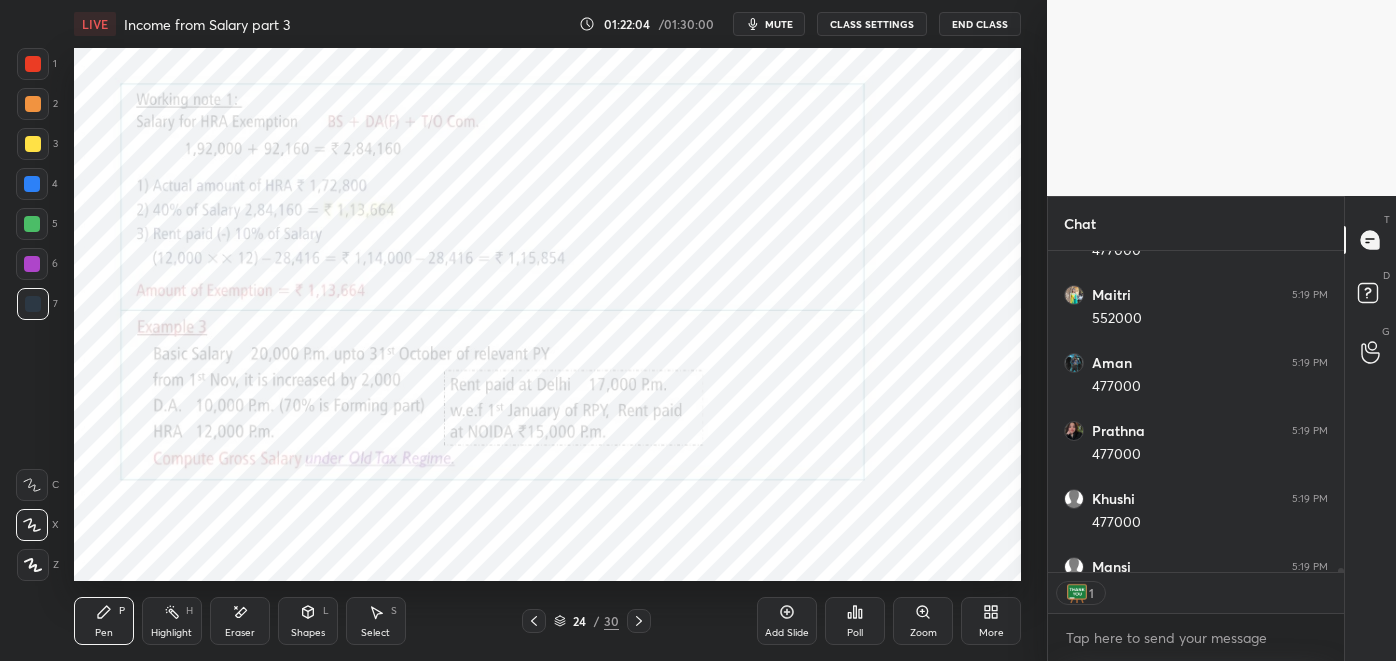 click on "Highlight H" at bounding box center [172, 621] 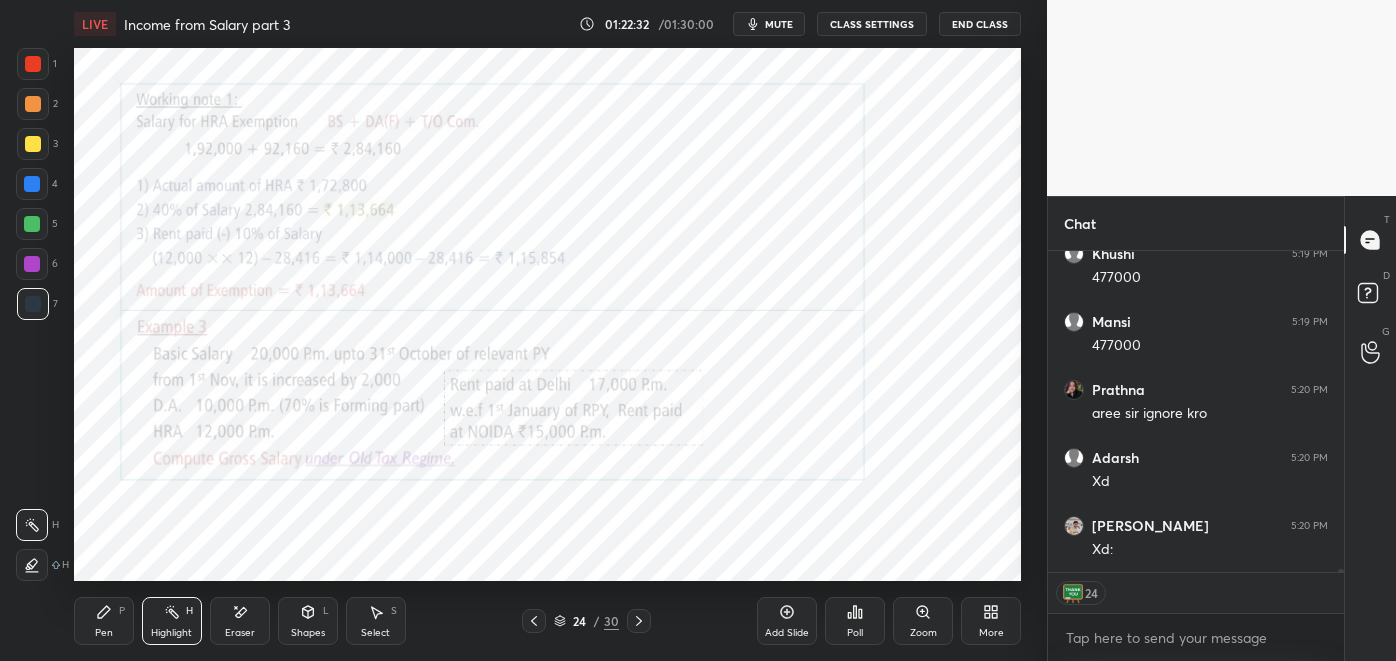 scroll, scrollTop: 31114, scrollLeft: 0, axis: vertical 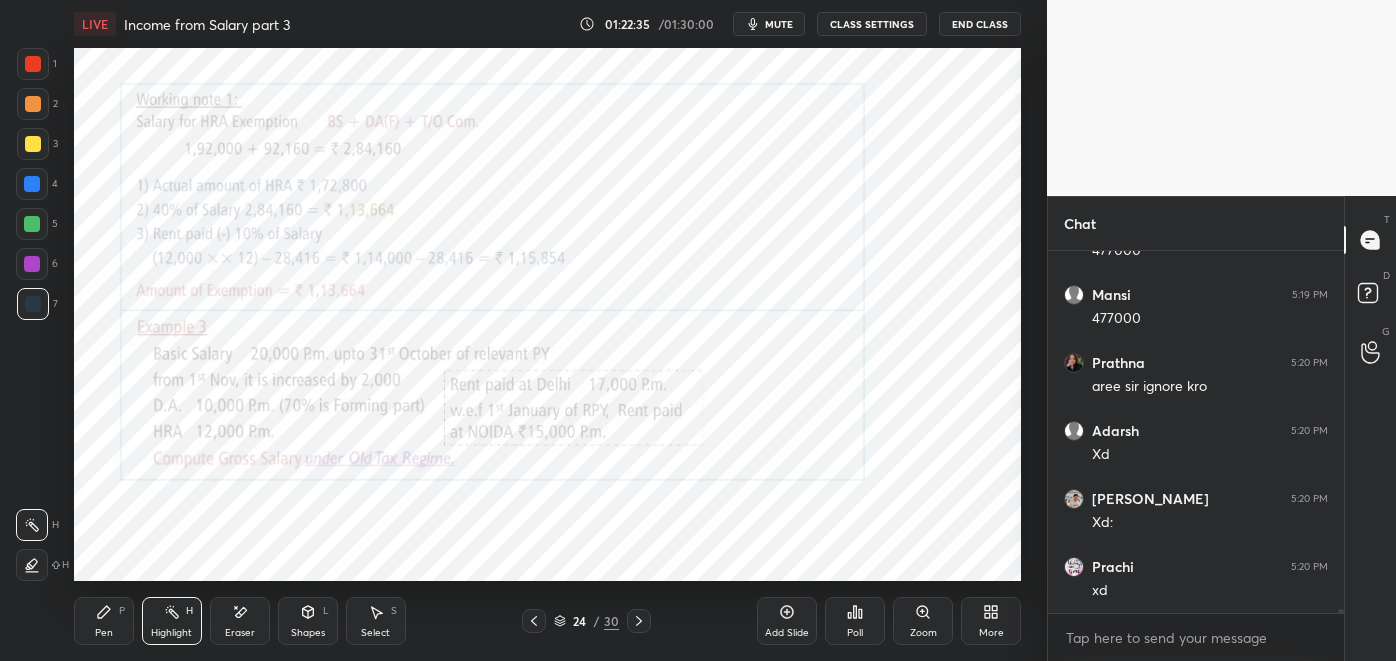 click 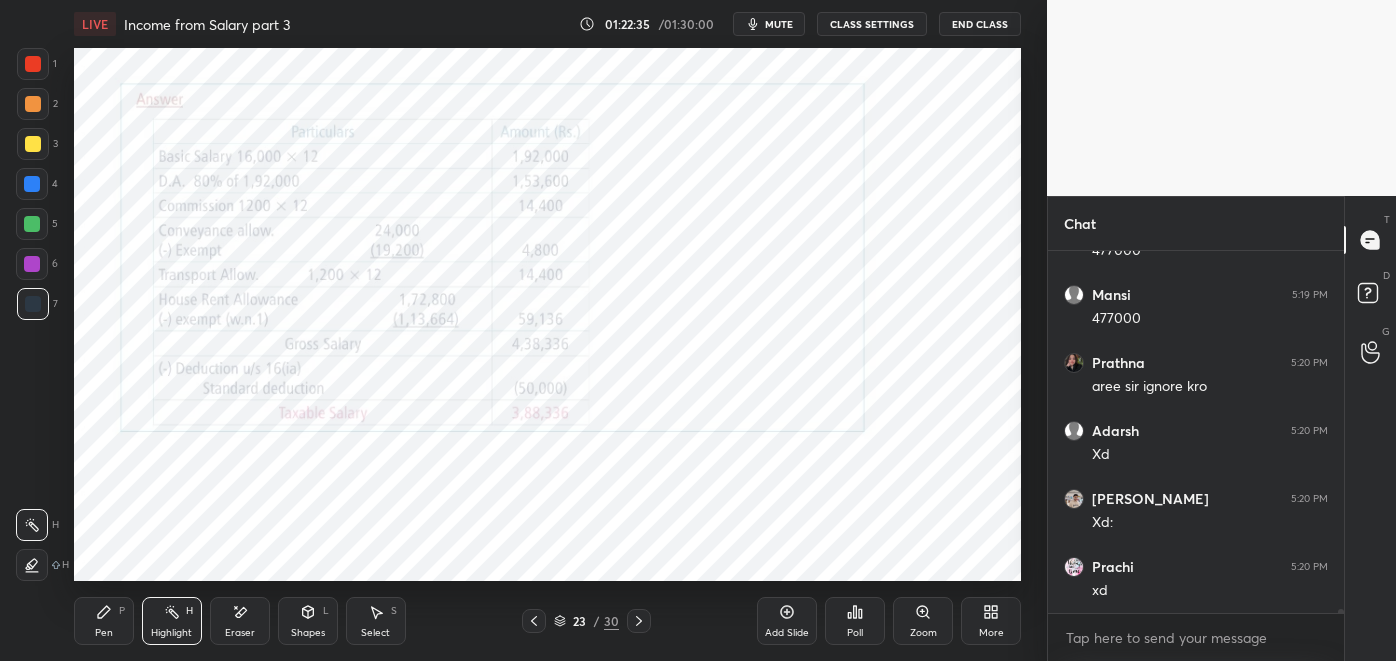 click 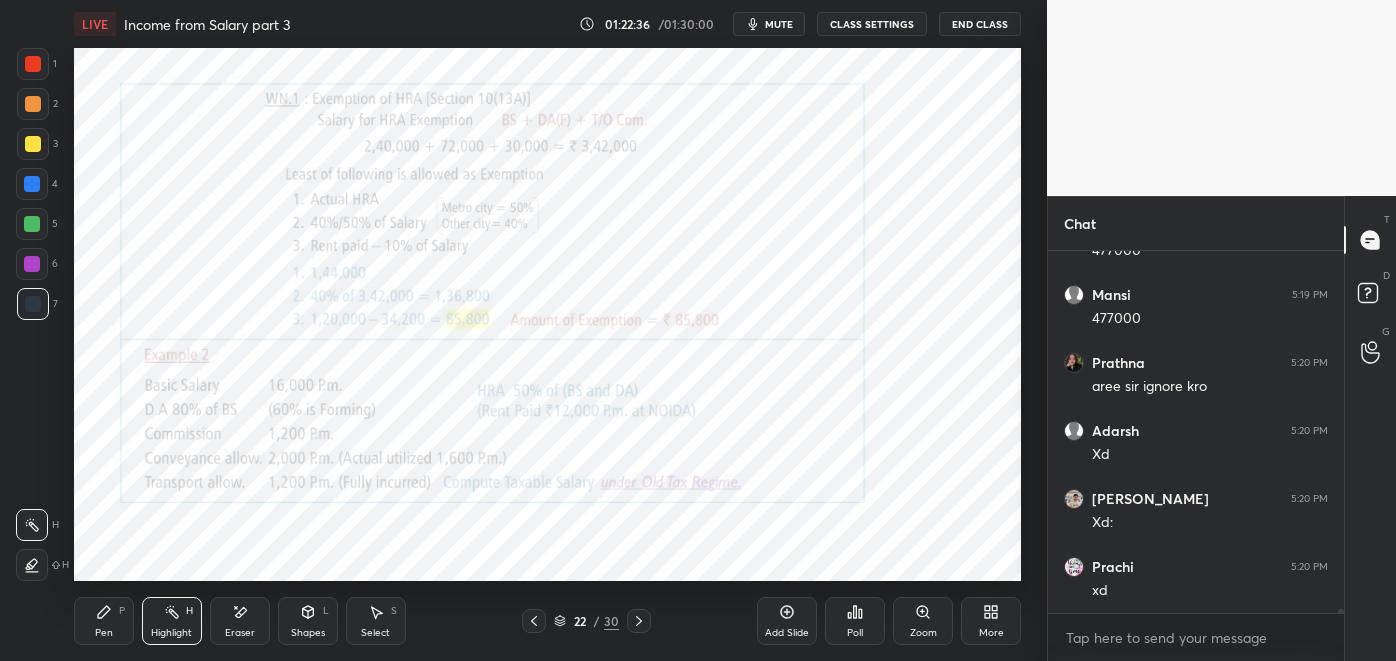 click 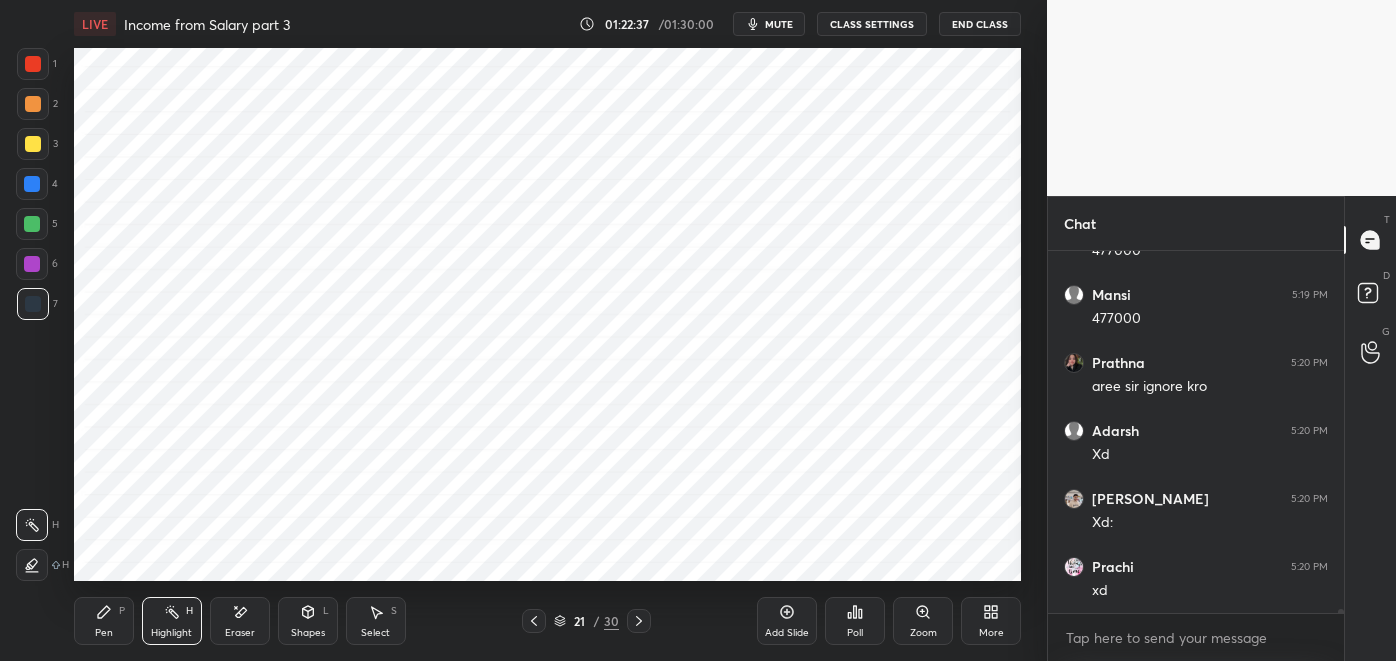 click at bounding box center [534, 621] 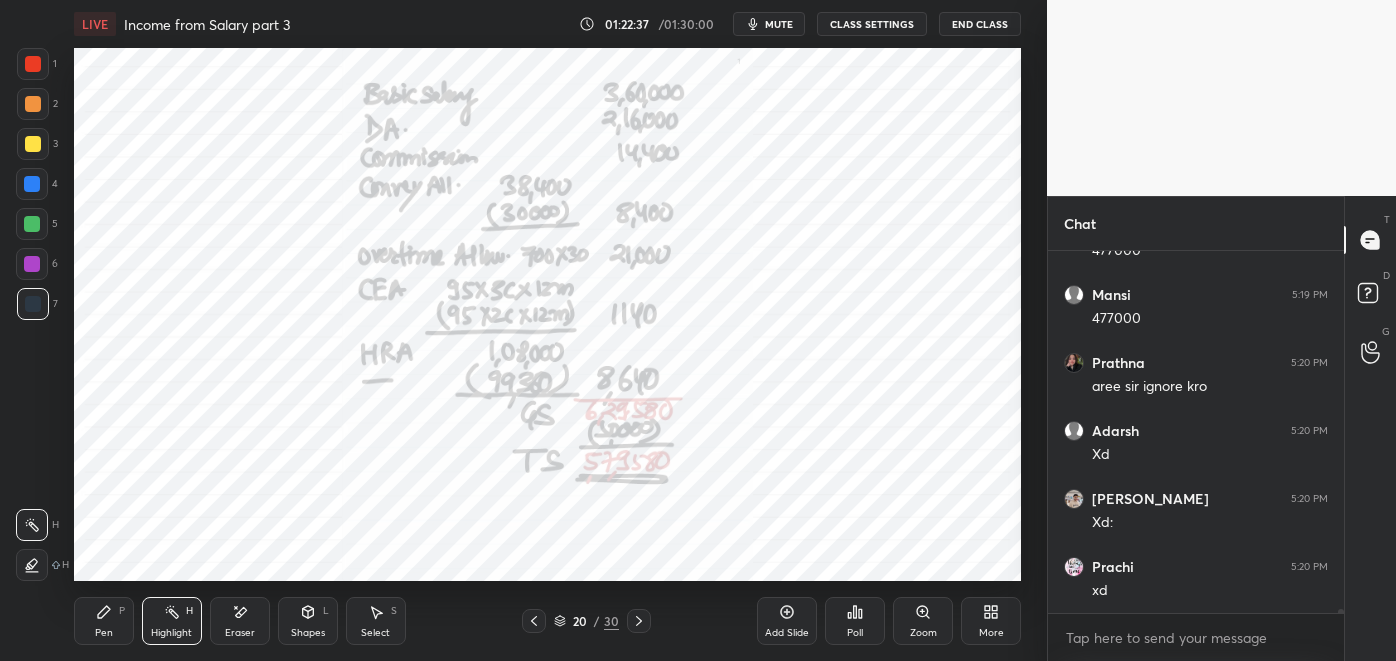 click at bounding box center [534, 621] 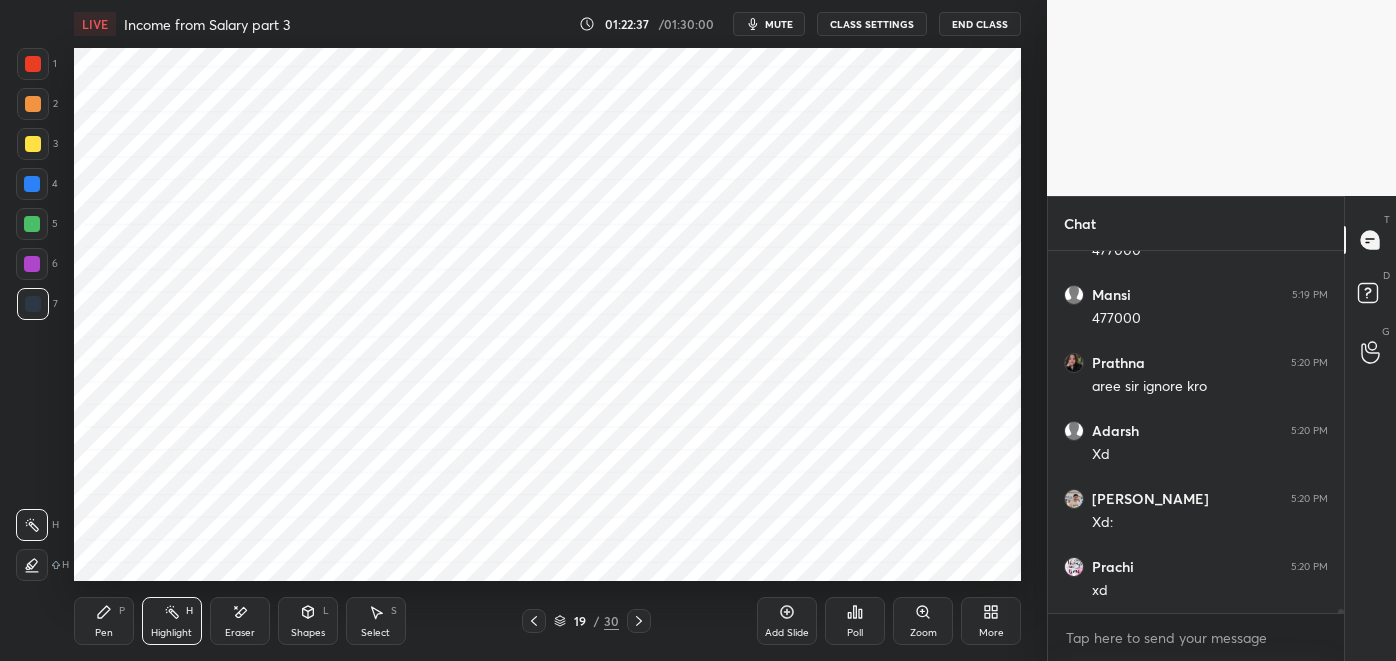 click 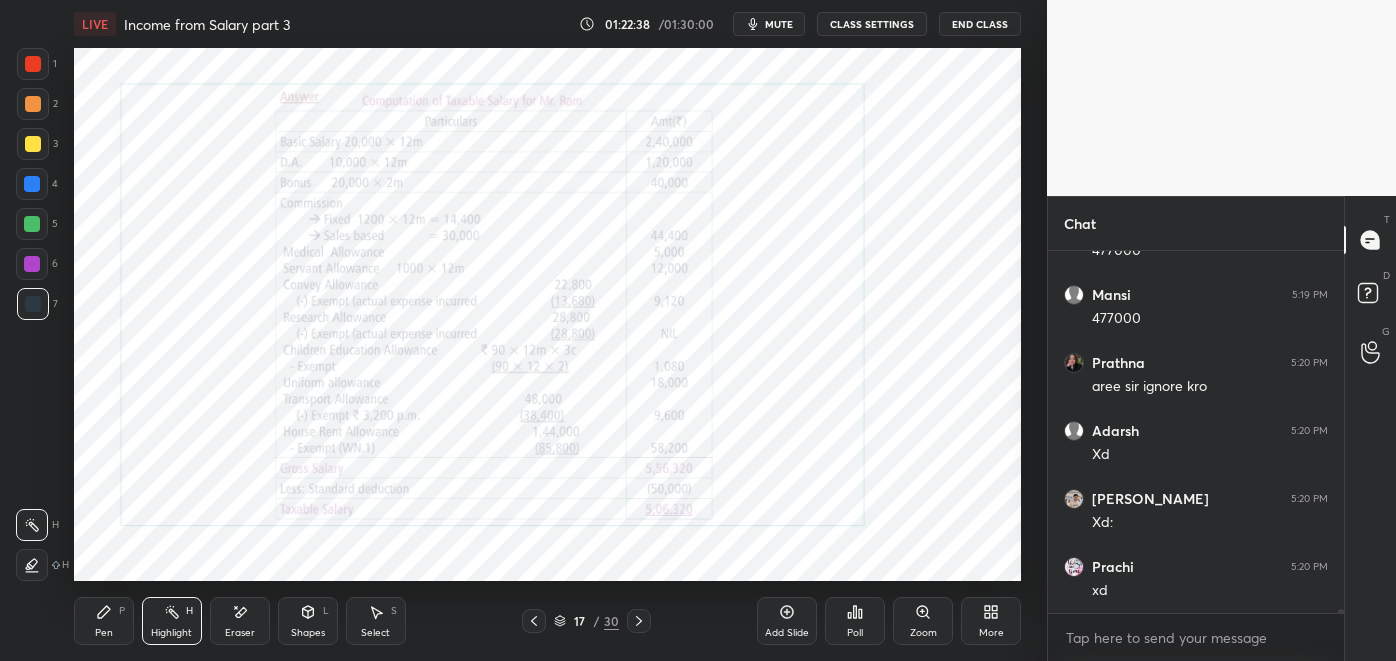 click 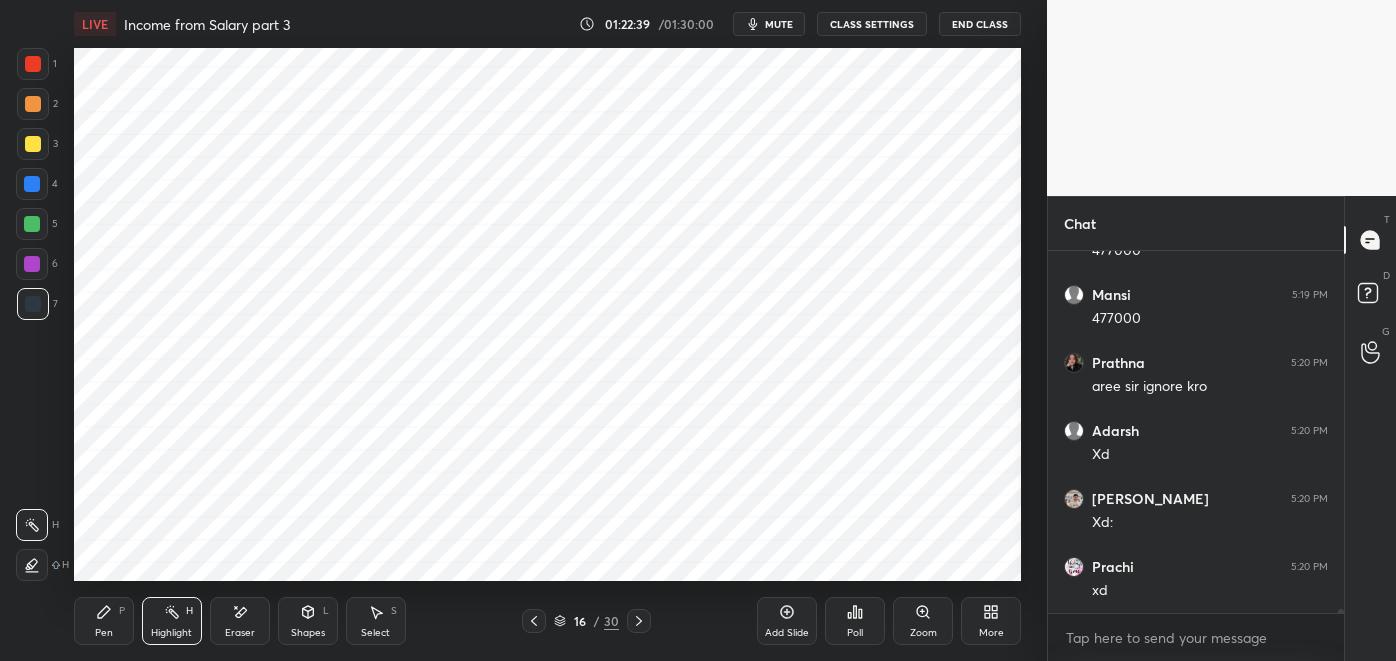 click at bounding box center (534, 621) 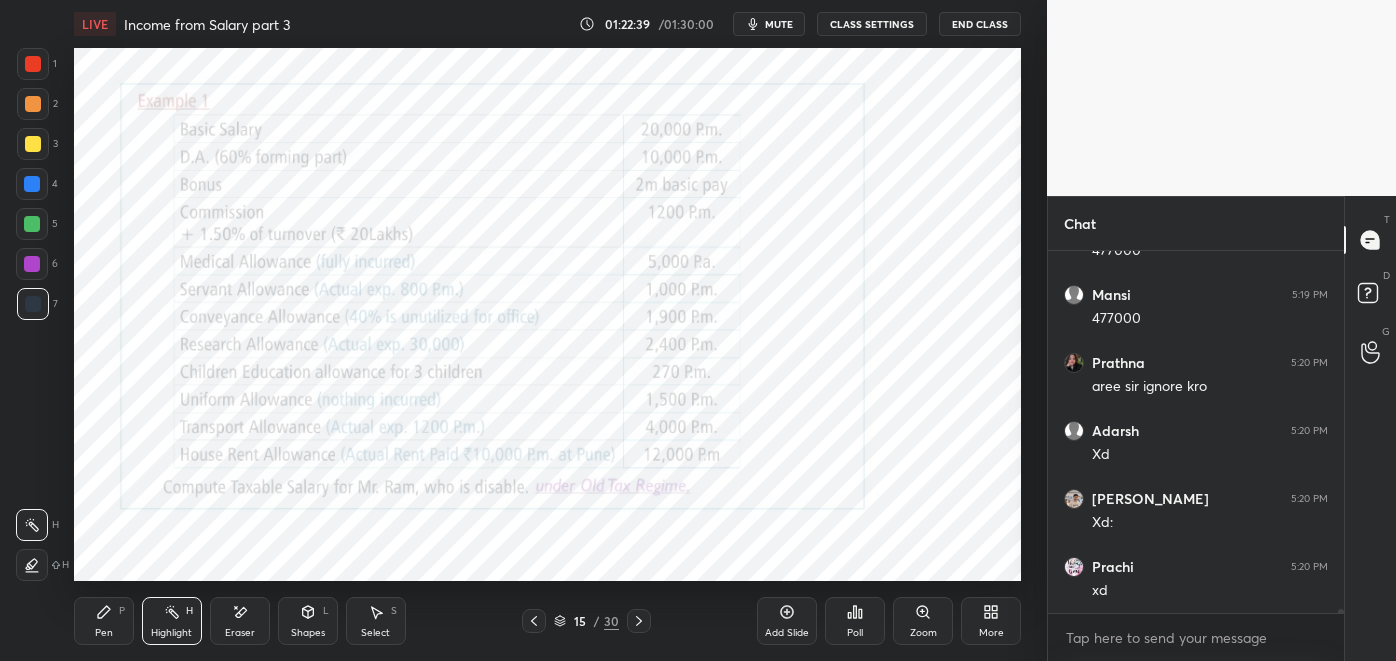 scroll, scrollTop: 7, scrollLeft: 5, axis: both 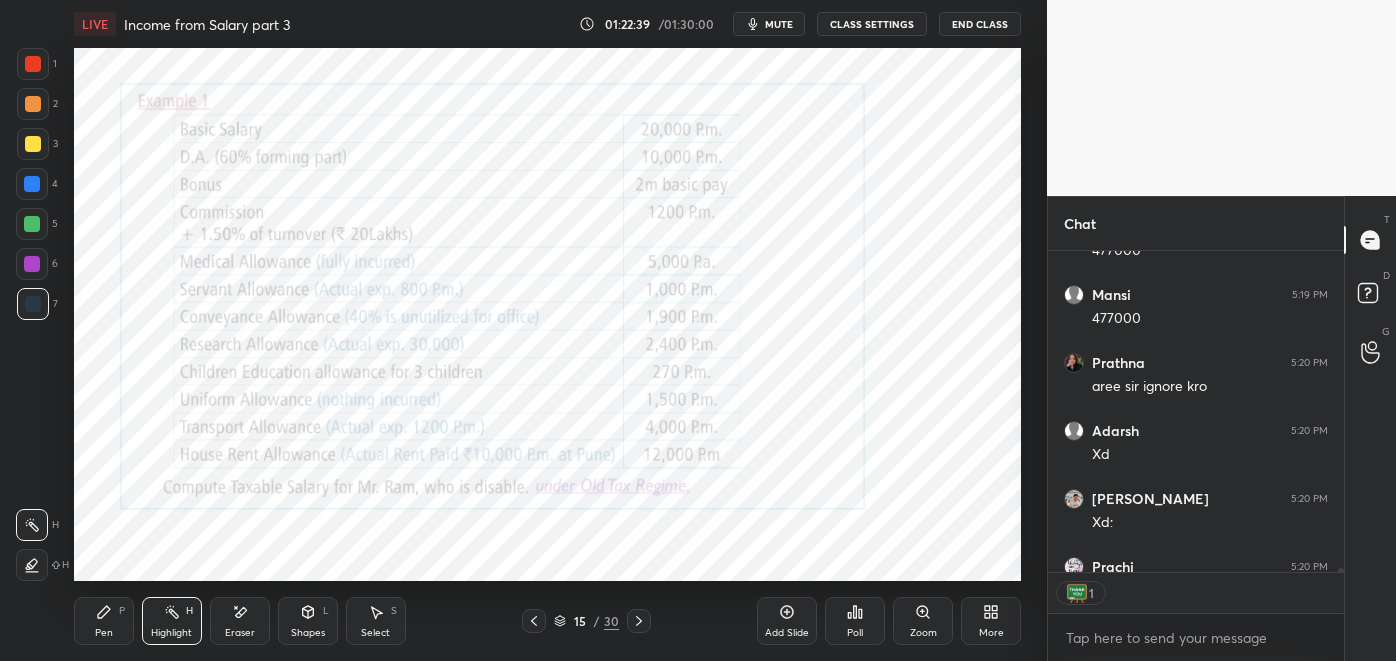 click 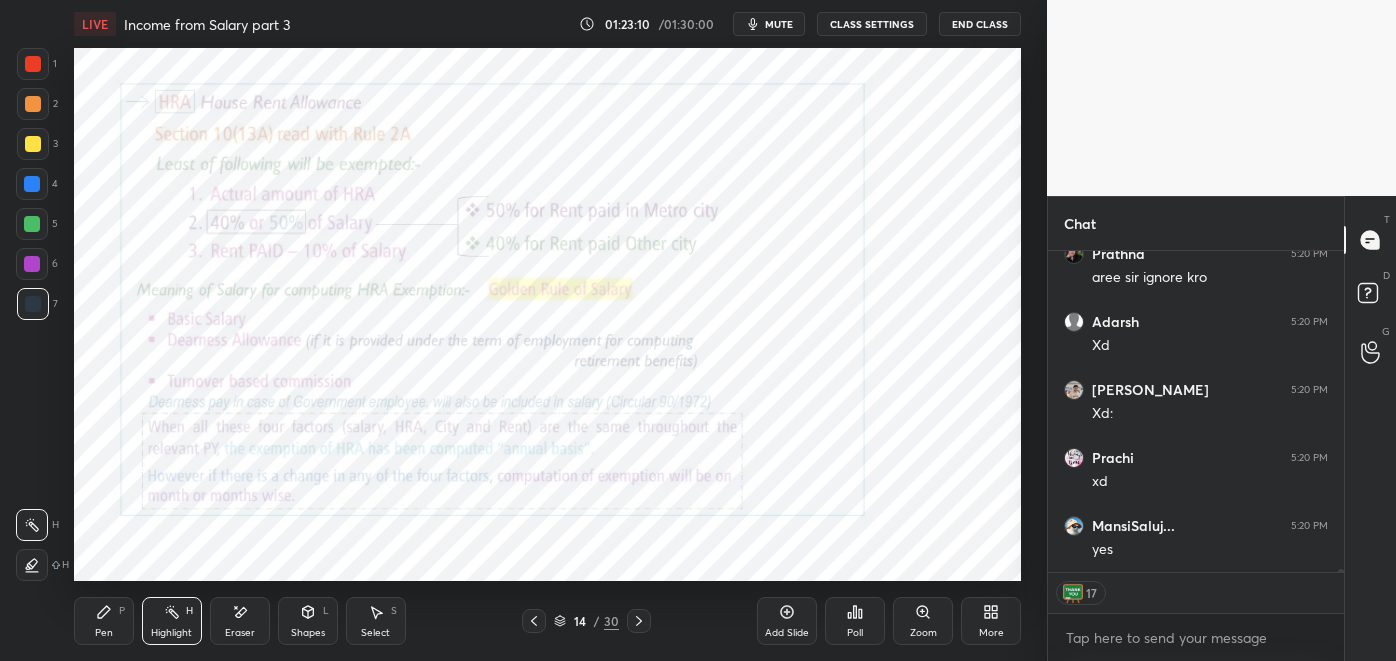 scroll, scrollTop: 31250, scrollLeft: 0, axis: vertical 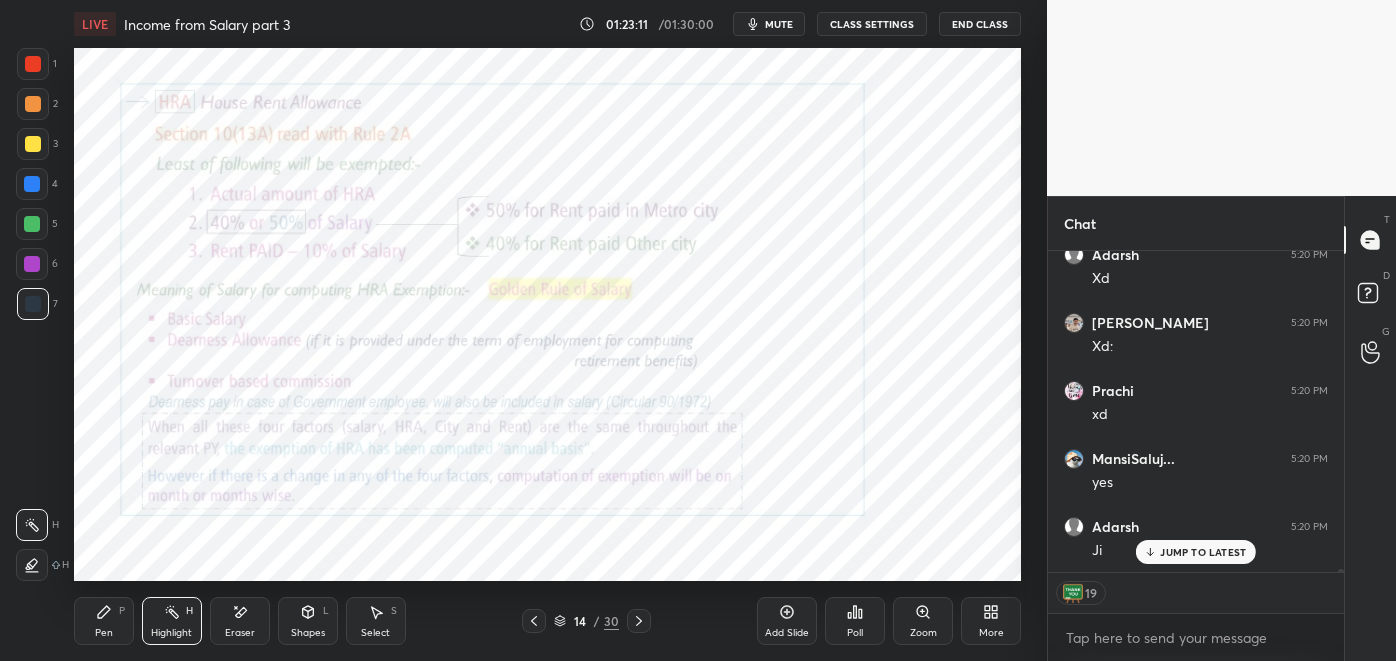 click 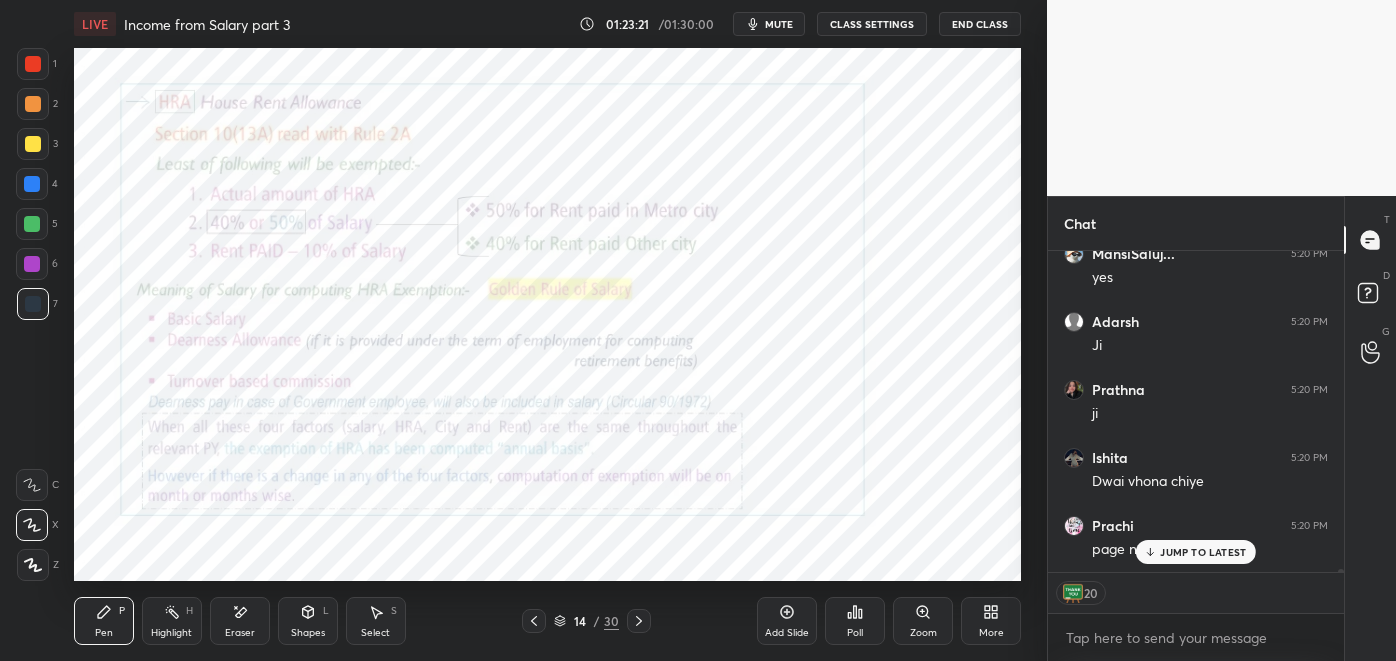 scroll, scrollTop: 31482, scrollLeft: 0, axis: vertical 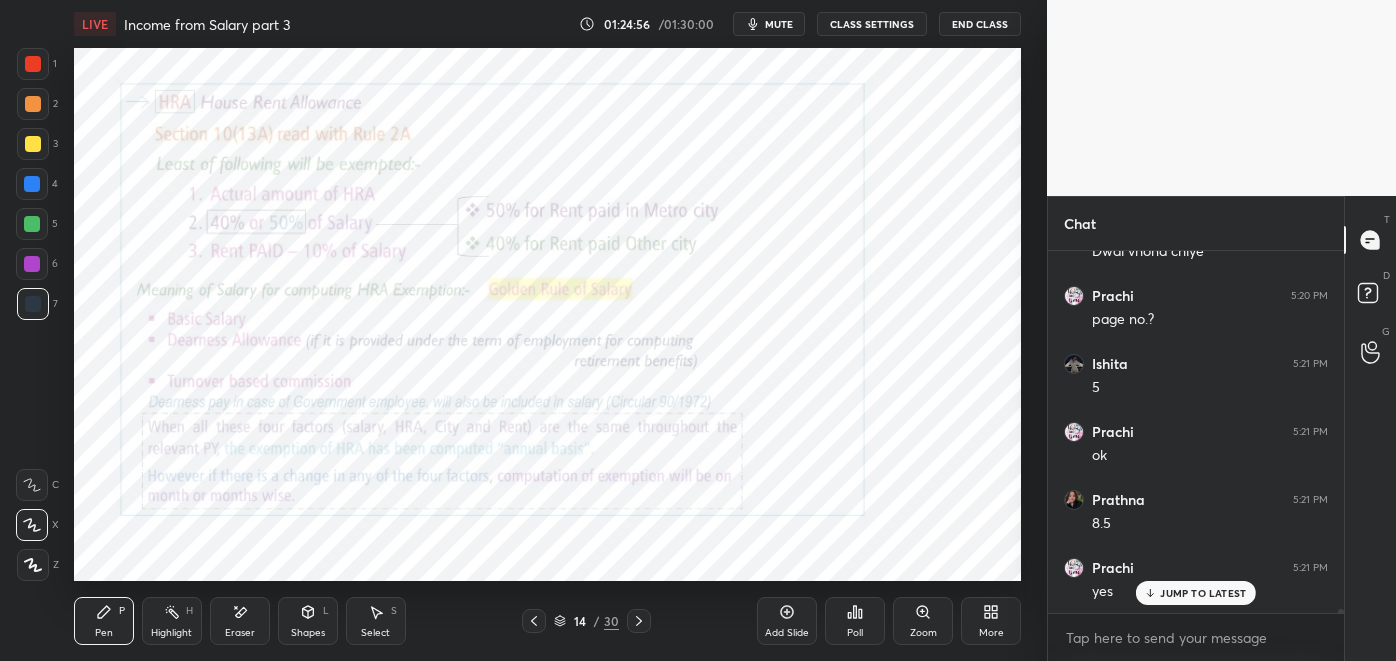 click 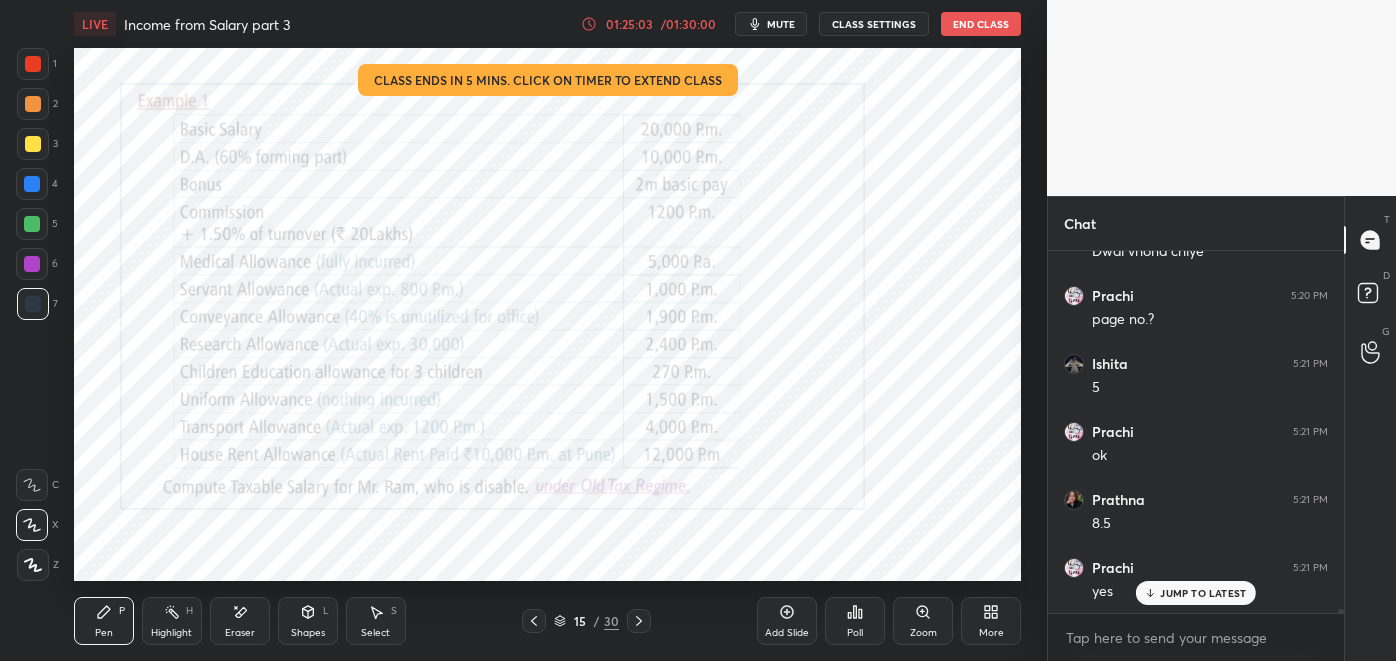 click on "01:25:03" at bounding box center (629, 24) 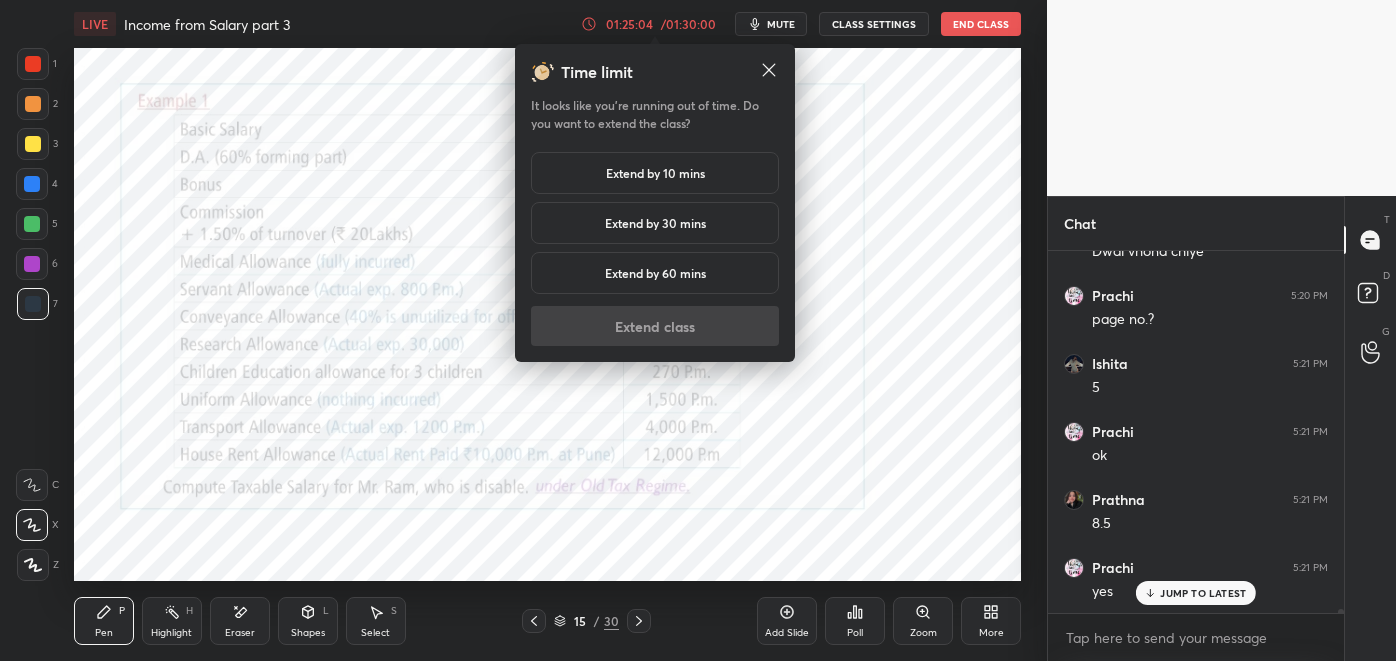 click on "Extend by 10 mins" at bounding box center [655, 173] 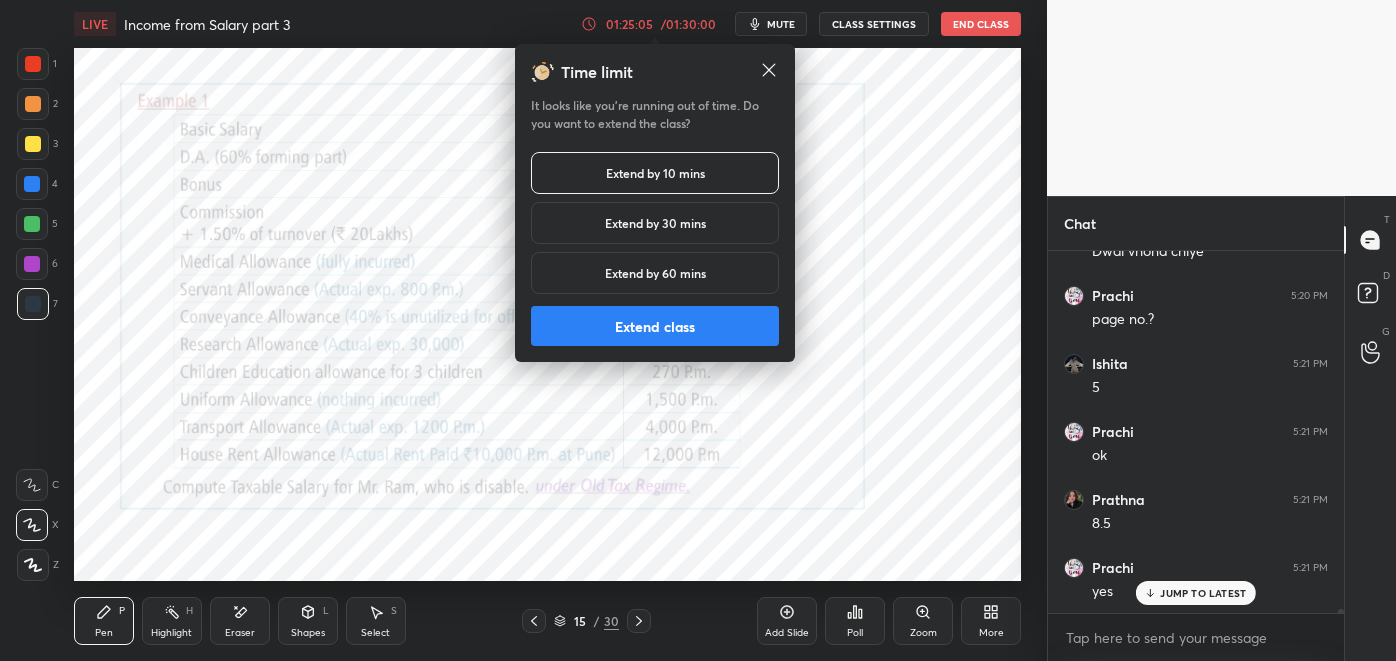 click on "Extend class" at bounding box center [655, 326] 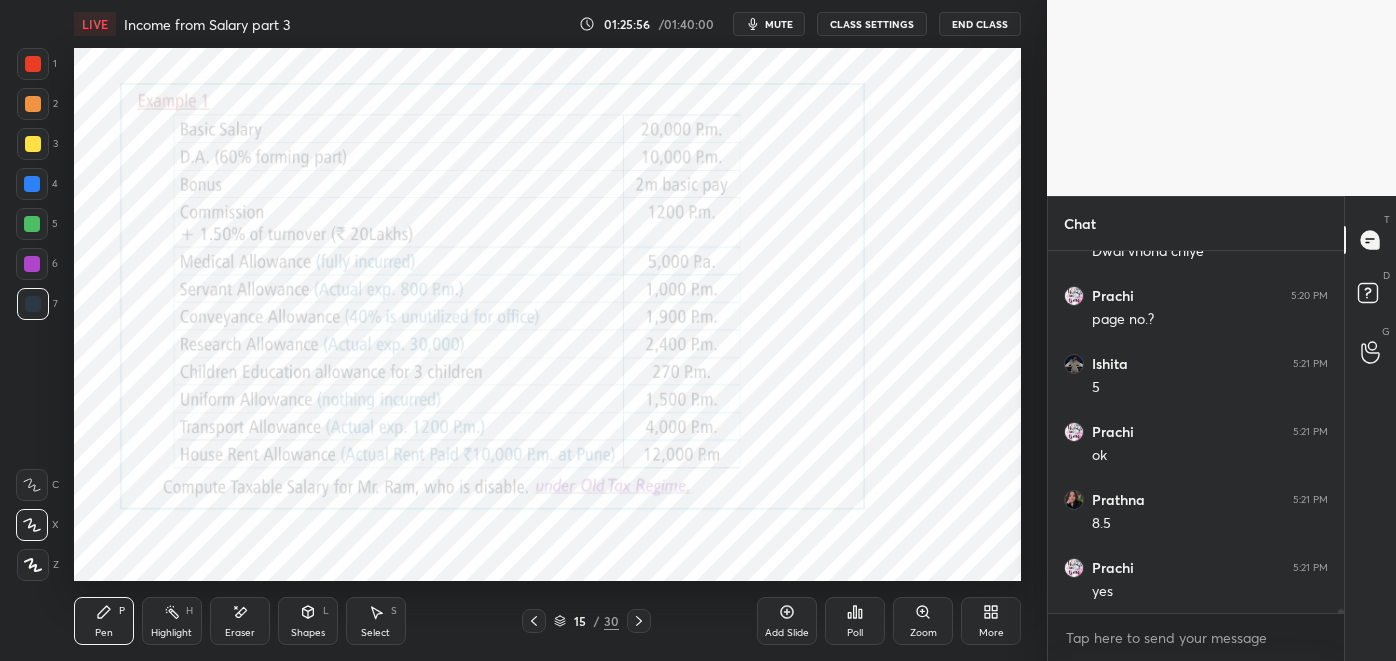 scroll, scrollTop: 31754, scrollLeft: 0, axis: vertical 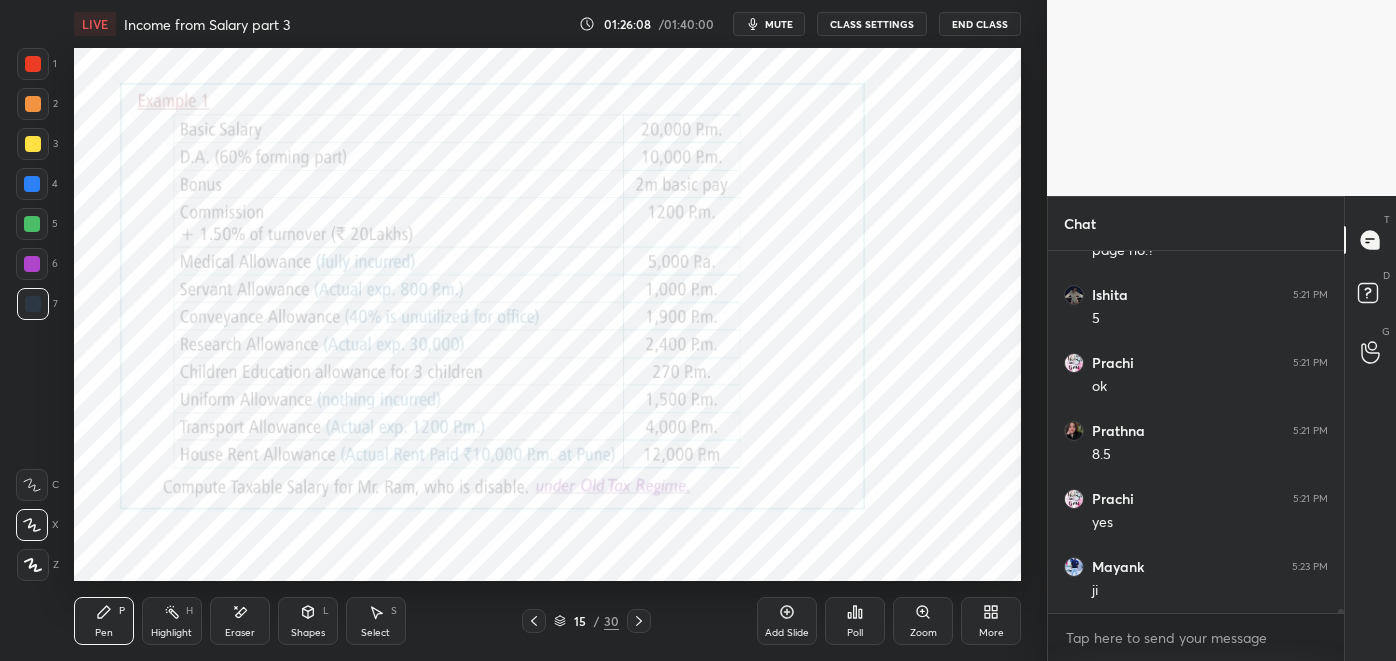 click 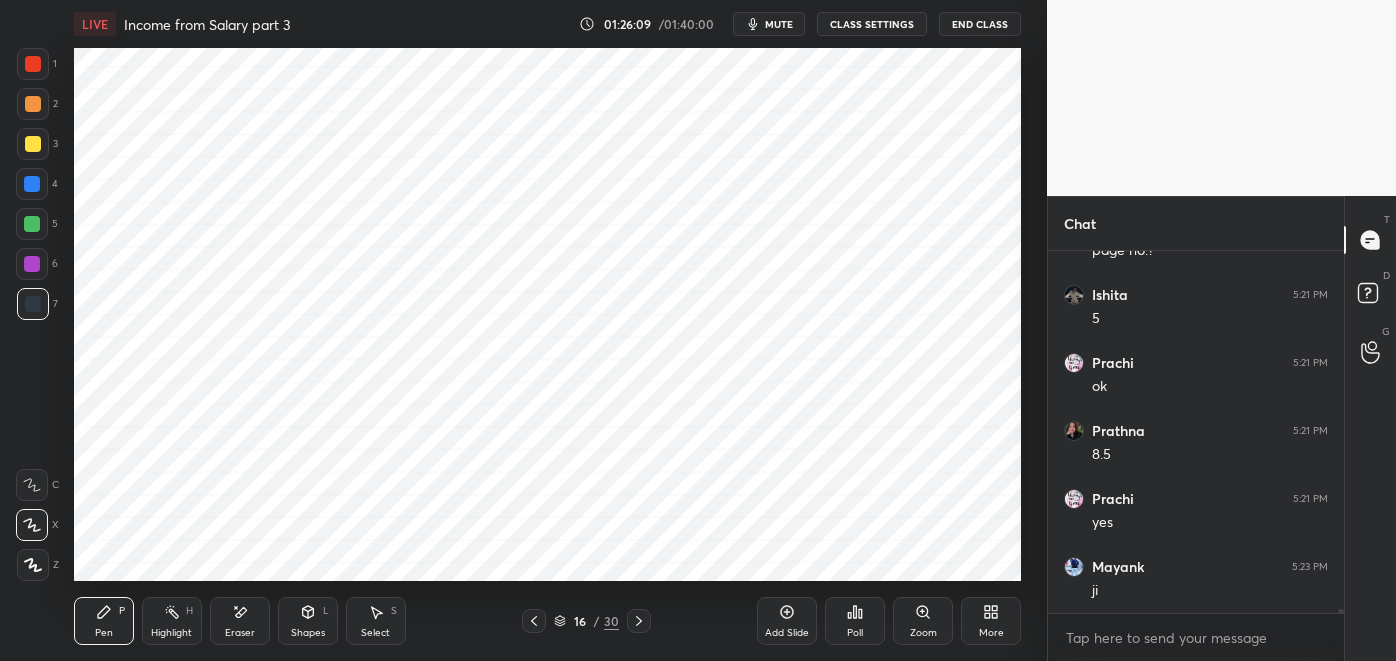 click 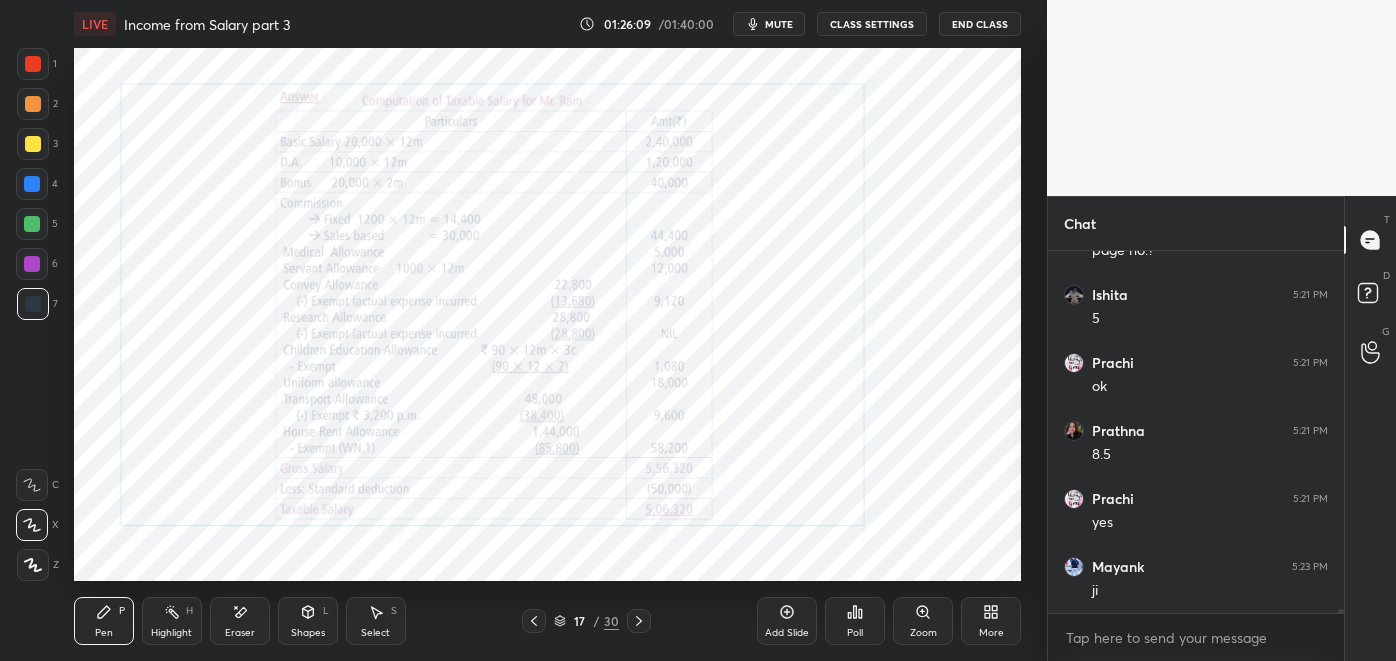 click 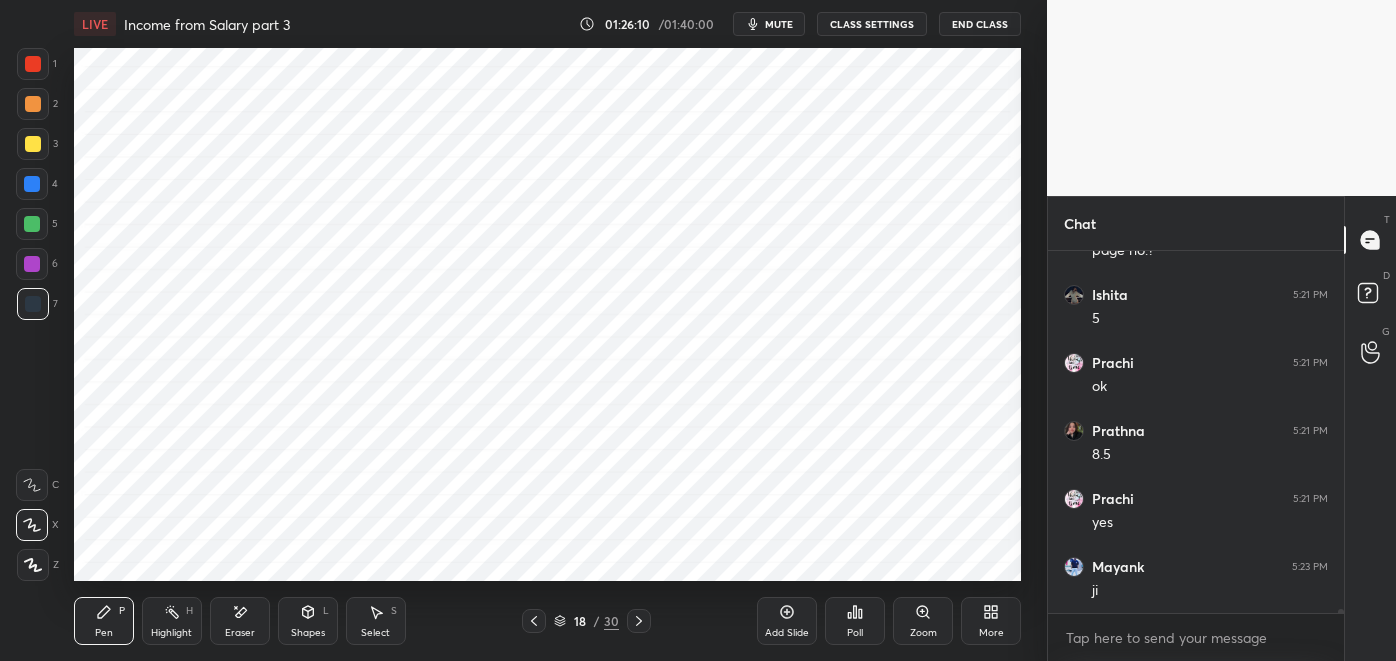 click 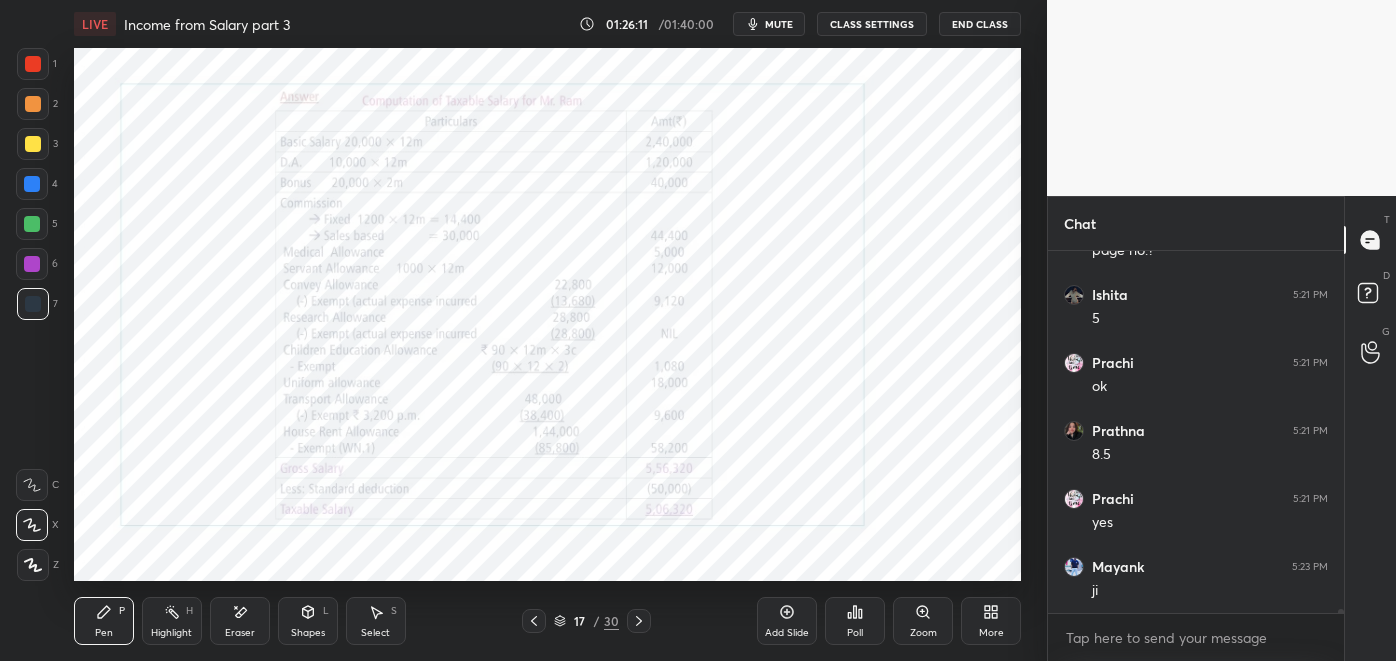 click on "Highlight" at bounding box center [171, 633] 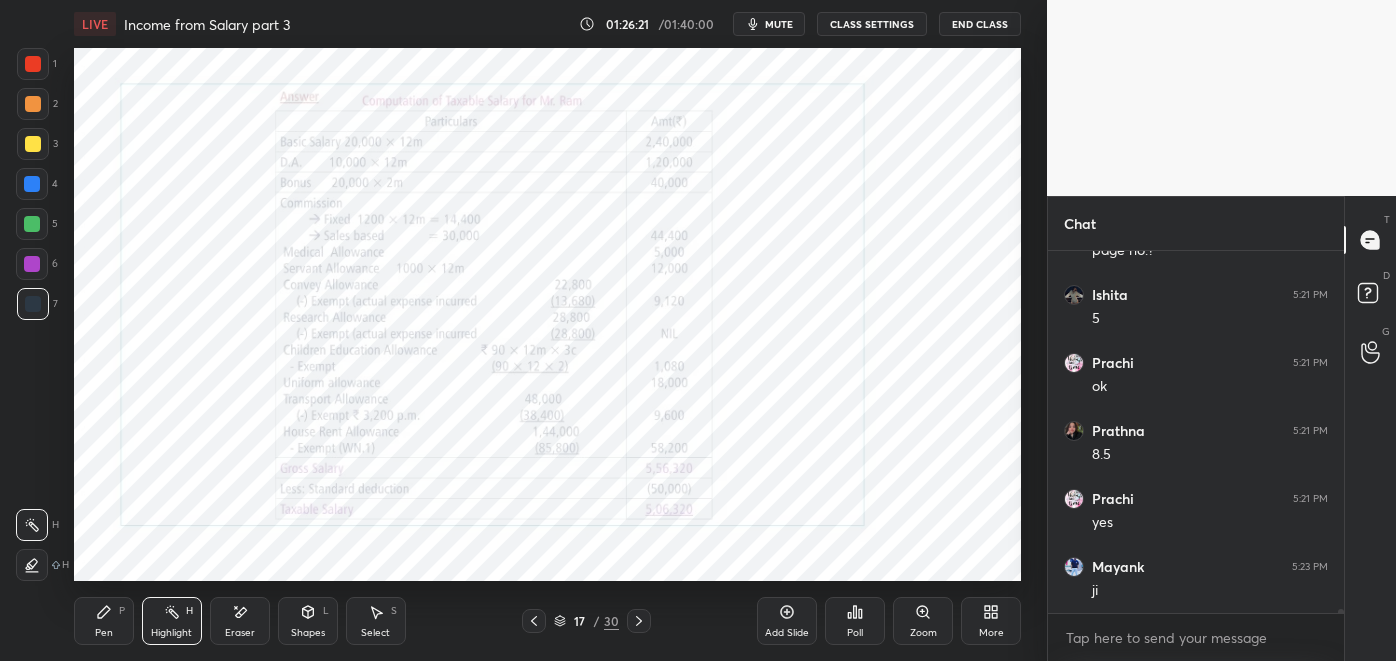 scroll, scrollTop: 6, scrollLeft: 5, axis: both 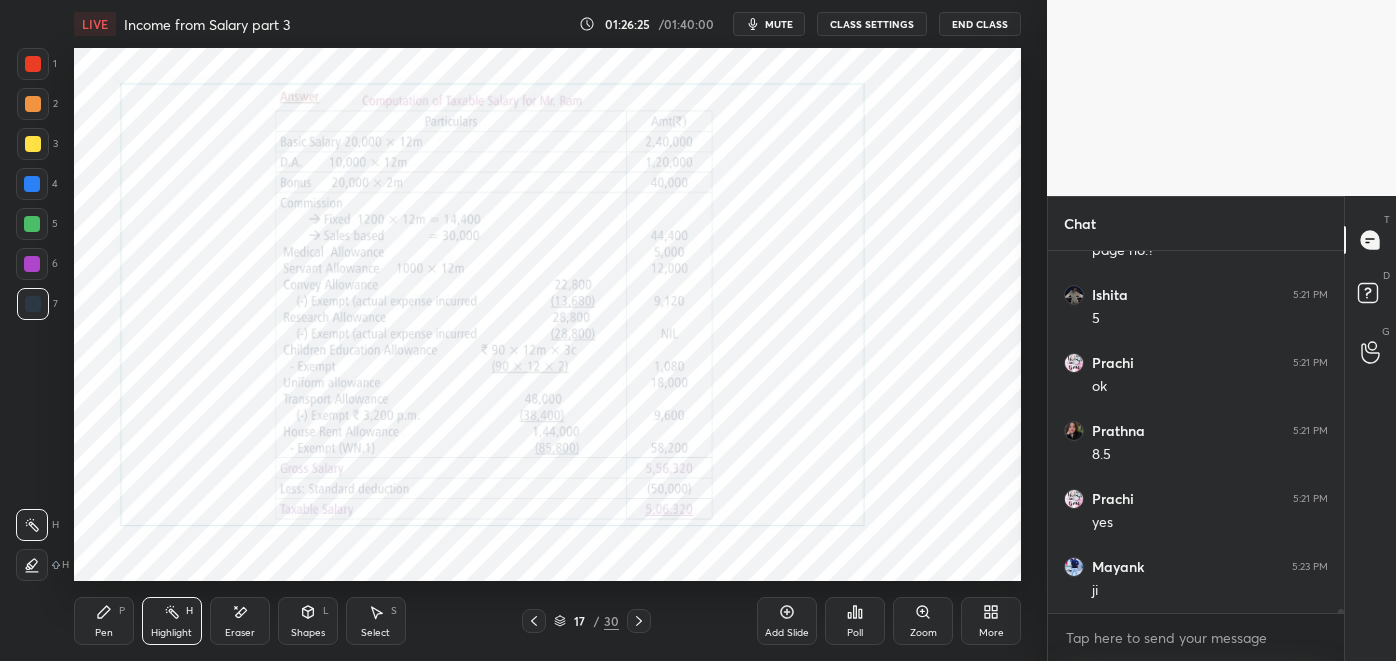 click 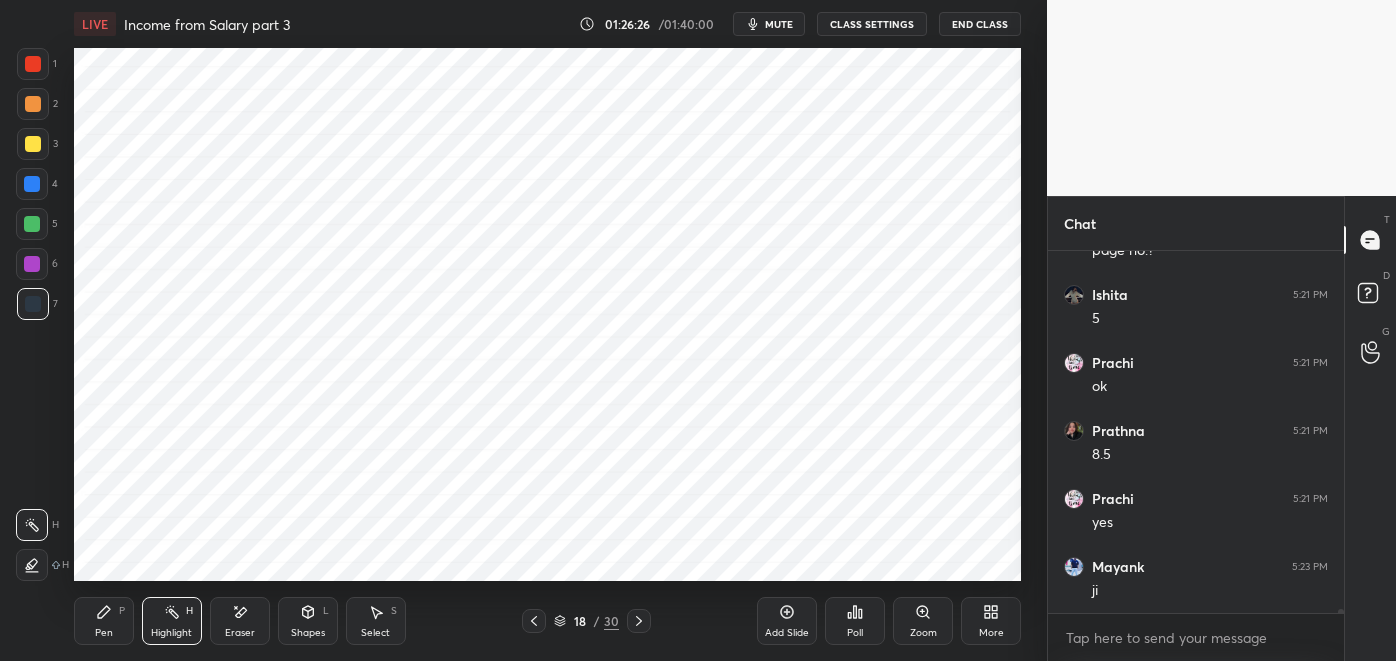 click 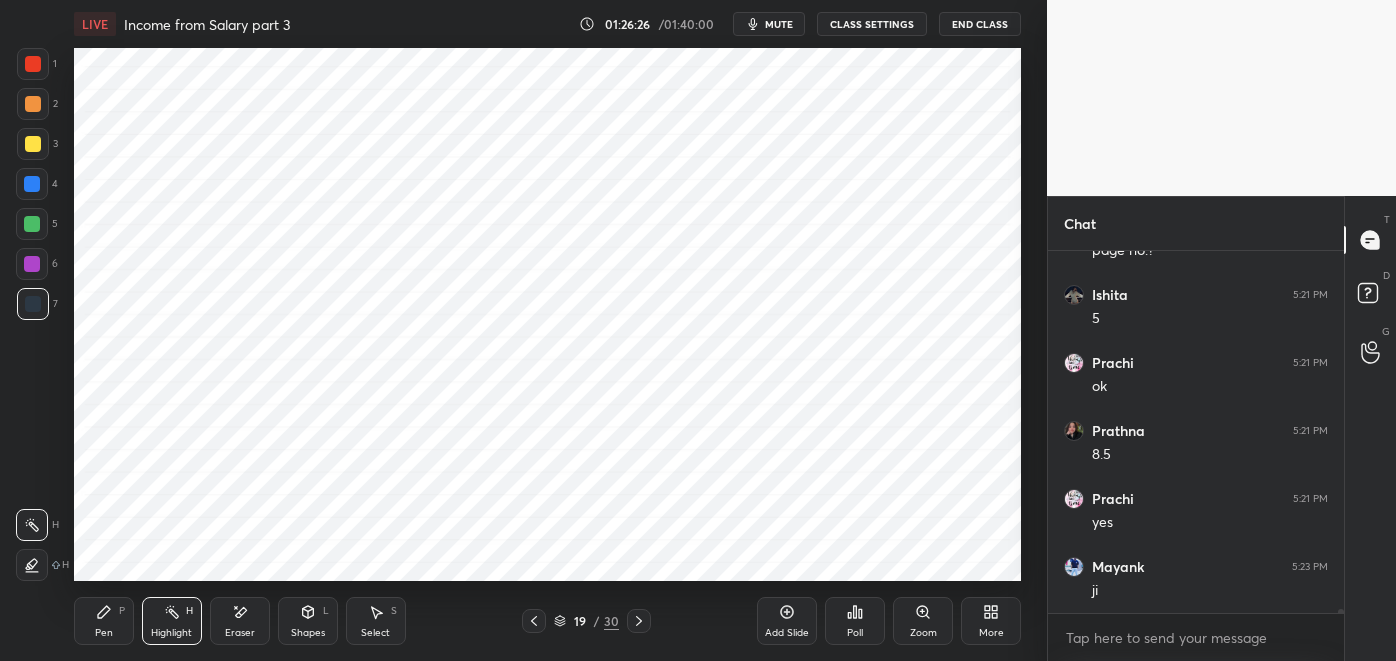 click 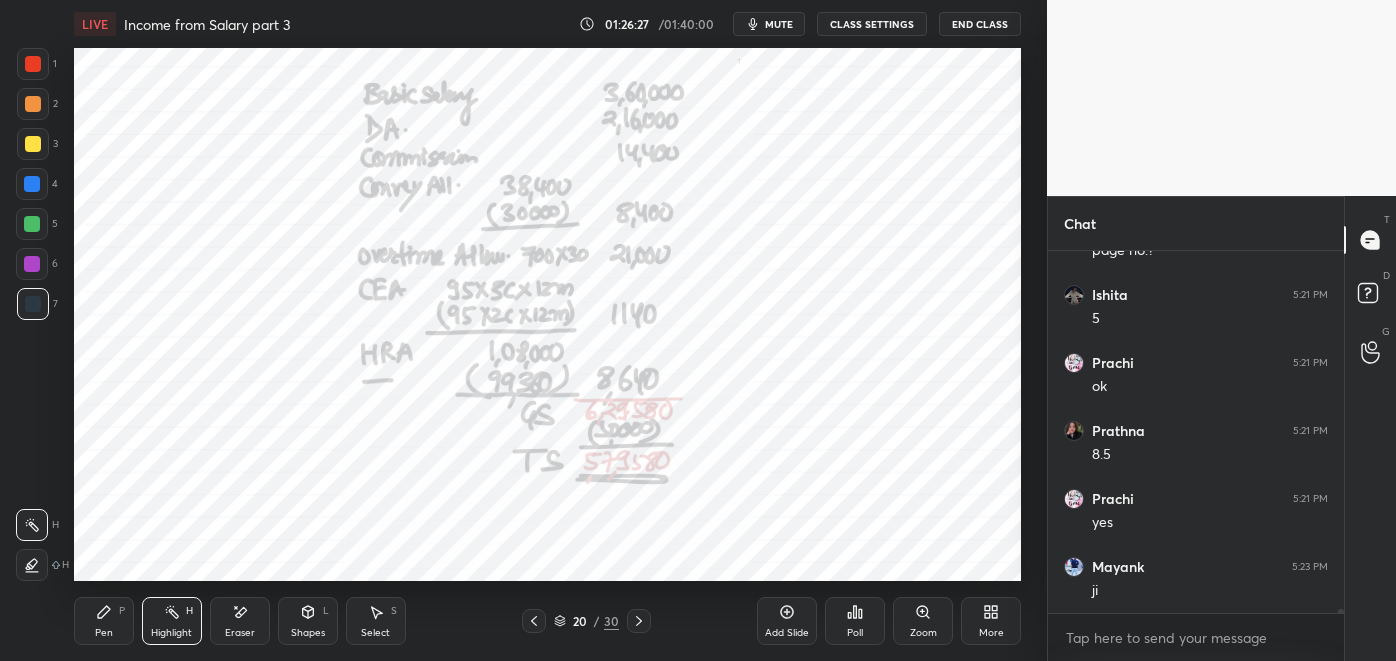 click 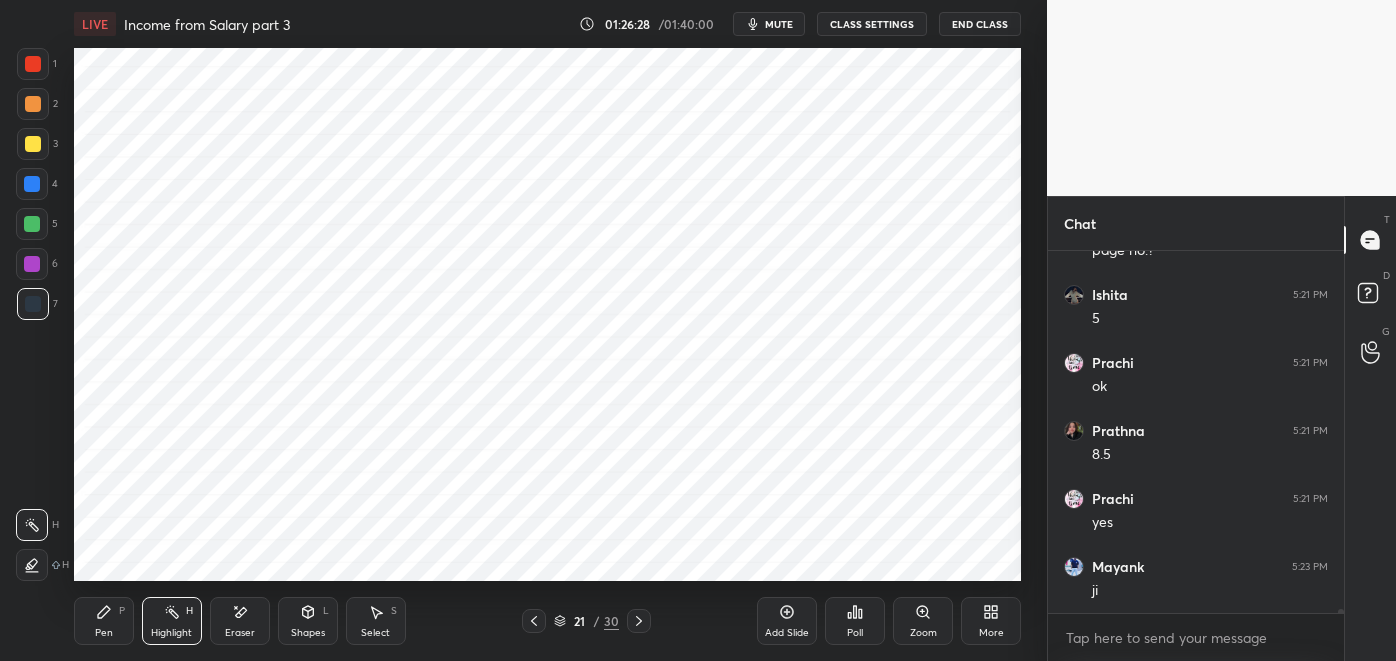 click 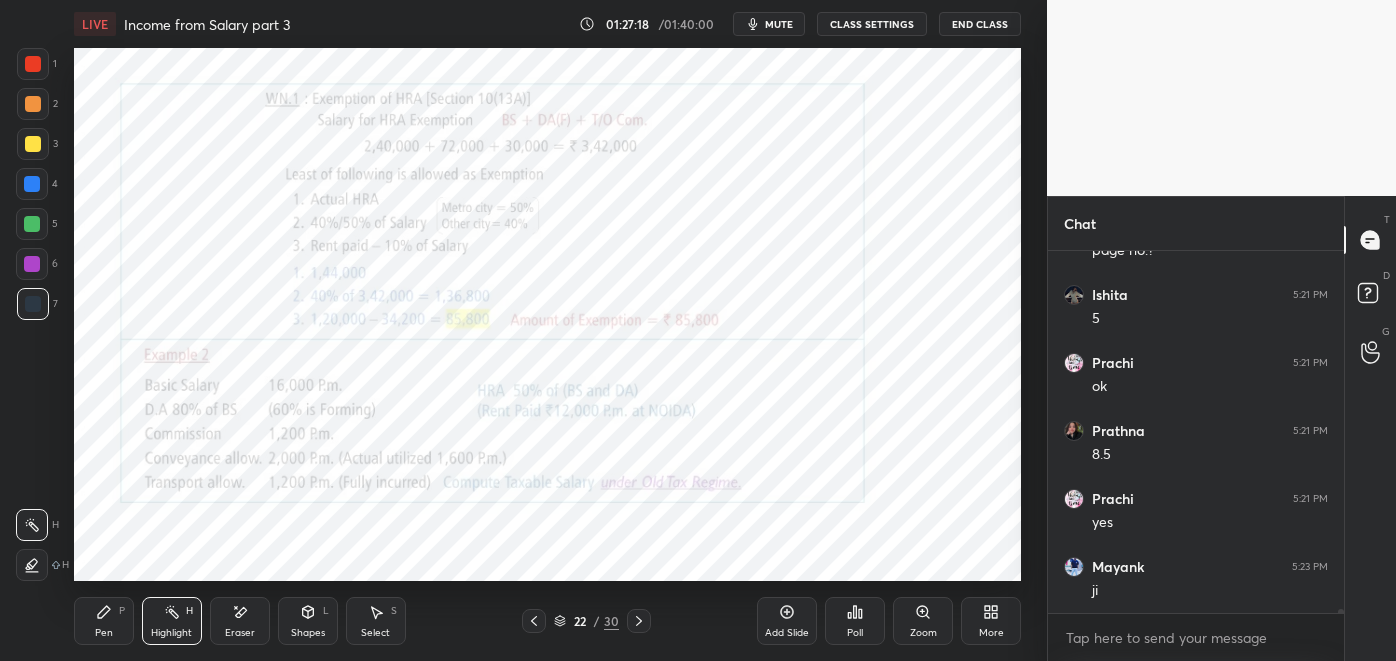 scroll, scrollTop: 31821, scrollLeft: 0, axis: vertical 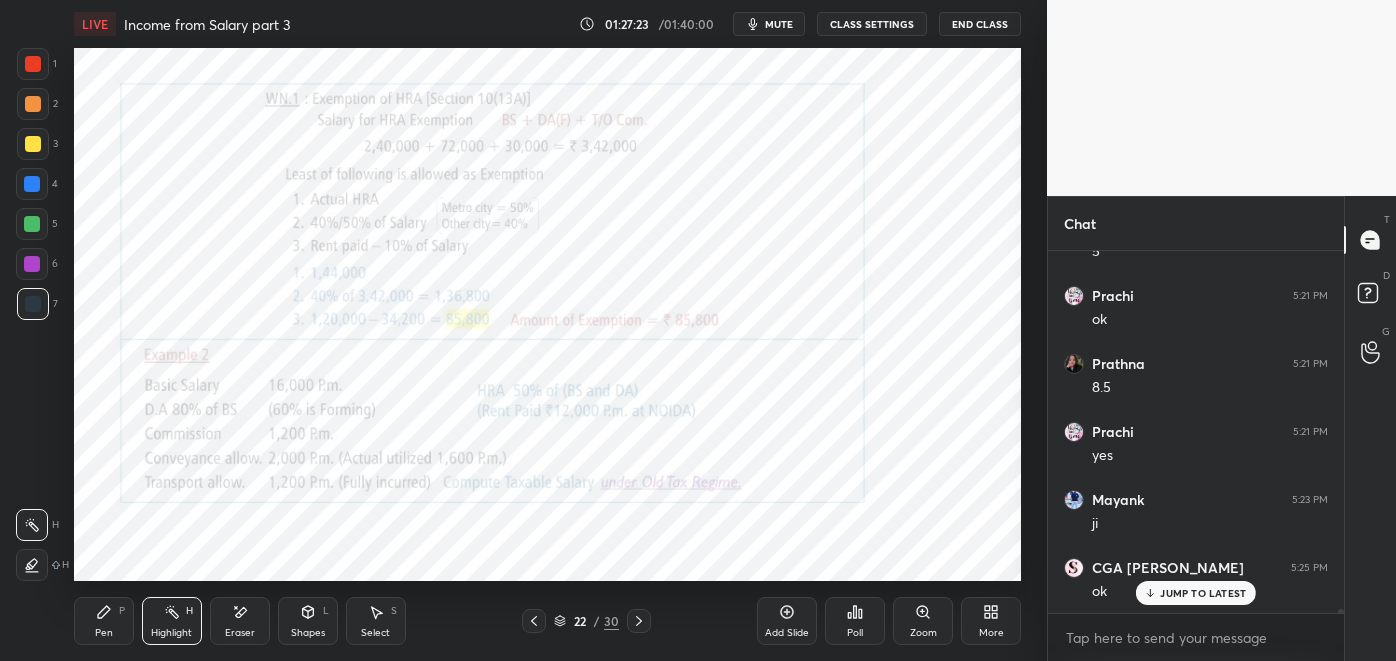 click 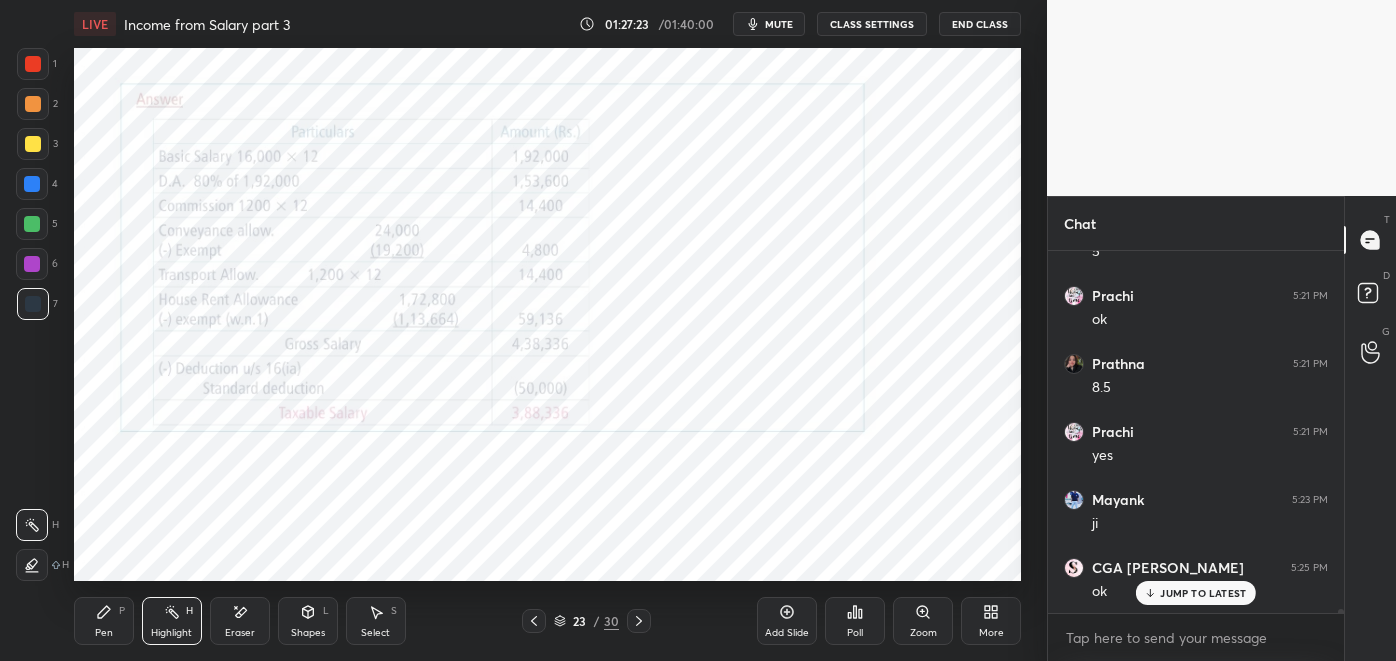 click 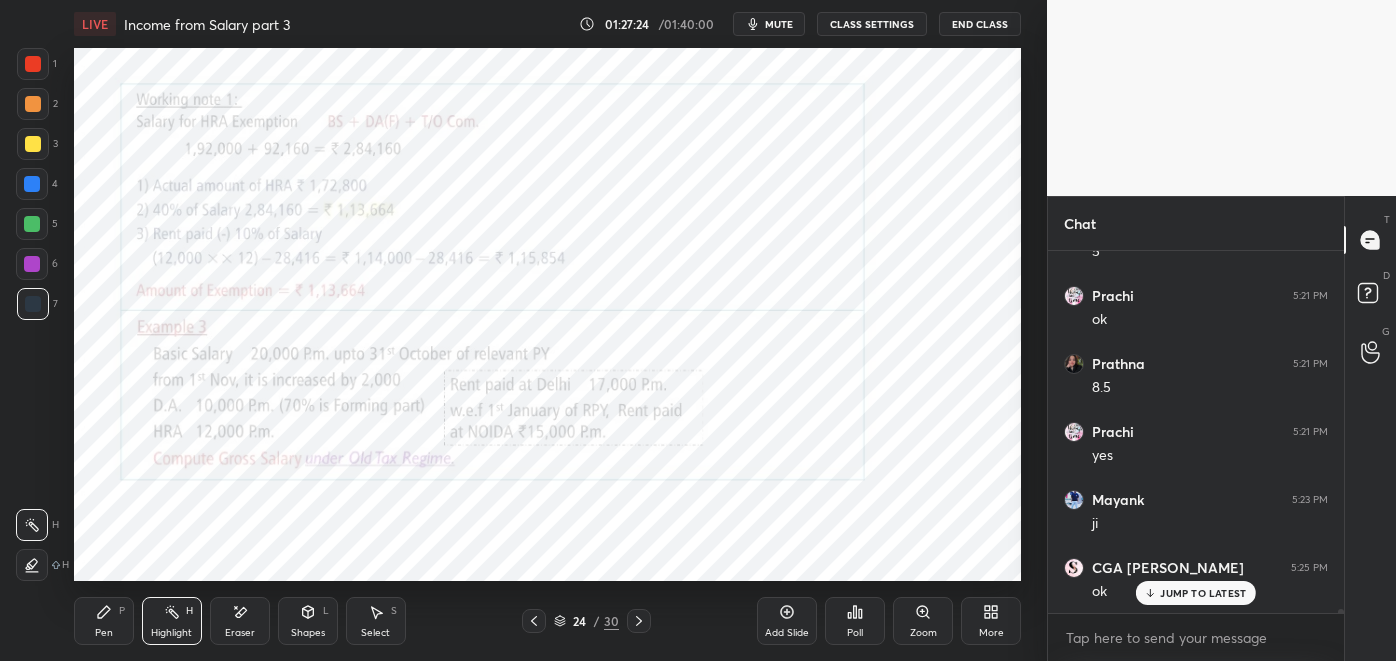click at bounding box center (639, 621) 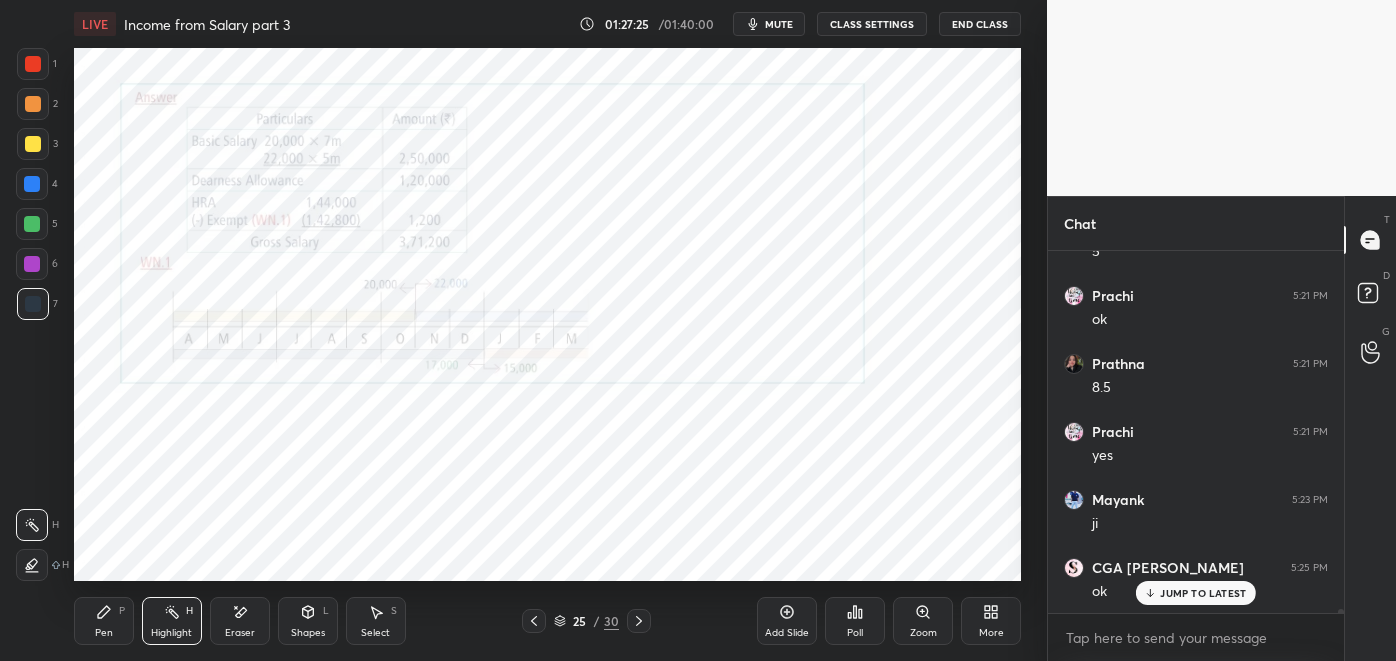 click 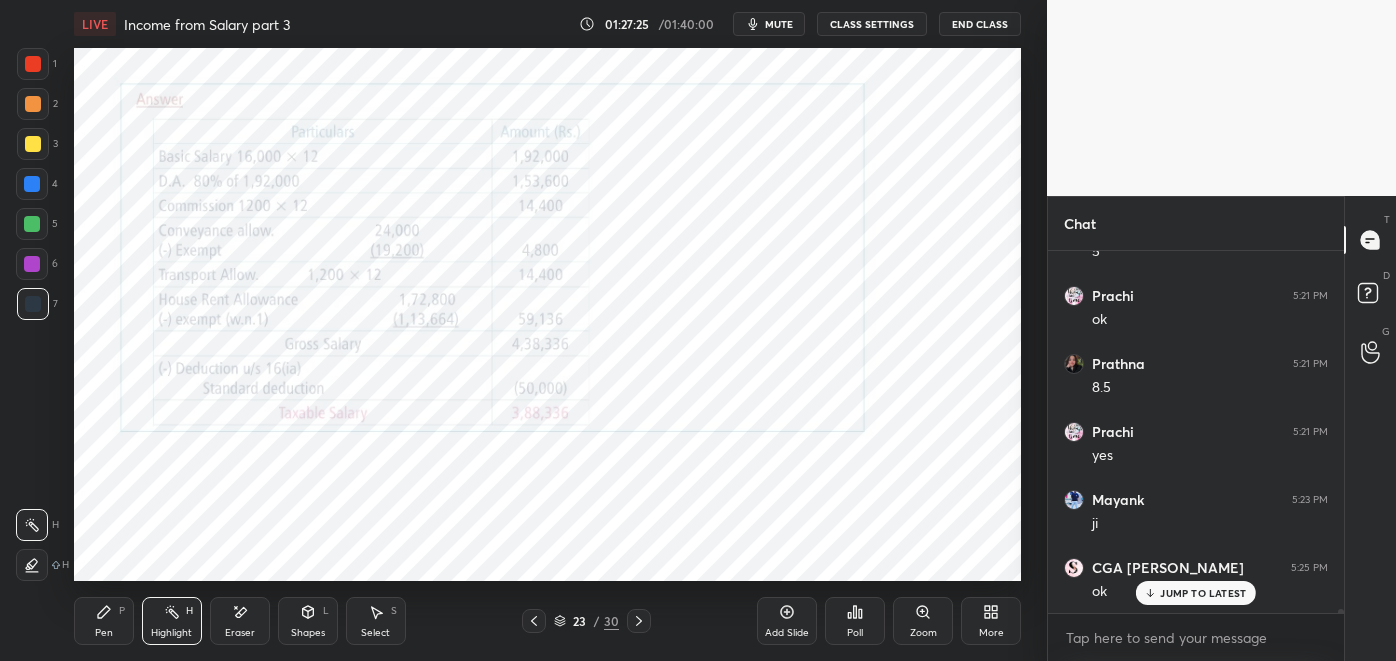 click 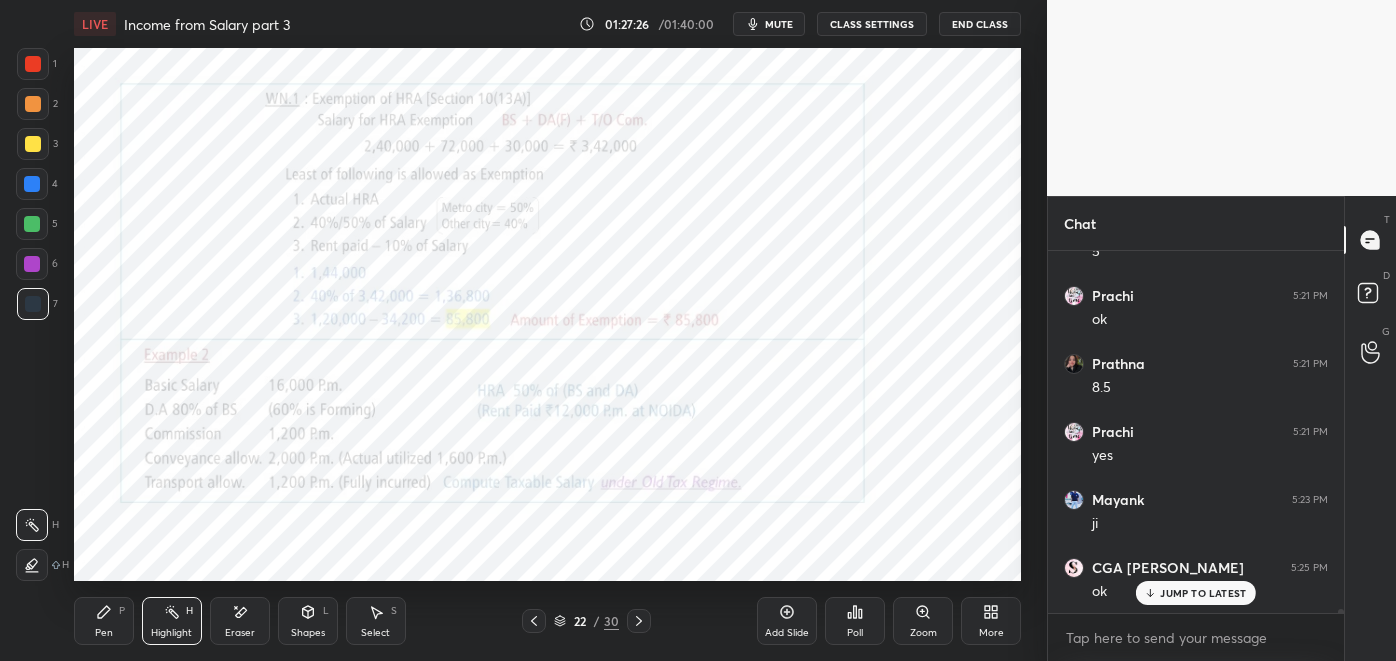 click 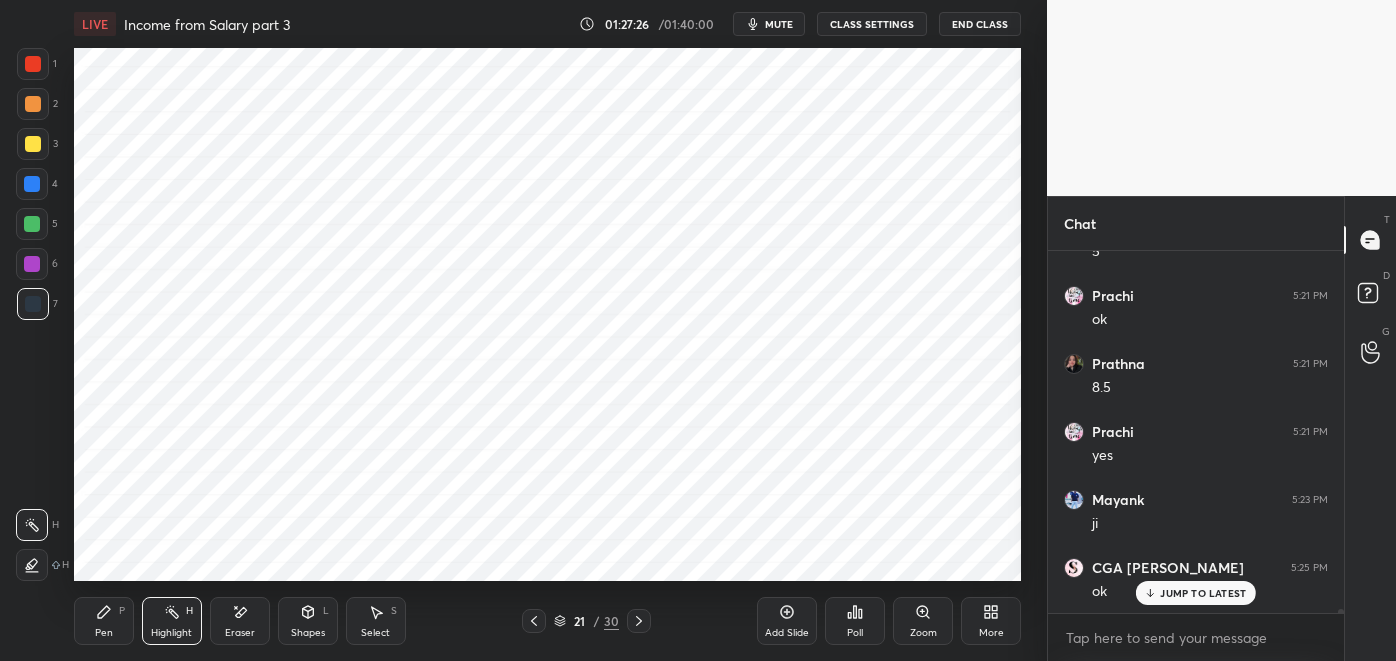click 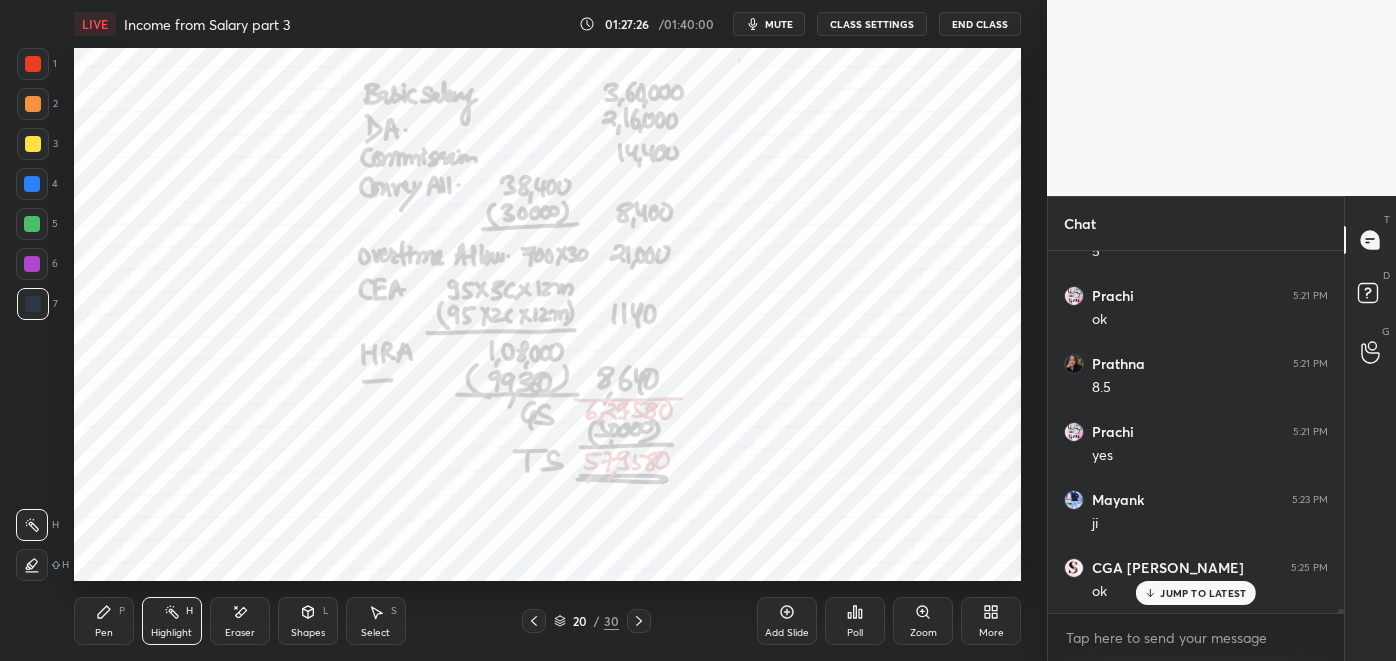click 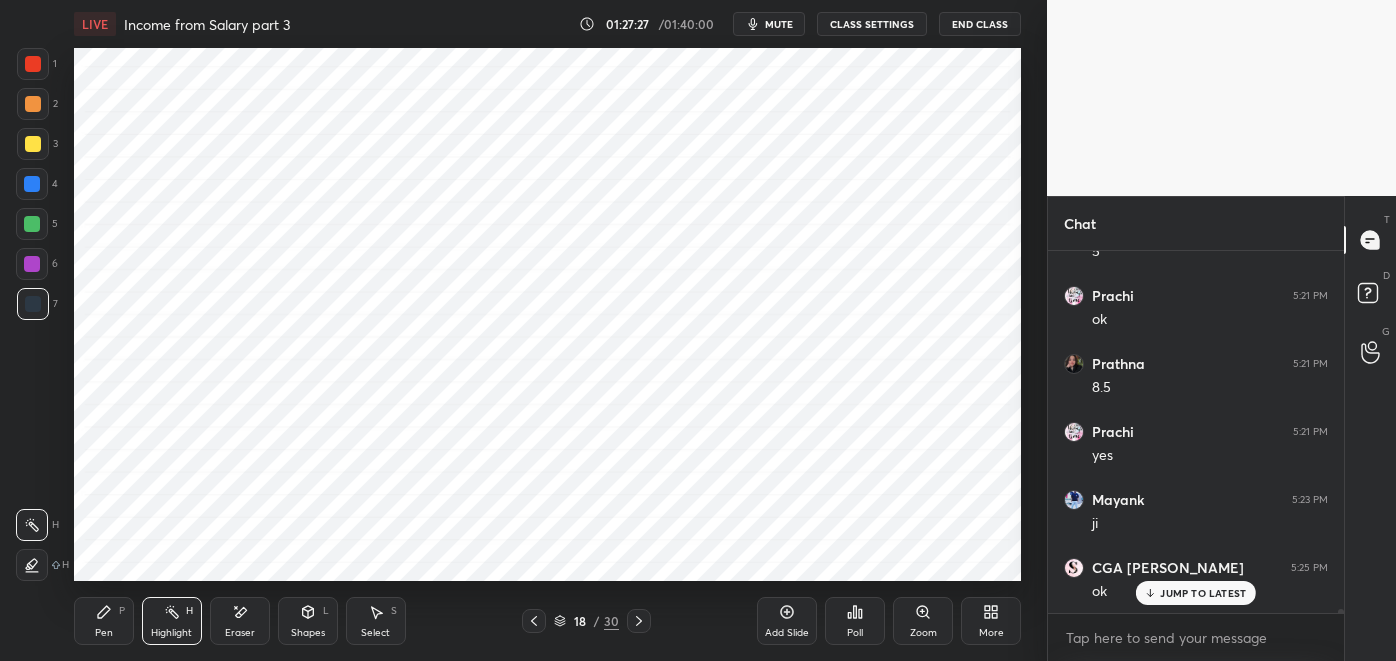 click at bounding box center (534, 621) 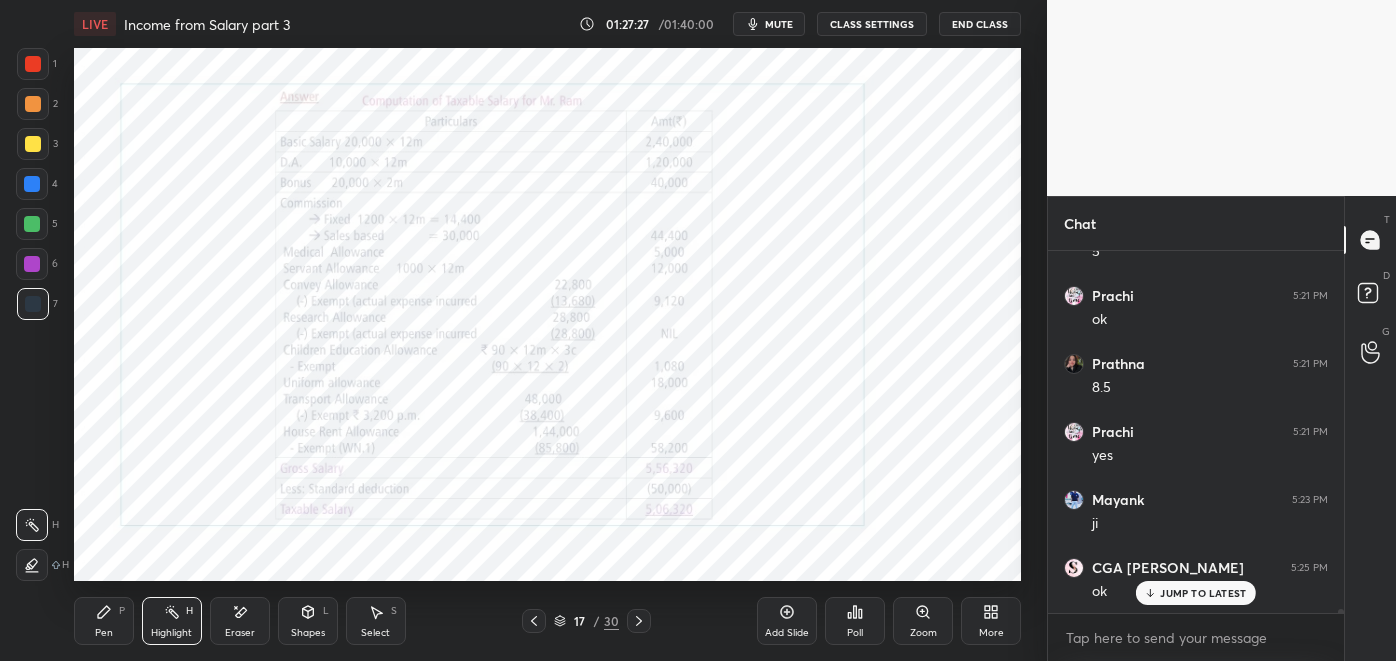 click 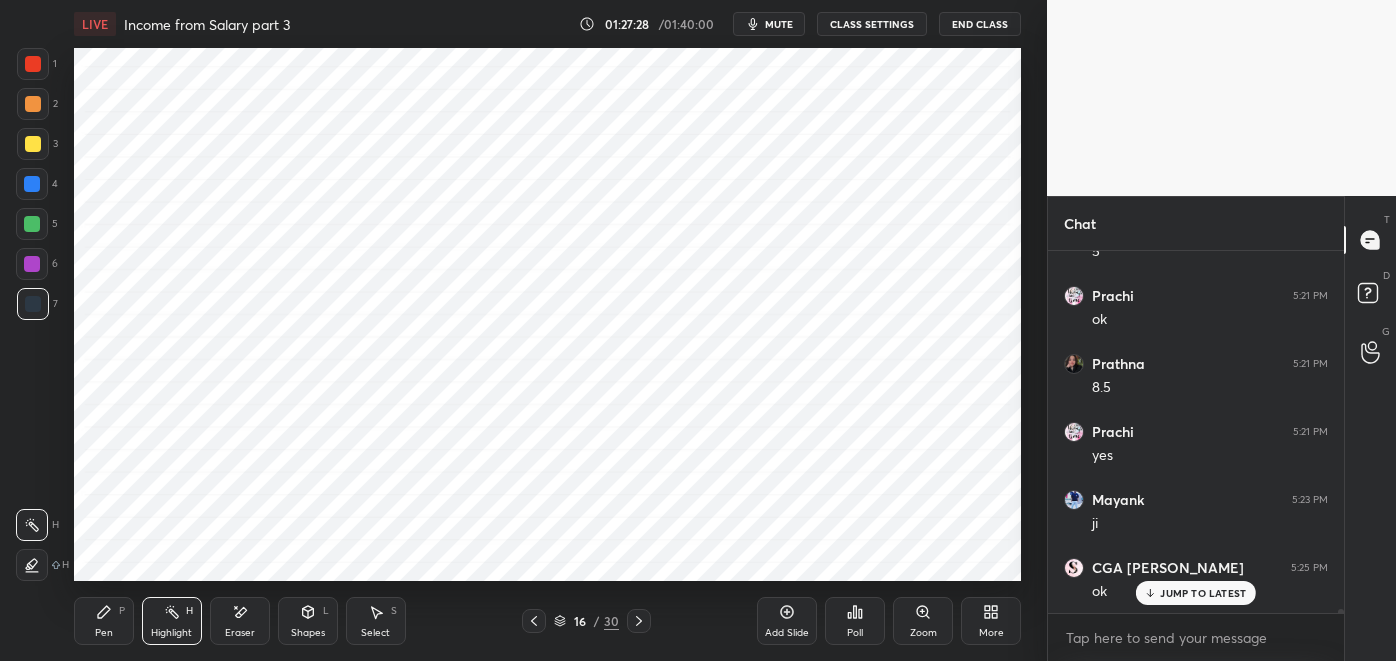 click 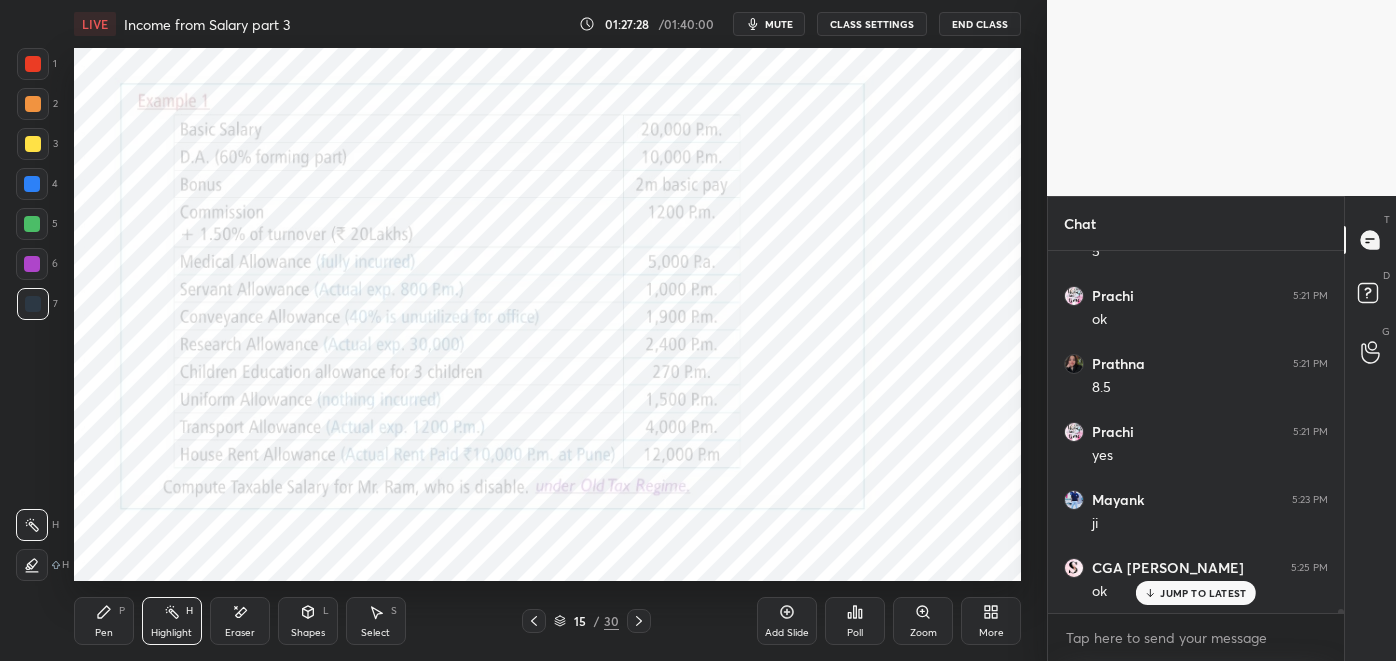 click 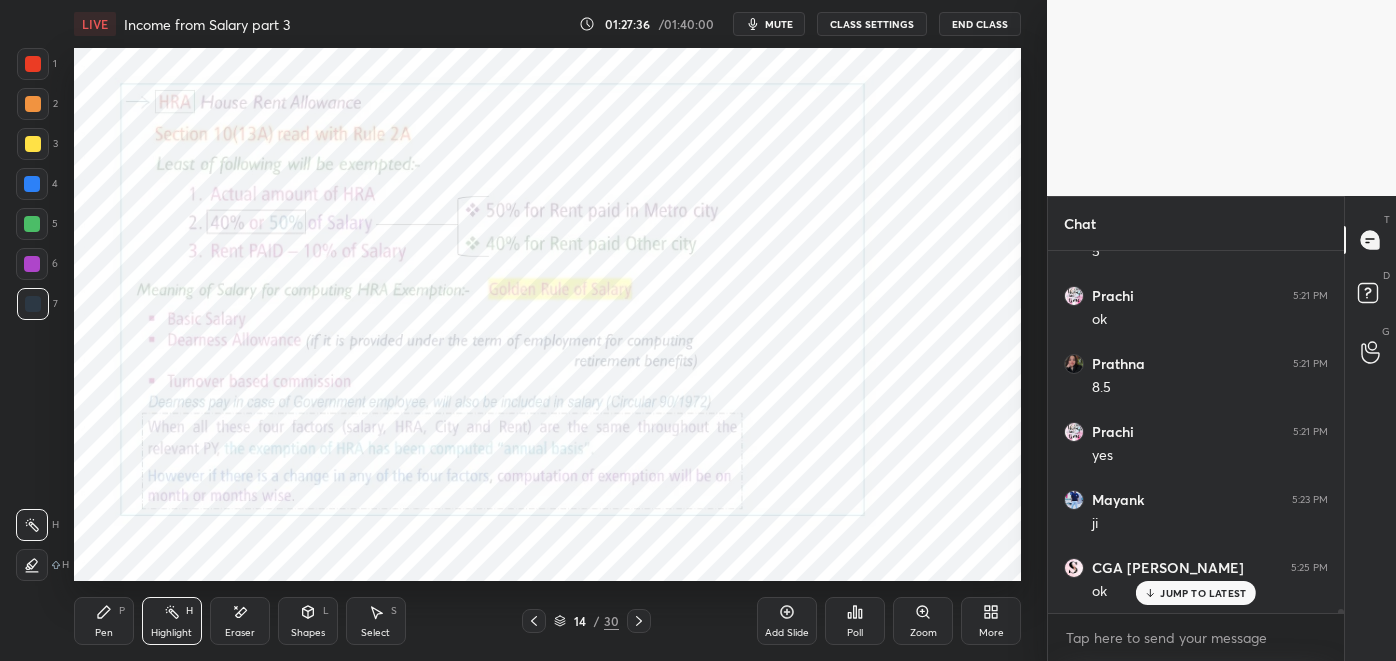 click 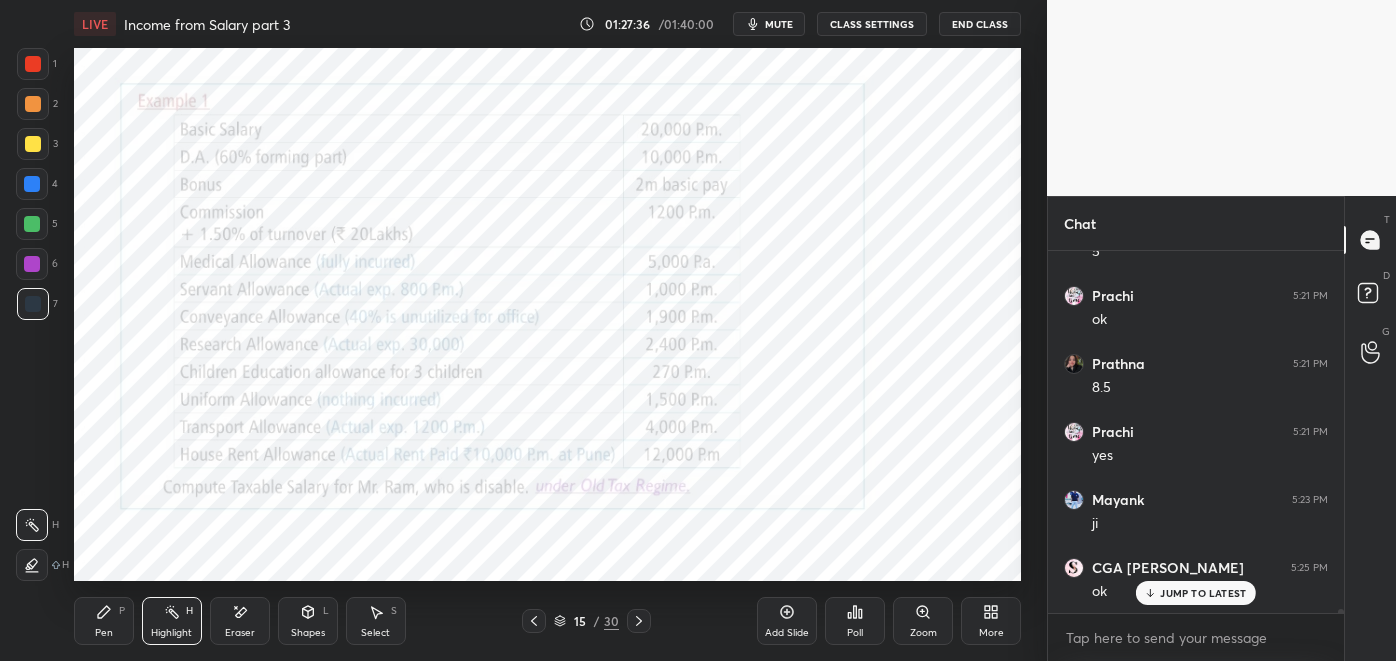click 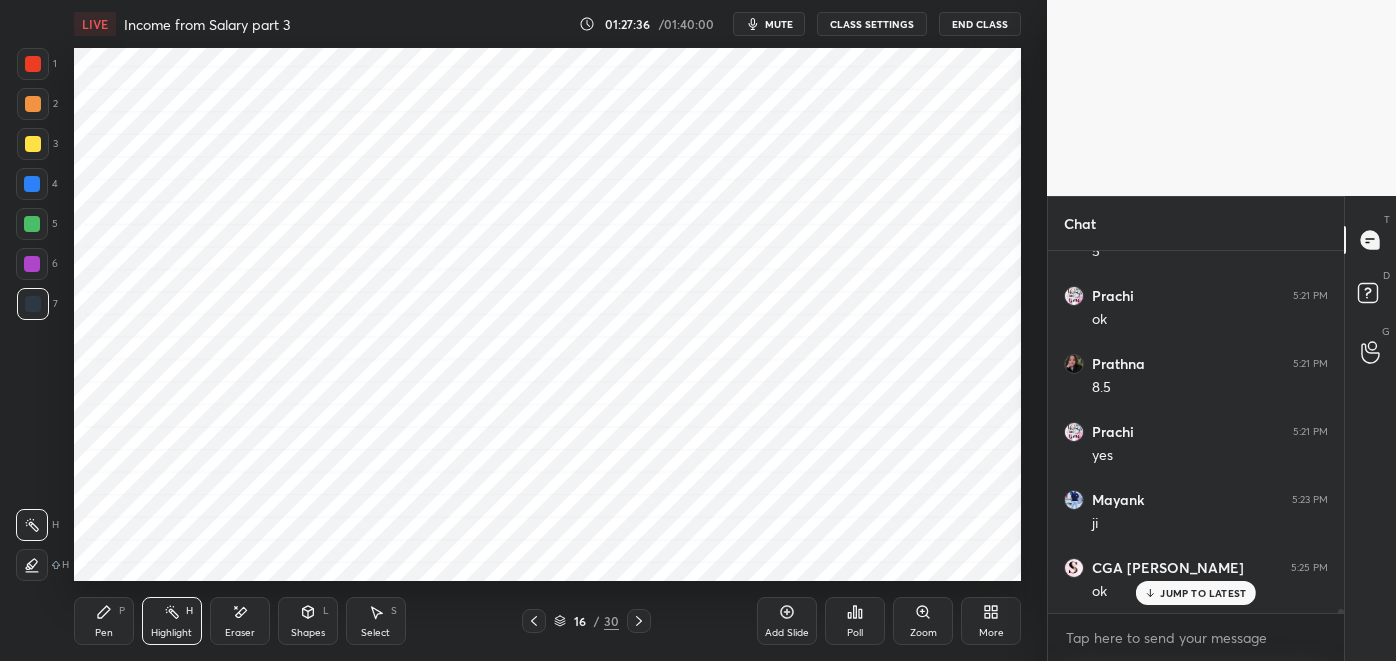 click 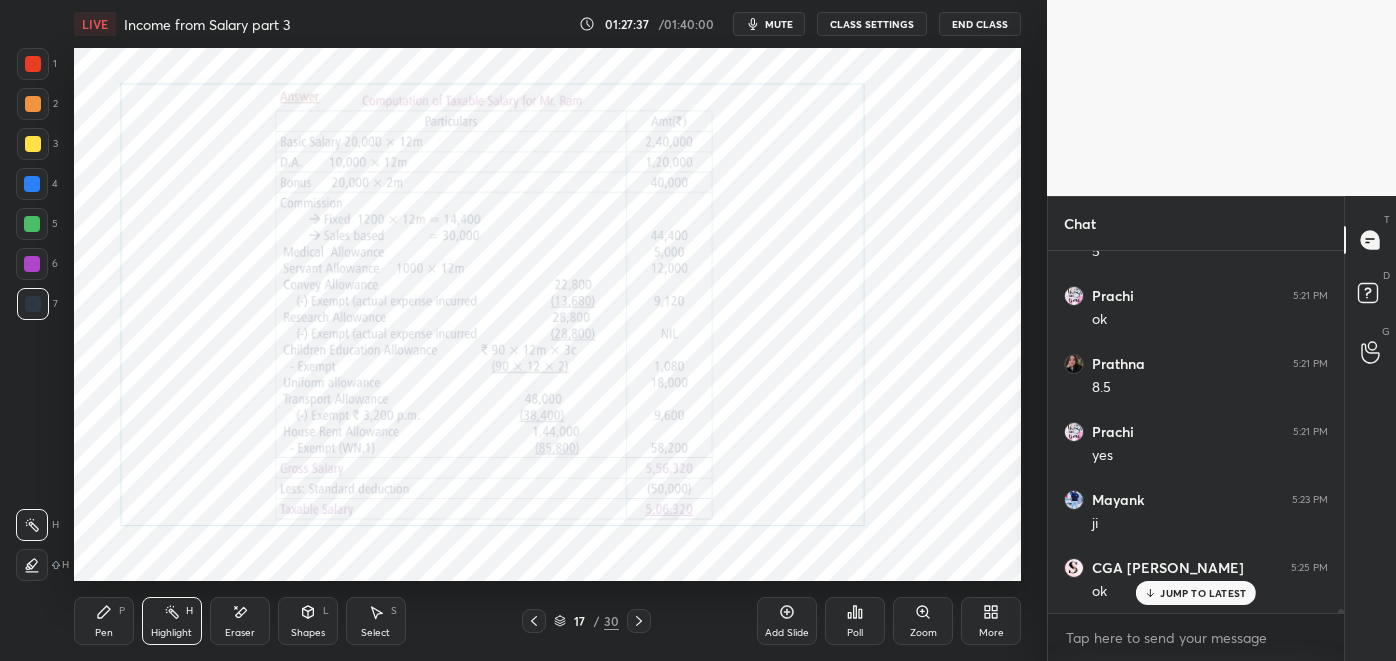 click 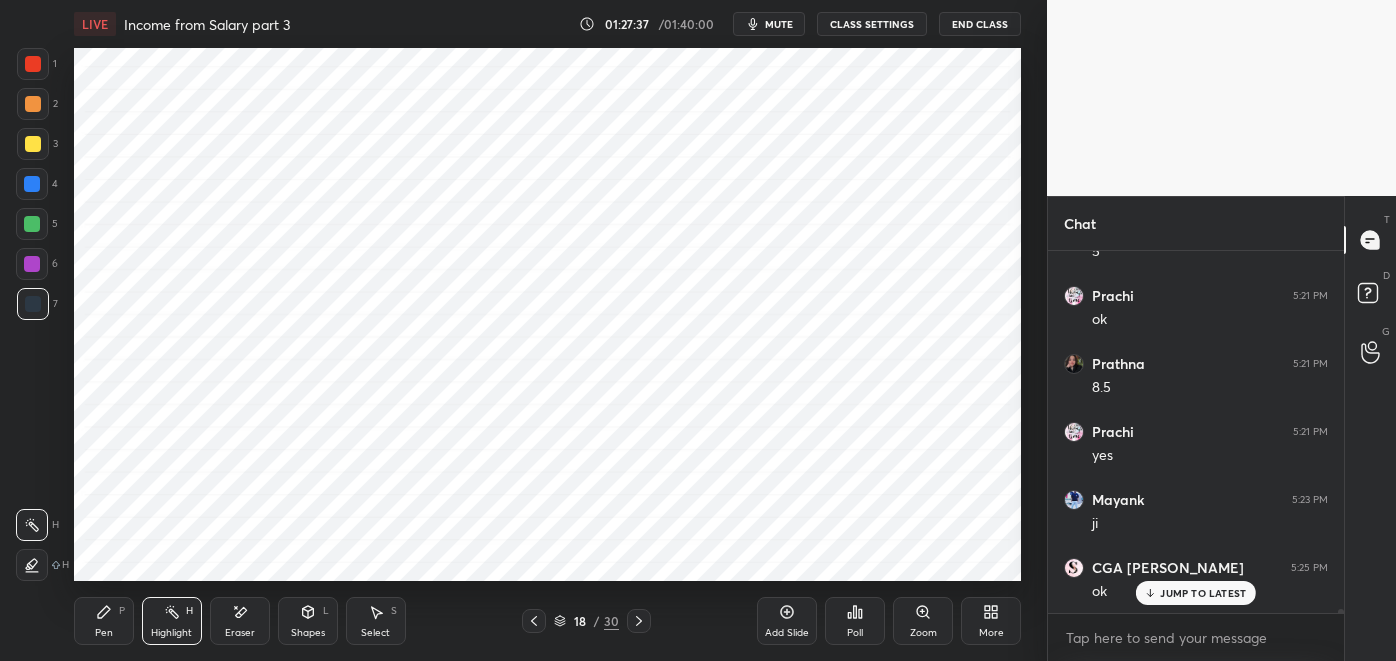 click 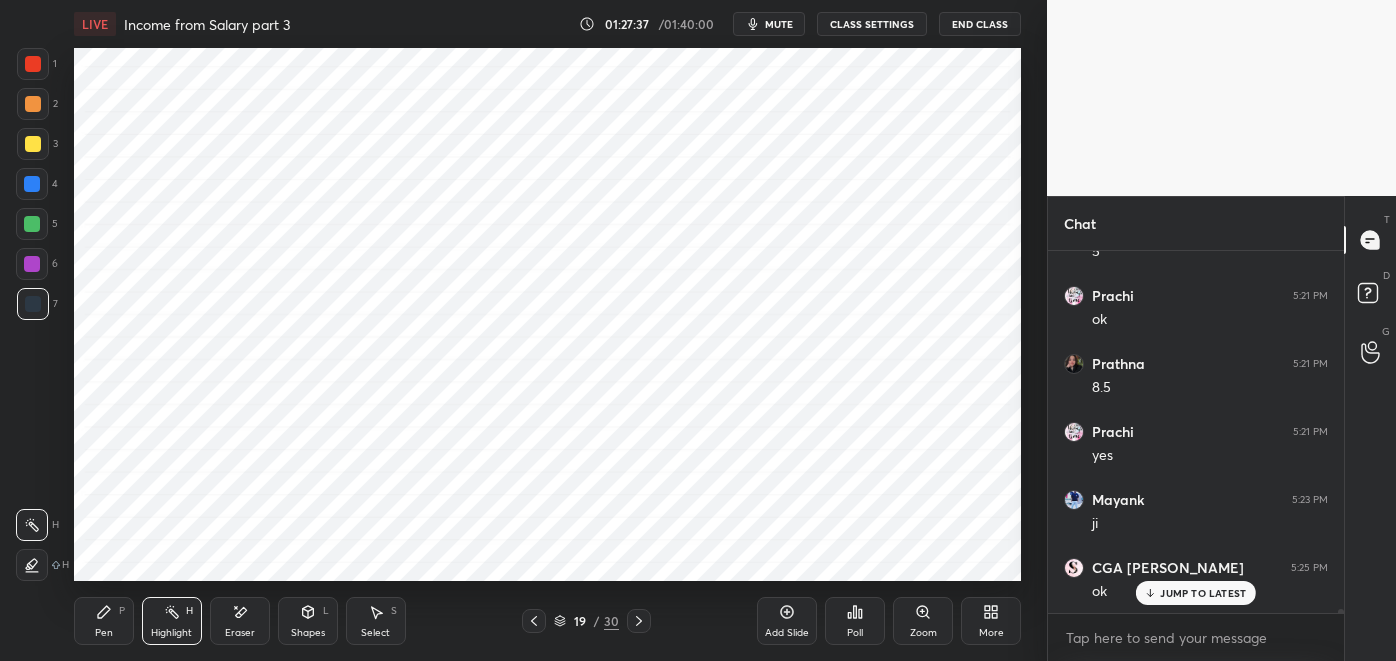 click 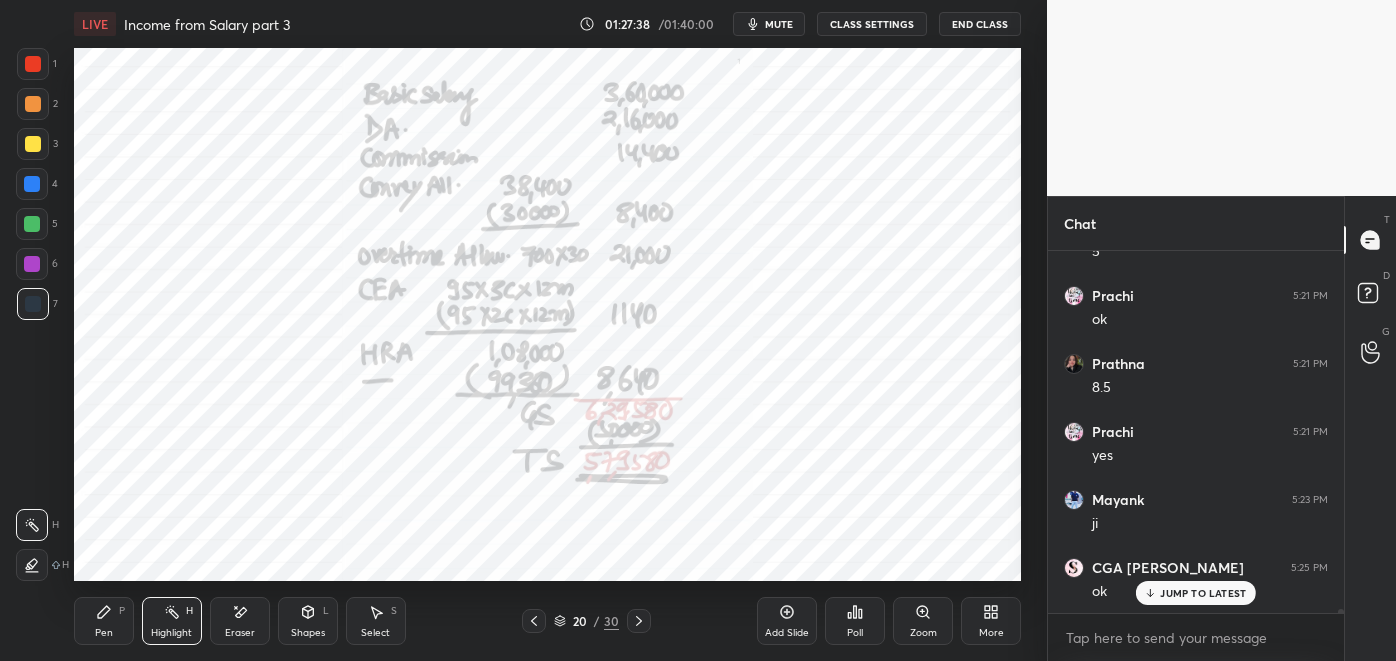 click 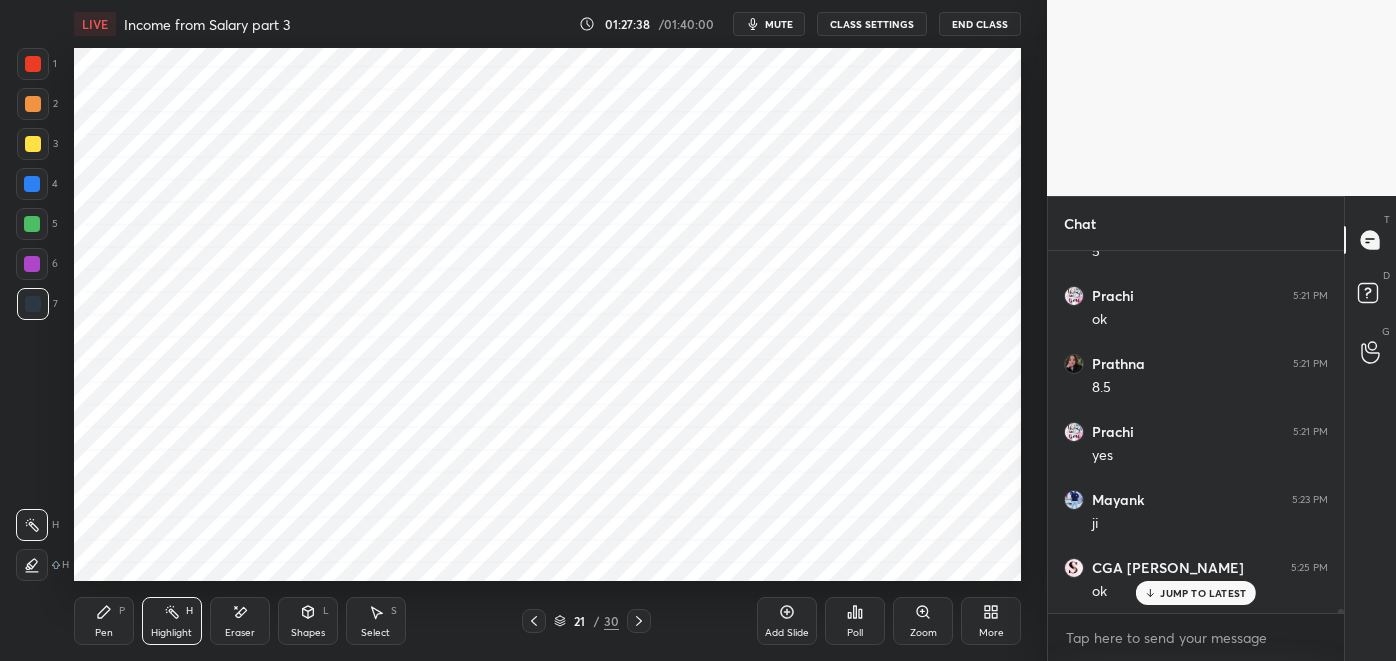click 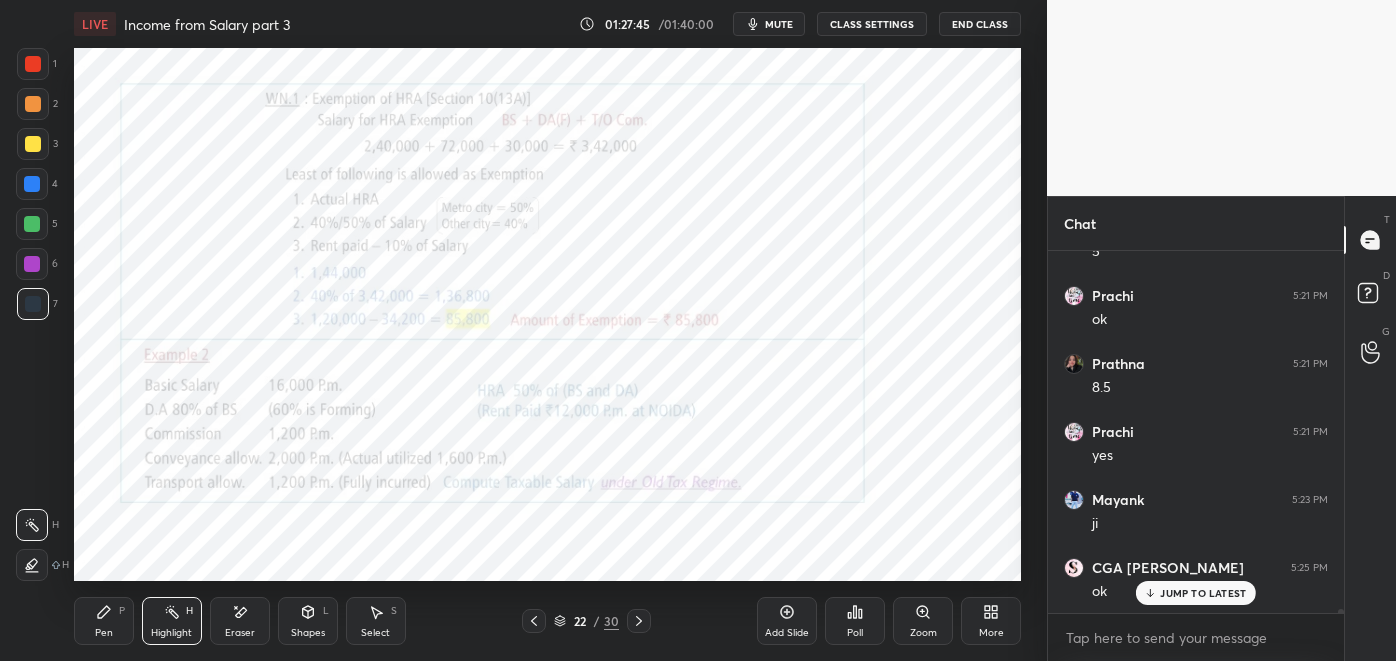 scroll, scrollTop: 31907, scrollLeft: 0, axis: vertical 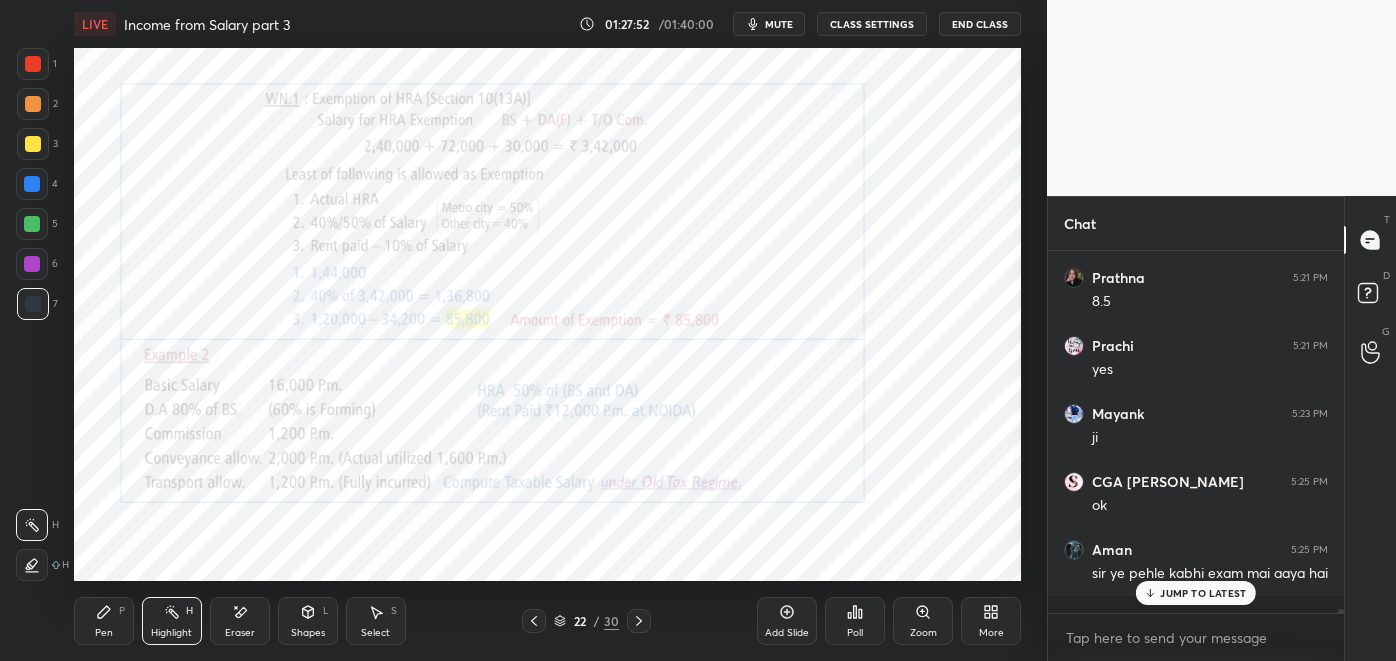 click on "JUMP TO LATEST" at bounding box center (1203, 593) 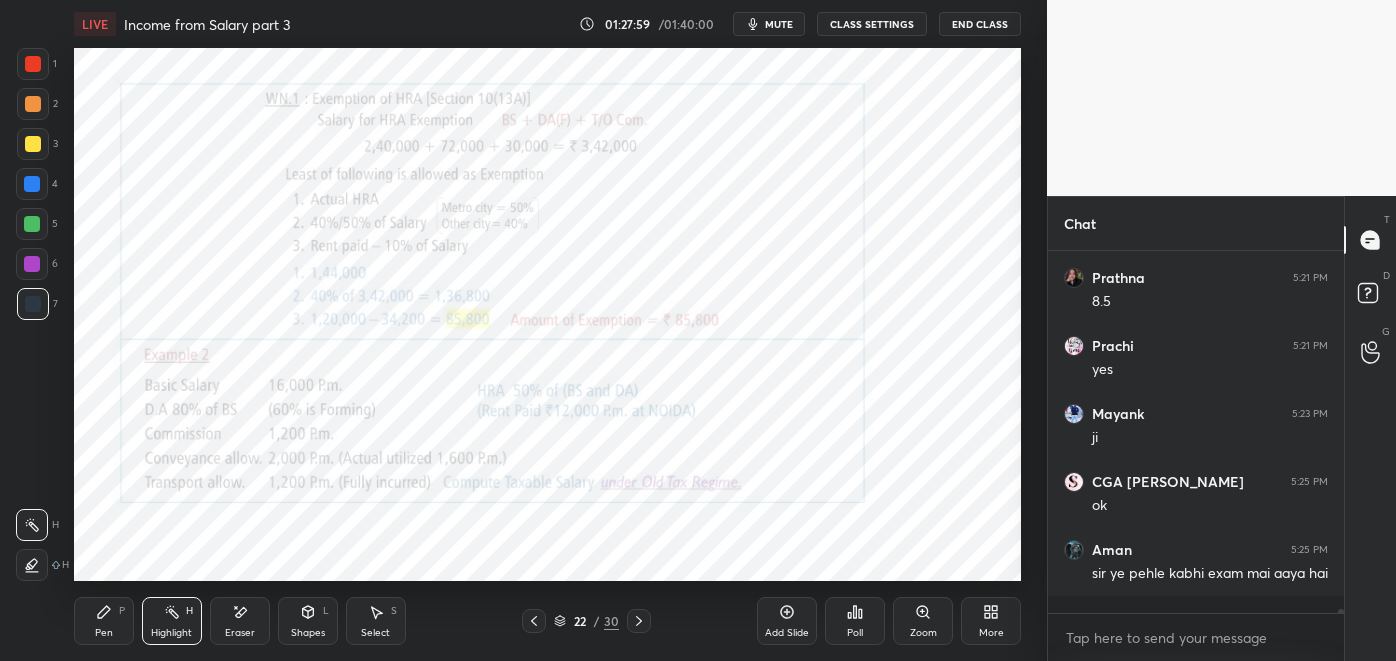 click on "Eraser" at bounding box center (240, 633) 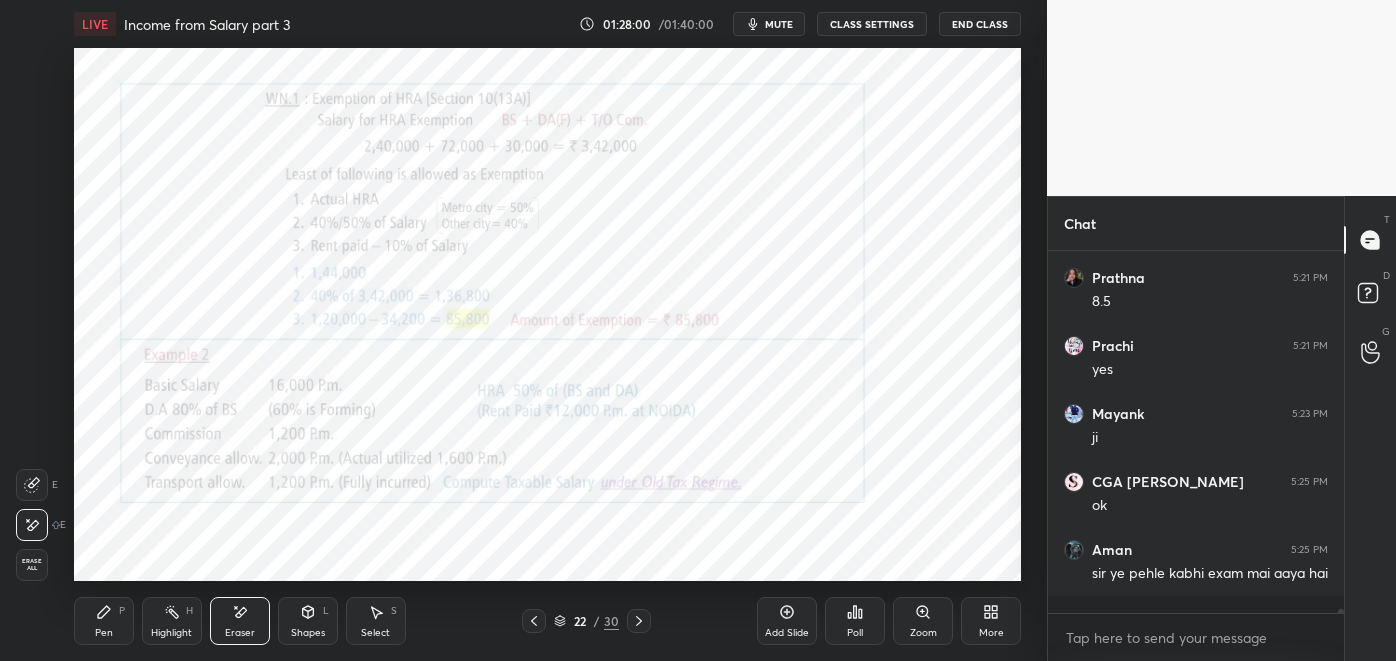 scroll, scrollTop: 31928, scrollLeft: 0, axis: vertical 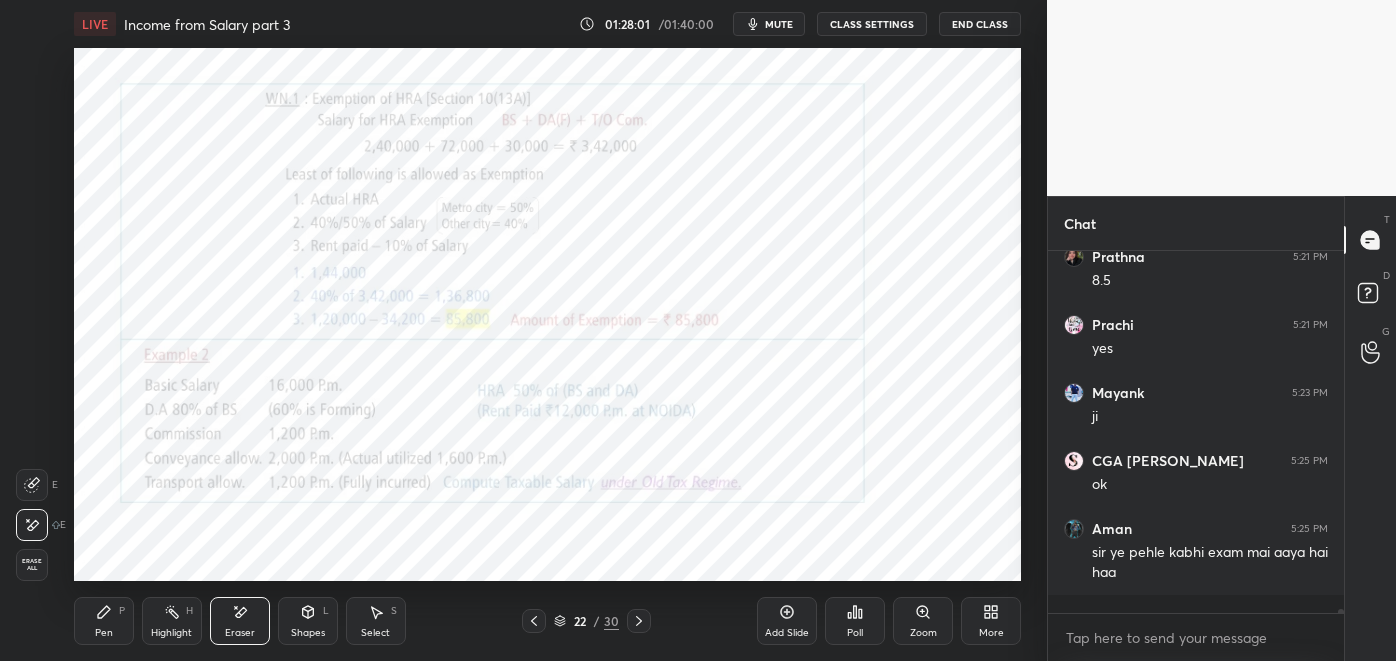 click 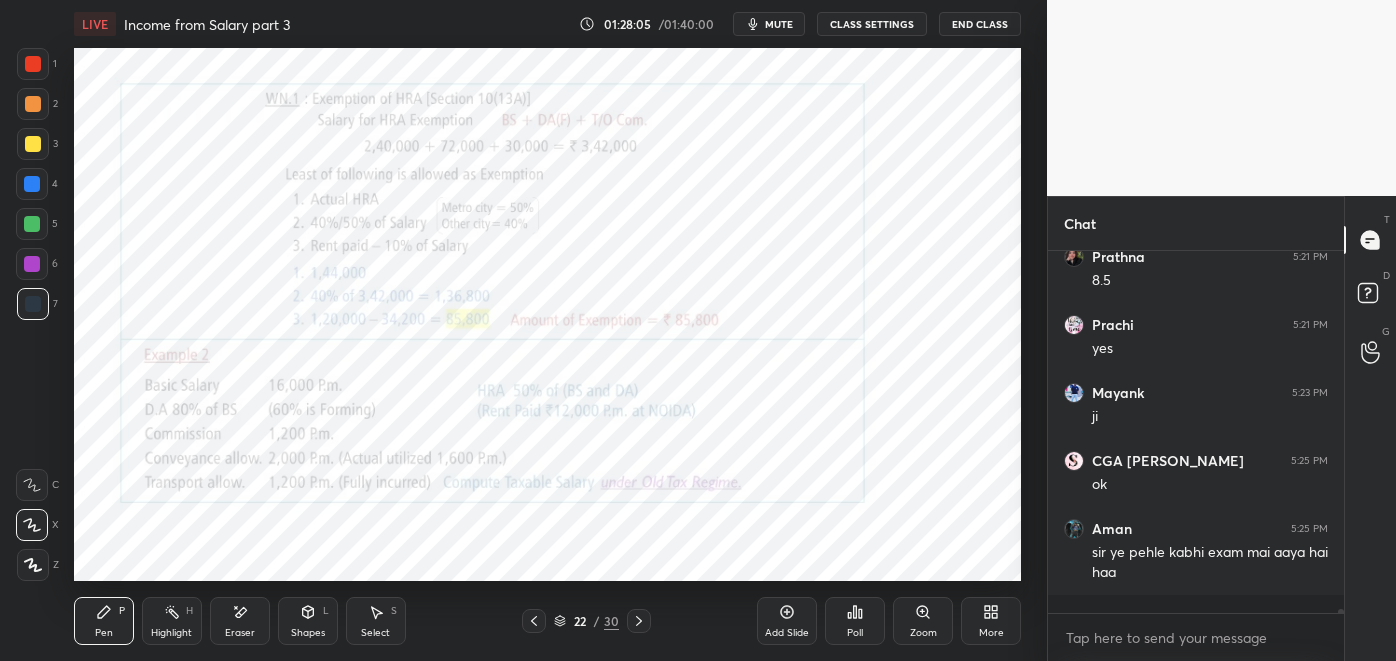 click at bounding box center (32, 264) 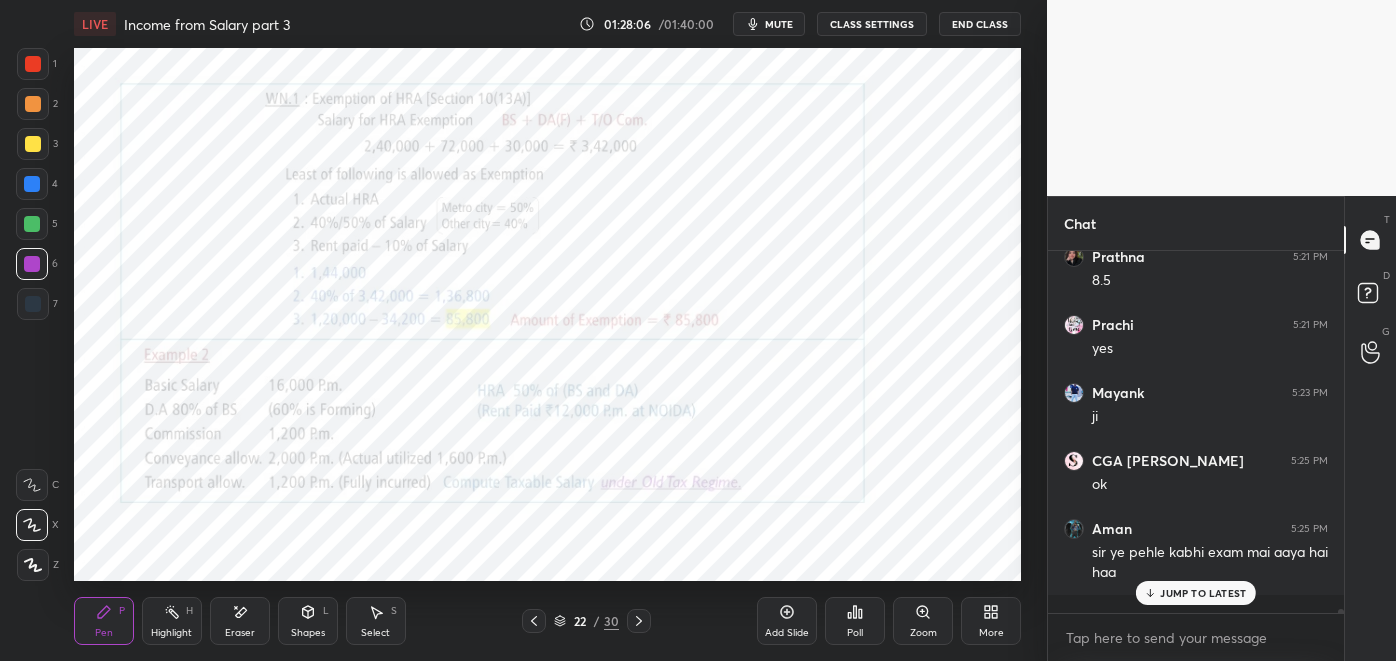 scroll, scrollTop: 31995, scrollLeft: 0, axis: vertical 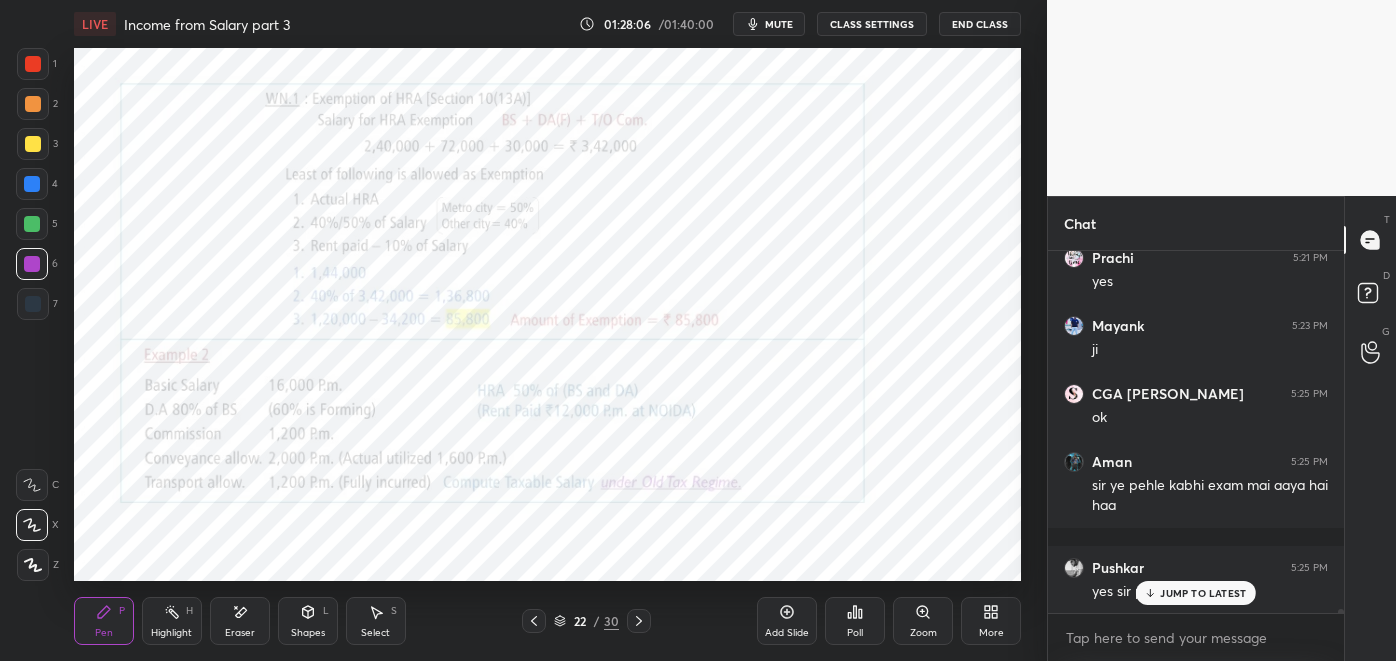 click at bounding box center [33, 64] 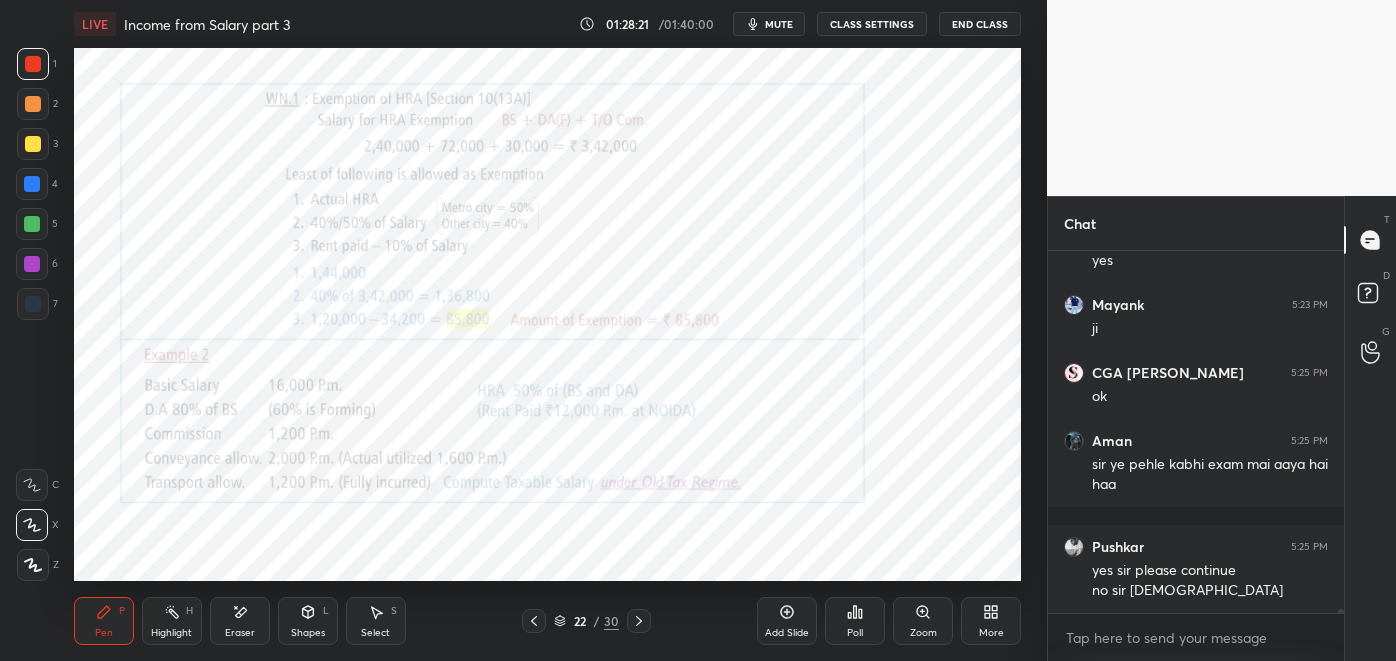 scroll, scrollTop: 32083, scrollLeft: 0, axis: vertical 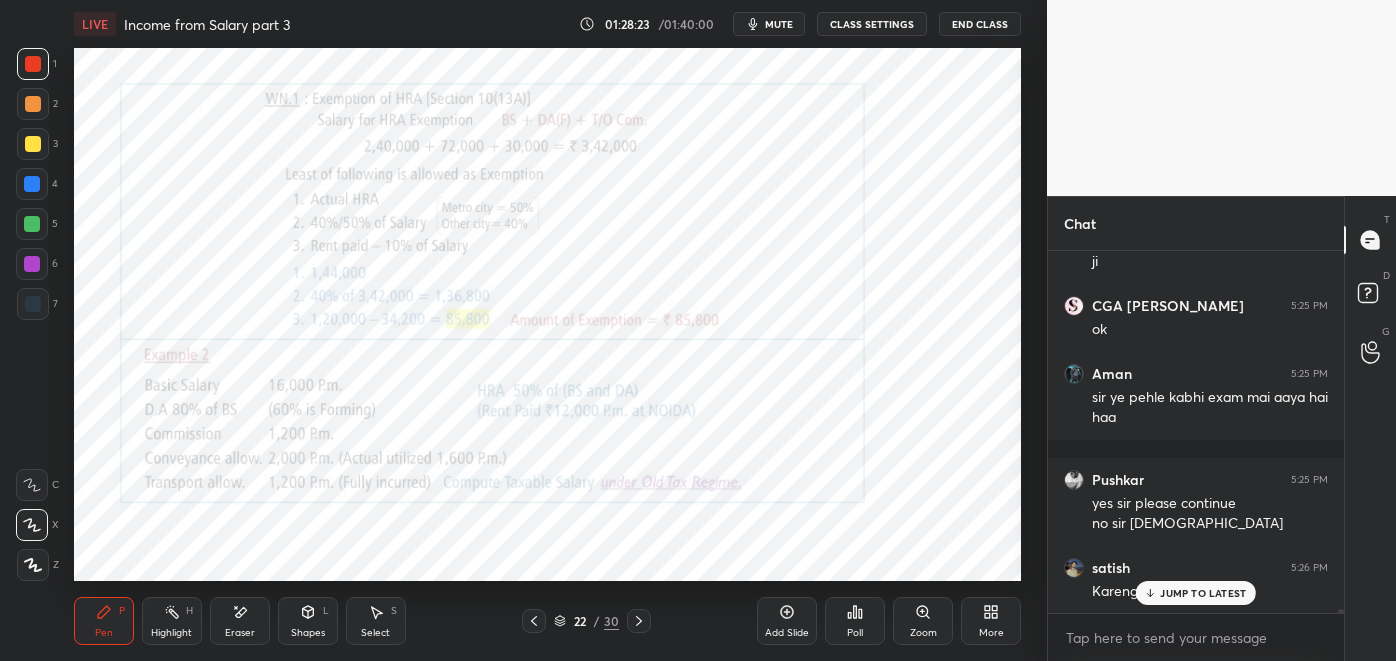 click on "JUMP TO LATEST" at bounding box center [1203, 593] 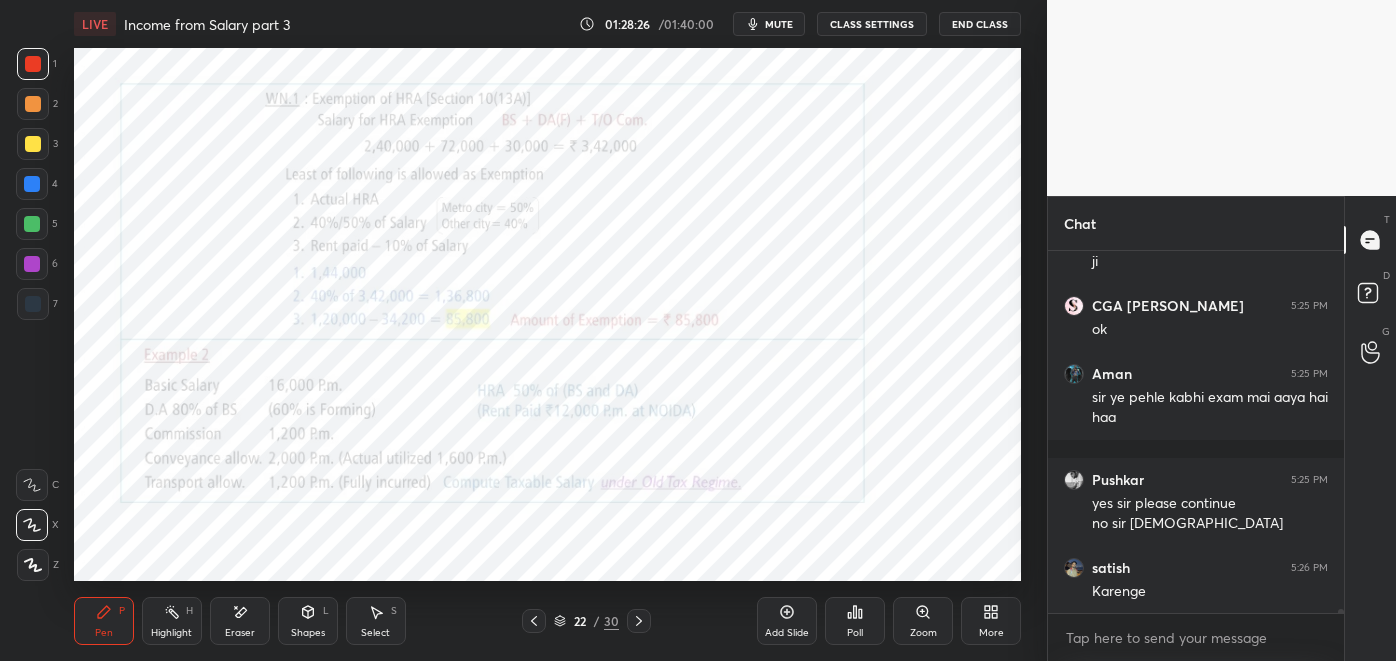 click 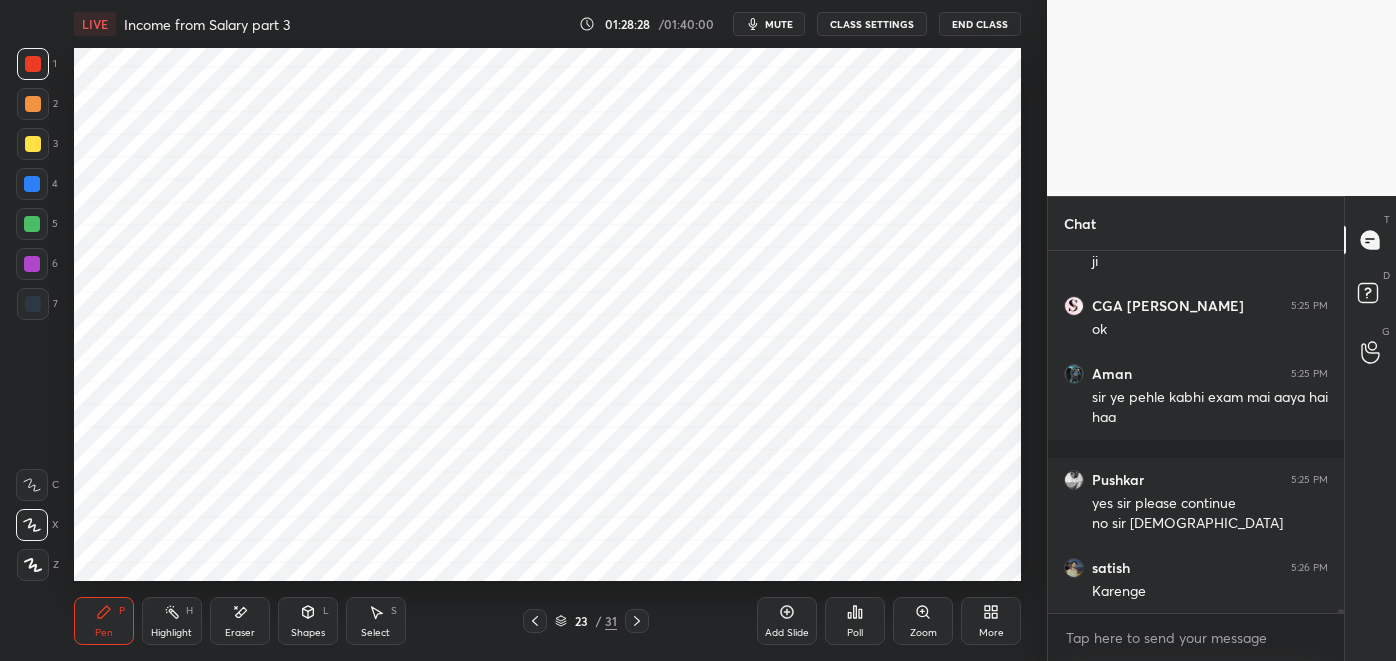 click 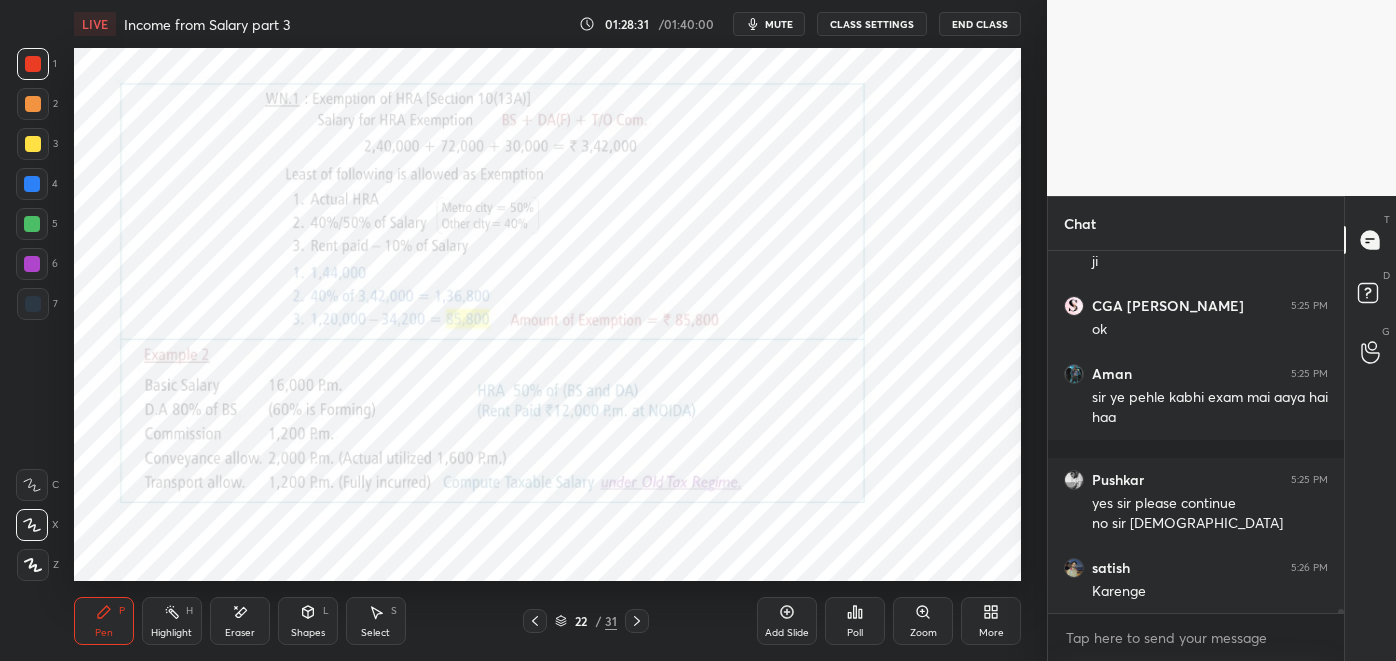 click 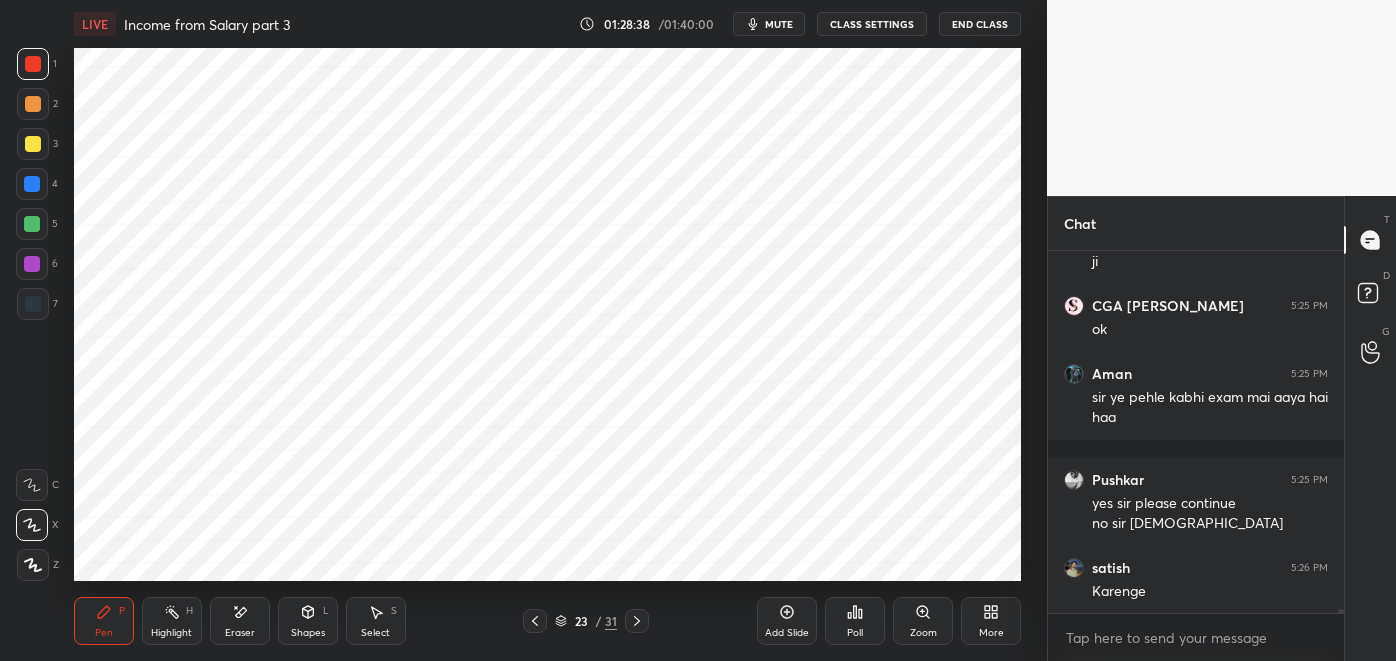 click at bounding box center (33, 304) 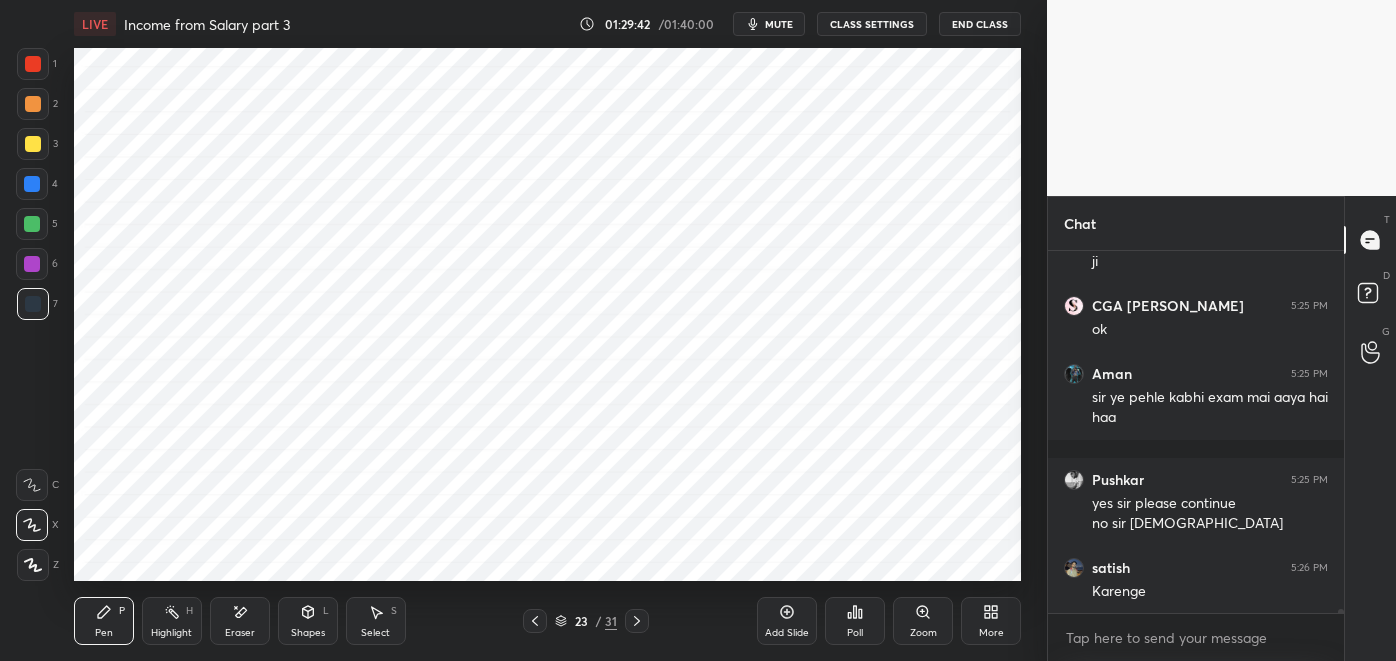click at bounding box center (32, 264) 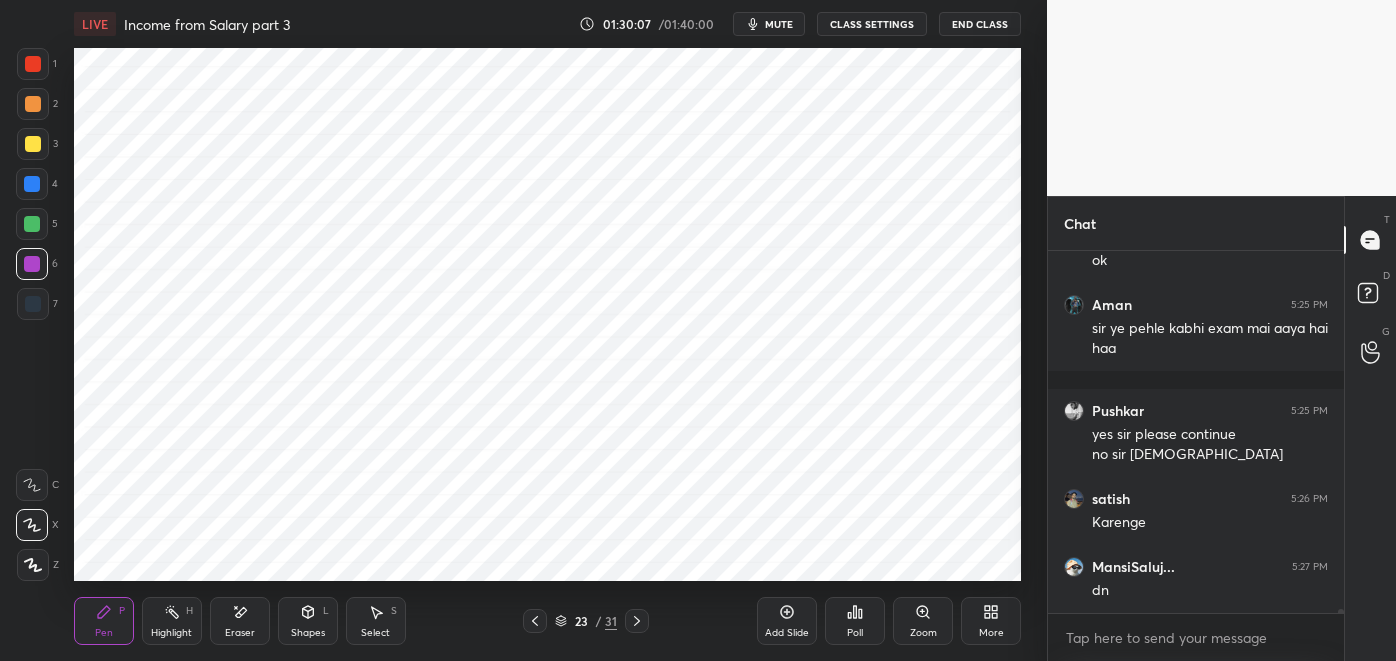 scroll, scrollTop: 32219, scrollLeft: 0, axis: vertical 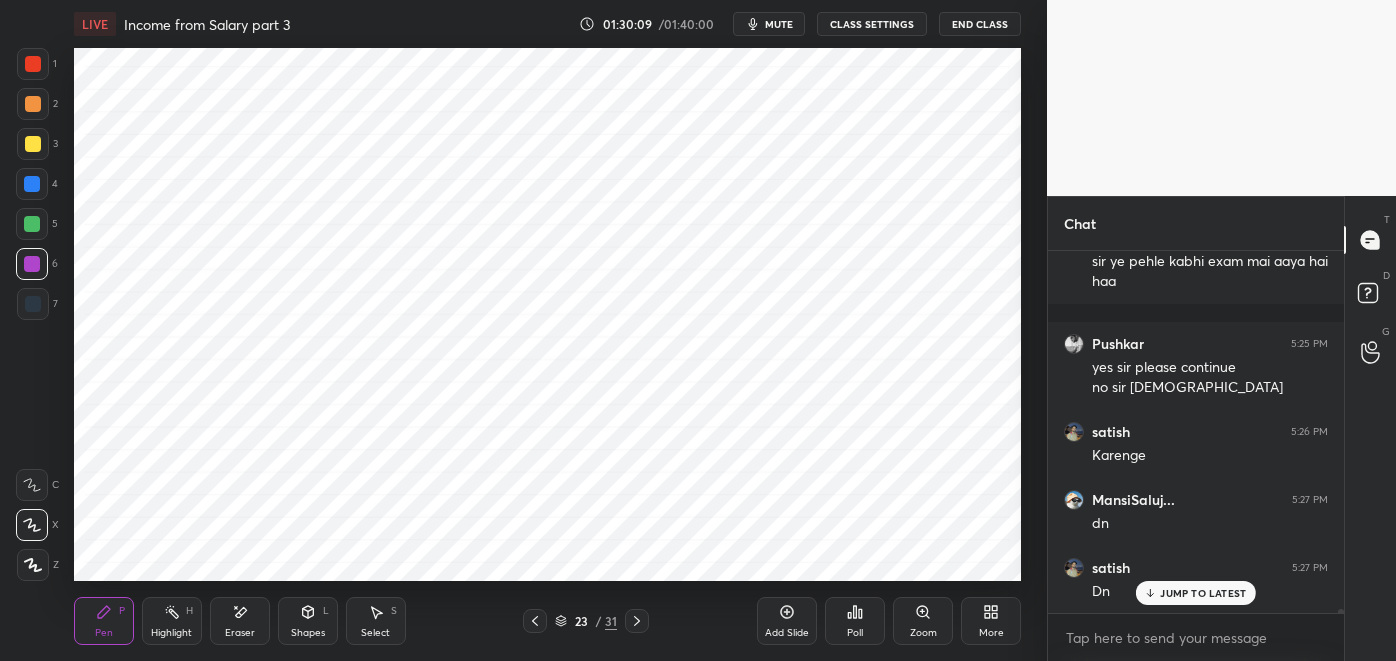 click 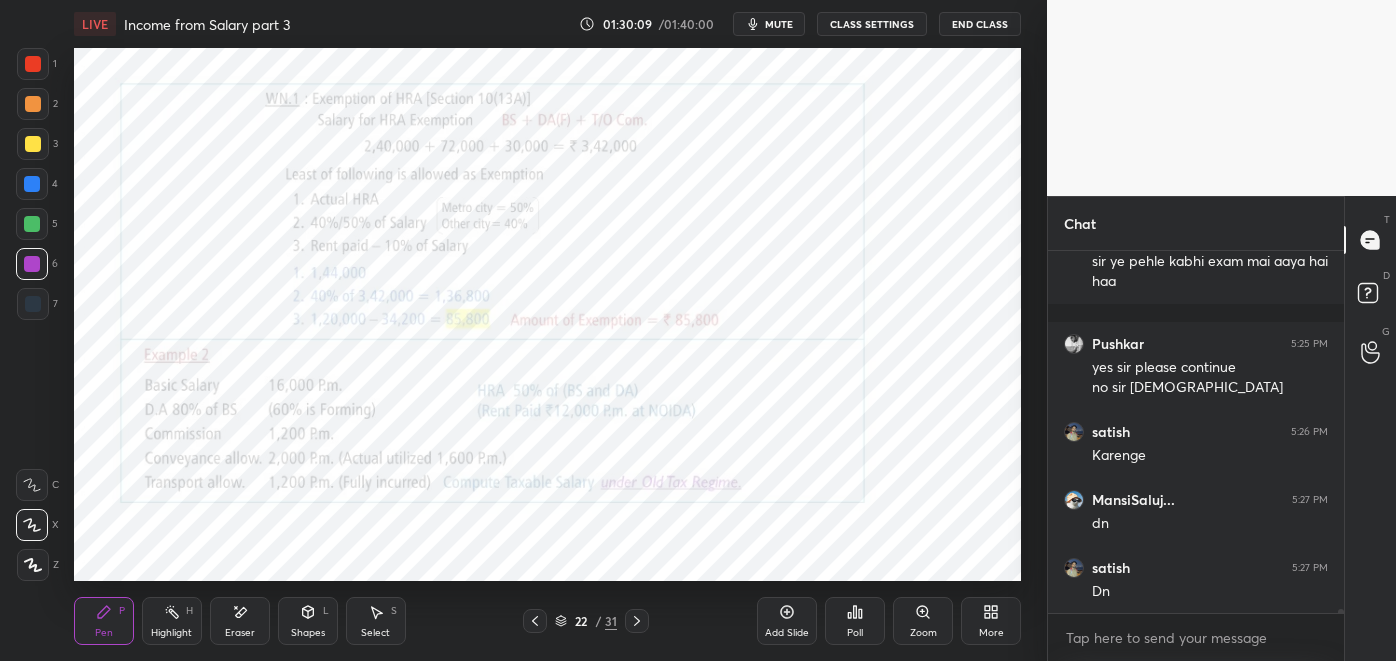 scroll, scrollTop: 32288, scrollLeft: 0, axis: vertical 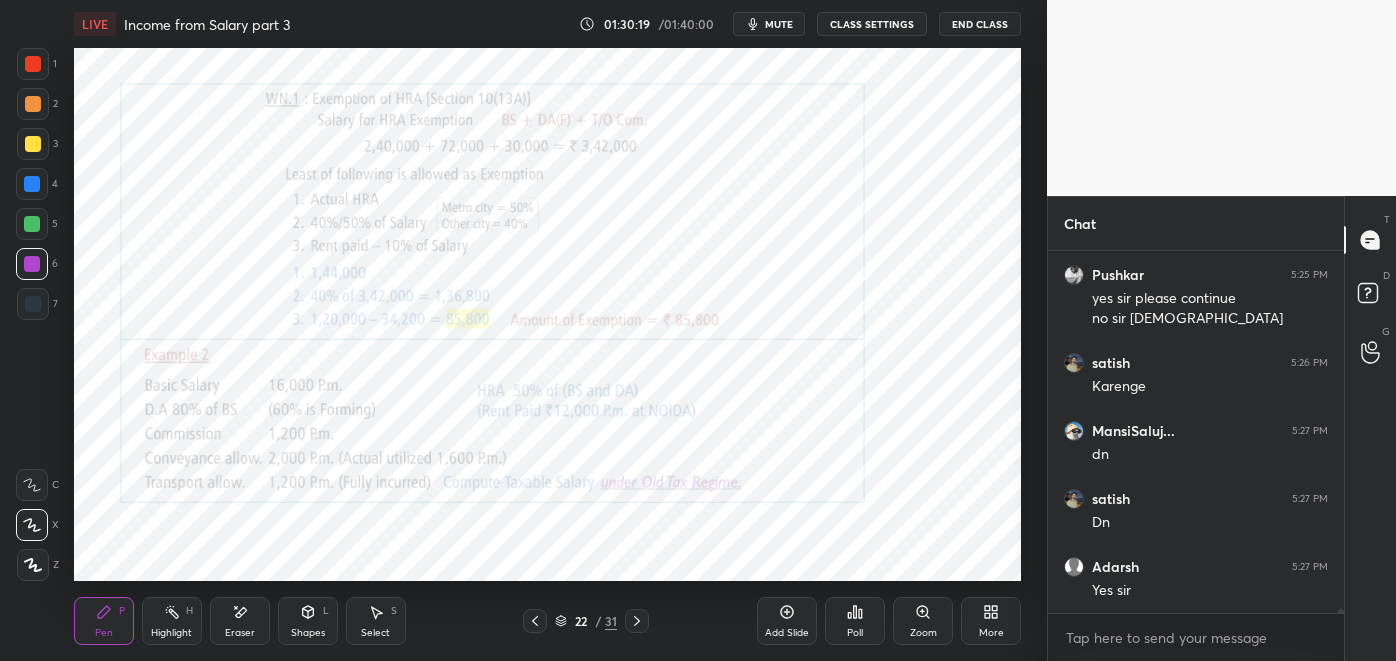 click 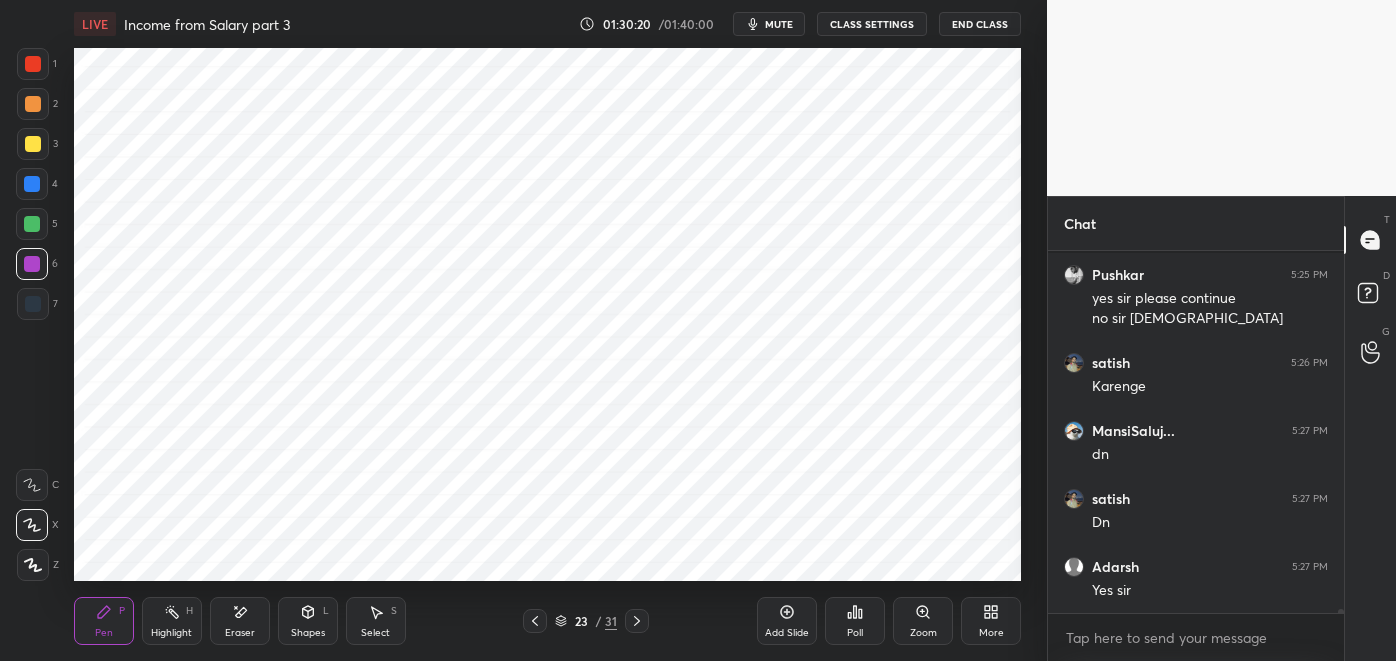 click on "31" at bounding box center (611, 621) 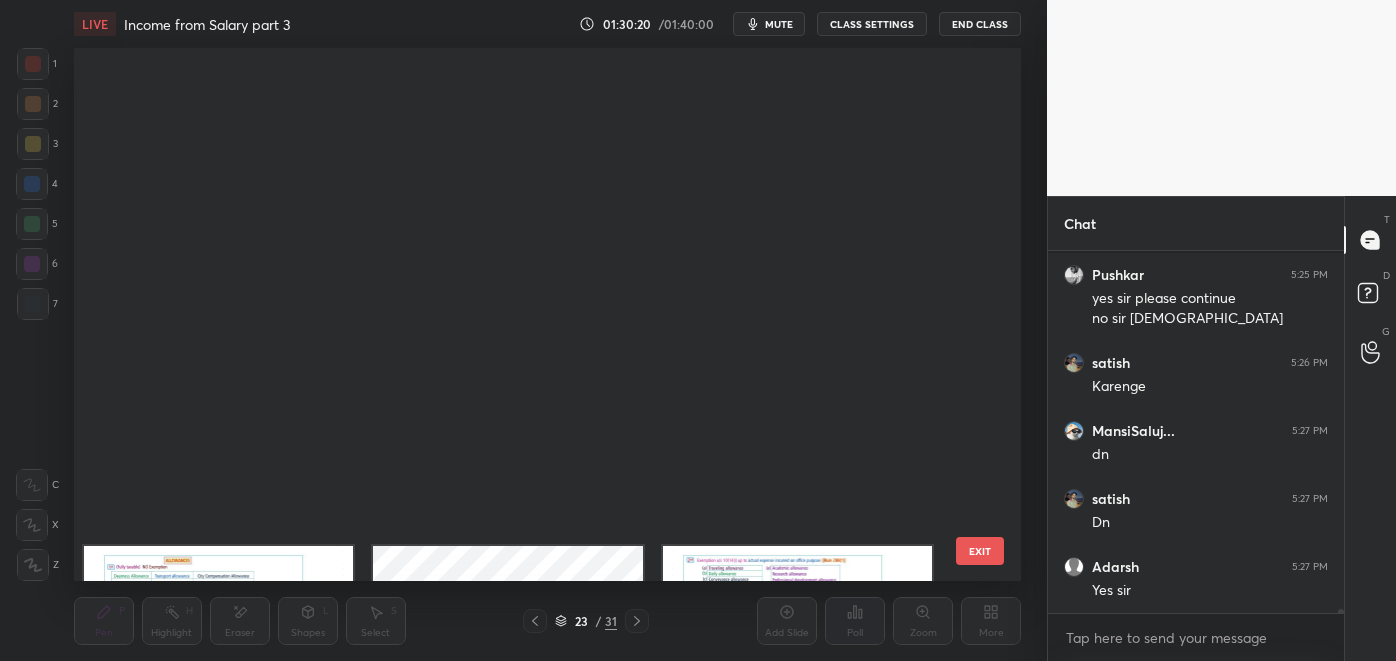 scroll, scrollTop: 768, scrollLeft: 0, axis: vertical 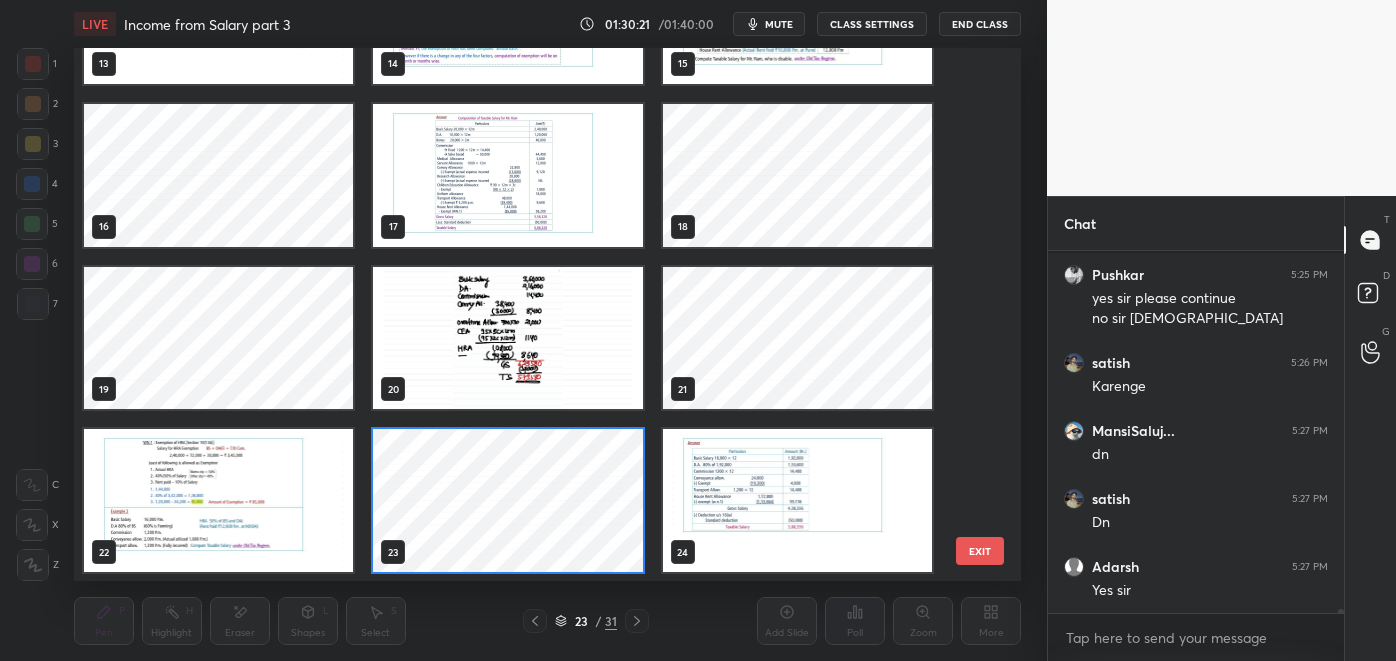 click at bounding box center (796, 500) 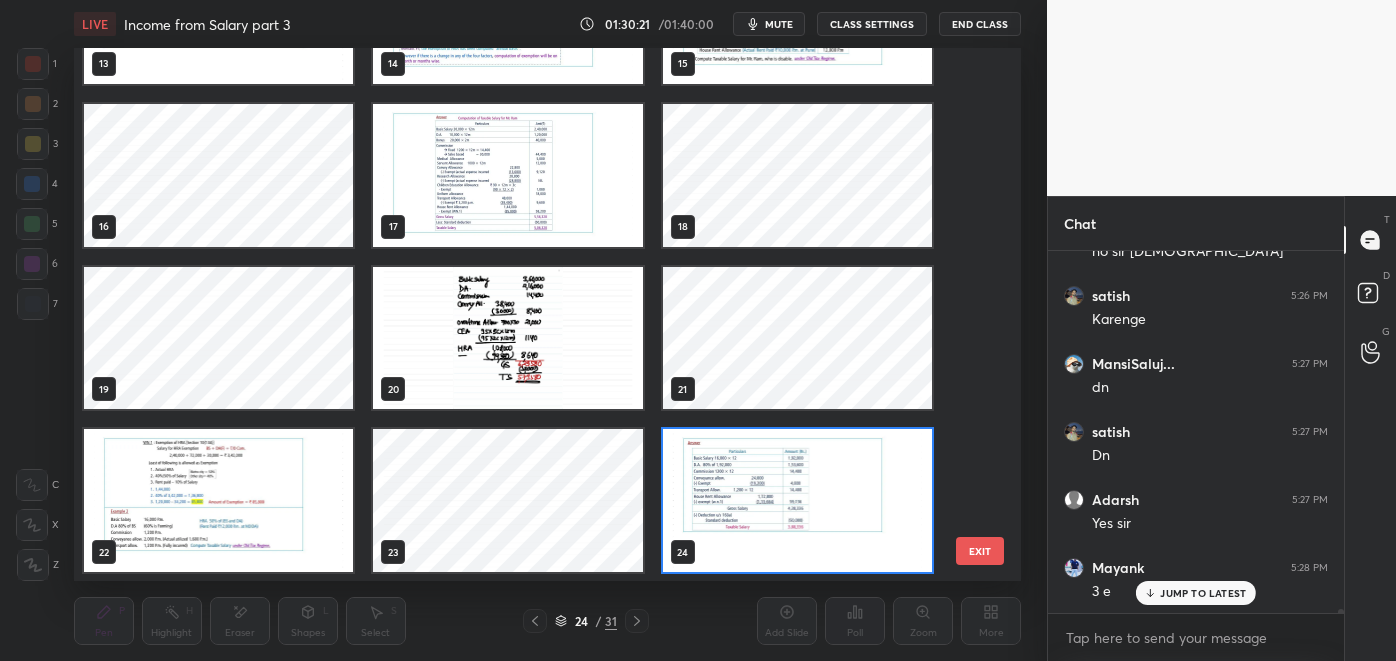 click at bounding box center [796, 500] 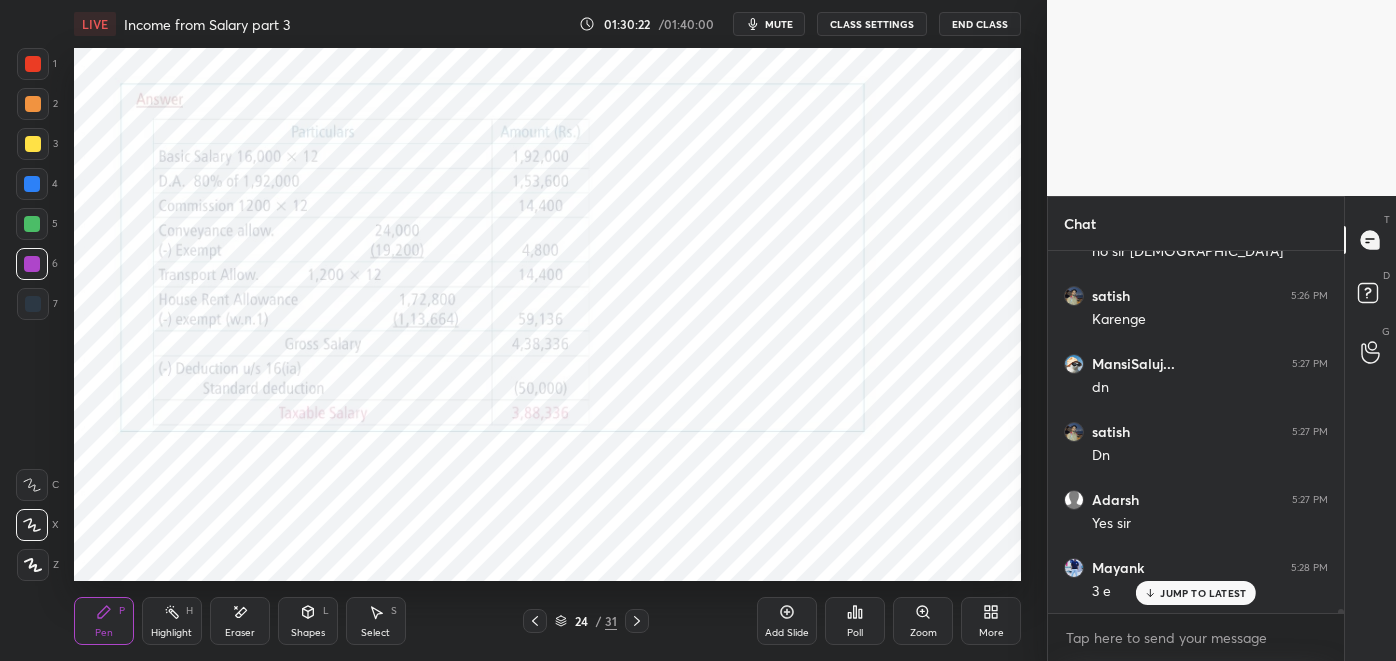 click 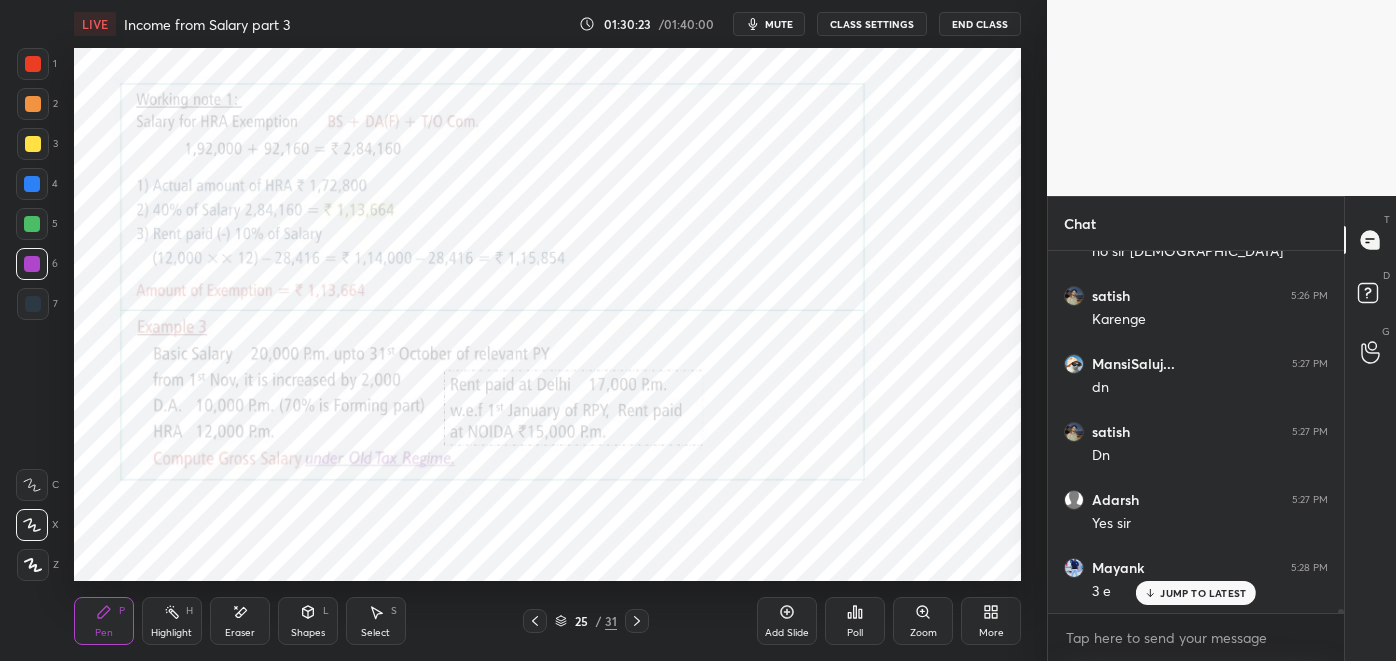 click 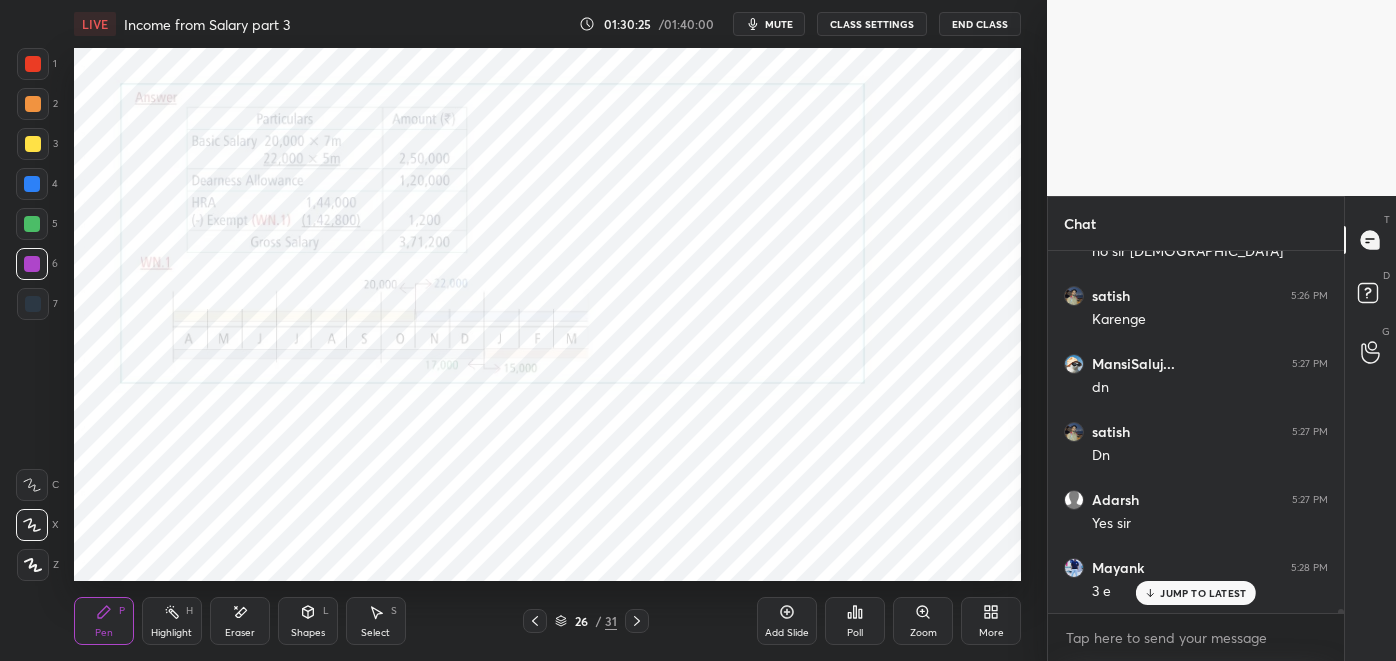 click at bounding box center [535, 621] 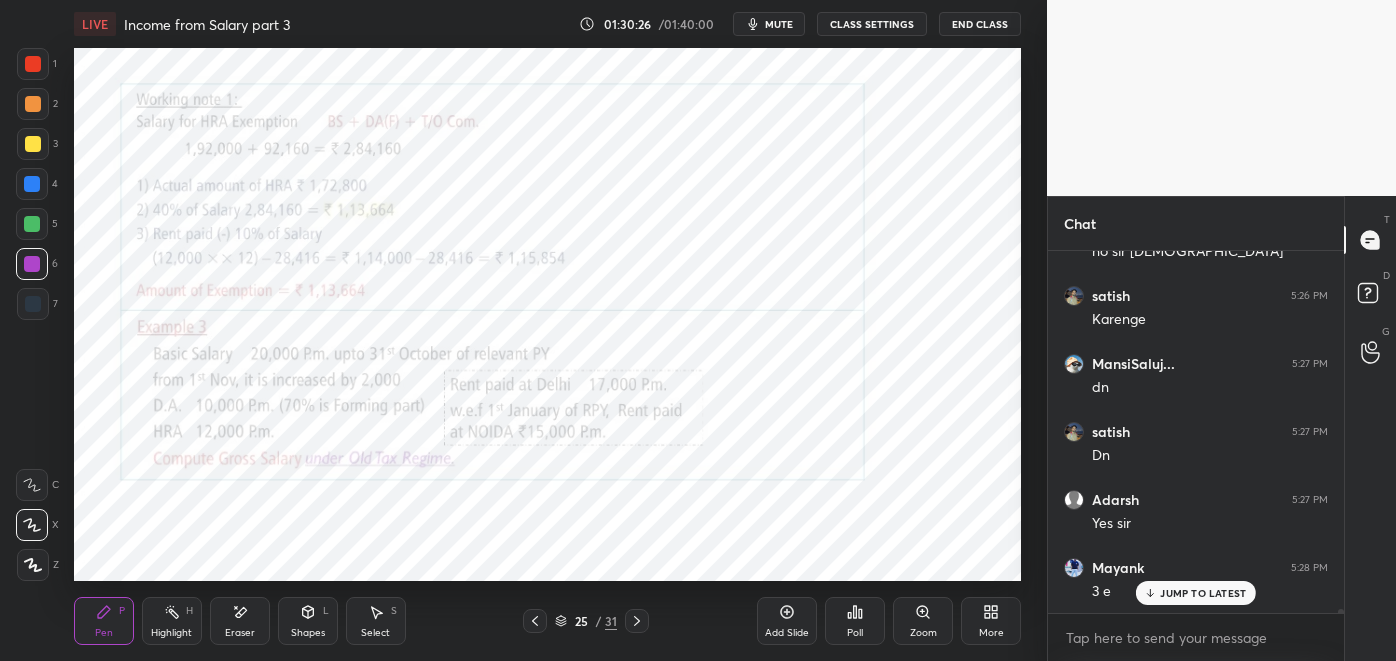 click 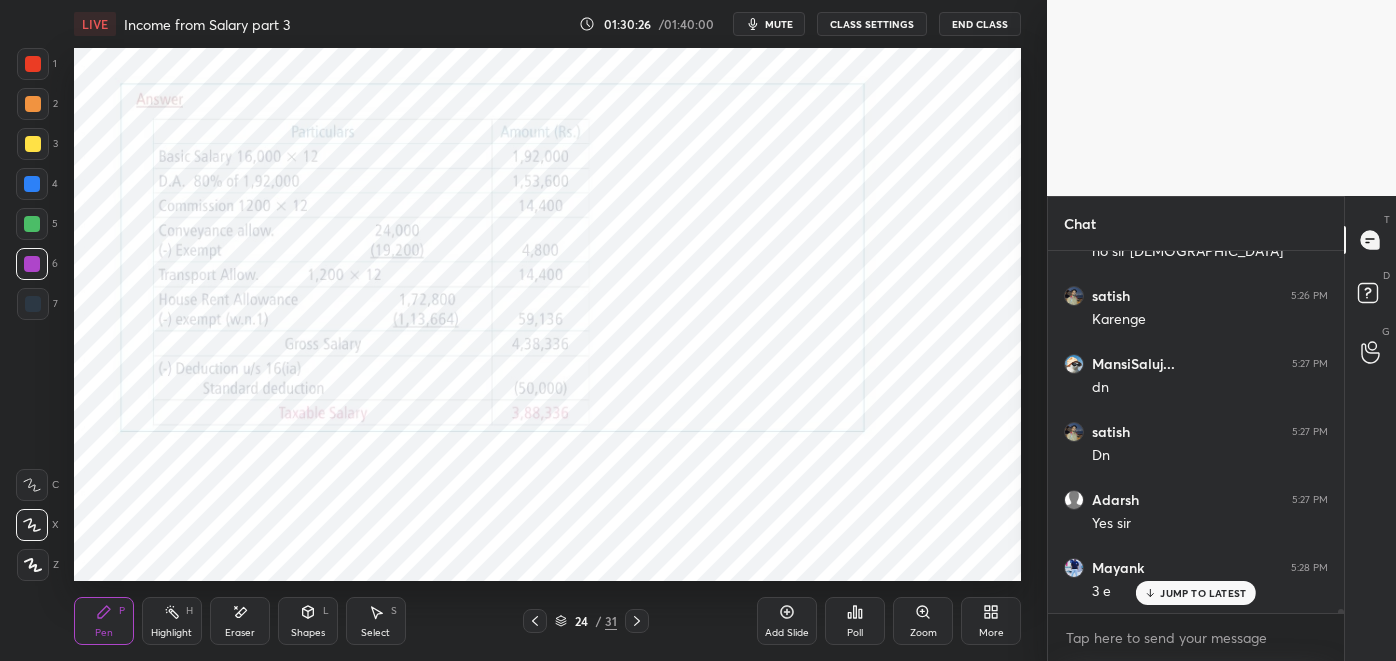 click 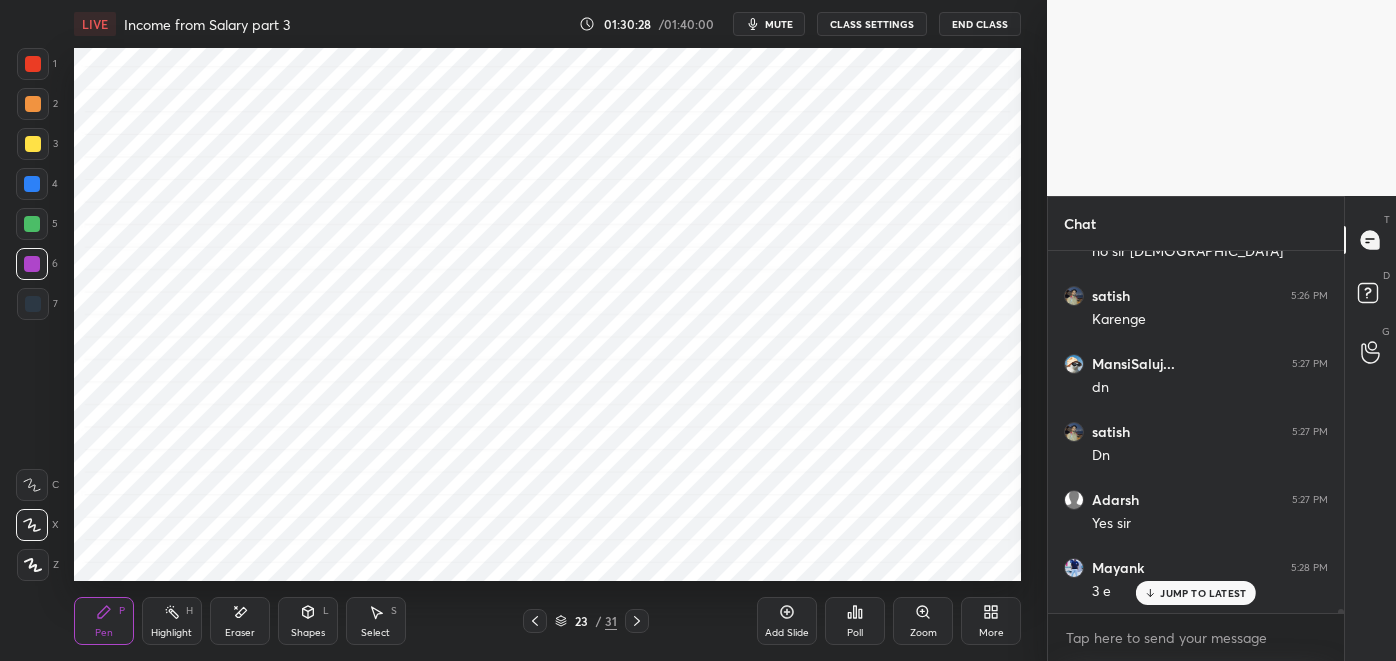 click on "Select" at bounding box center [375, 633] 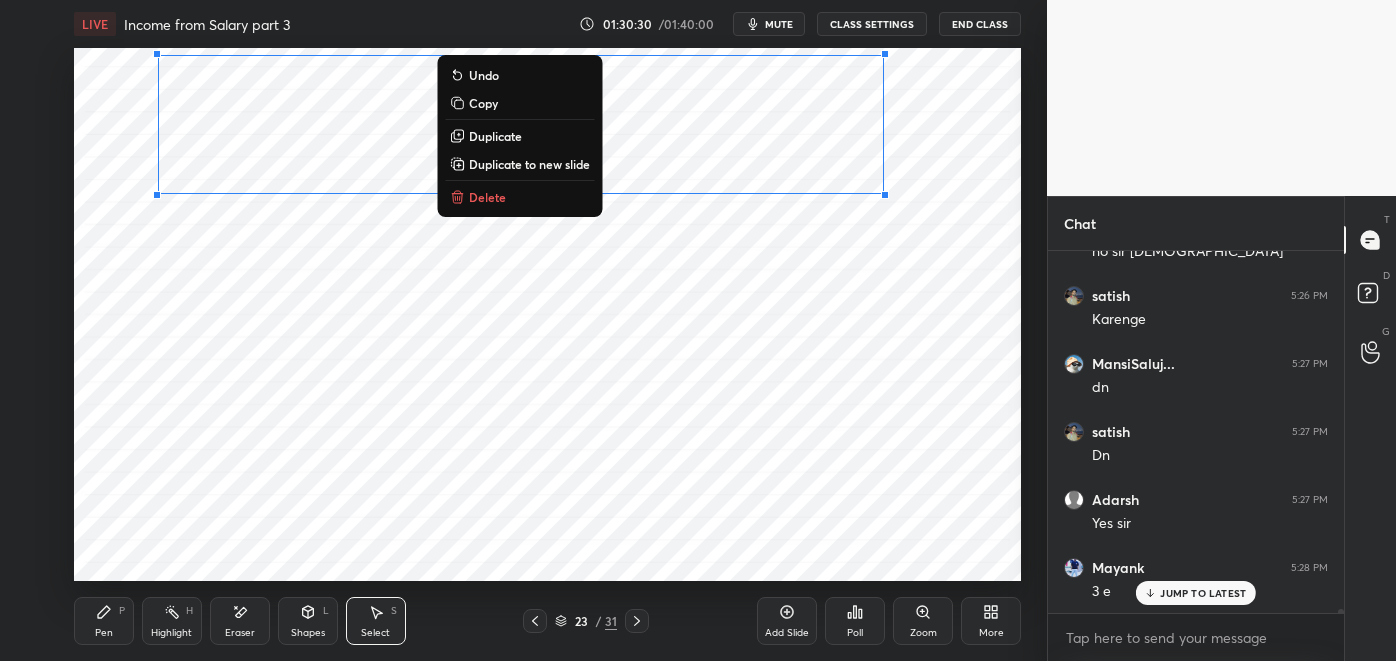 click on "Copy" at bounding box center [519, 103] 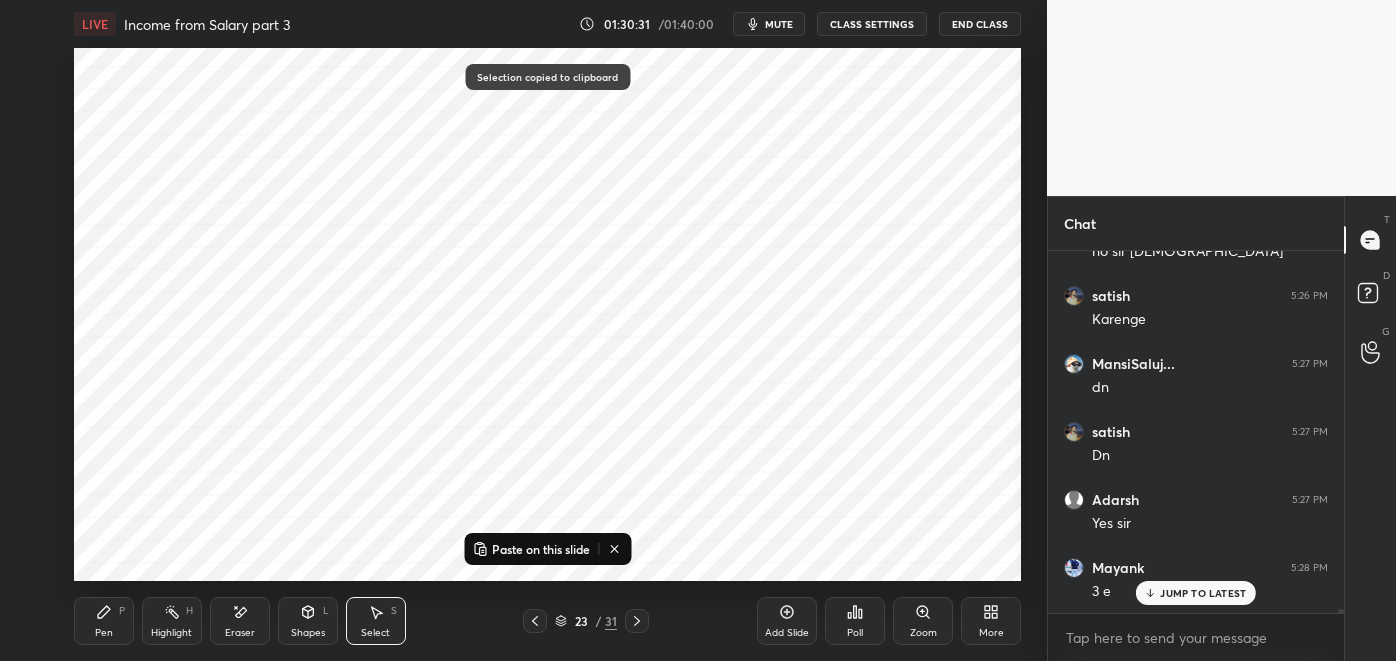 click 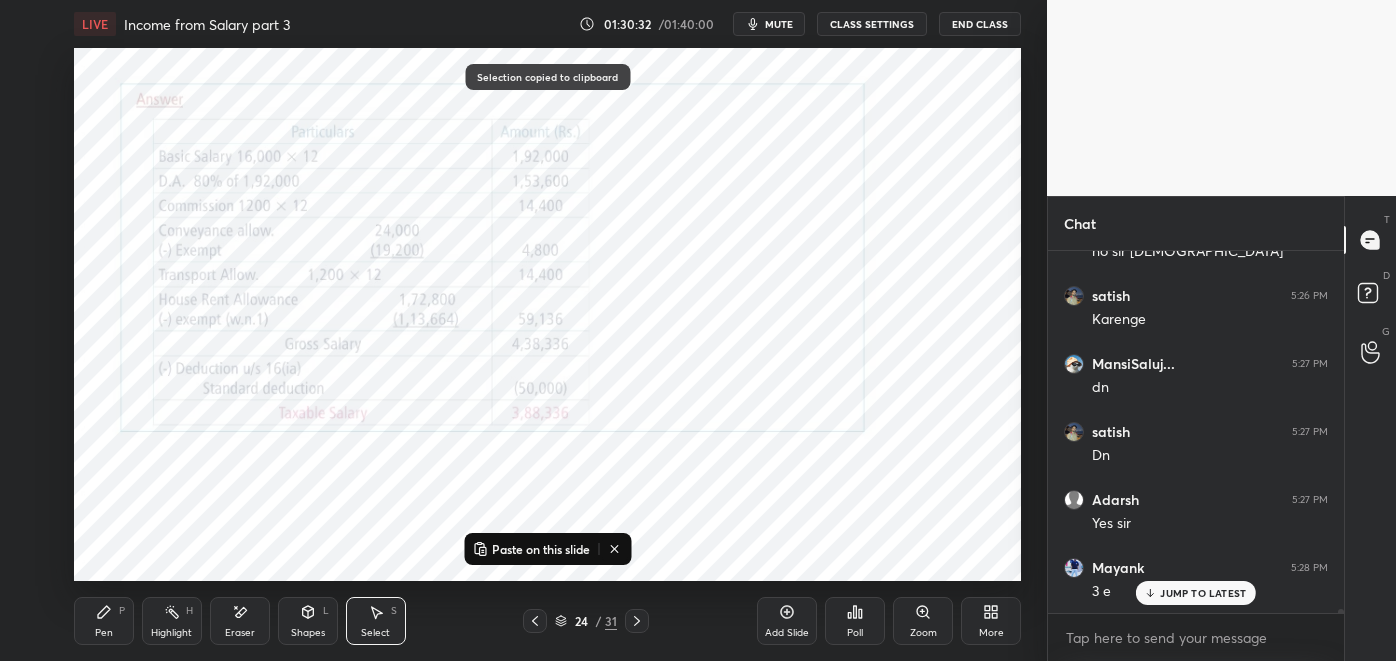click 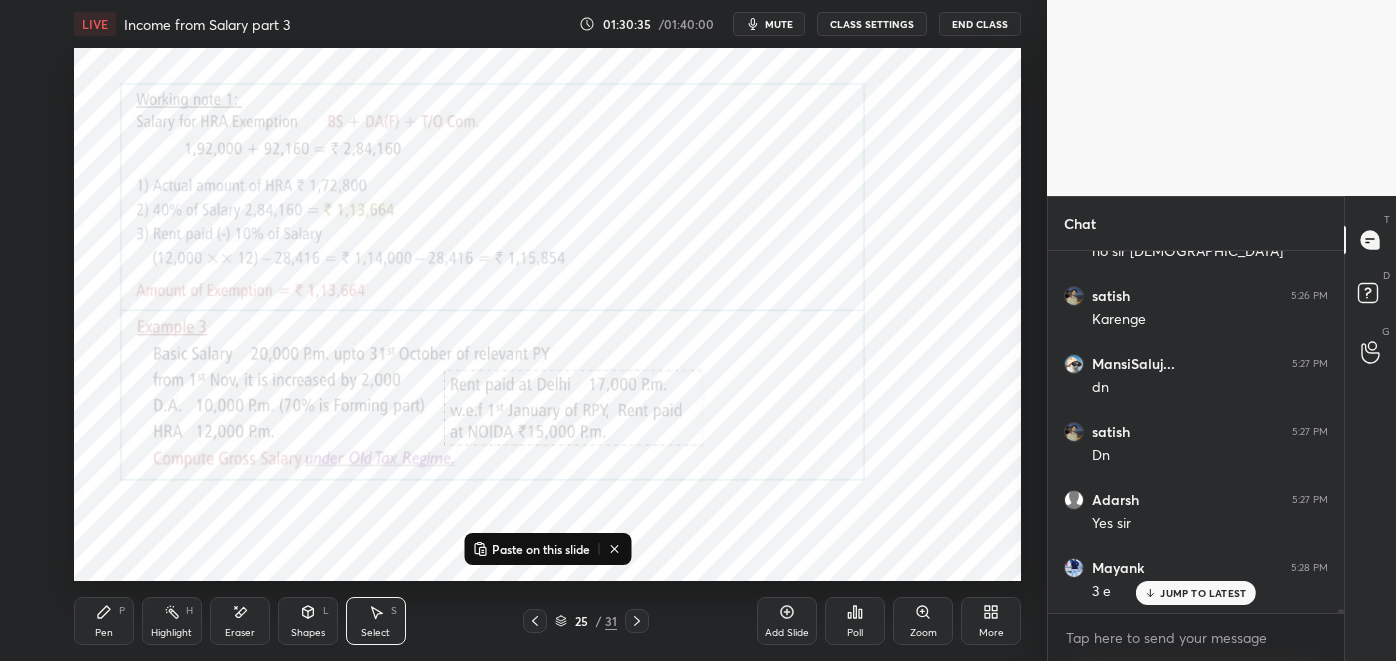 click on "Paste on this slide" at bounding box center [541, 549] 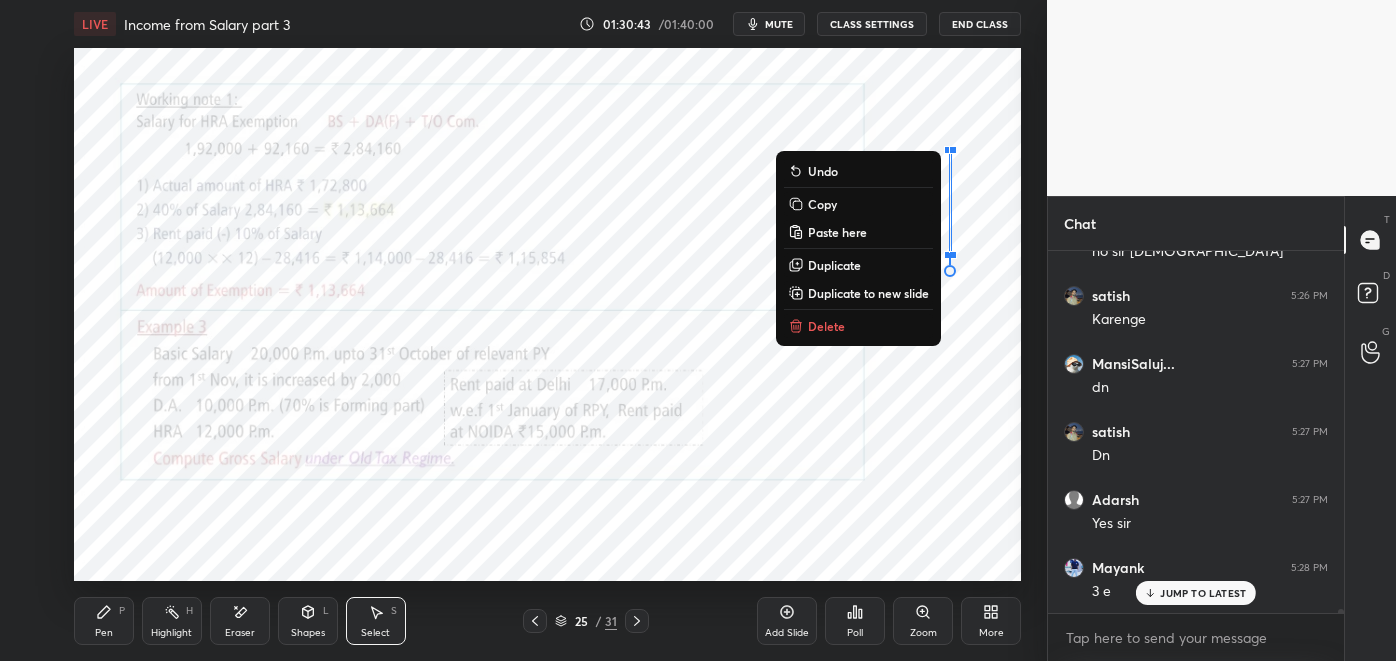 click on "0 ° Undo Copy Paste here Duplicate Duplicate to new slide Delete" at bounding box center [548, 314] 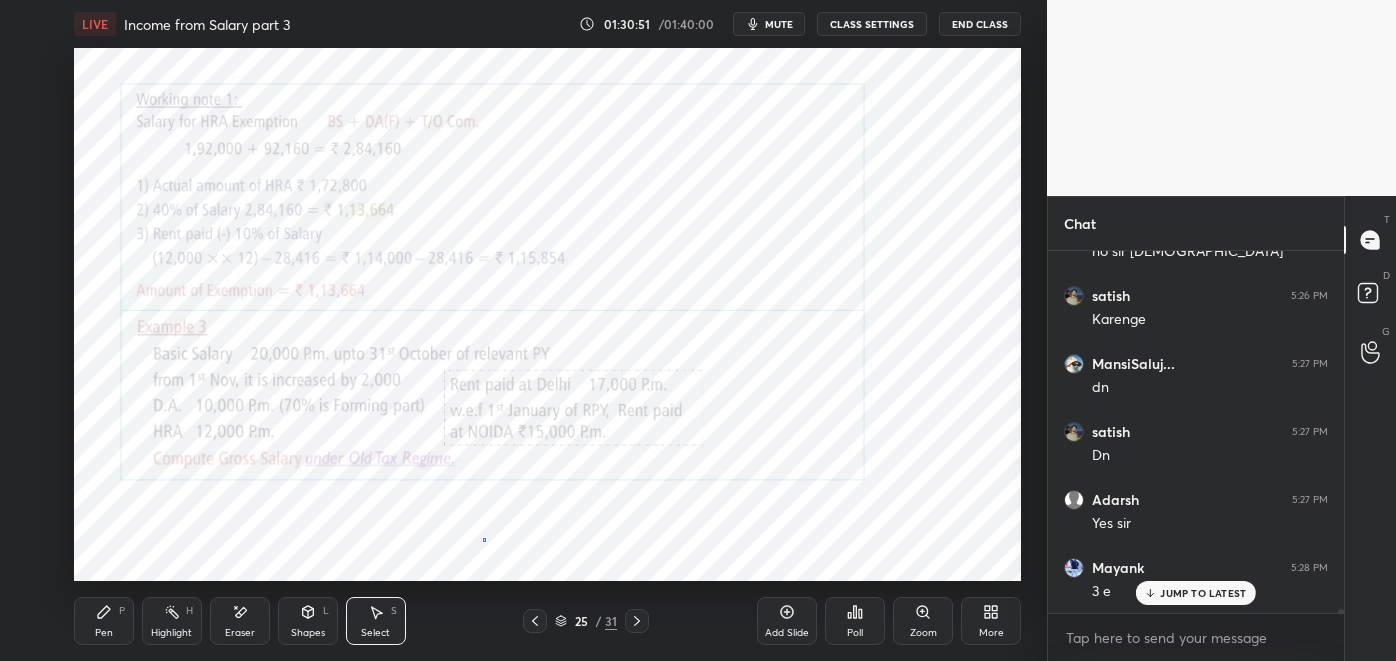 click on "0 ° Undo Copy Paste here Duplicate Duplicate to new slide Delete" at bounding box center (548, 314) 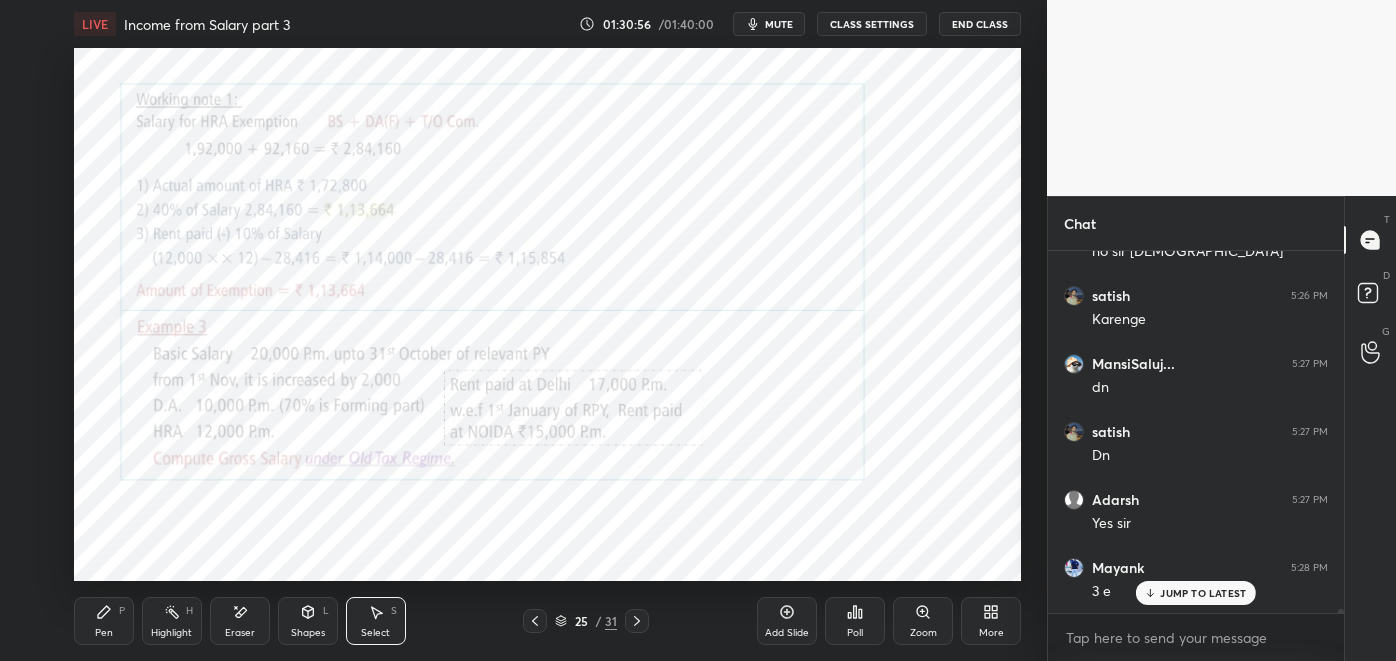 click on "Pen P" at bounding box center (104, 621) 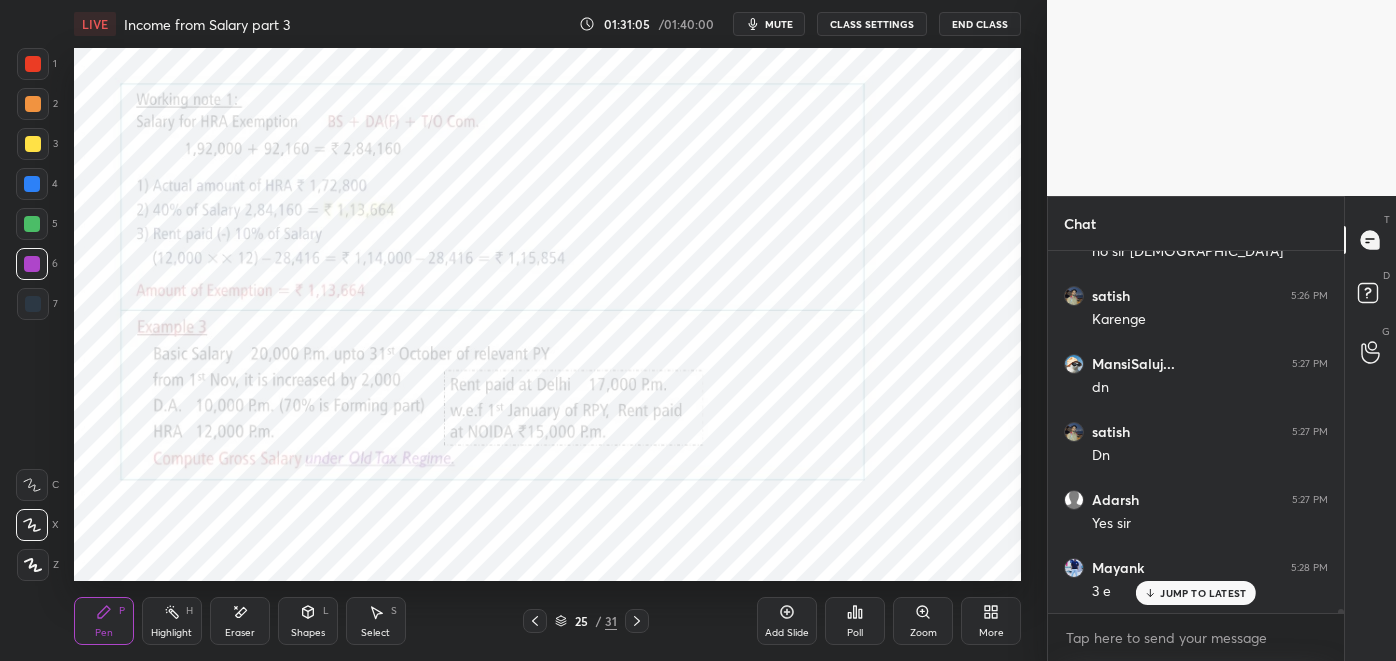 click at bounding box center (32, 184) 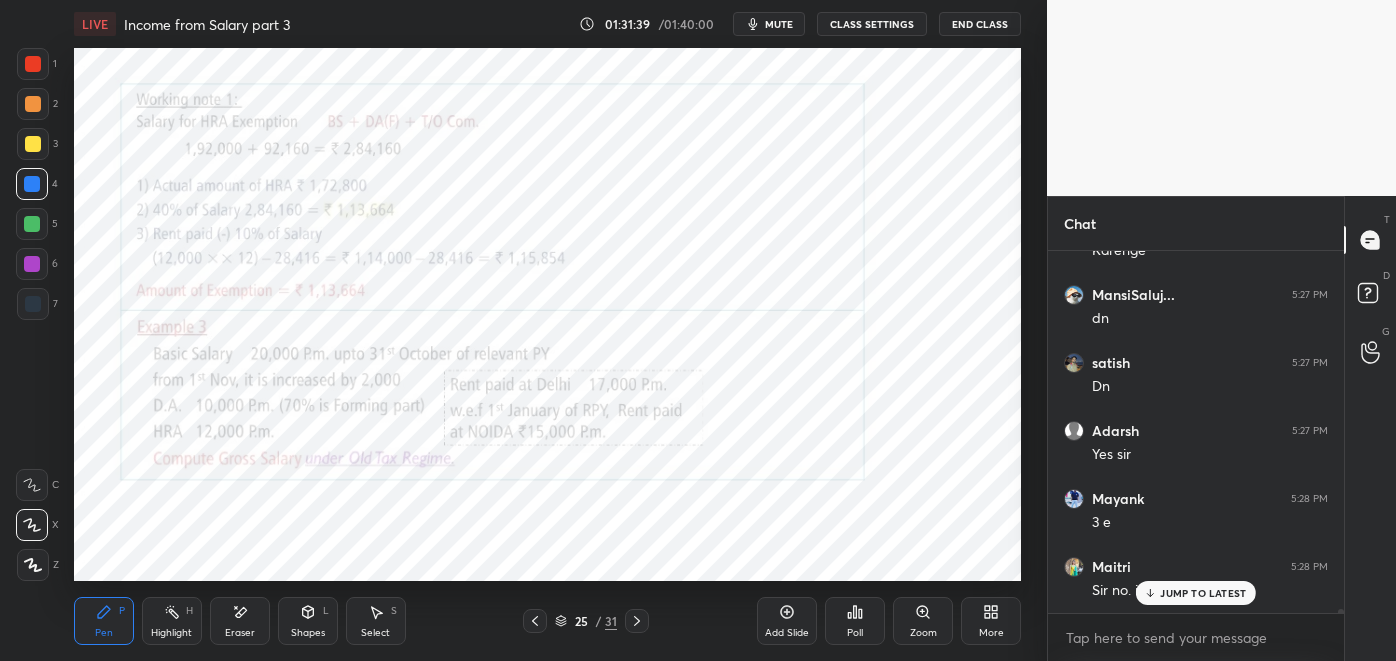 scroll, scrollTop: 32491, scrollLeft: 0, axis: vertical 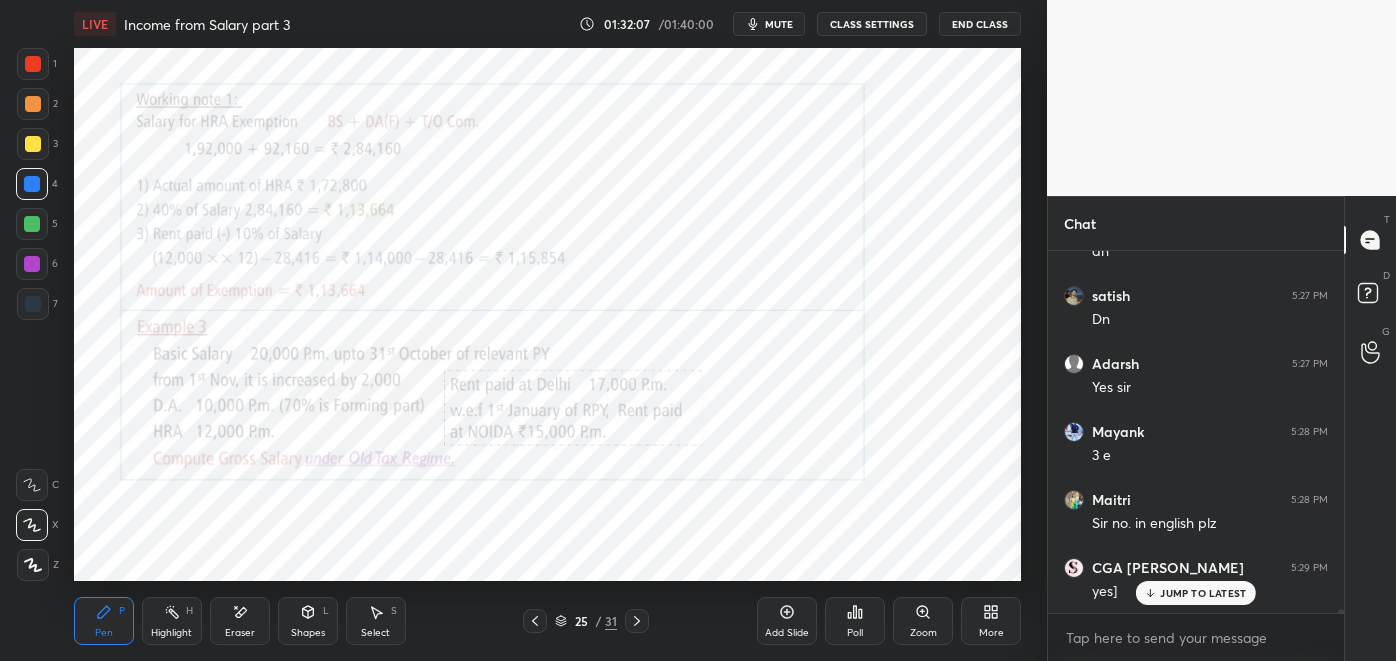 click at bounding box center (33, 304) 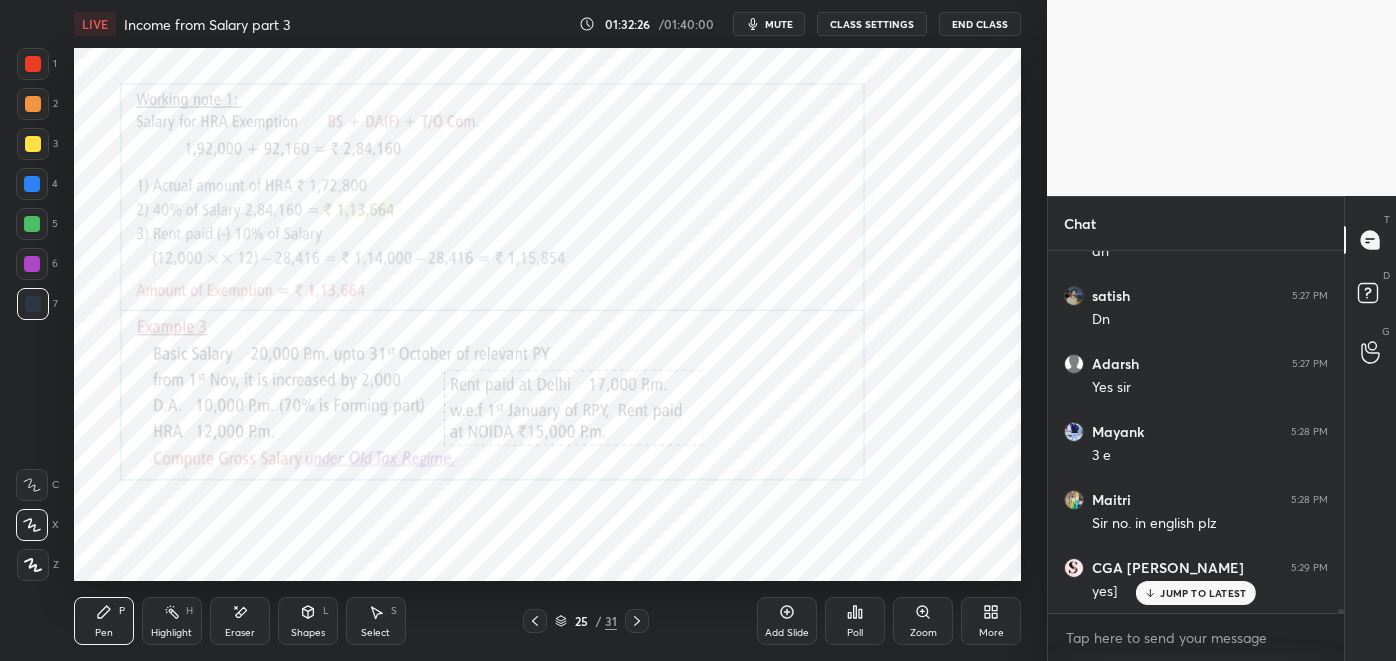 click on "Highlight H" at bounding box center [172, 621] 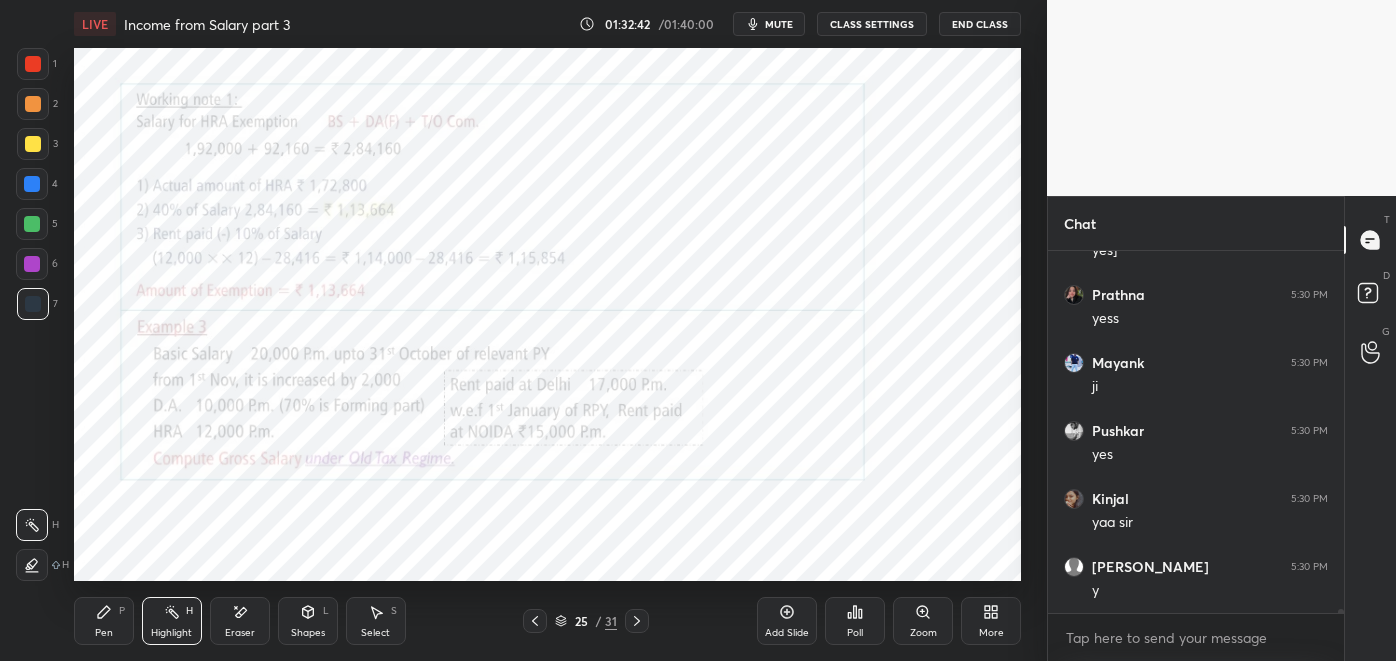 scroll, scrollTop: 32899, scrollLeft: 0, axis: vertical 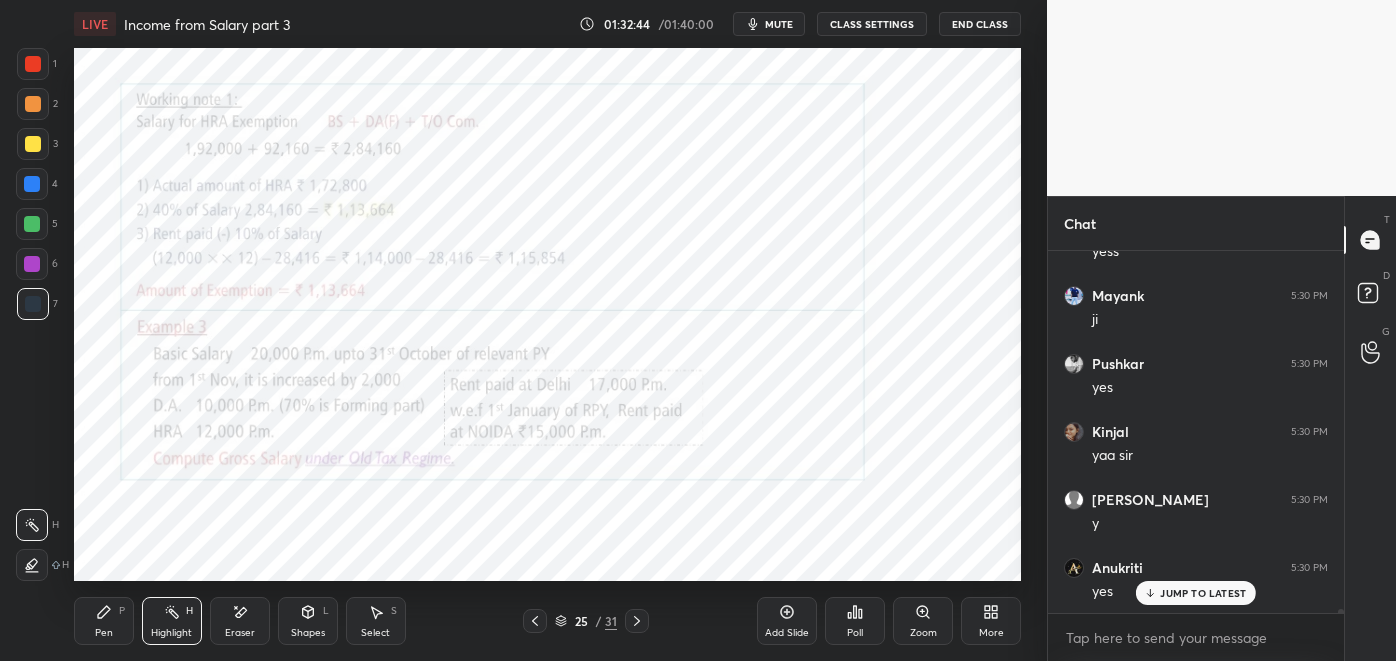 click on "Pen" at bounding box center [104, 633] 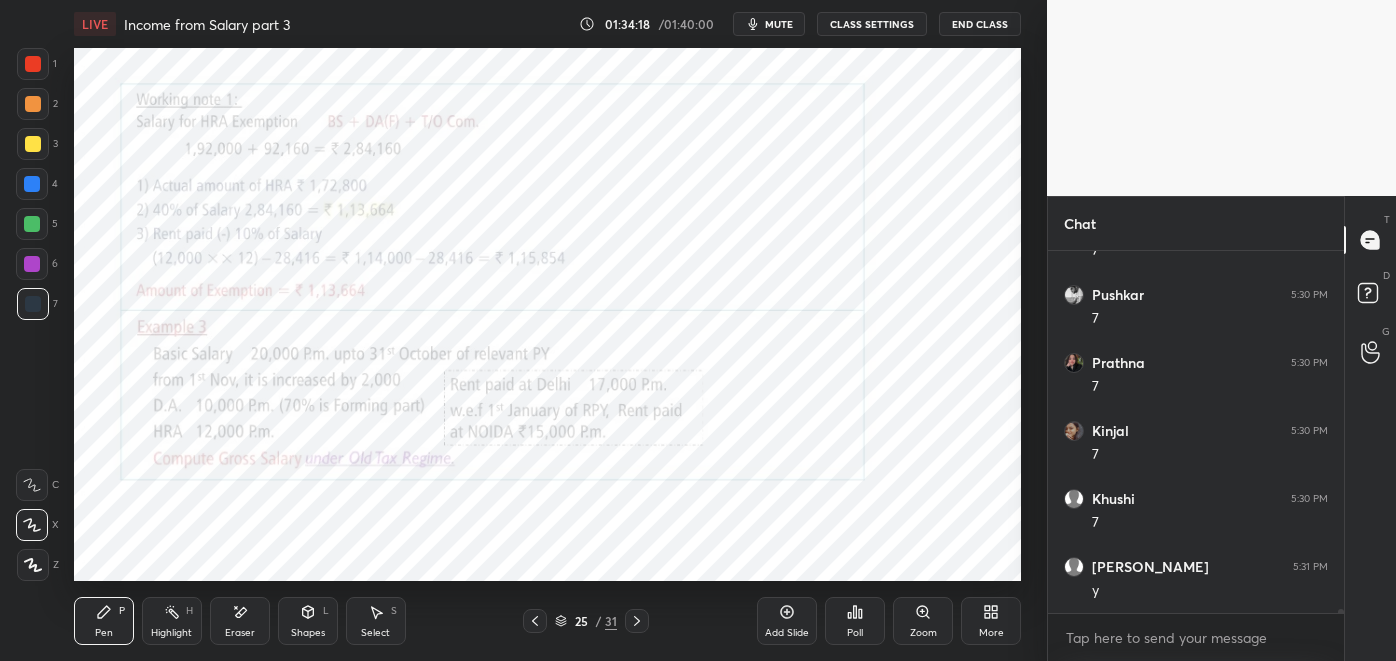 scroll, scrollTop: 33667, scrollLeft: 0, axis: vertical 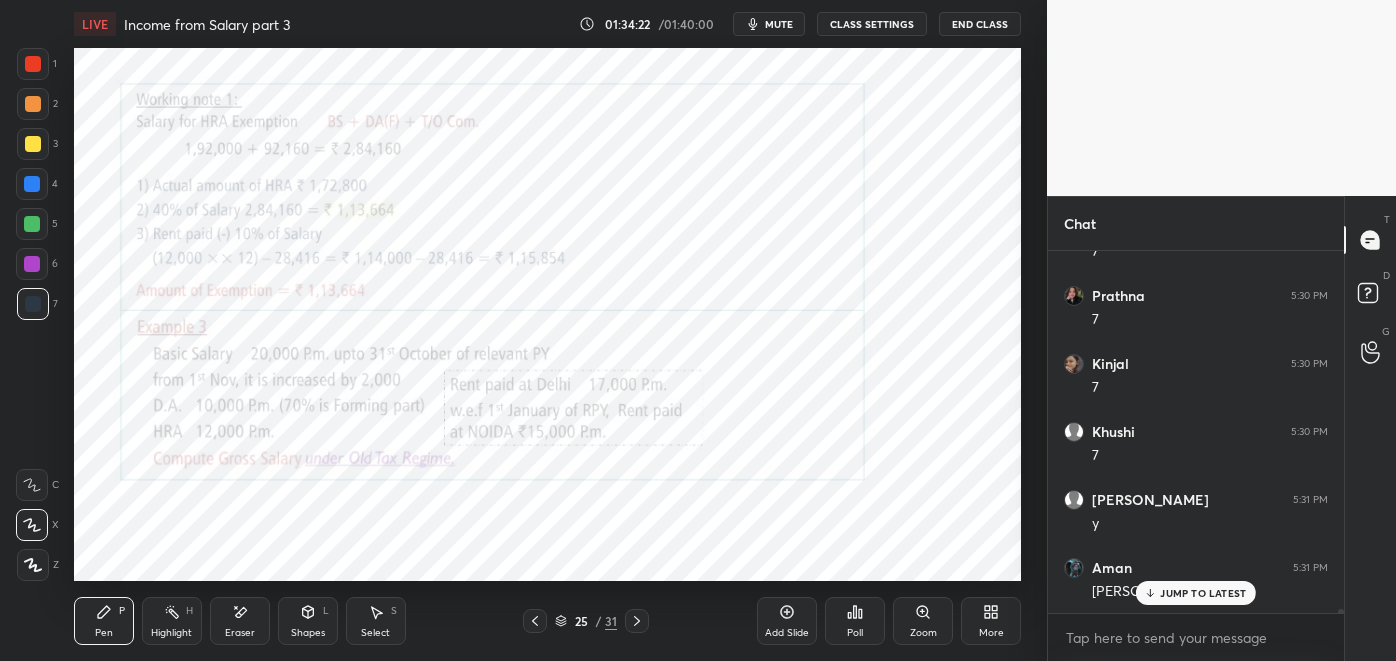 click on "JUMP TO LATEST" at bounding box center [1203, 593] 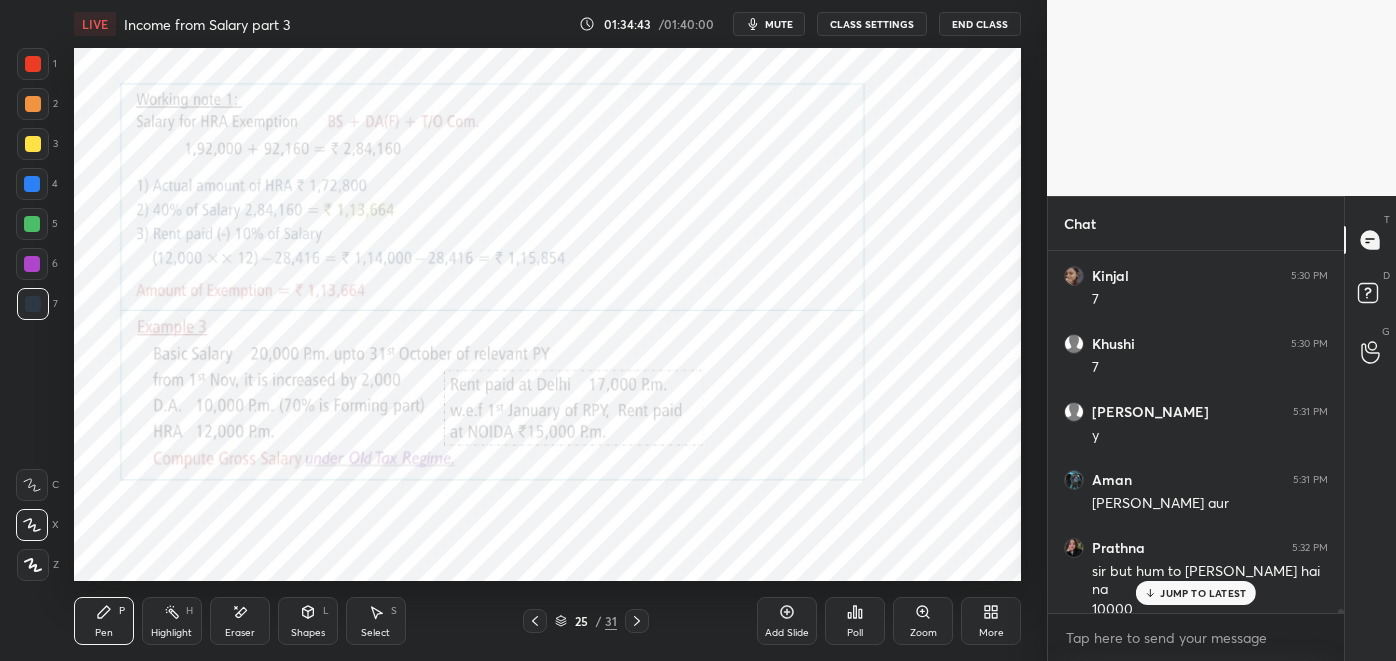 scroll, scrollTop: 33776, scrollLeft: 0, axis: vertical 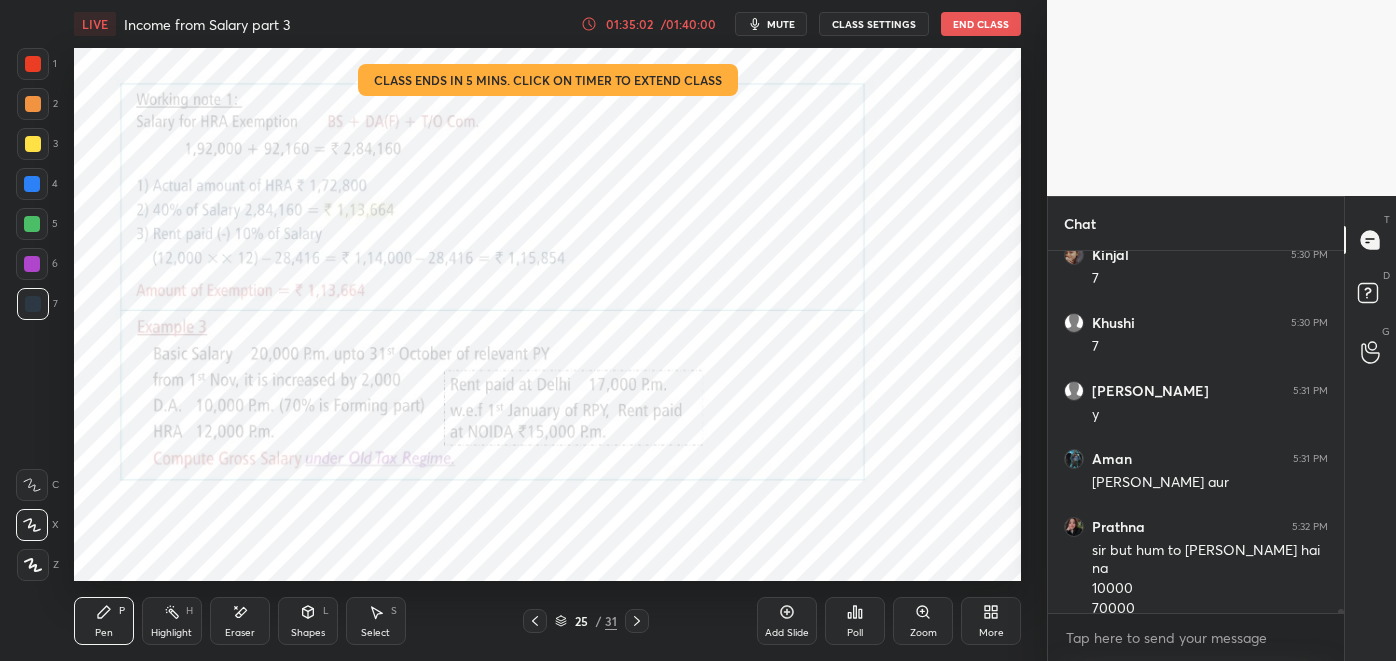 click on "LIVE Income from Salary part 3 01:35:02 /  01:40:00 mute CLASS SETTINGS End Class" at bounding box center [548, 24] 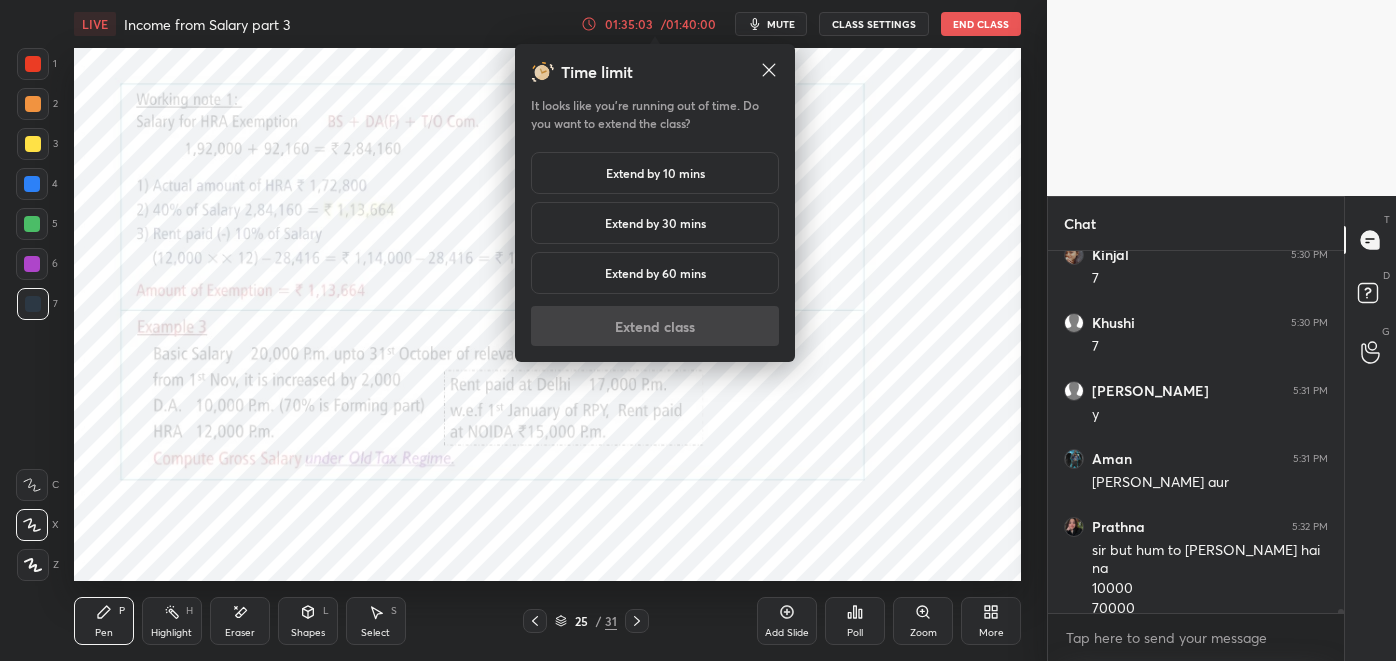 click on "Extend by 10 mins" at bounding box center (655, 173) 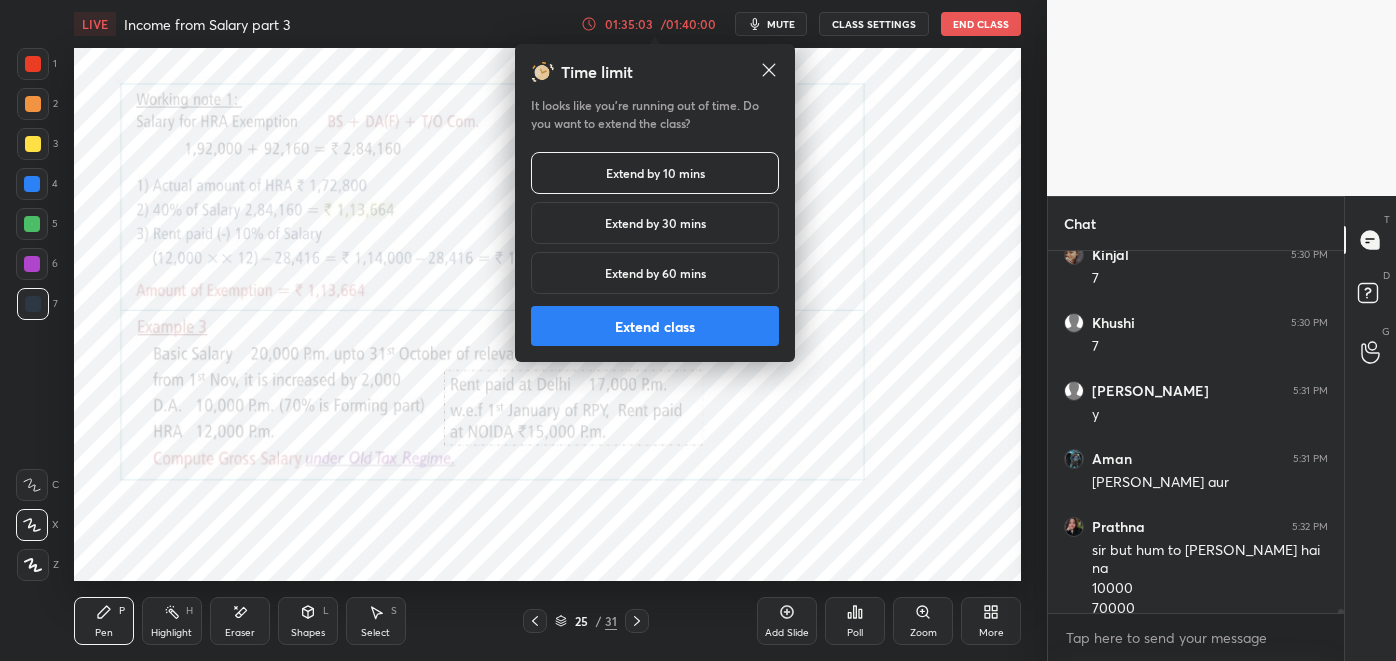 click on "Extend class" at bounding box center (655, 326) 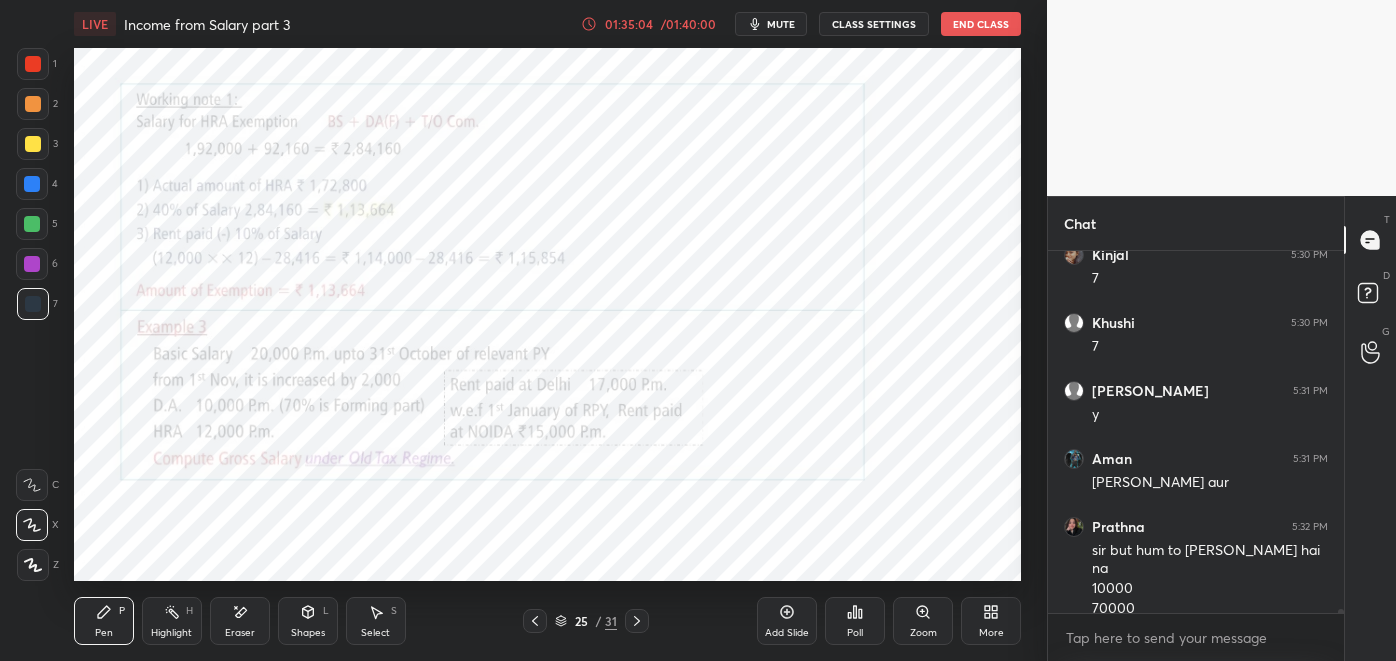 scroll, scrollTop: 33843, scrollLeft: 0, axis: vertical 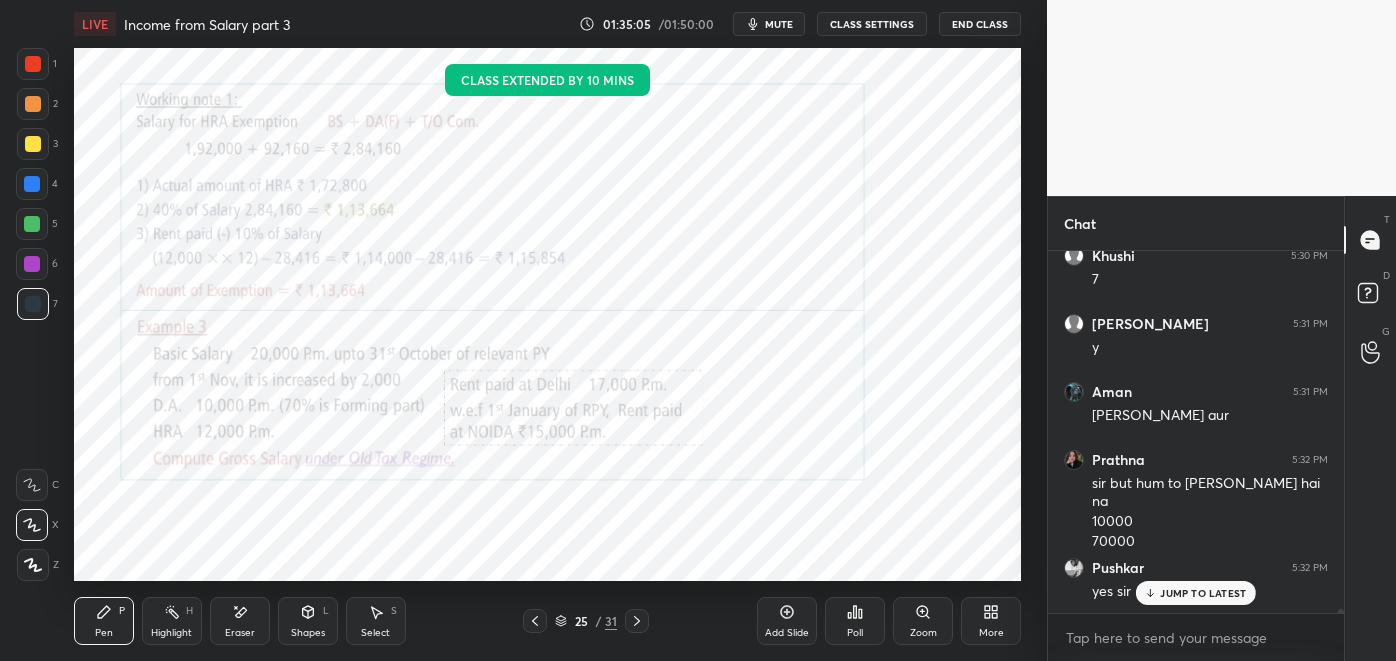 click on "Highlight" at bounding box center [171, 633] 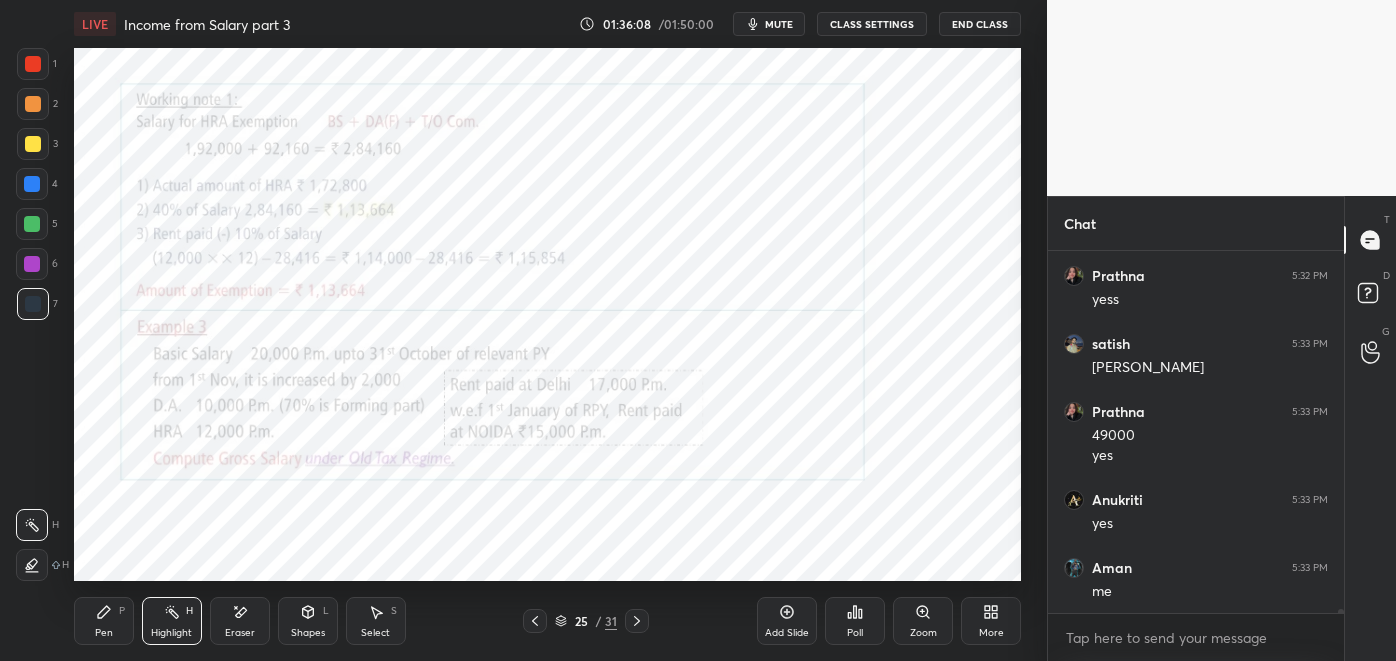 scroll, scrollTop: 34272, scrollLeft: 0, axis: vertical 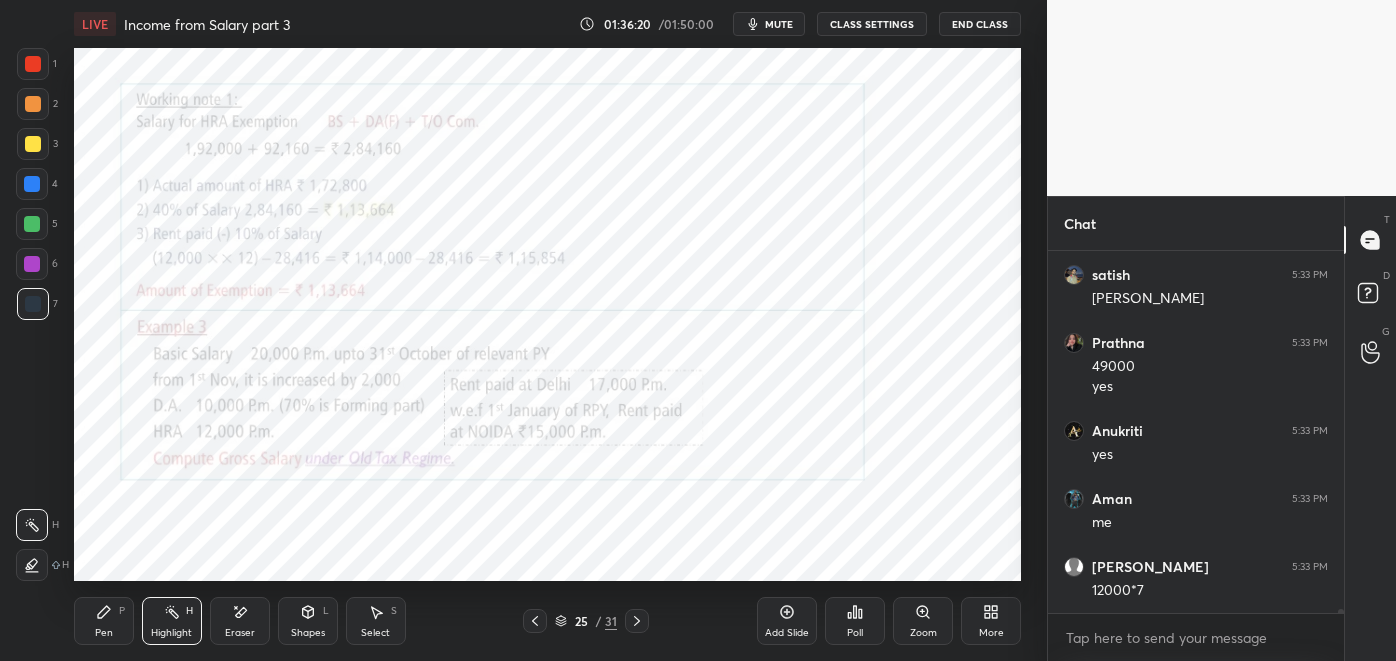 click on "Pen P" at bounding box center [104, 621] 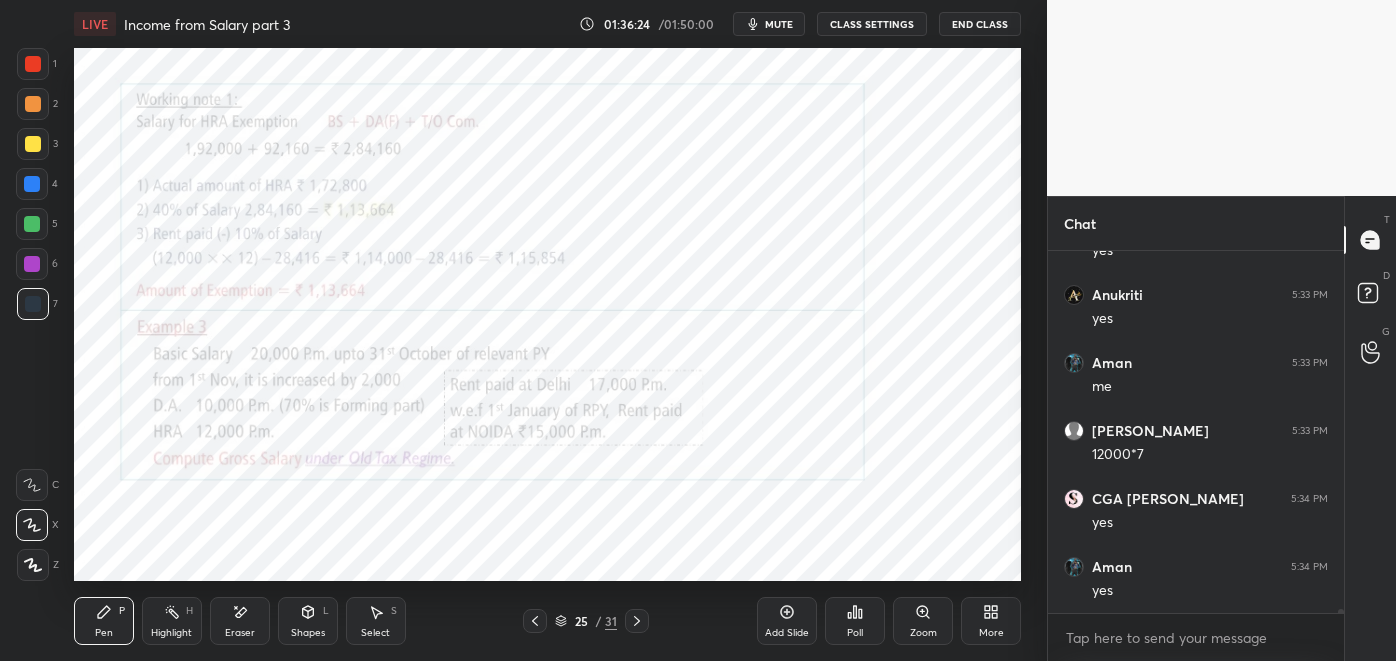 scroll, scrollTop: 34475, scrollLeft: 0, axis: vertical 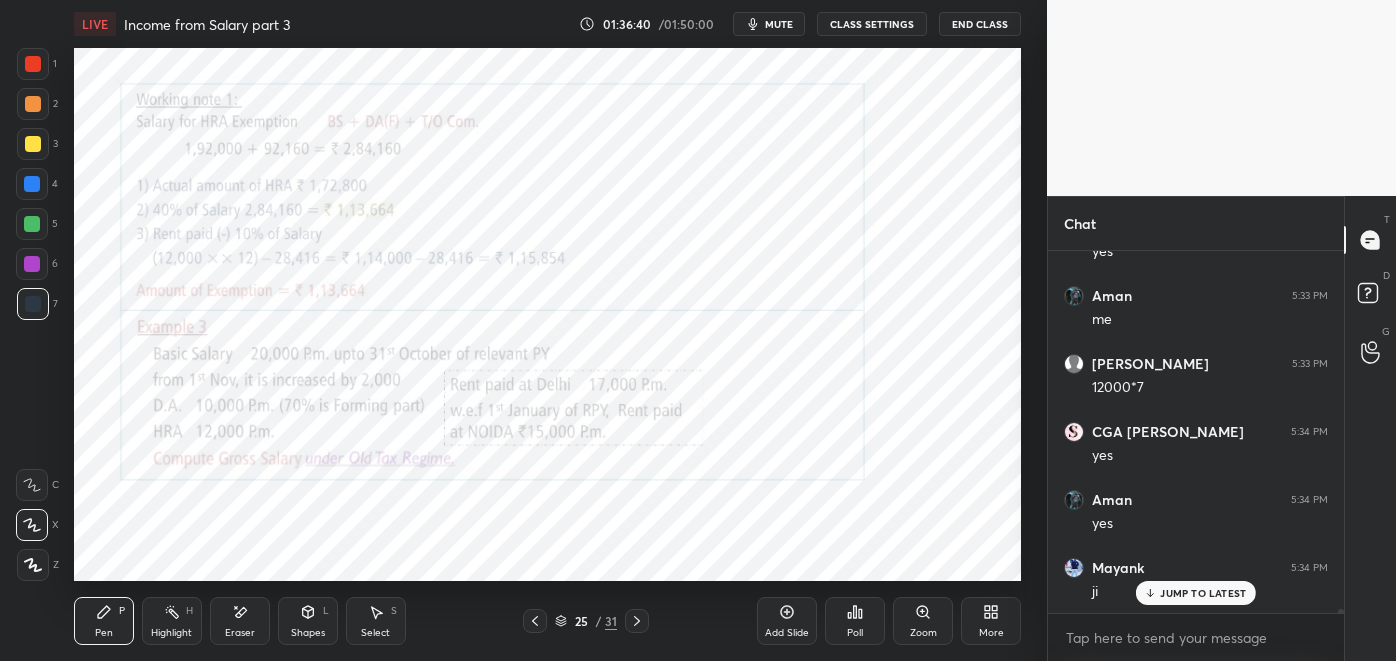 click on "Highlight H" at bounding box center (172, 621) 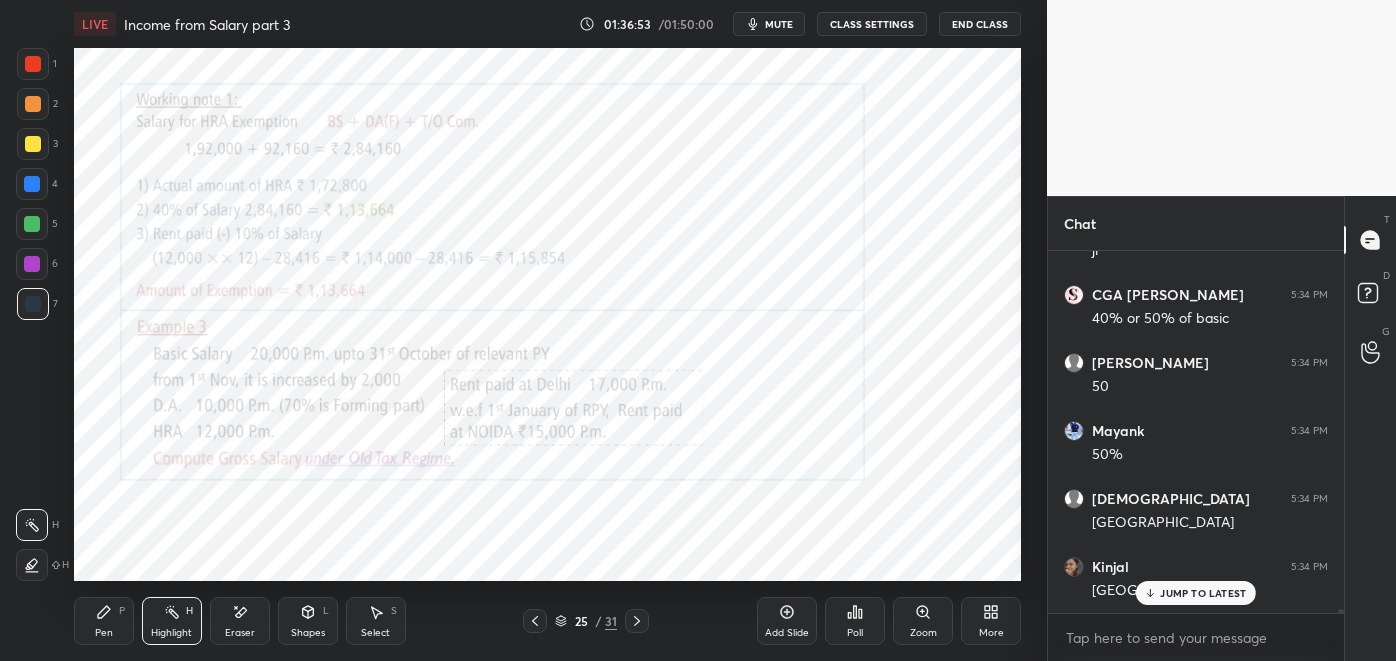 scroll, scrollTop: 34883, scrollLeft: 0, axis: vertical 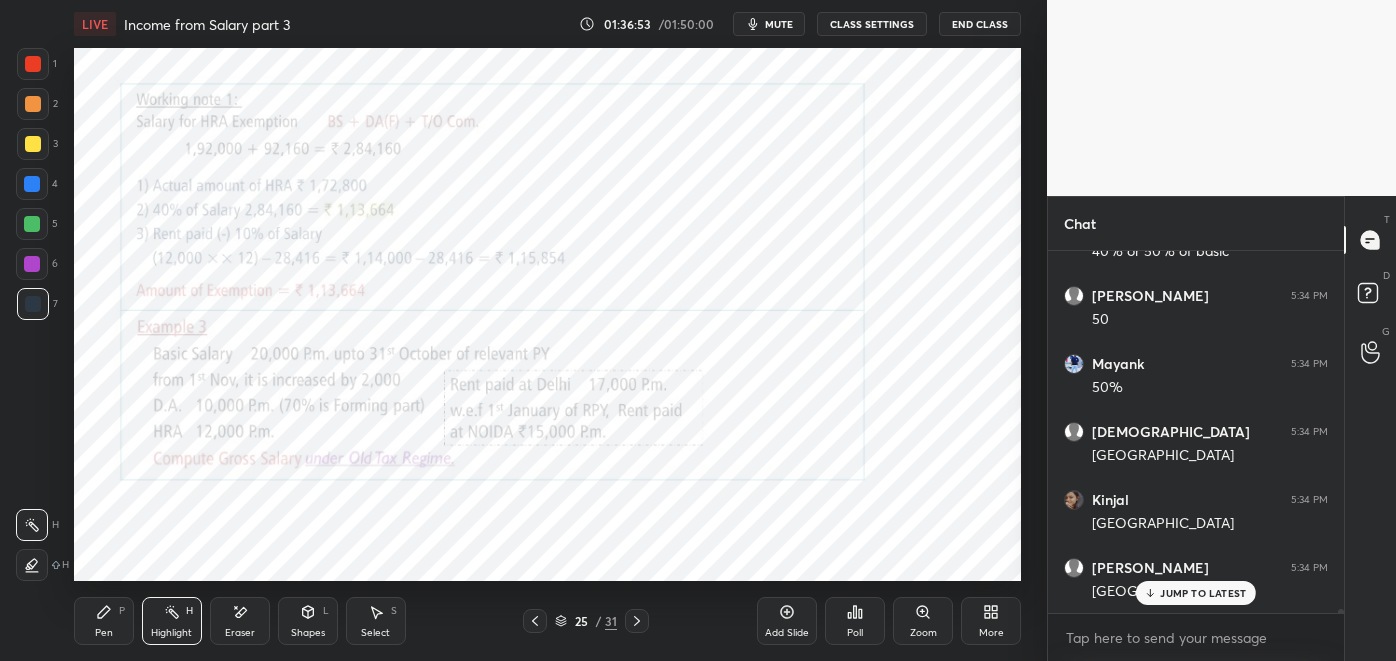 click 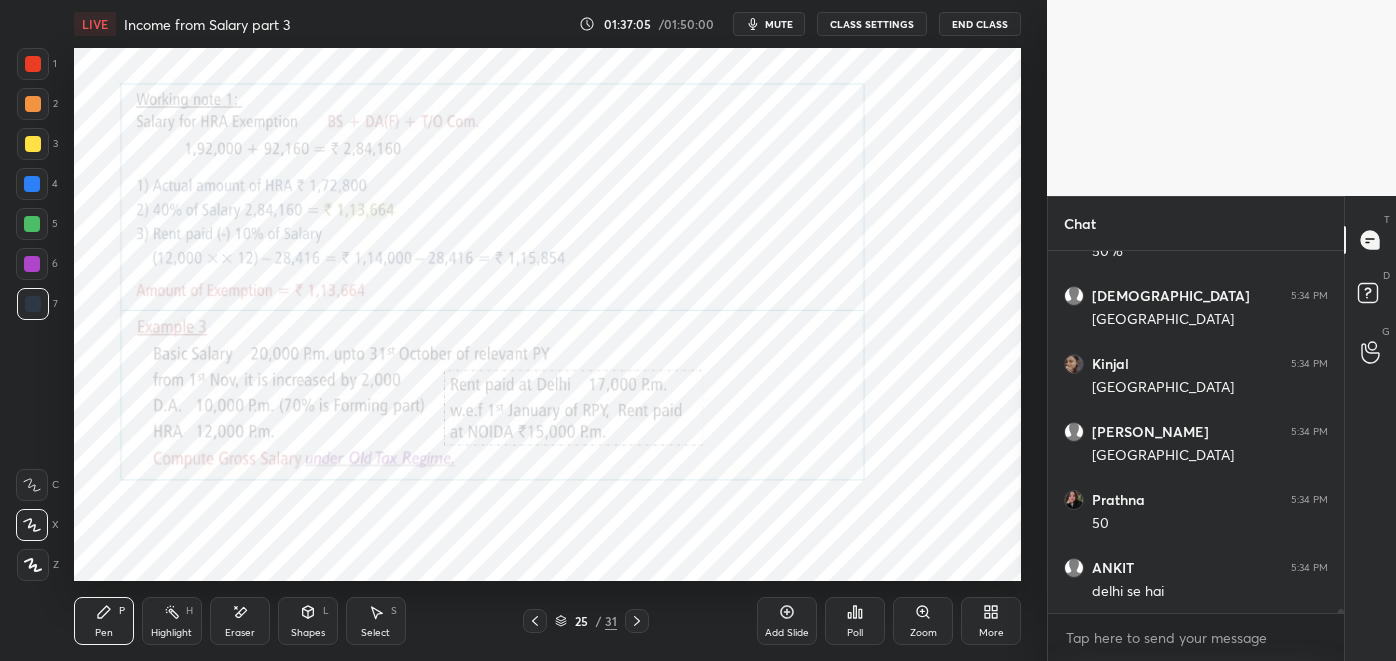 scroll, scrollTop: 35088, scrollLeft: 0, axis: vertical 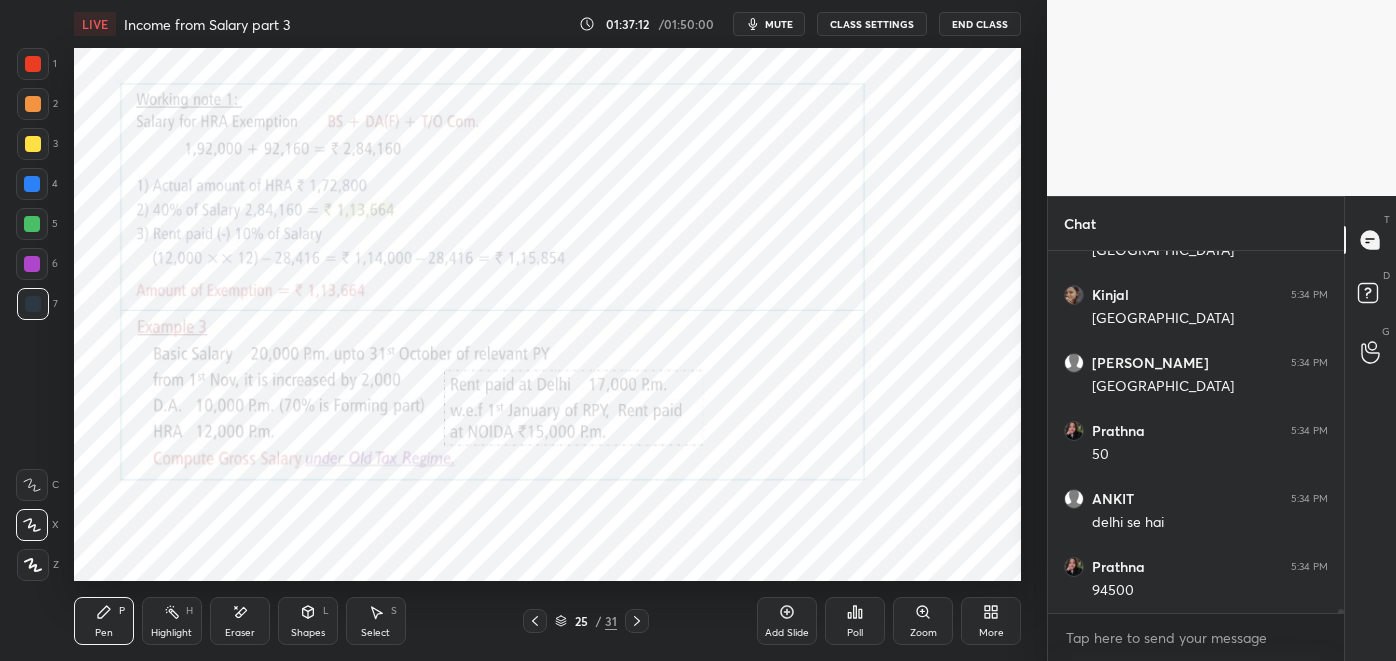 click on "Highlight" at bounding box center [171, 633] 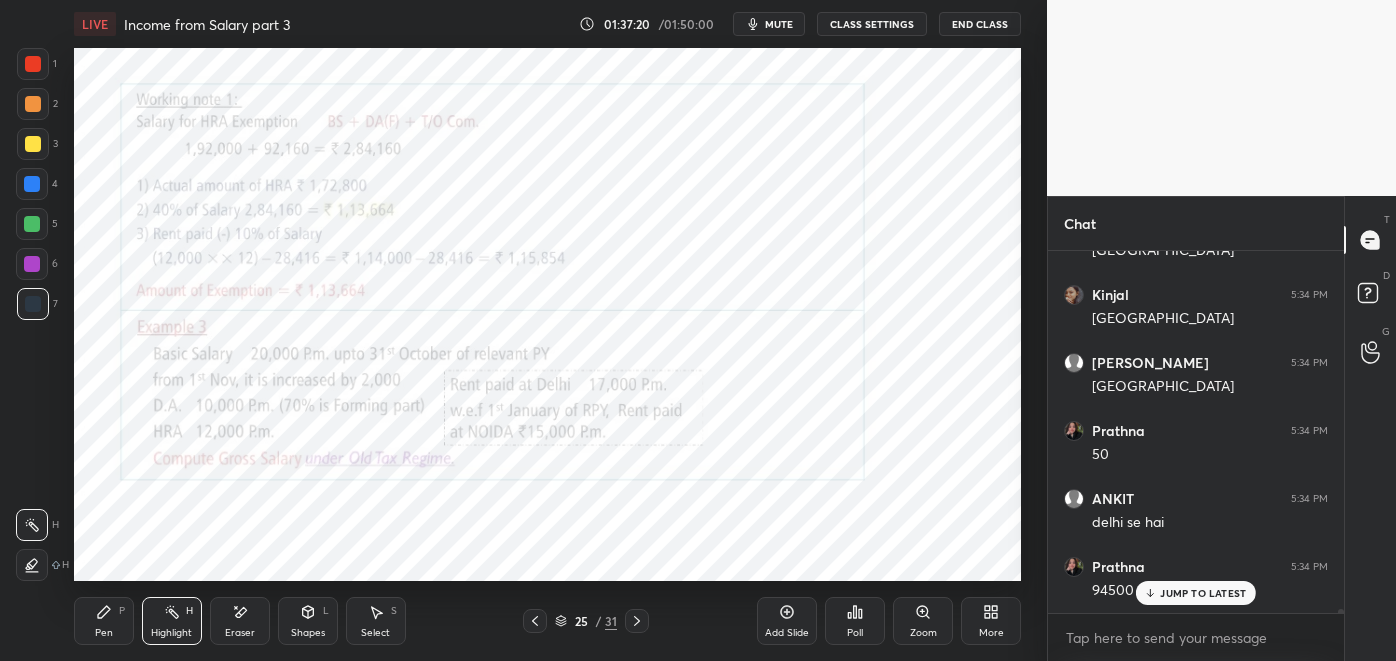 scroll, scrollTop: 35155, scrollLeft: 0, axis: vertical 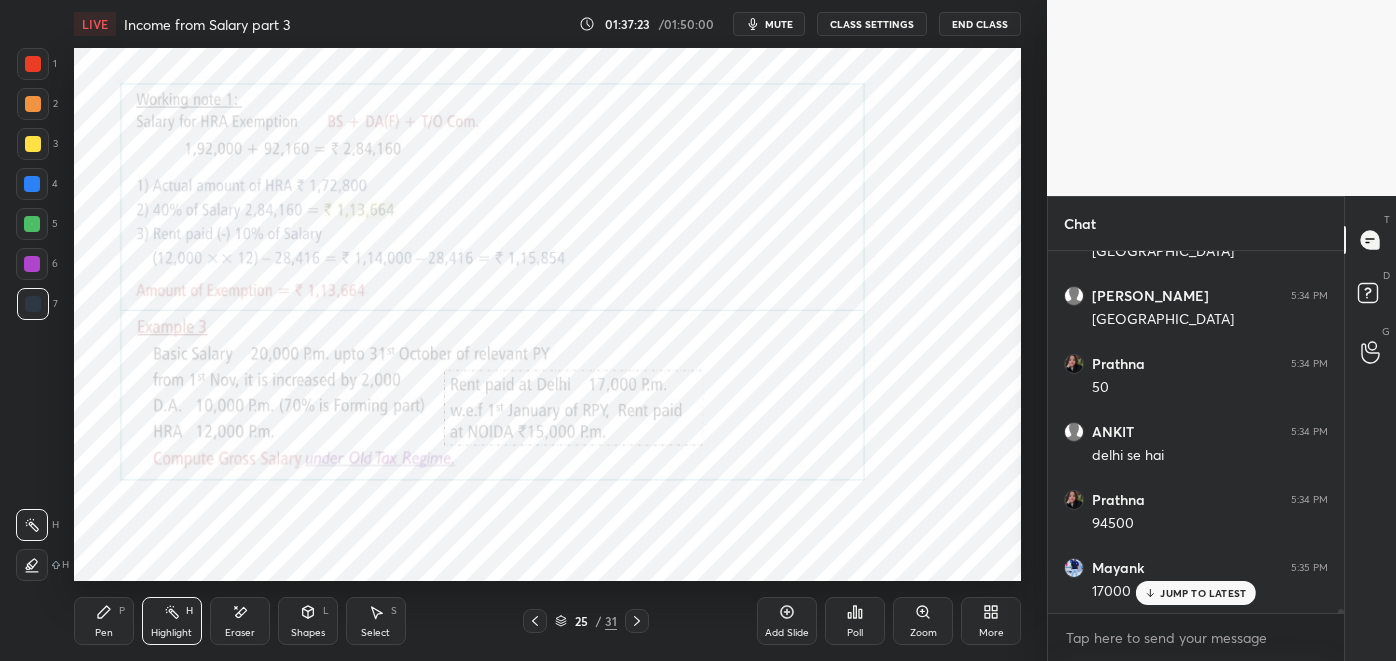 click on "Pen P" at bounding box center [104, 621] 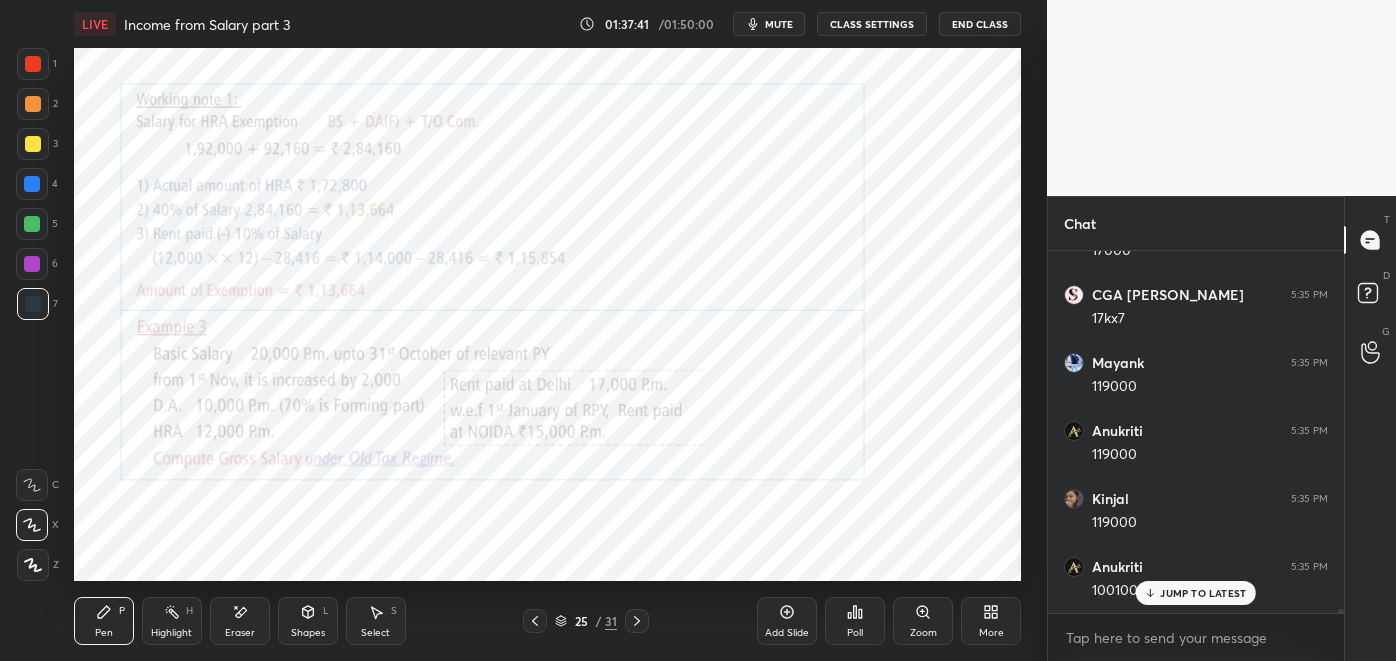 scroll, scrollTop: 35563, scrollLeft: 0, axis: vertical 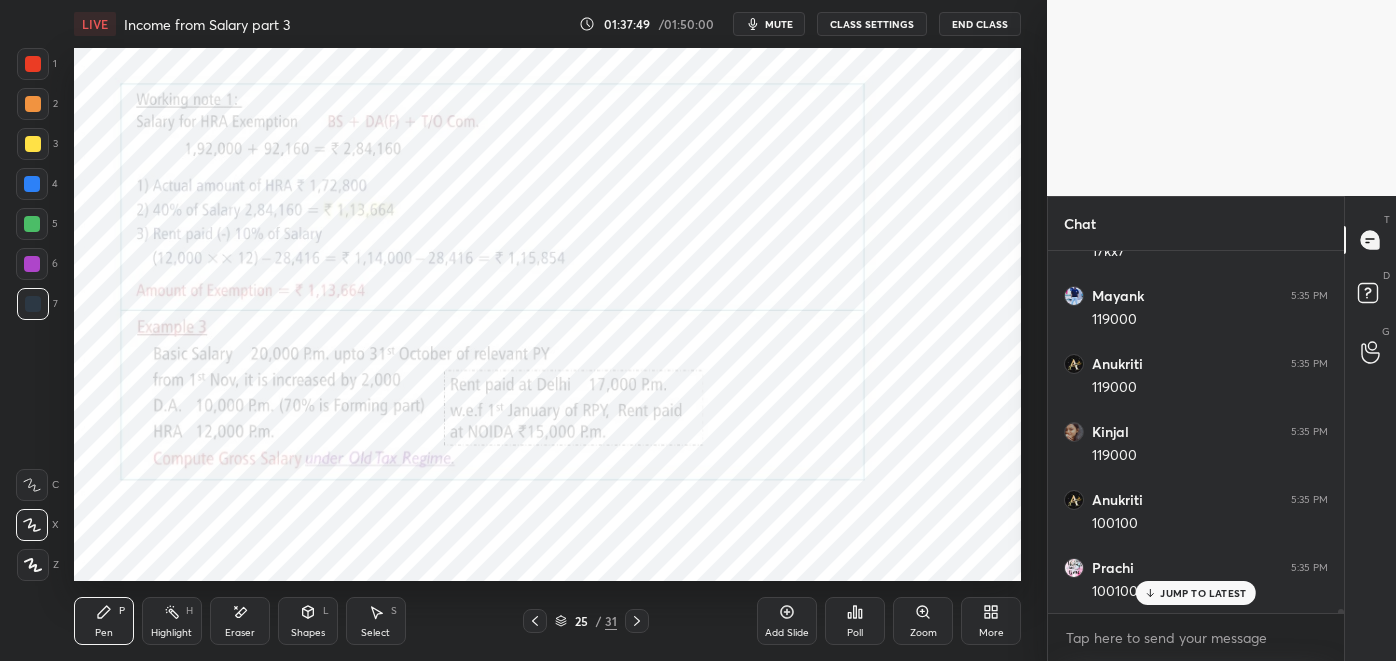click 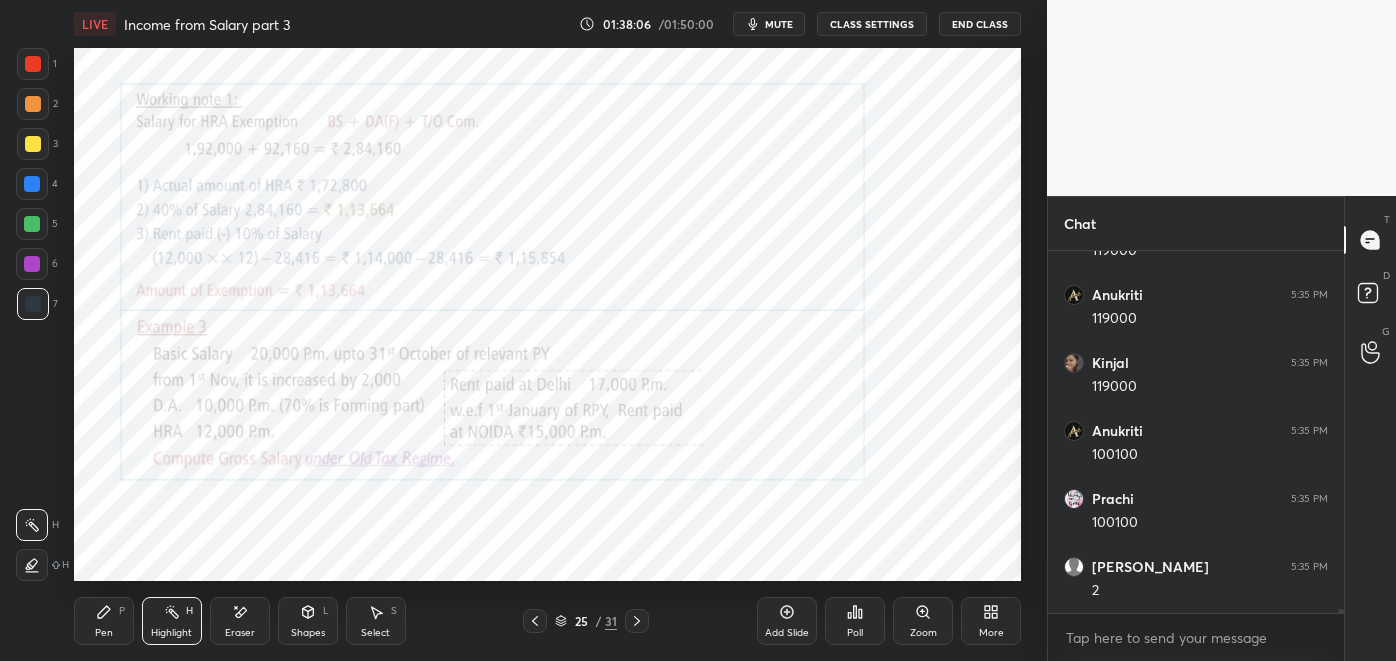 scroll, scrollTop: 35768, scrollLeft: 0, axis: vertical 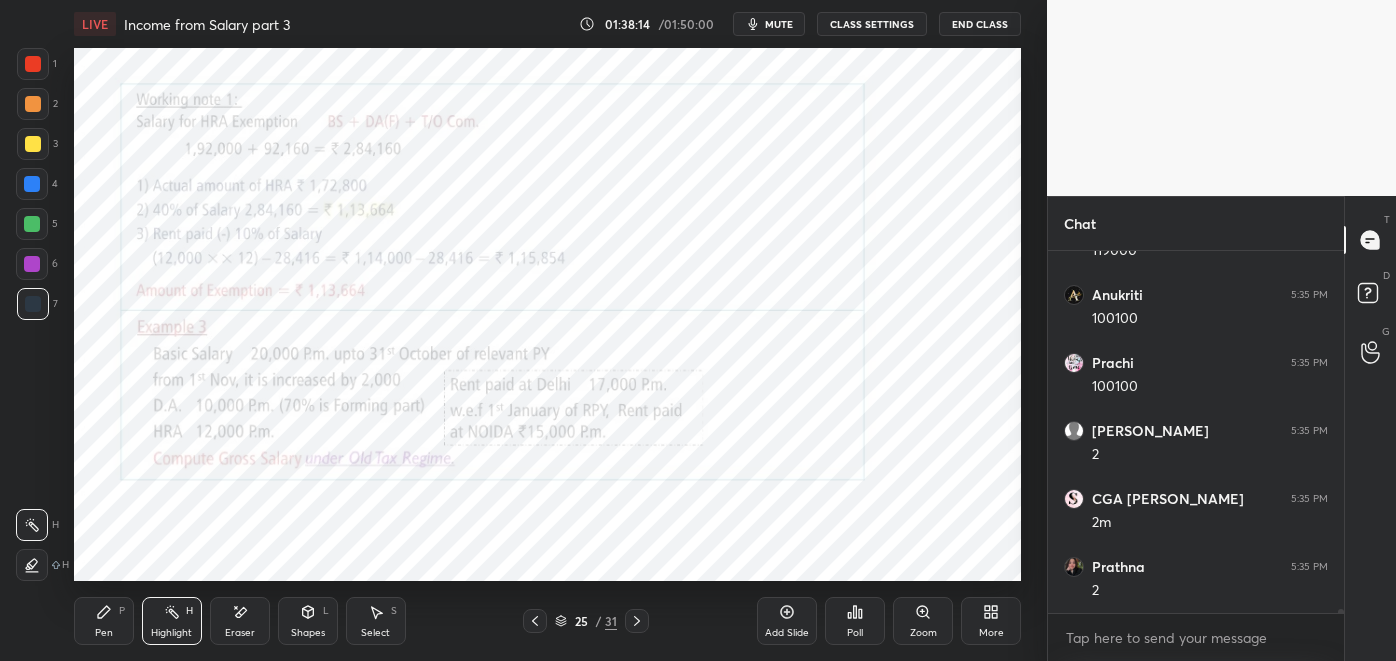 click 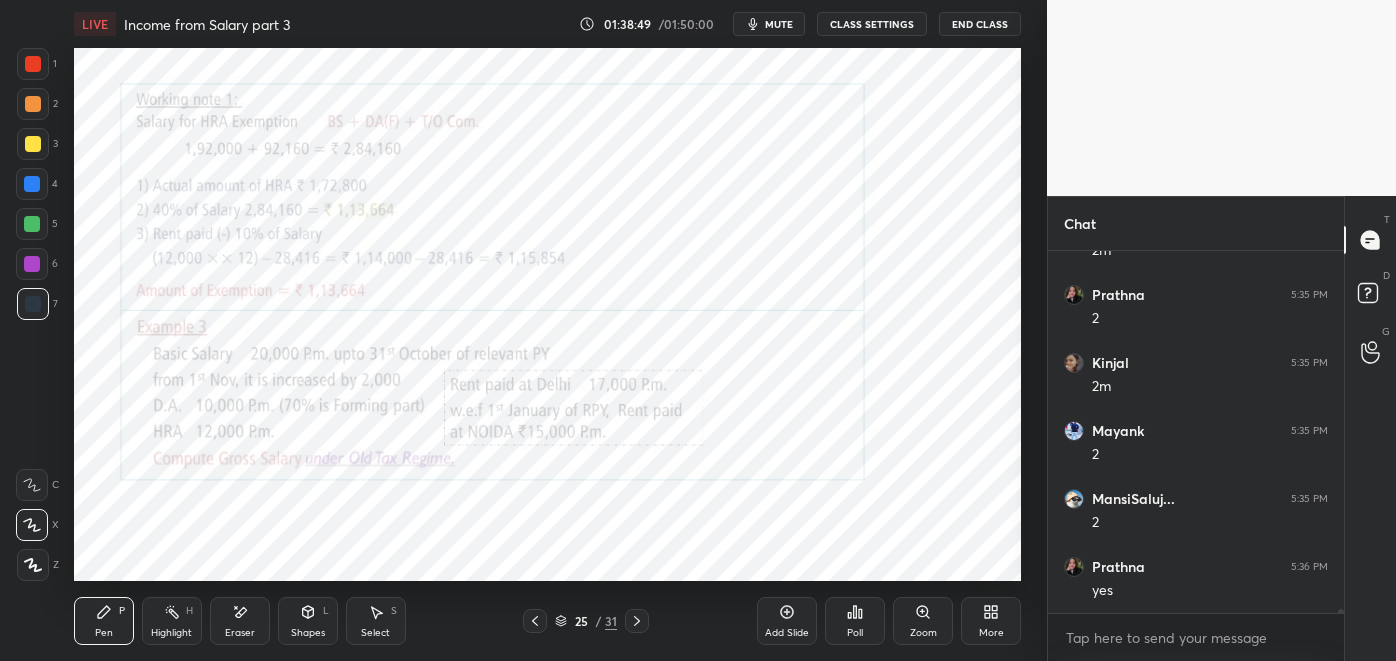 scroll, scrollTop: 36107, scrollLeft: 0, axis: vertical 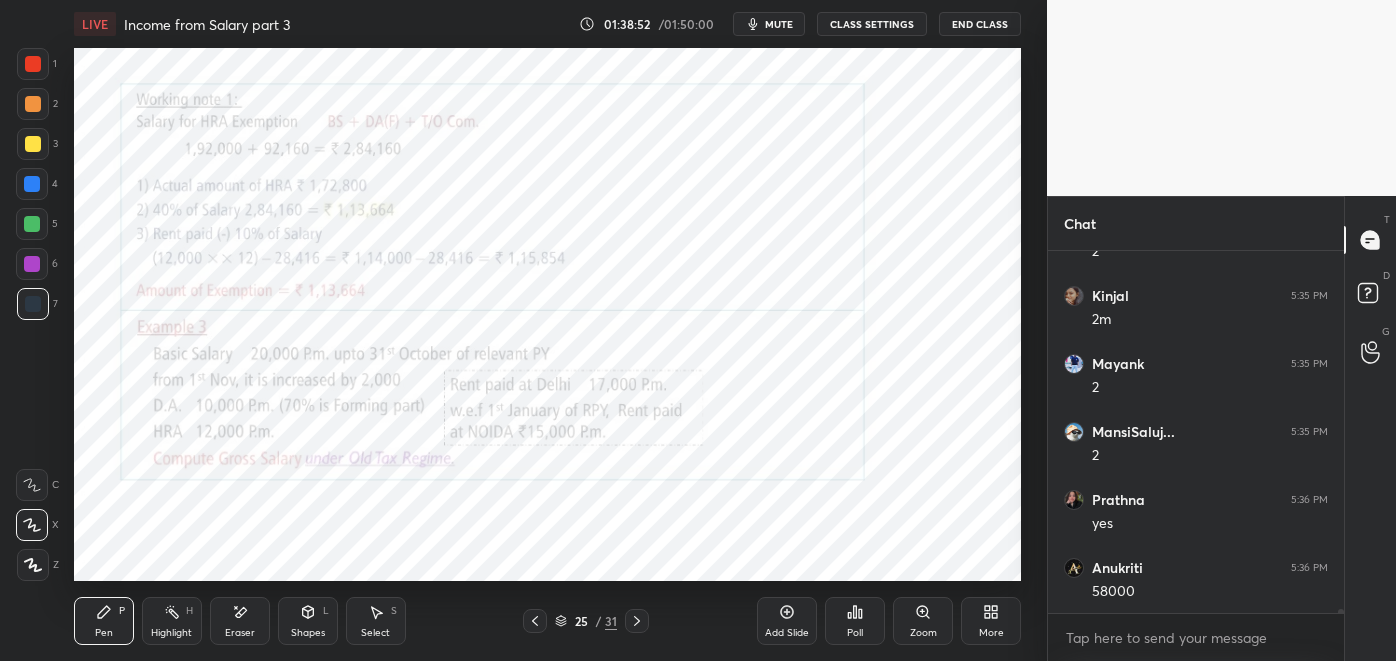 click at bounding box center (32, 264) 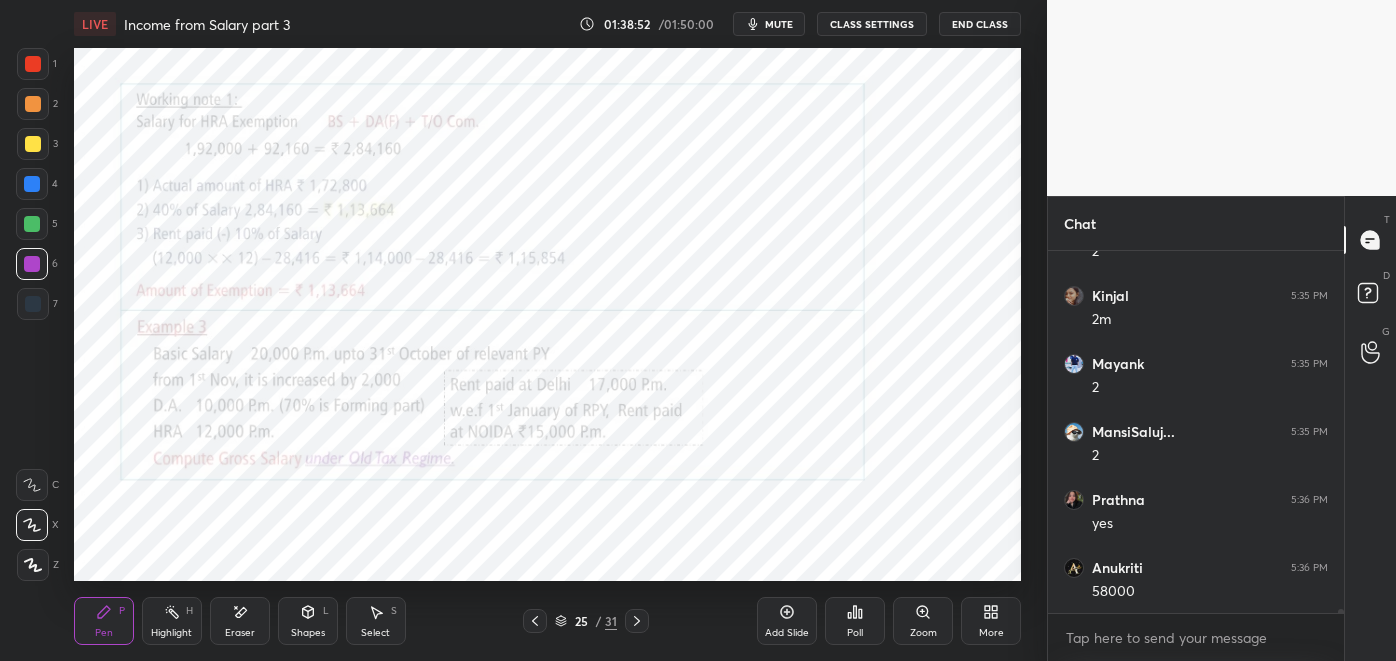 click at bounding box center (33, 64) 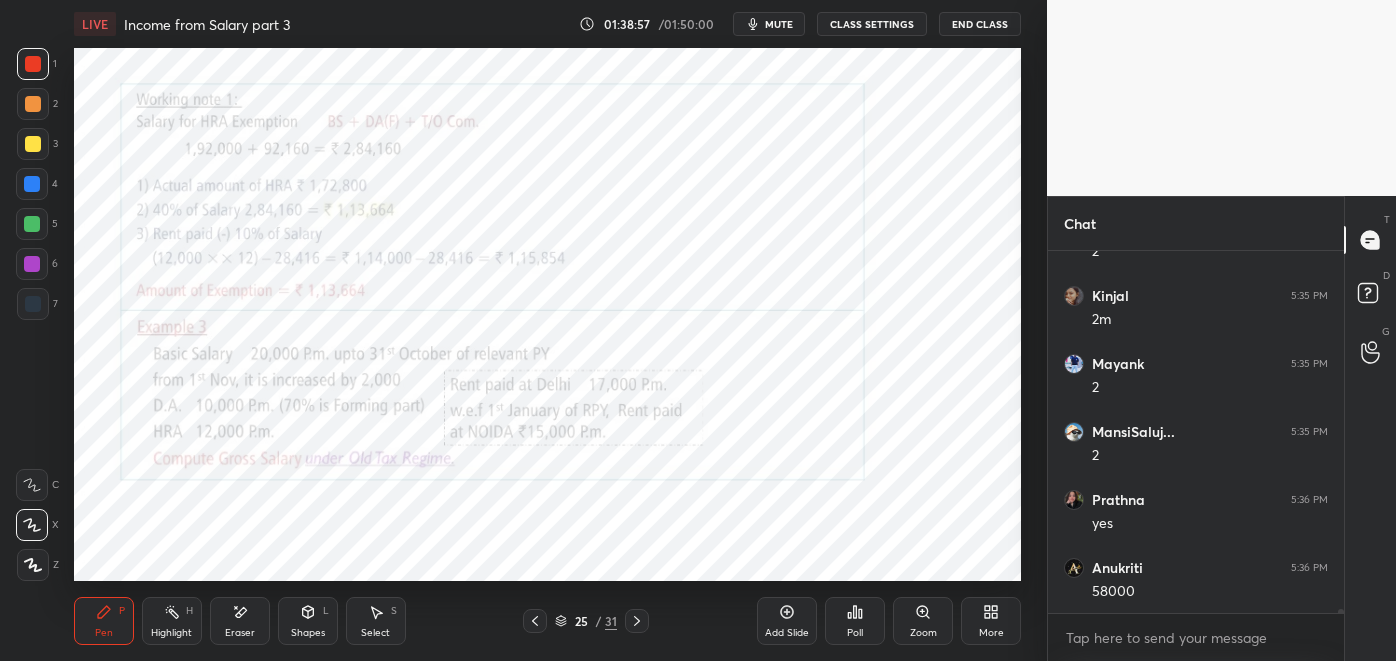 click on "Highlight H" at bounding box center [172, 621] 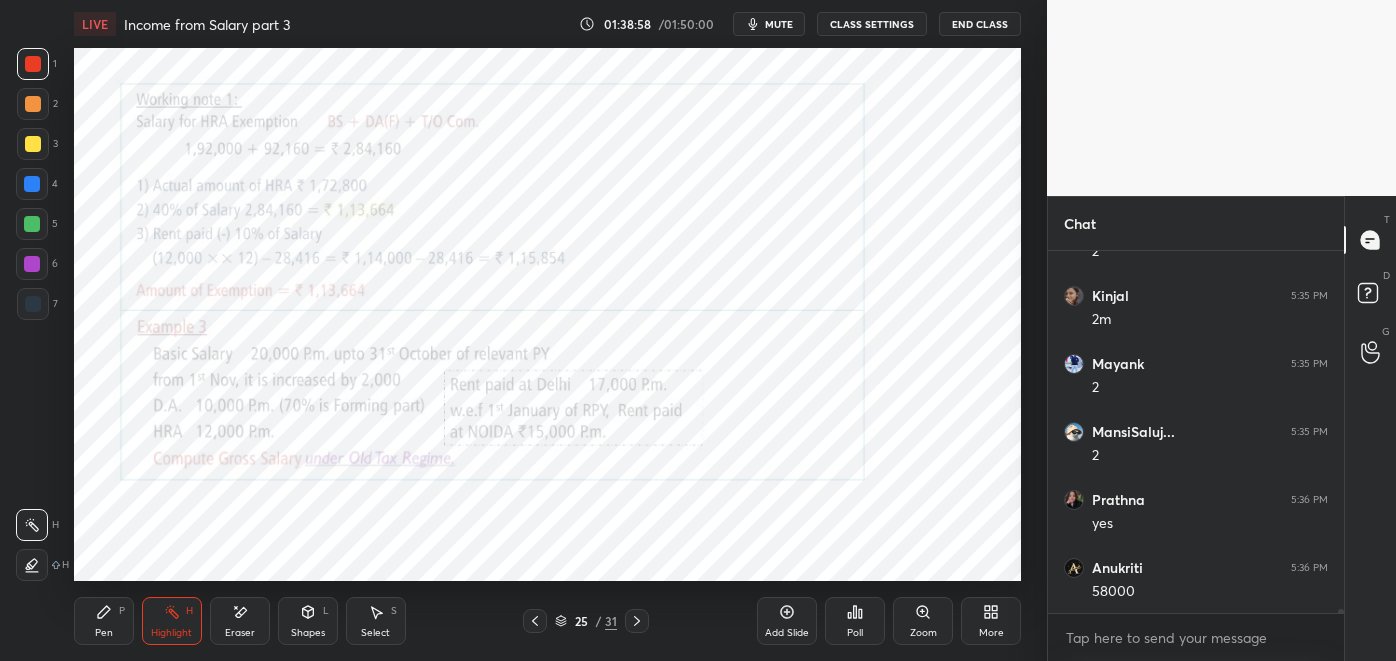 click 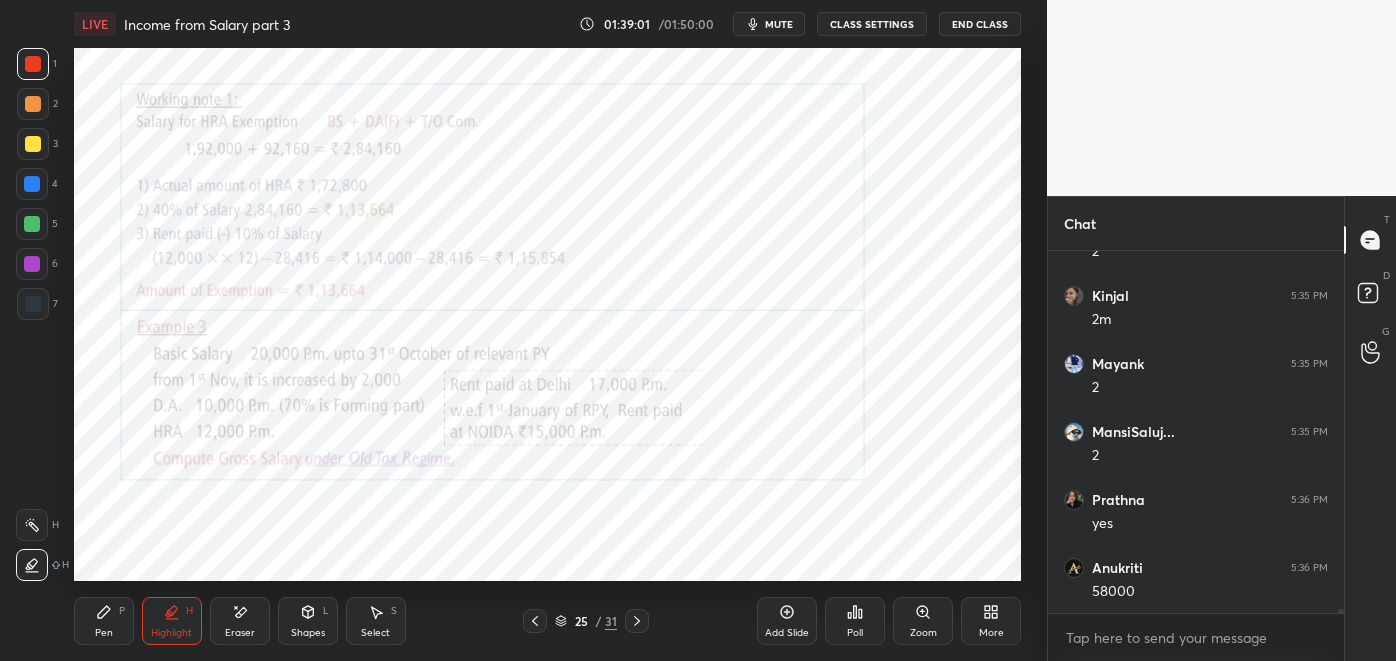 click on "Pen P" at bounding box center (104, 621) 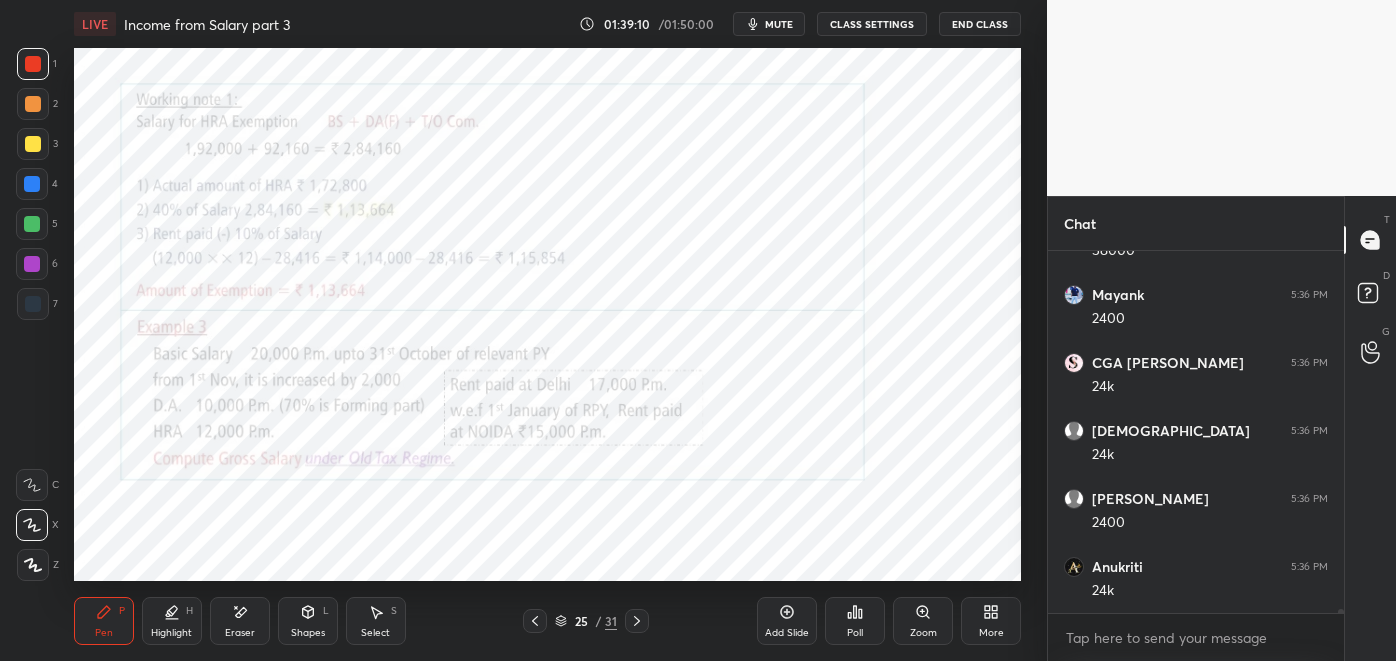 scroll, scrollTop: 36515, scrollLeft: 0, axis: vertical 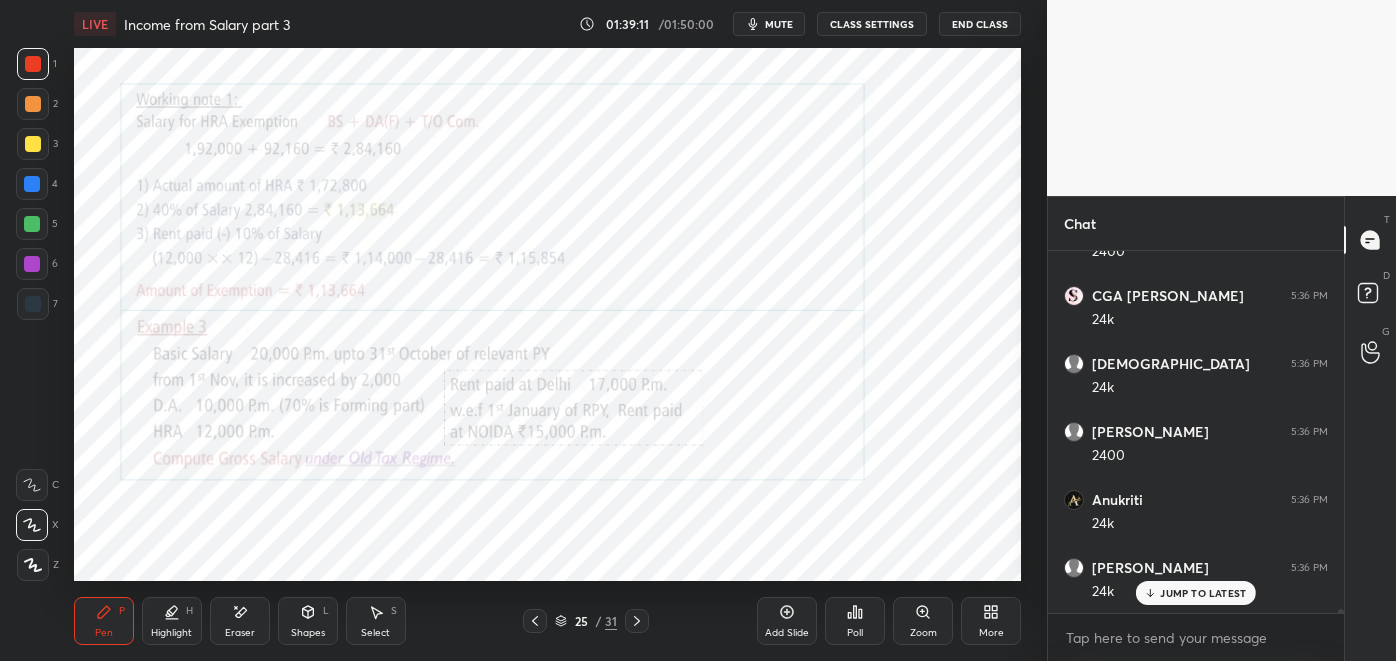 click on "Highlight" at bounding box center (171, 633) 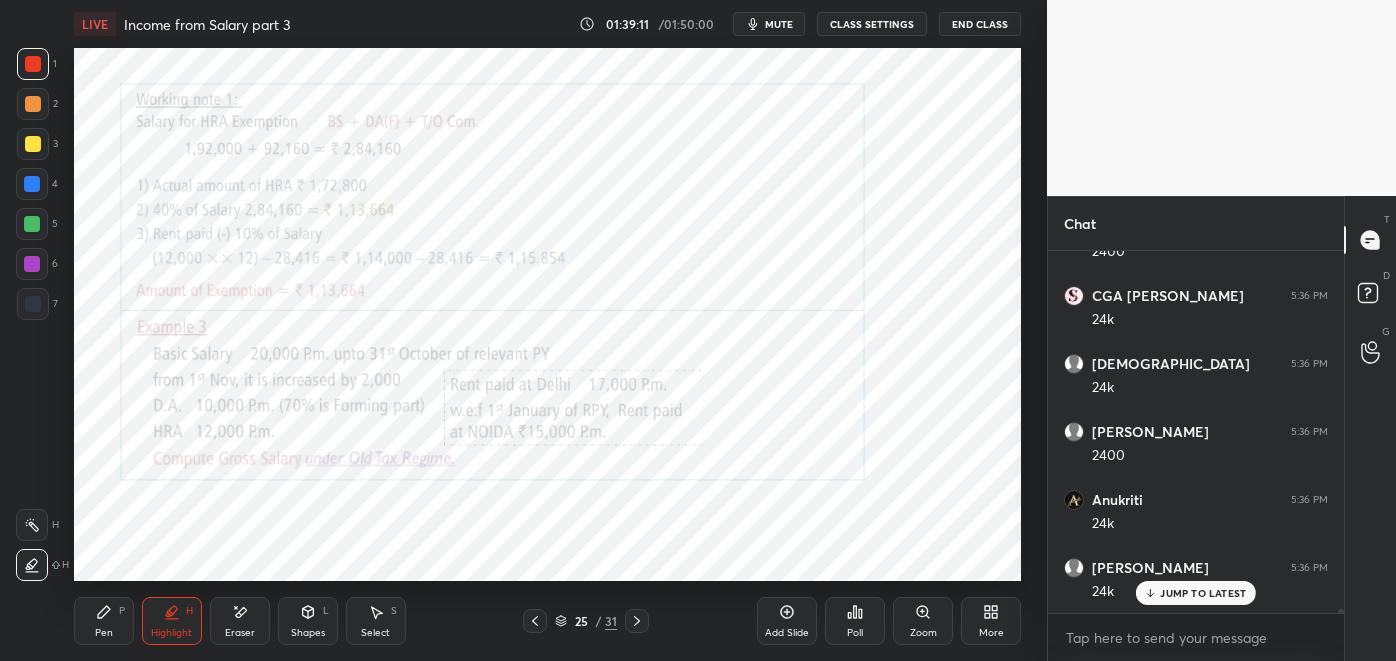 click 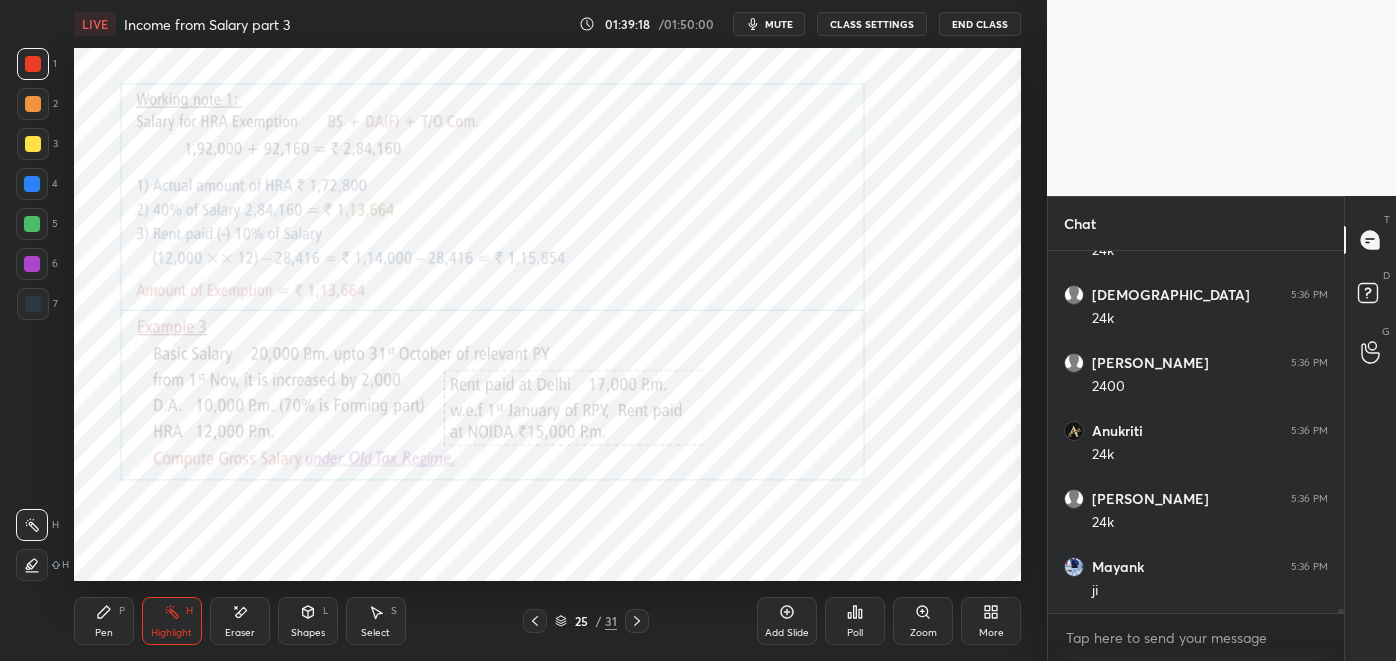 scroll, scrollTop: 36651, scrollLeft: 0, axis: vertical 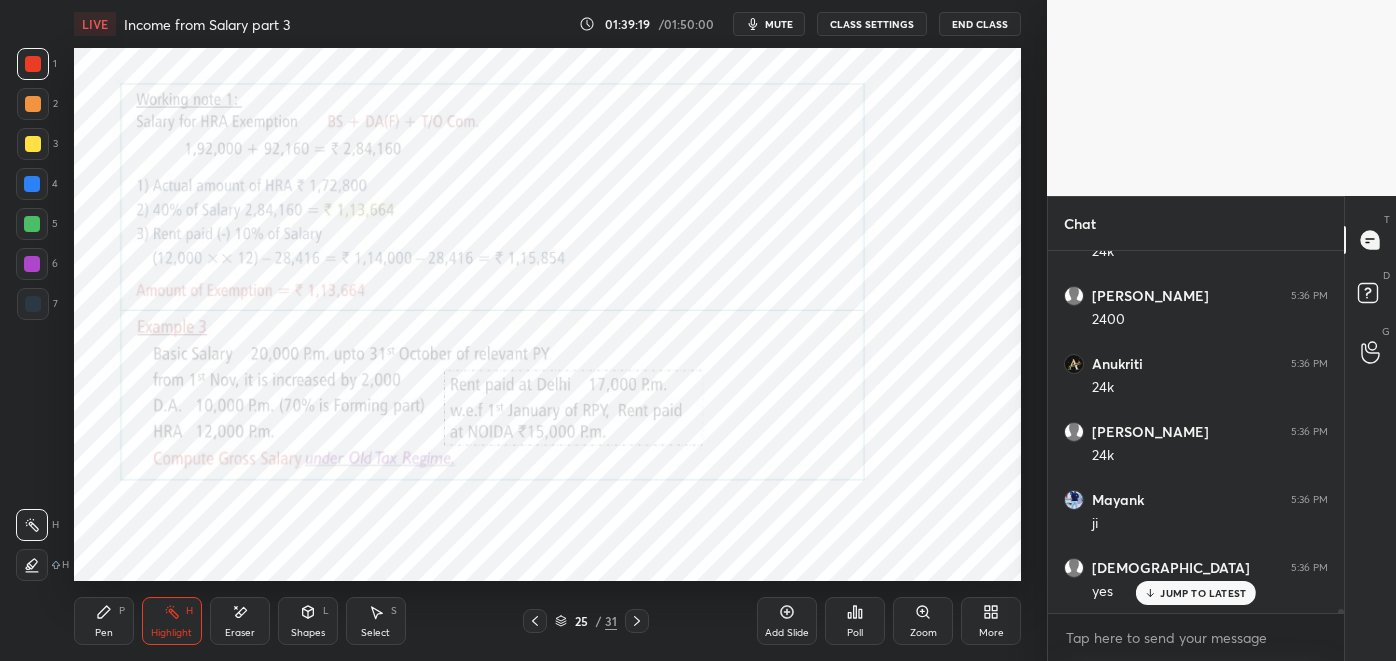 click on "Pen P" at bounding box center (104, 621) 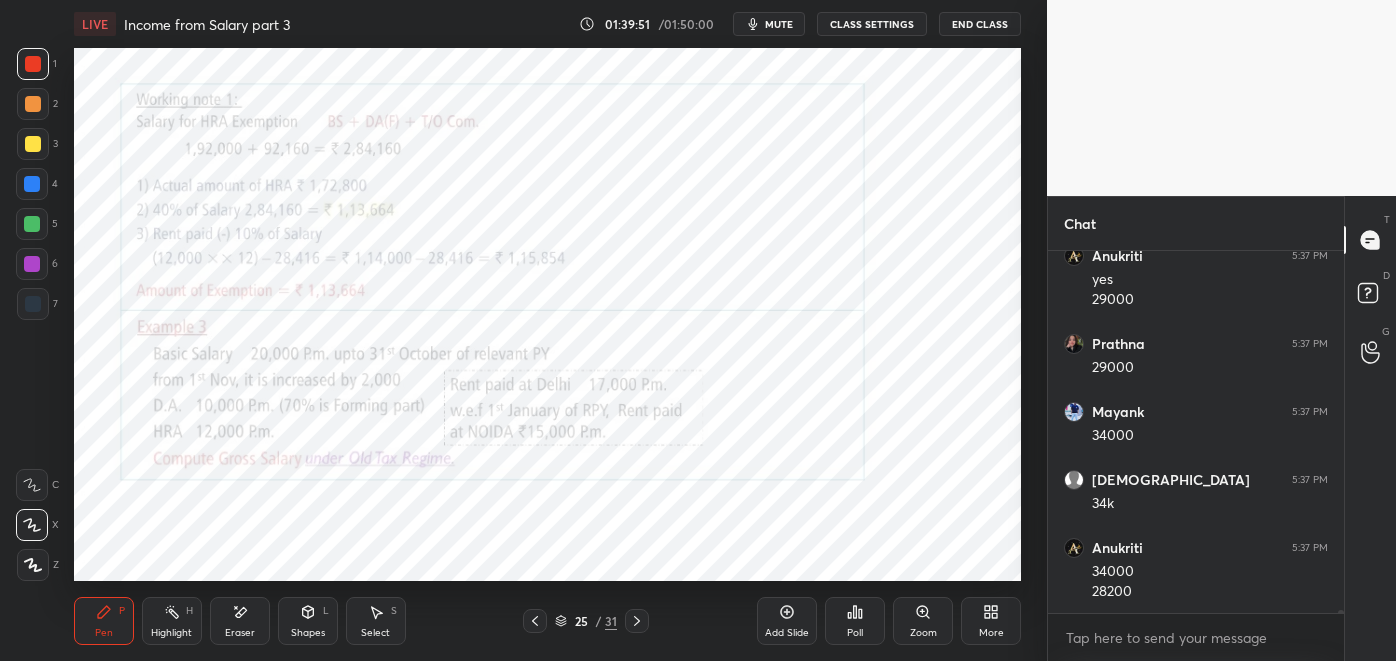scroll, scrollTop: 37168, scrollLeft: 0, axis: vertical 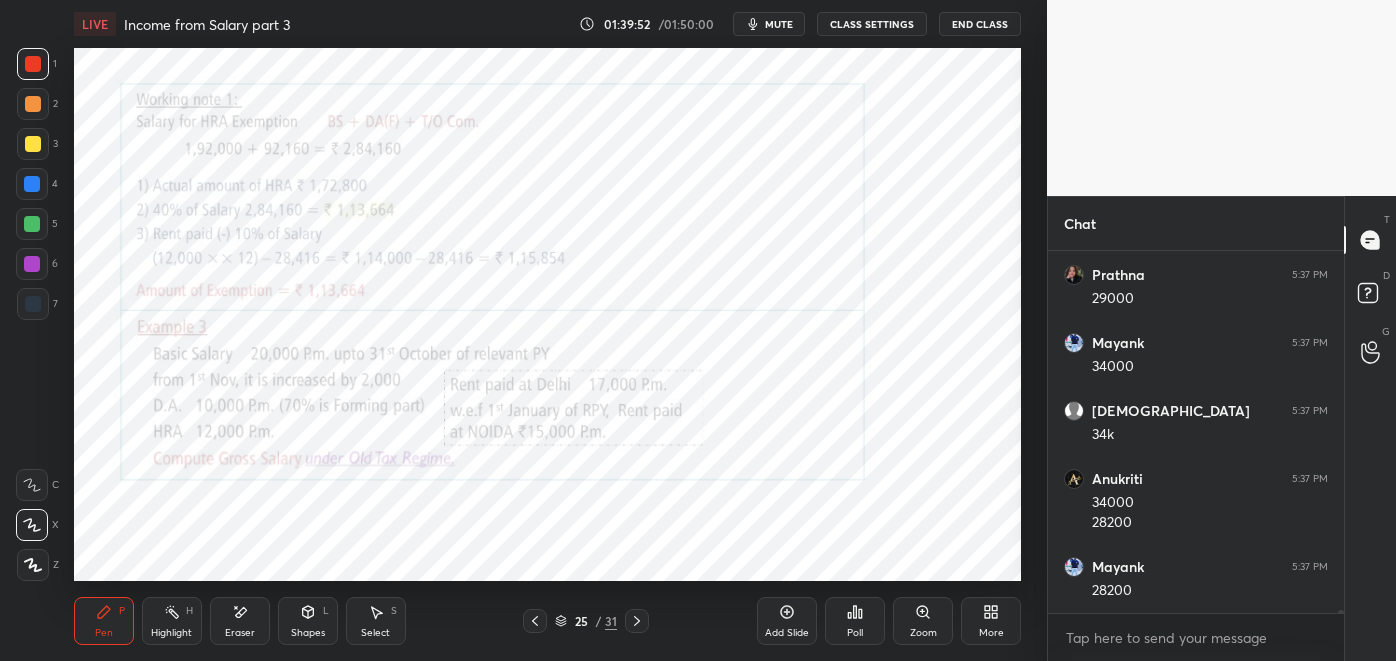 click at bounding box center [33, 304] 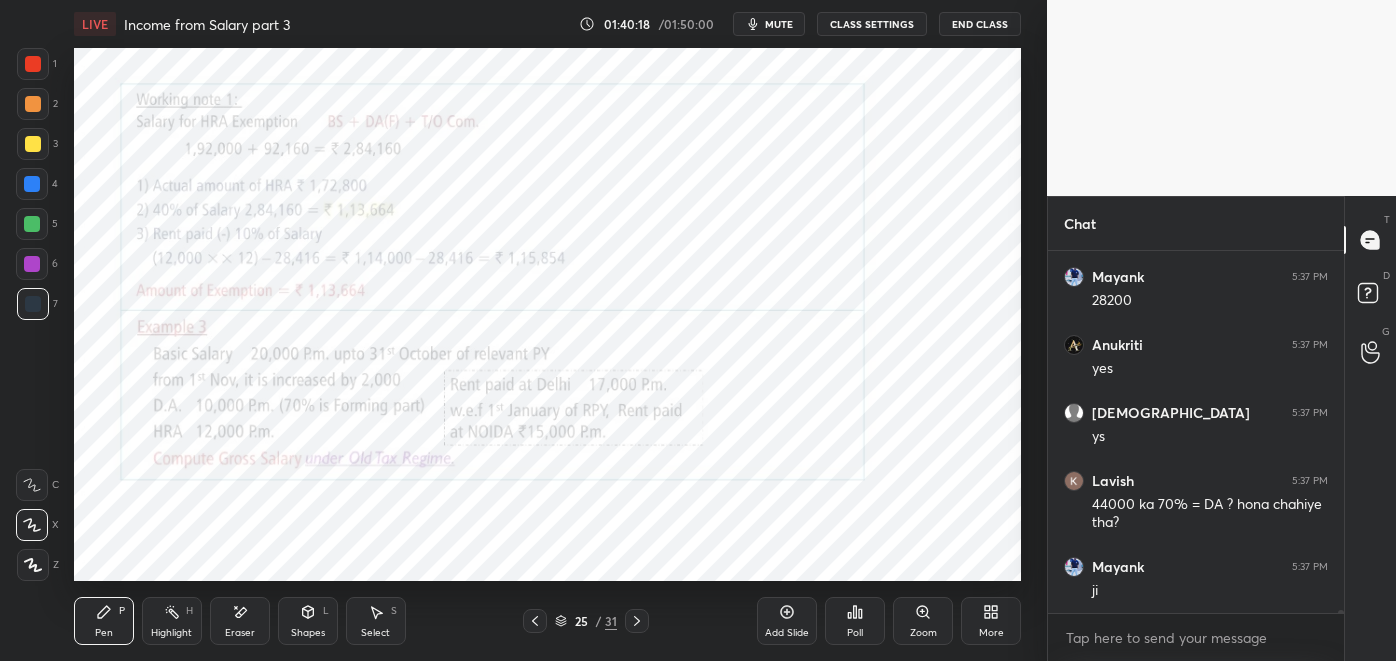 scroll, scrollTop: 37525, scrollLeft: 0, axis: vertical 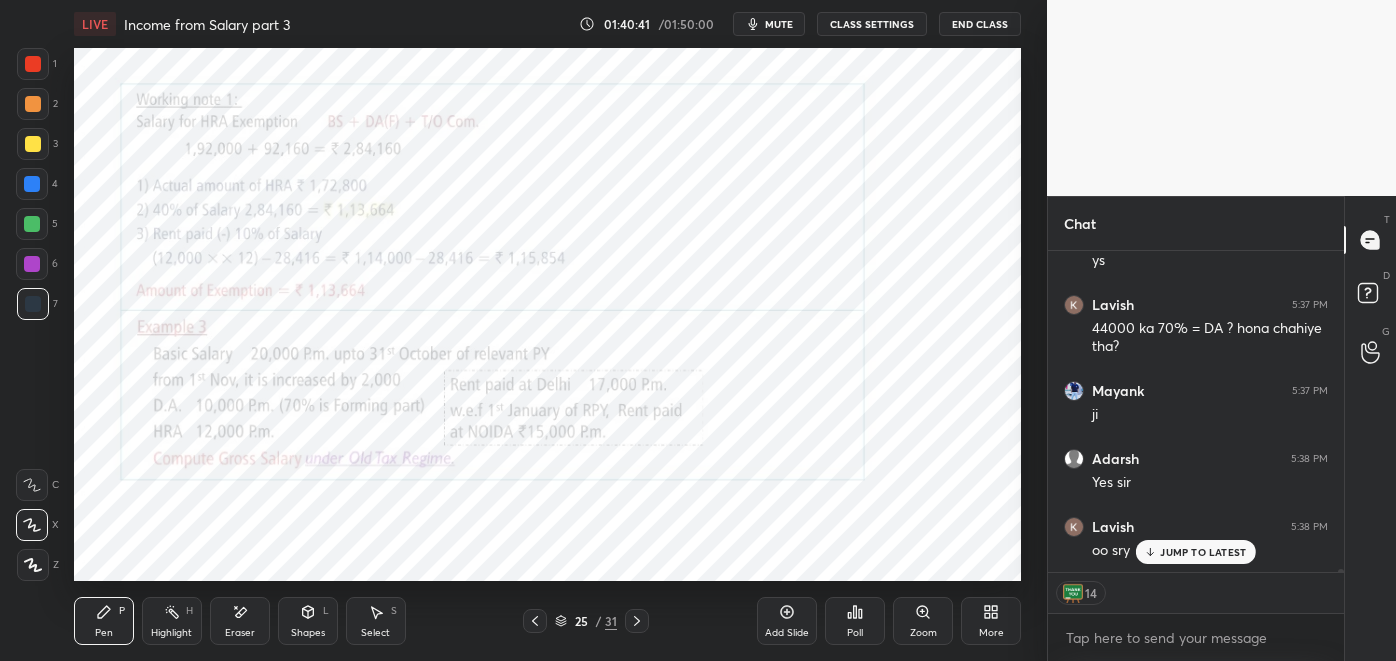 click 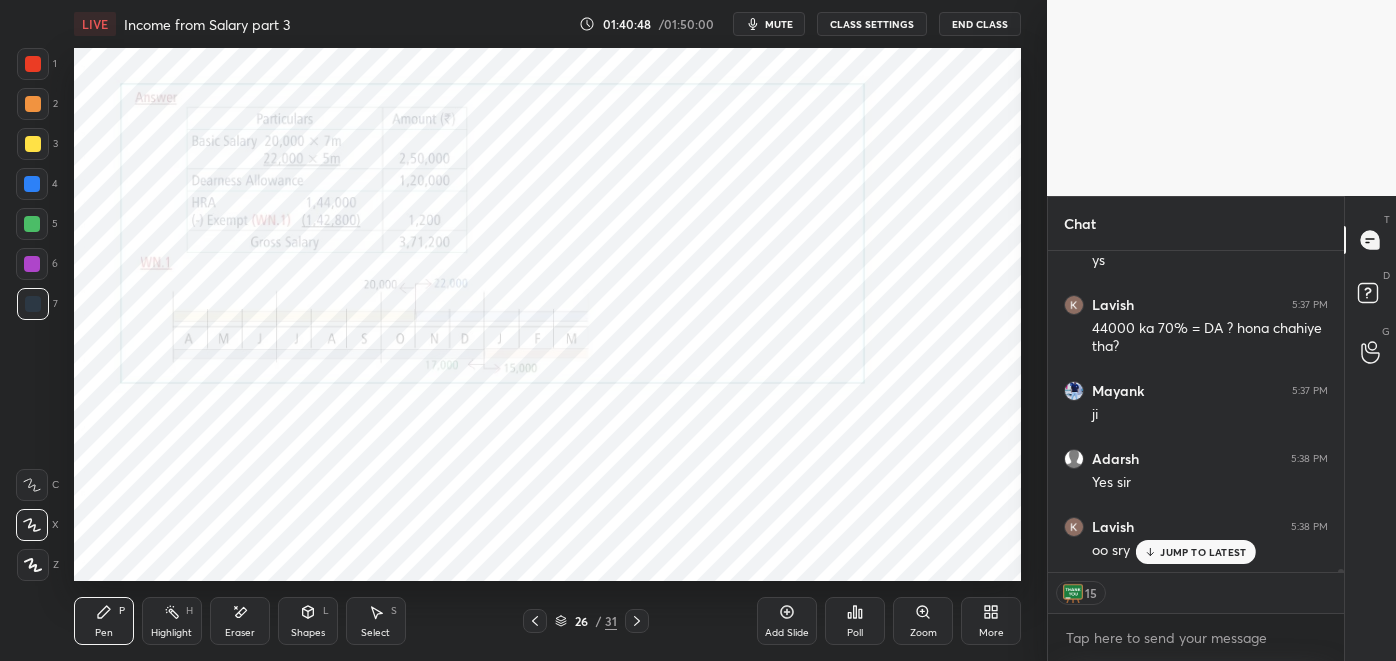 scroll, scrollTop: 37703, scrollLeft: 0, axis: vertical 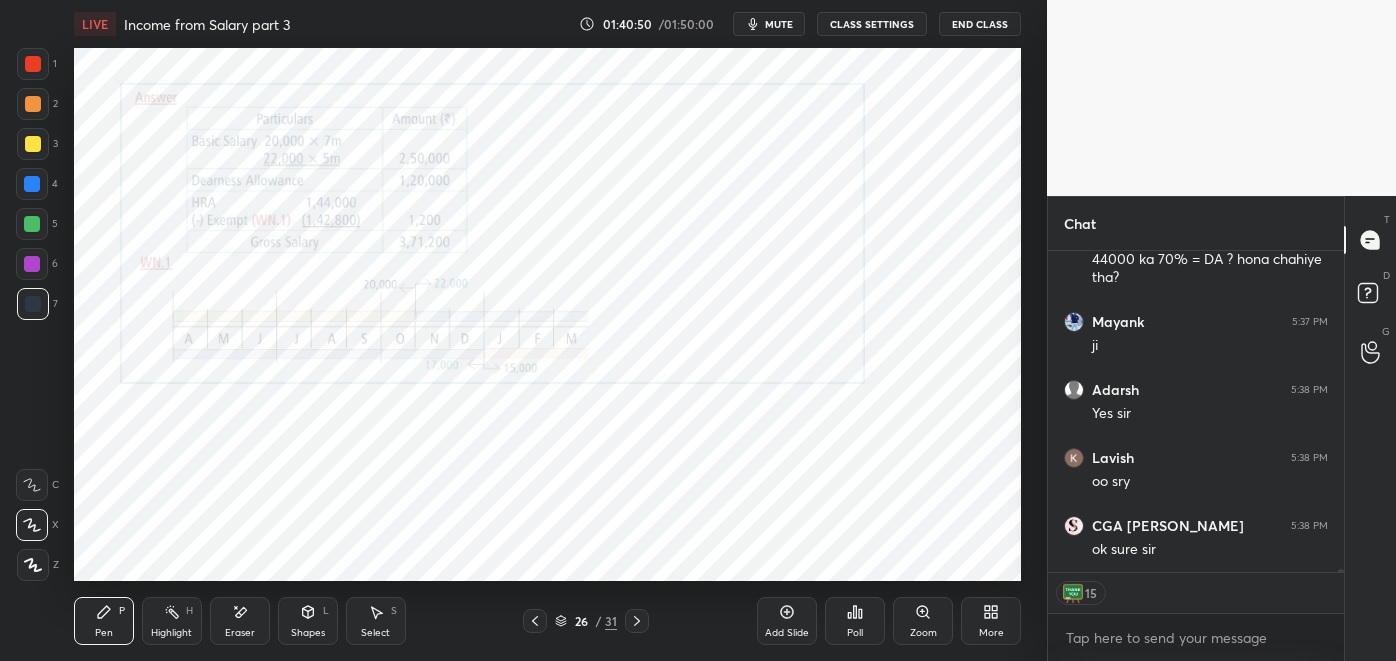 click 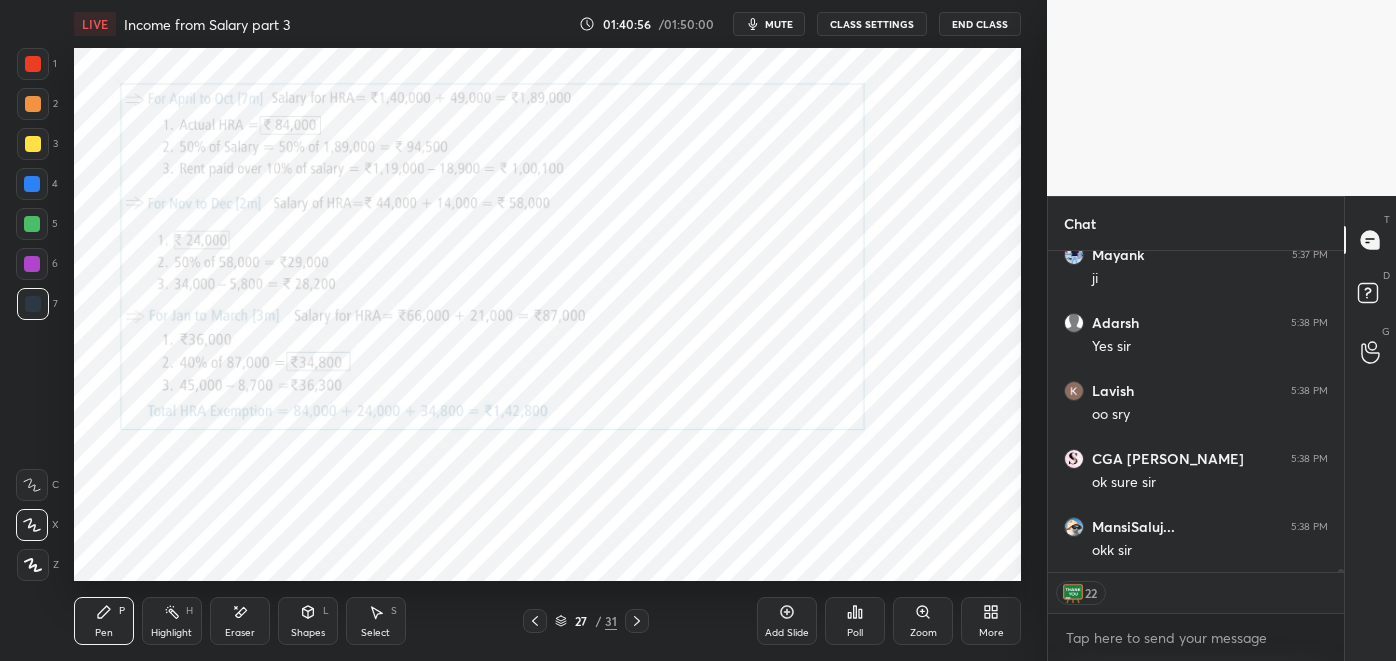 scroll, scrollTop: 37839, scrollLeft: 0, axis: vertical 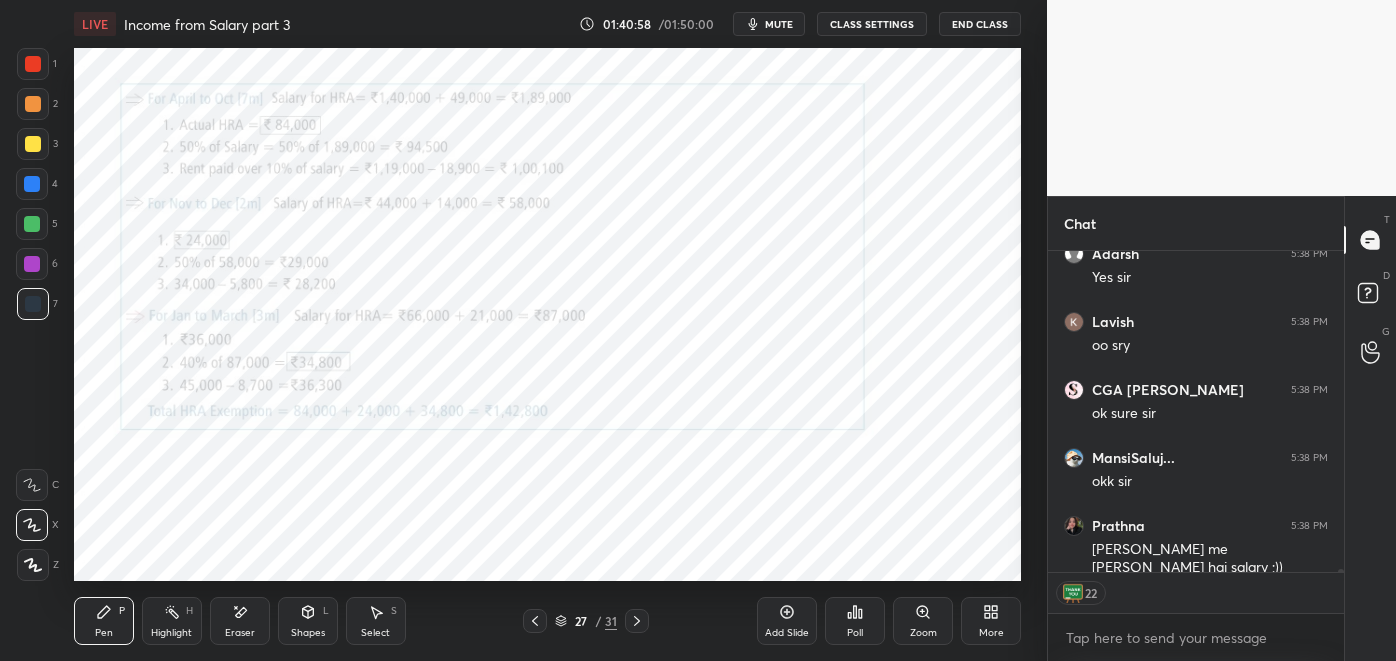 click at bounding box center [637, 621] 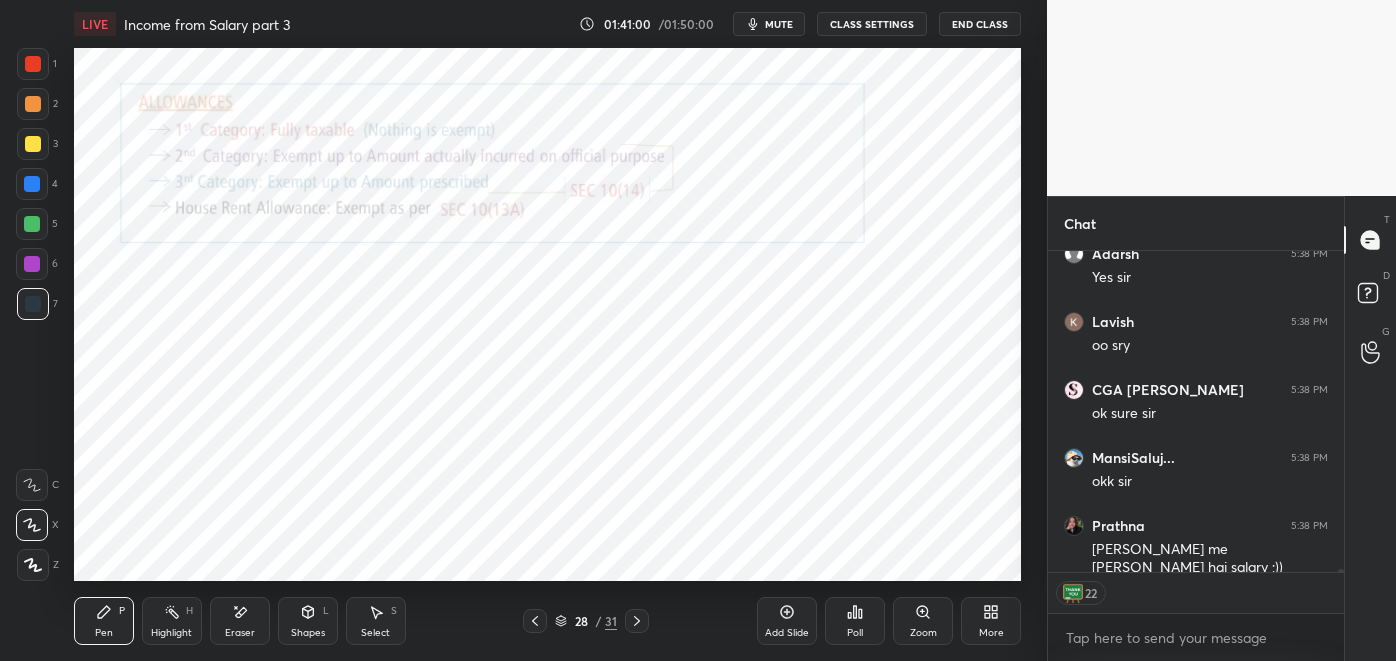 click 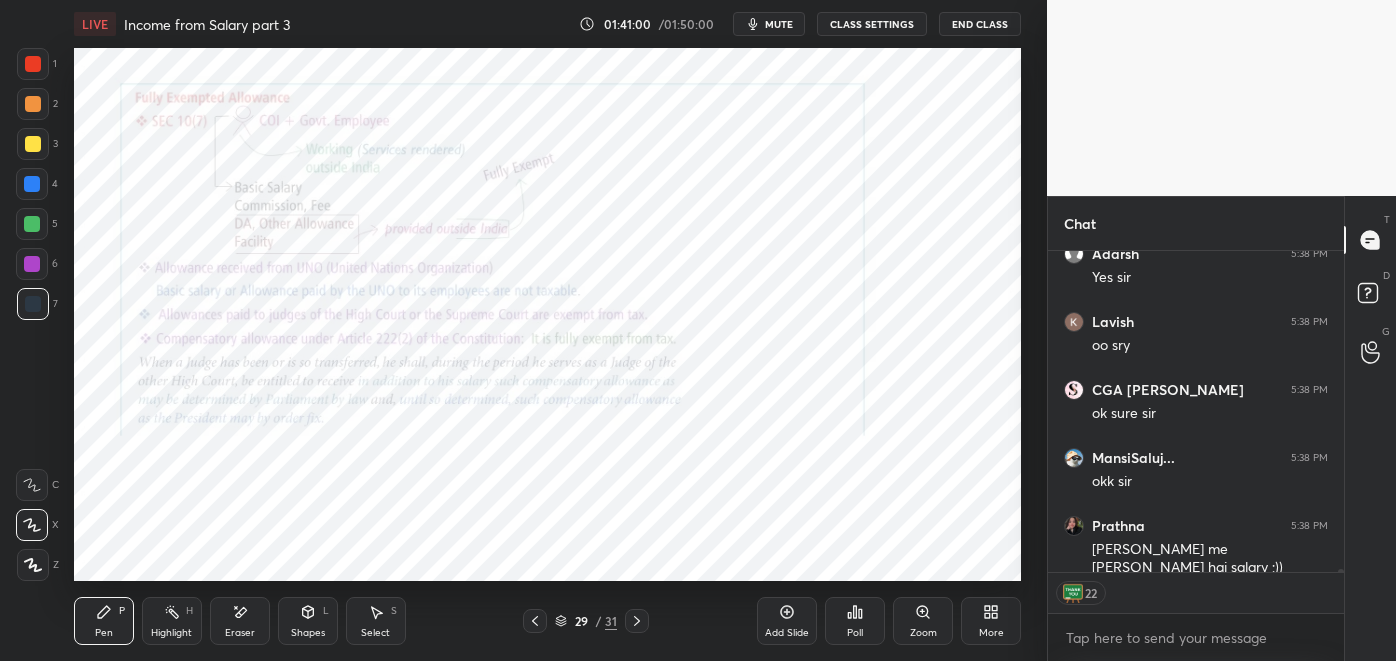 click 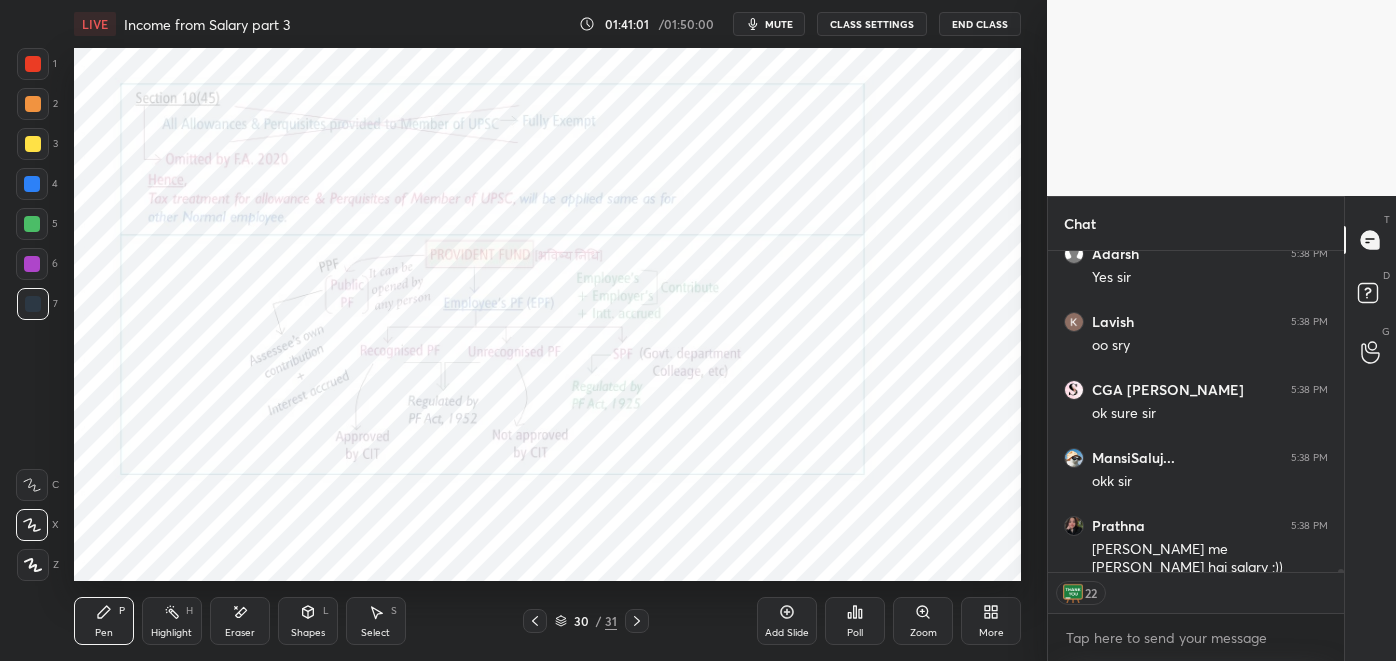 click 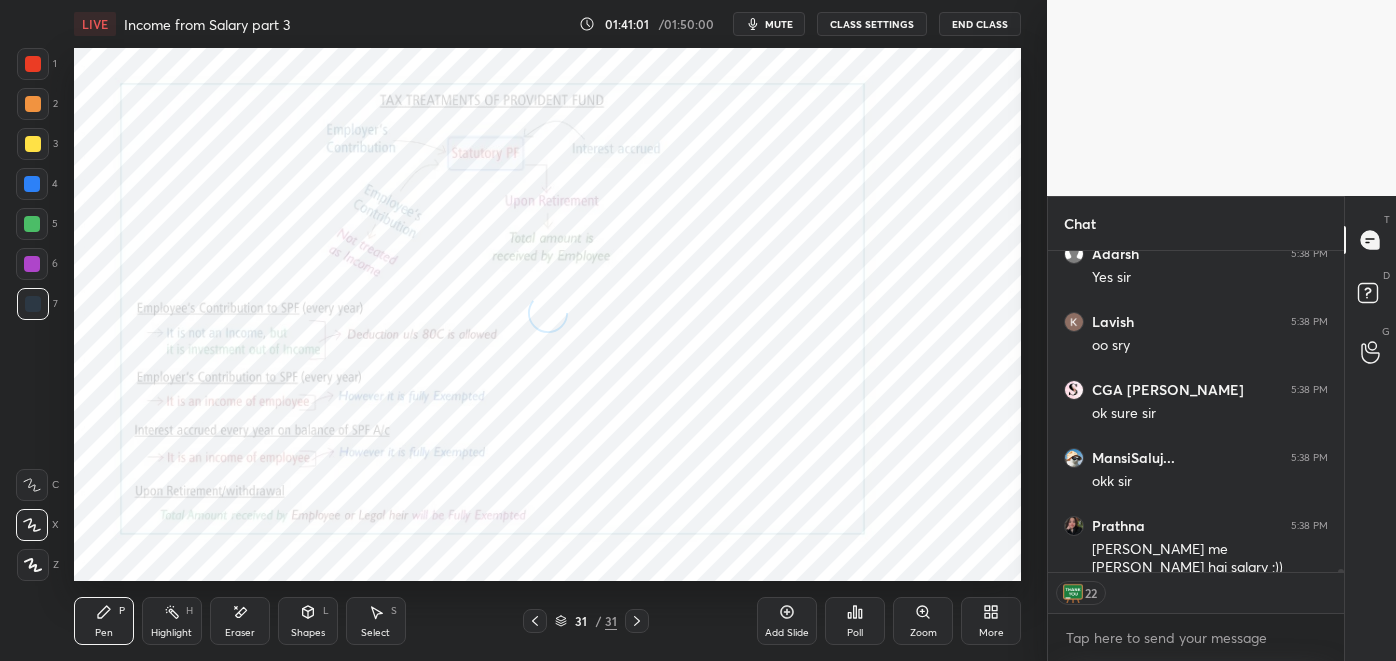 scroll, scrollTop: 37906, scrollLeft: 0, axis: vertical 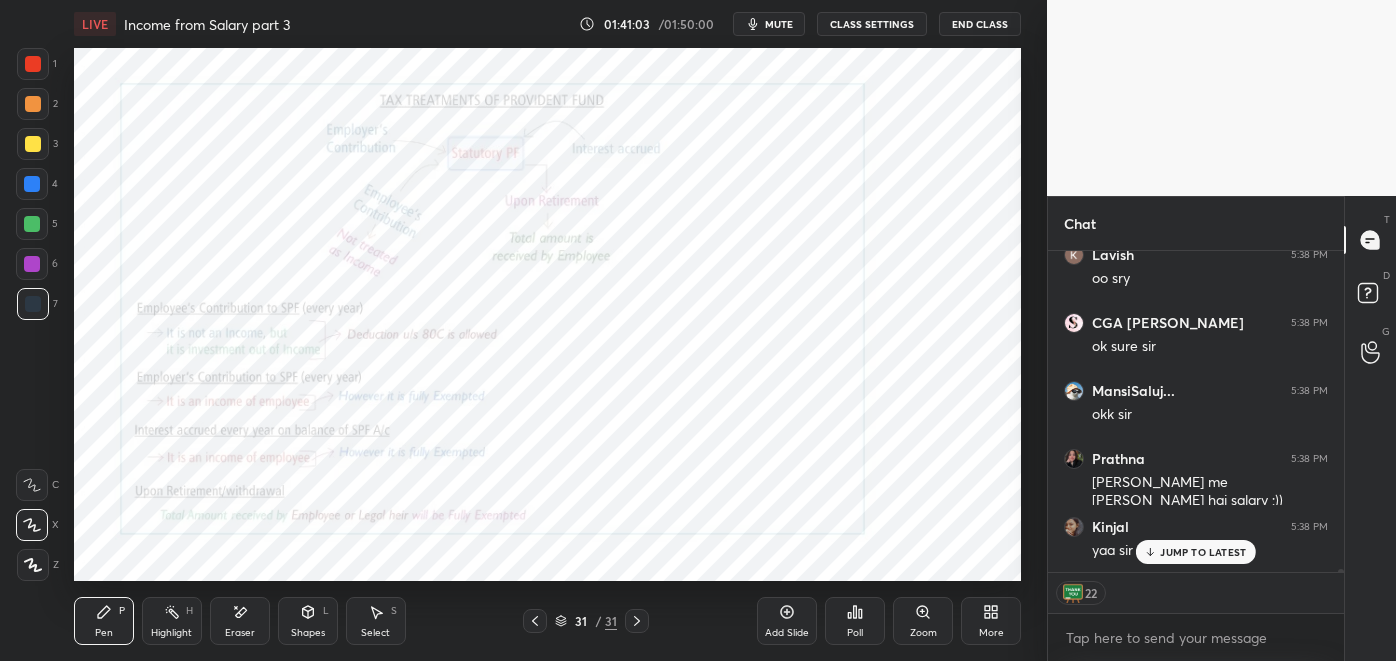 click at bounding box center (535, 621) 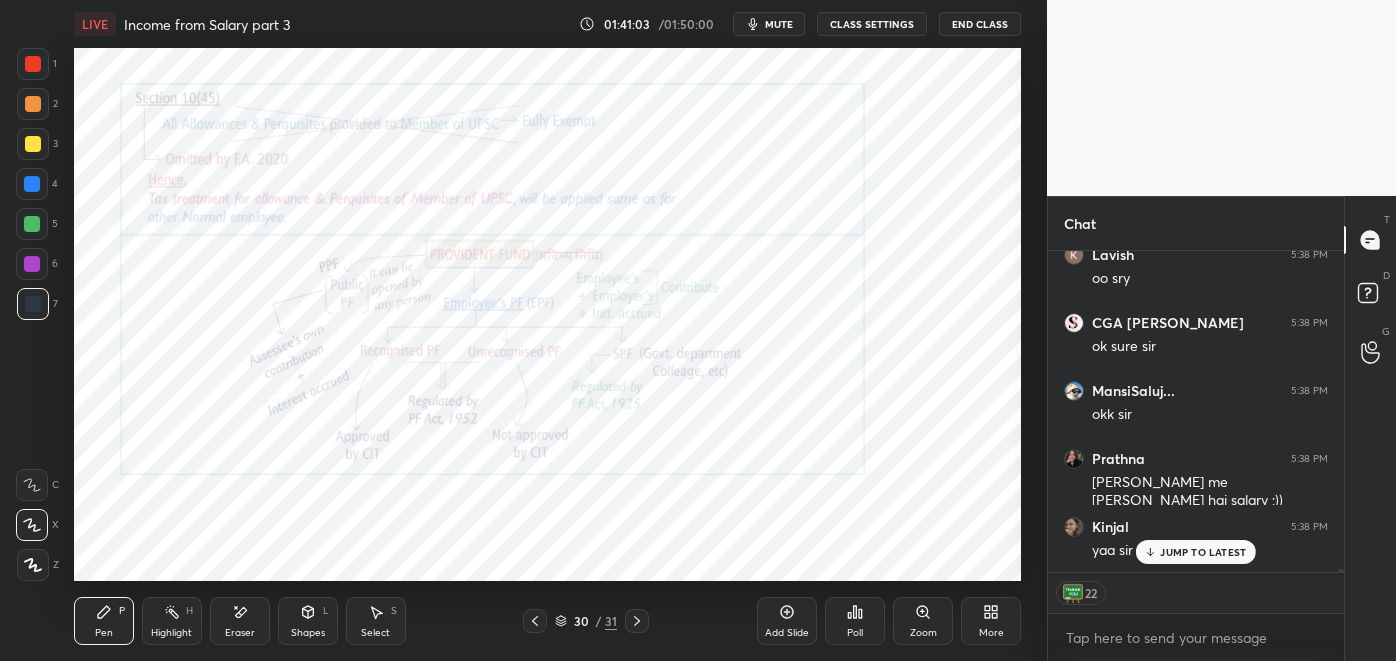 click at bounding box center (535, 621) 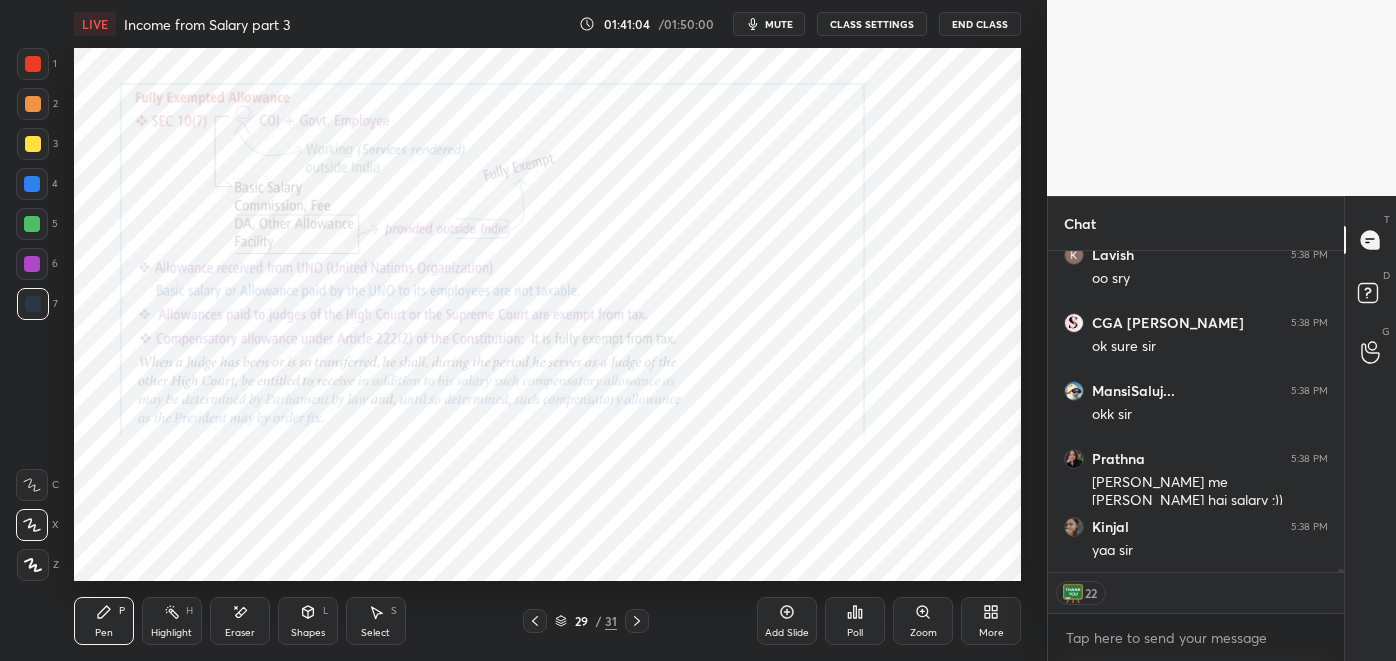scroll, scrollTop: 37975, scrollLeft: 0, axis: vertical 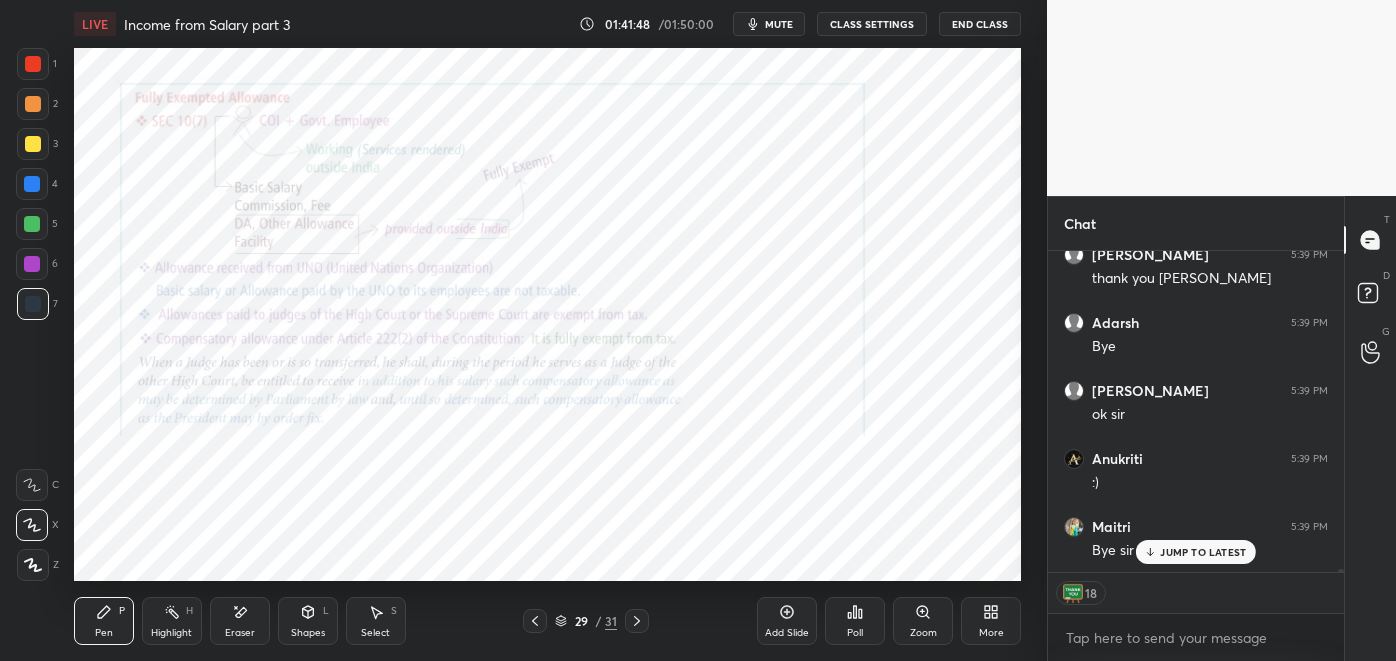 click on "End Class" at bounding box center [980, 24] 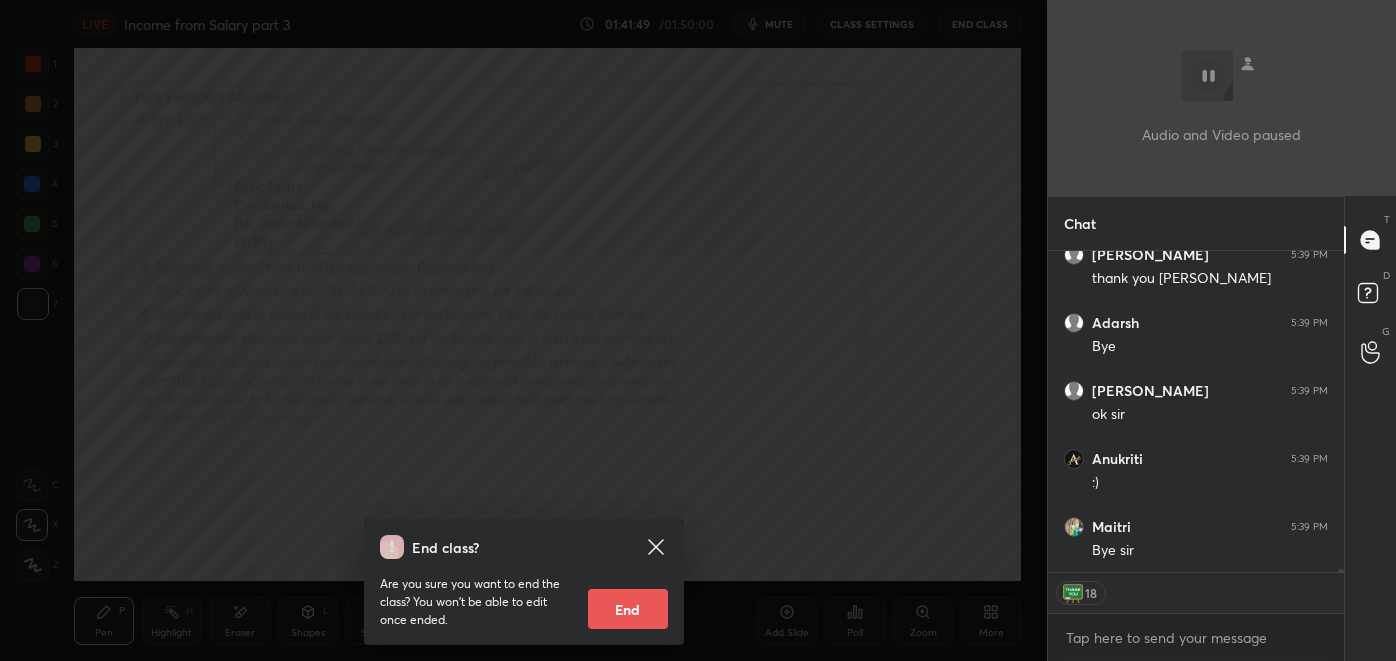 scroll, scrollTop: 39743, scrollLeft: 0, axis: vertical 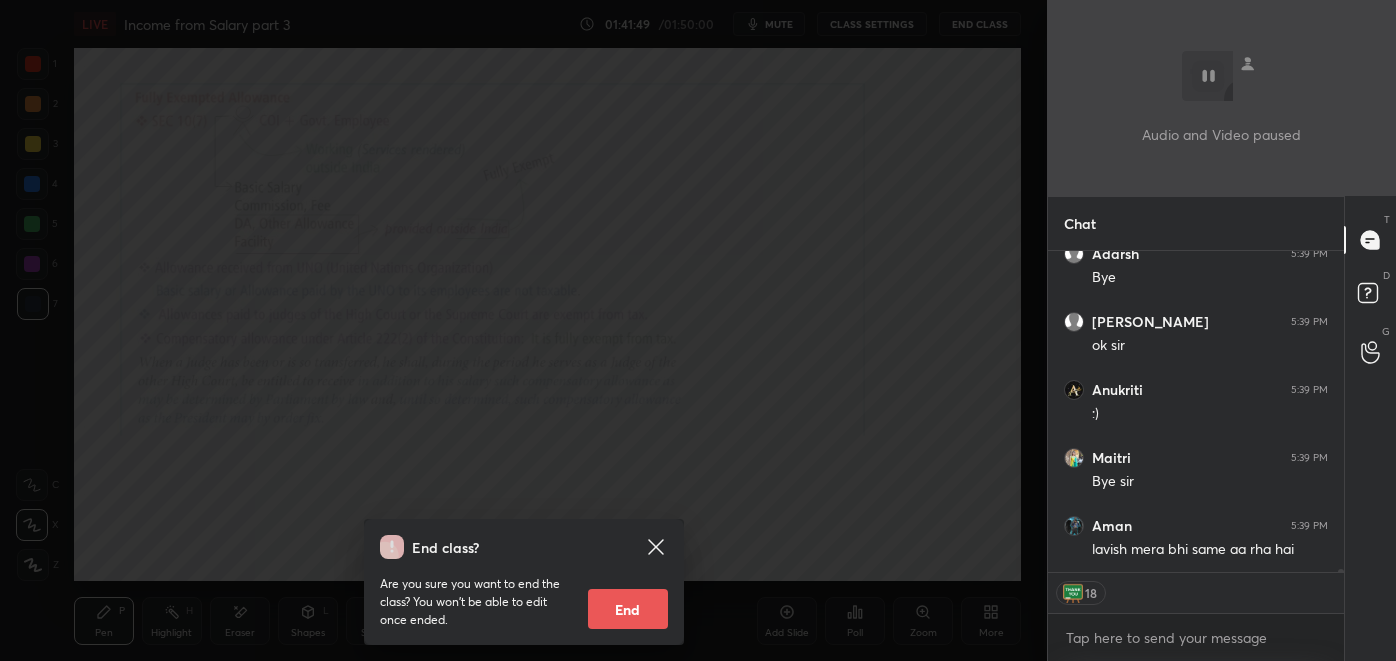 click on "End" at bounding box center (628, 609) 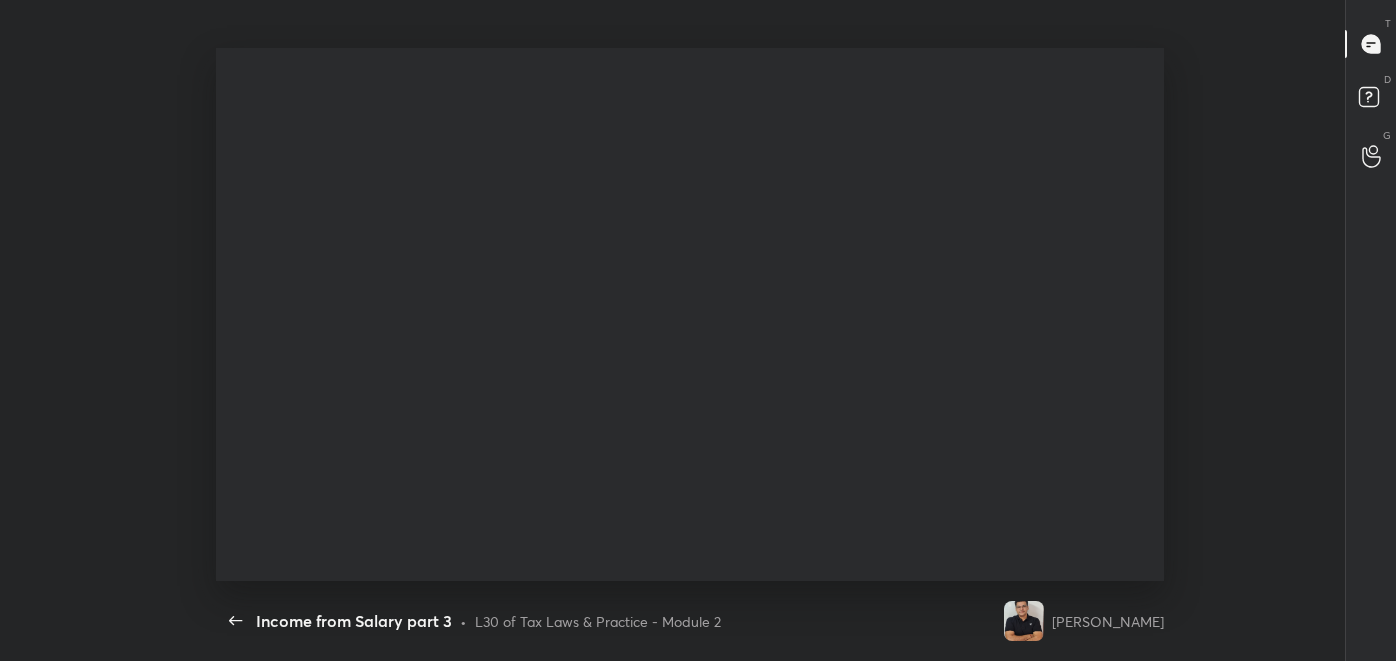 scroll, scrollTop: 99466, scrollLeft: 98903, axis: both 